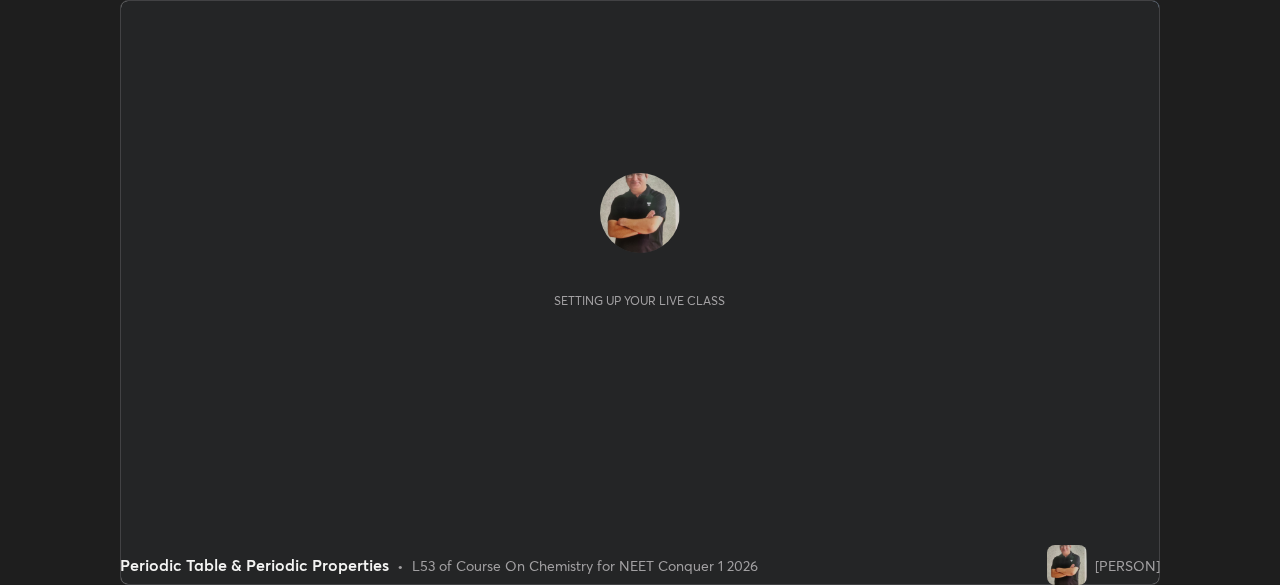 scroll, scrollTop: 0, scrollLeft: 0, axis: both 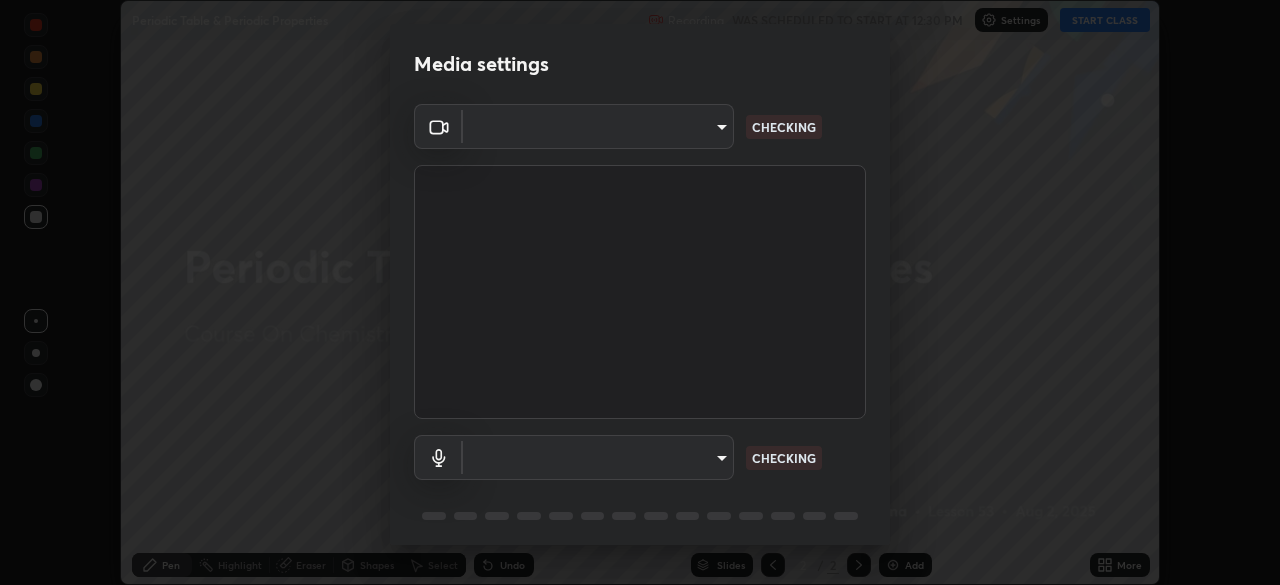 type on "1f3b1a4dbf7f6127e04a7c32b9c59d4571b9df5a52b12507af43ba0352f2305c" 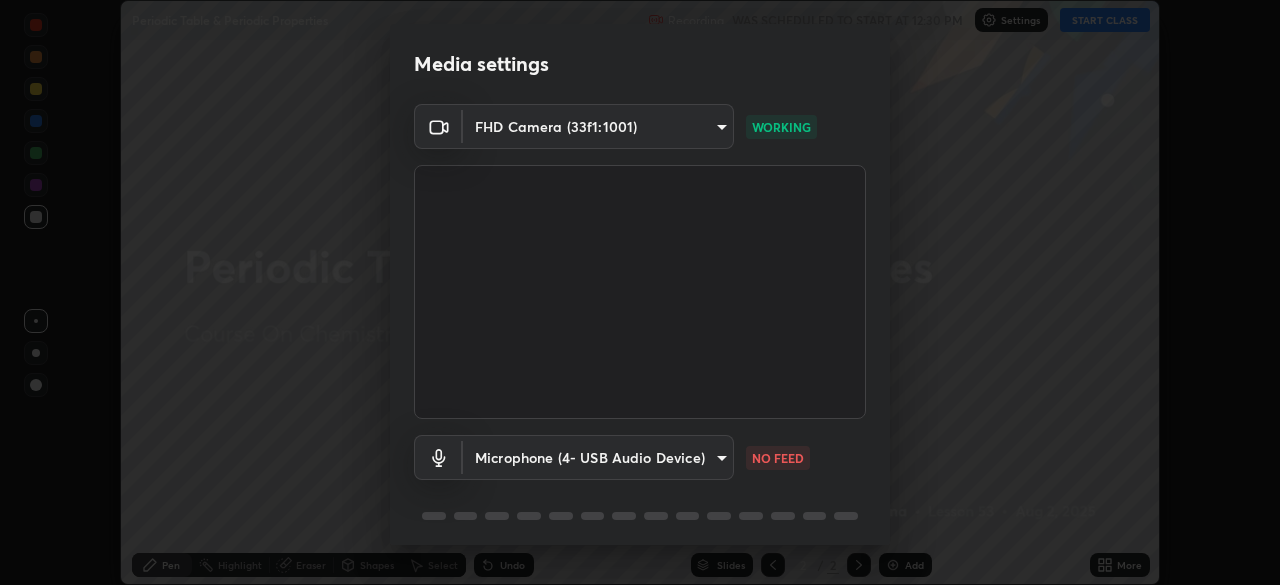 click on "Erase all Periodic Table & Periodic Properties Recording WAS SCHEDULED TO START AT 12:30 PM Settings START CLASS Setting up your live class Periodic Table & Periodic Properties • L53 of Course On Chemistry for NEET Conquer 1 2026 [PERSON] Pen Highlight Eraser Shapes Select Undo Slides 2 / 2 Add More No doubts shared Encourage your learners to ask a doubt for better clarity Report an issue Reason for reporting Buffering Chat not working Audio - Video sync issue Educator video quality low ​ Attach an image Report Media settings FHD Camera ([DEVICE_ID]) WORKING Microphone ([DEVICE_NAME]) [HASH] NO FEED 1 / 5 Next" at bounding box center (640, 292) 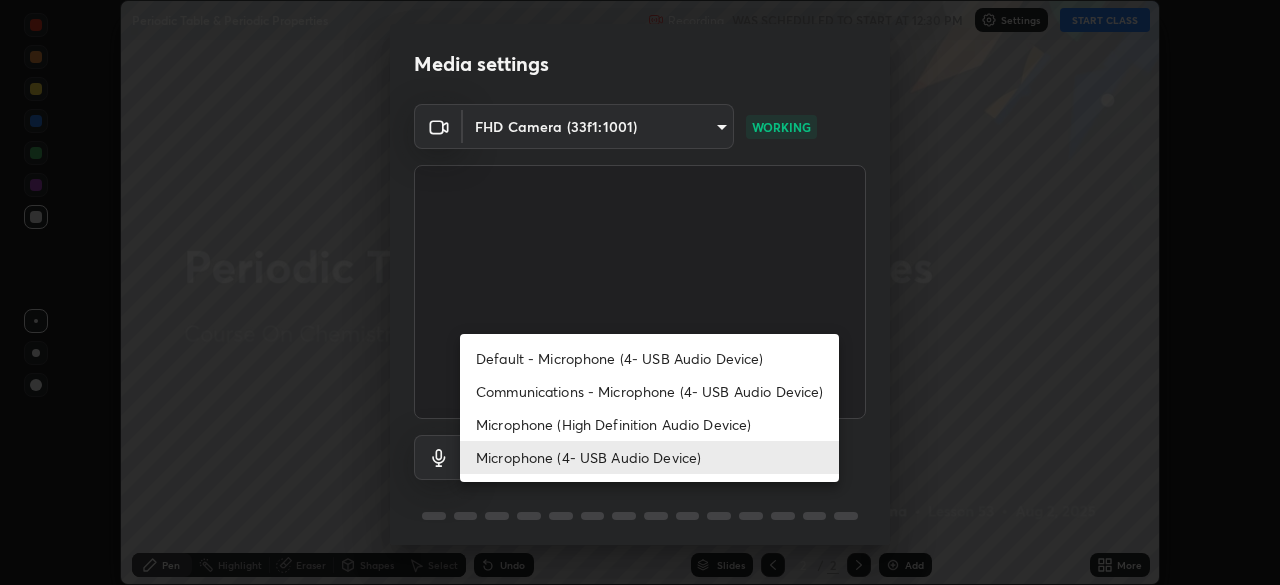 click on "Microphone (High Definition Audio Device)" at bounding box center [649, 424] 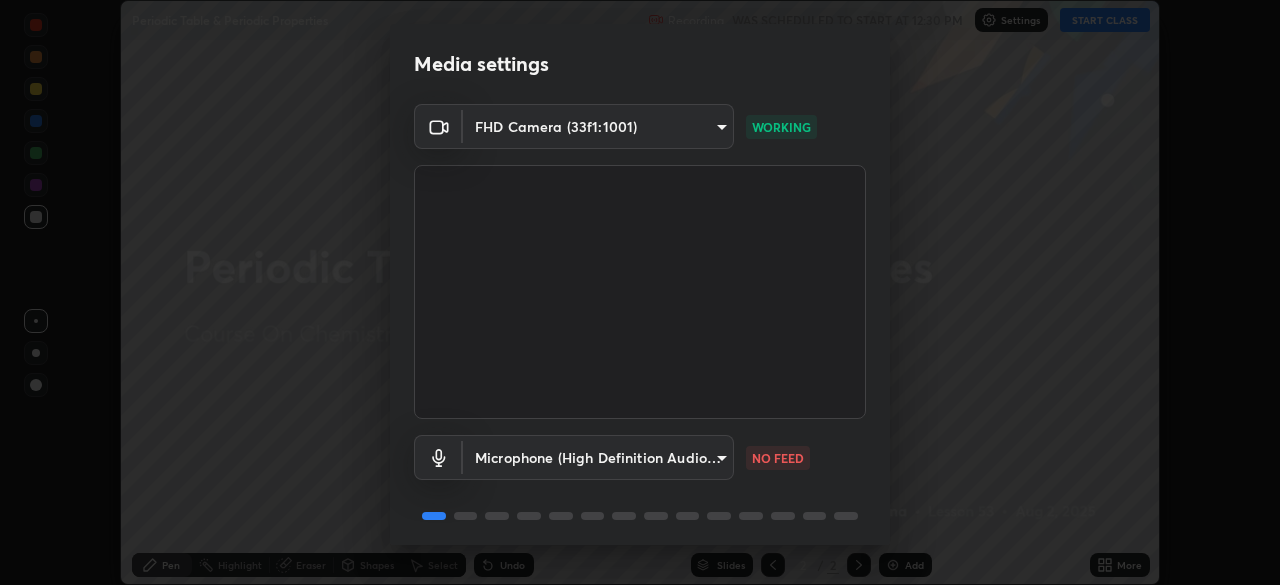 click on "Erase all Periodic Table & Periodic Properties Recording WAS SCHEDULED TO START AT 12:30 PM Settings START CLASS Setting up your live class Periodic Table & Periodic Properties • L53 of Course On Chemistry for NEET Conquer 1 2026 [PERSON] Pen Highlight Eraser Shapes Select Undo Slides 2 / 2 Add More No doubts shared Encourage your learners to ask a doubt for better clarity Report an issue Reason for reporting Buffering Chat not working Audio - Video sync issue Educator video quality low ​ Attach an image Report Media settings FHD Camera ([DEVICE_ID]) WORKING Microphone ([DEVICE_NAME]) [HASH] NO FEED 1 / 5 Next" at bounding box center (640, 292) 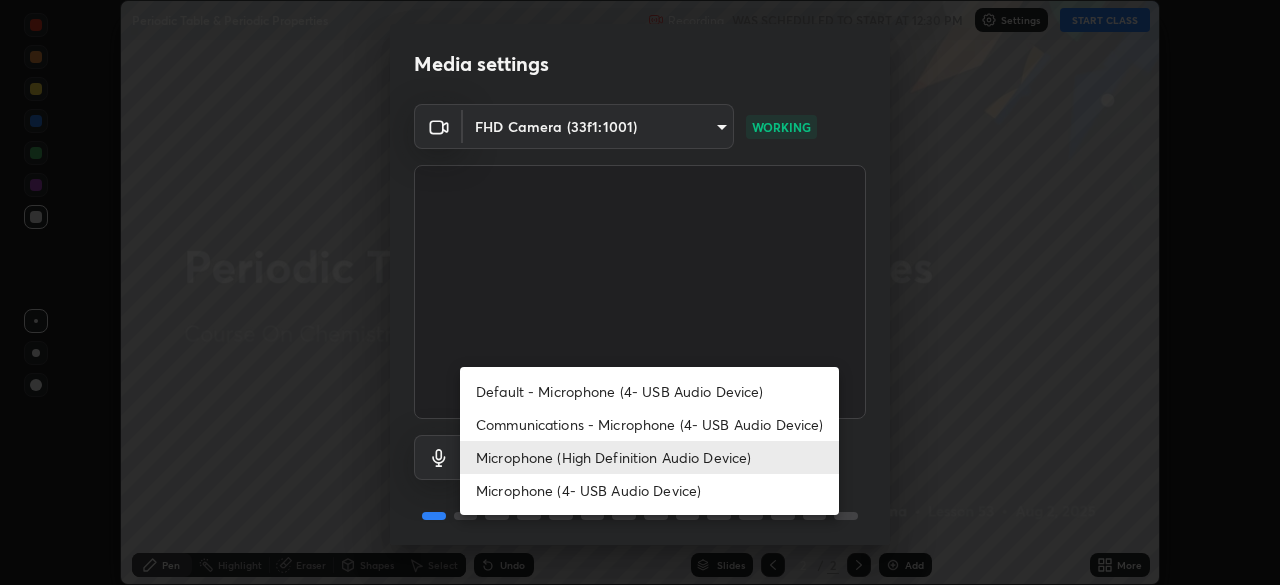 click on "Microphone (4- USB Audio Device)" at bounding box center (649, 490) 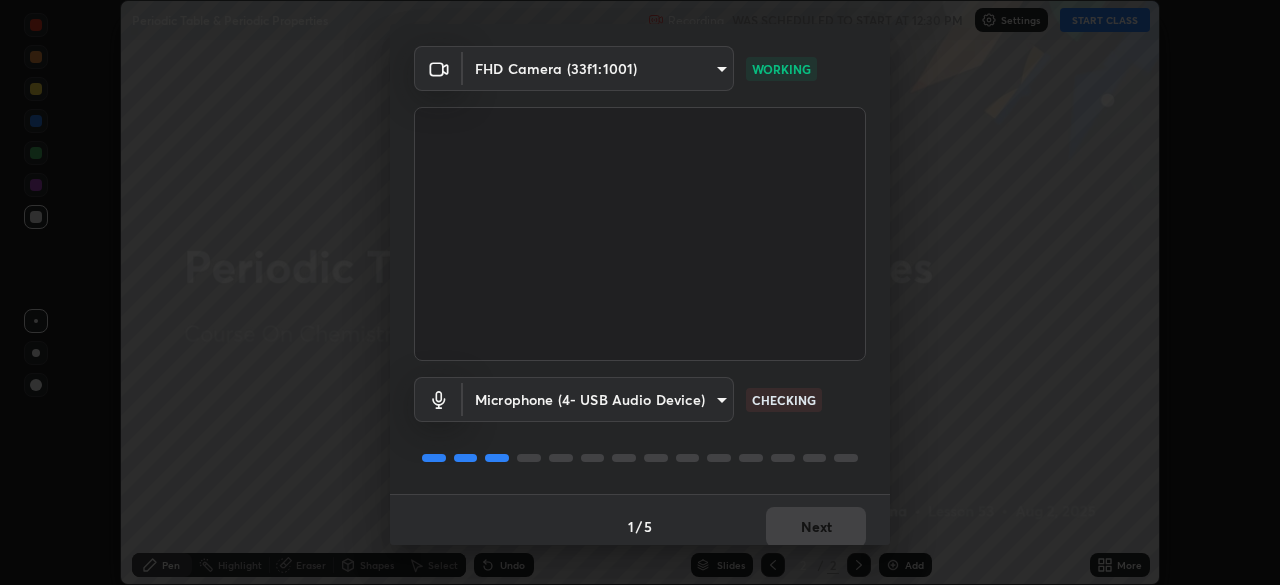 scroll, scrollTop: 70, scrollLeft: 0, axis: vertical 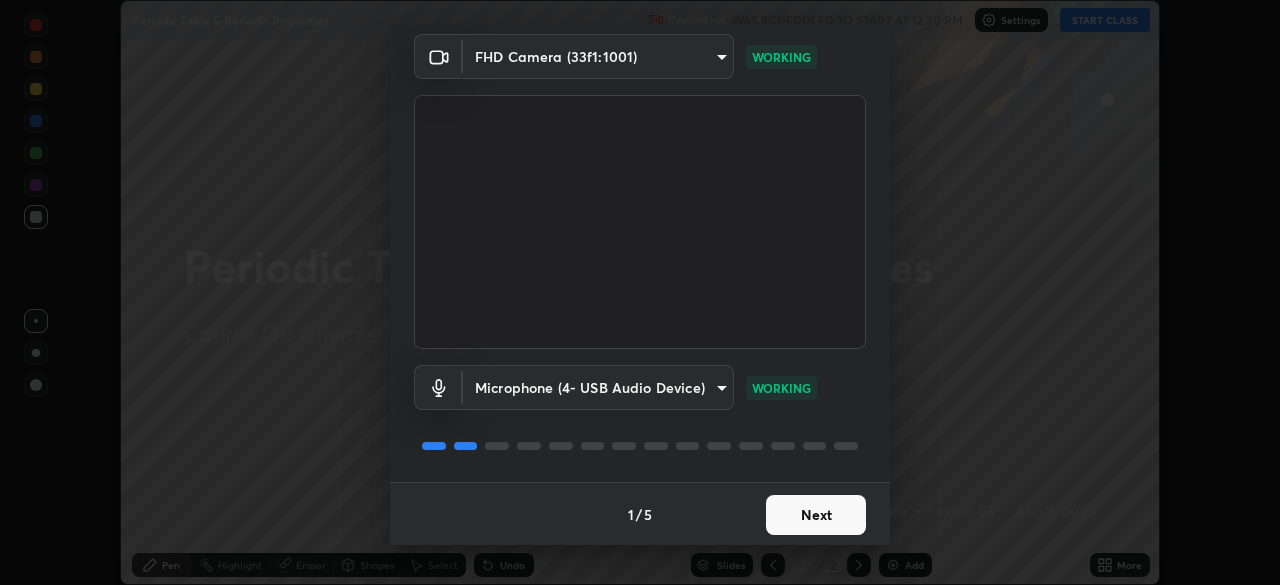 click on "Next" at bounding box center [816, 515] 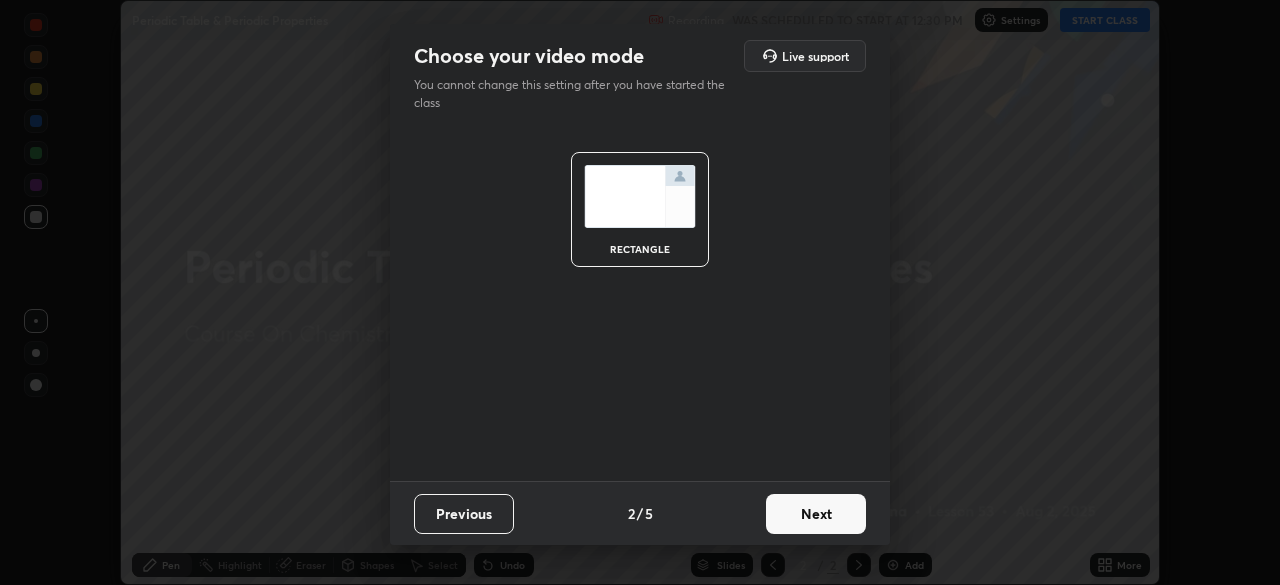 scroll, scrollTop: 0, scrollLeft: 0, axis: both 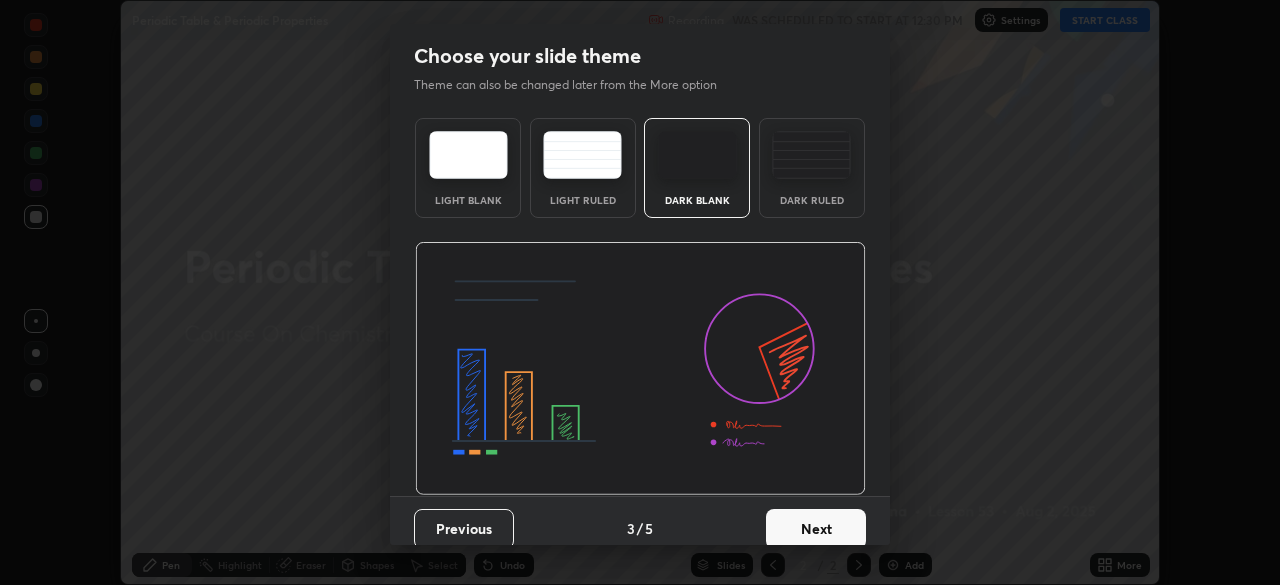 click on "Next" at bounding box center [816, 529] 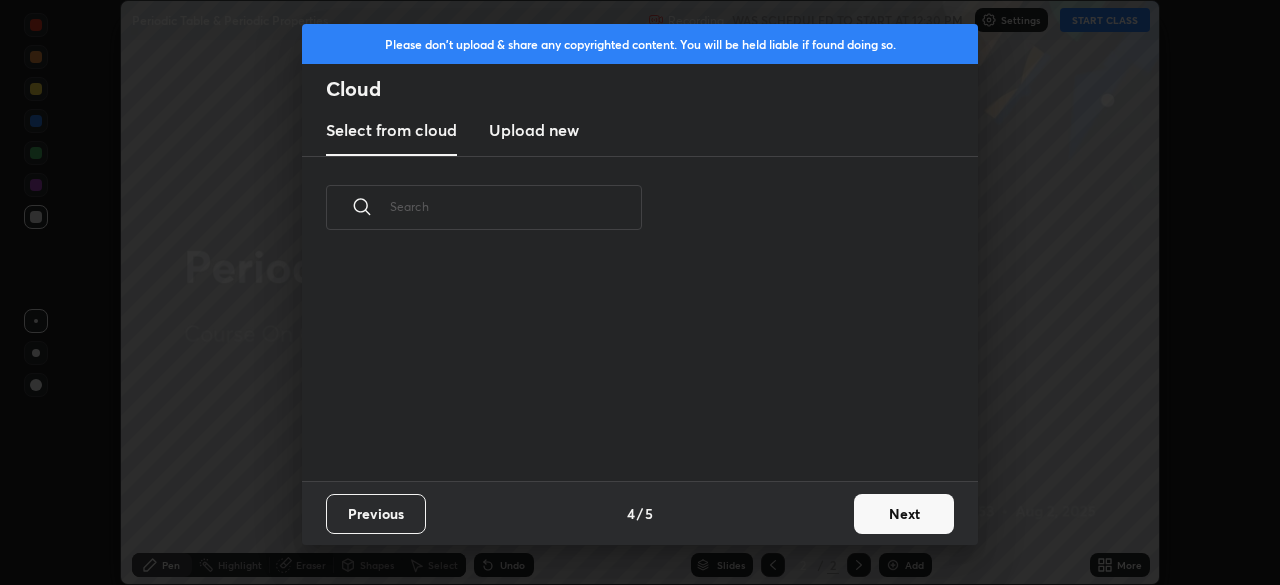 click on "Next" at bounding box center [904, 514] 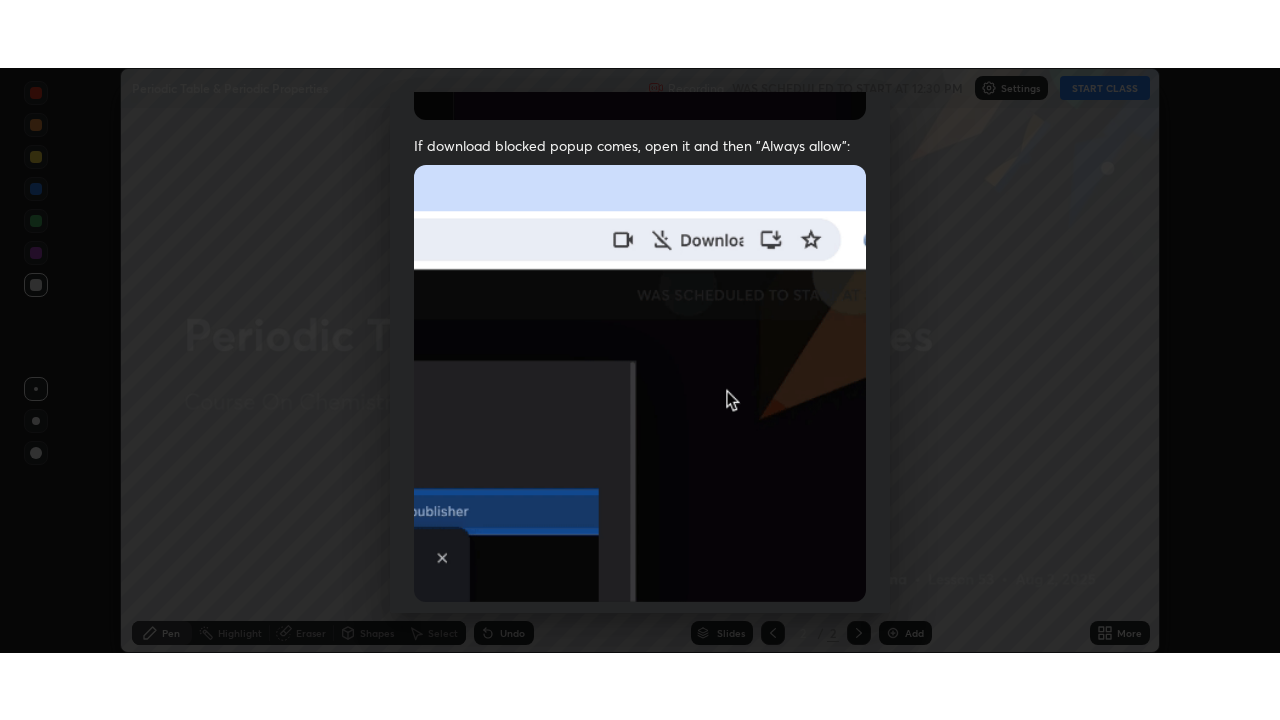 scroll, scrollTop: 478, scrollLeft: 0, axis: vertical 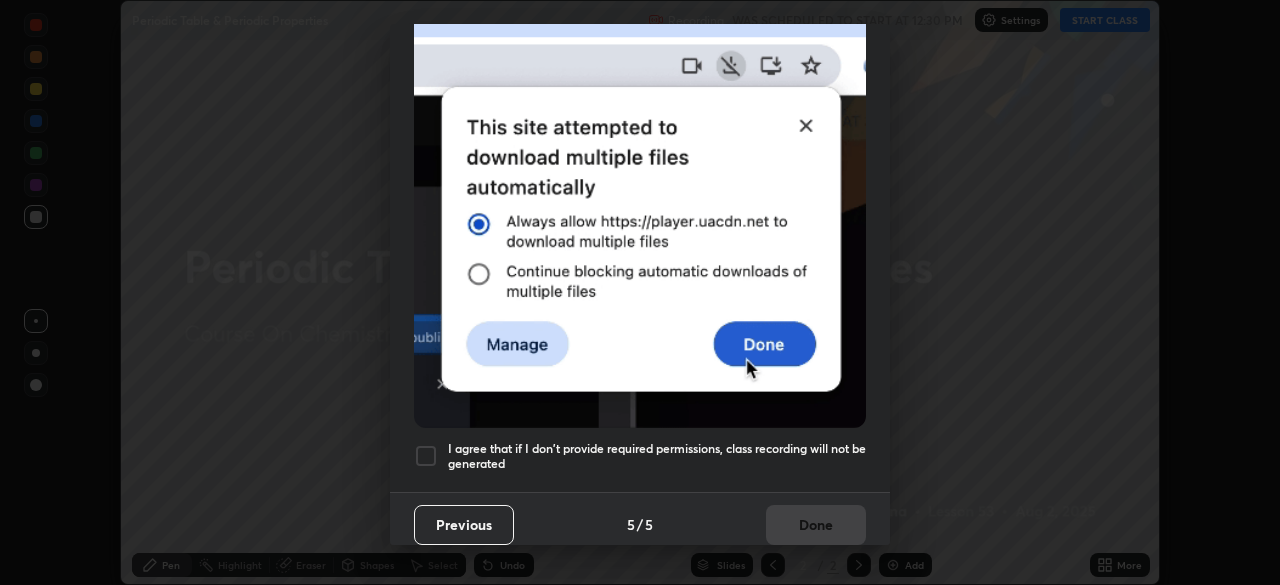 click at bounding box center [426, 456] 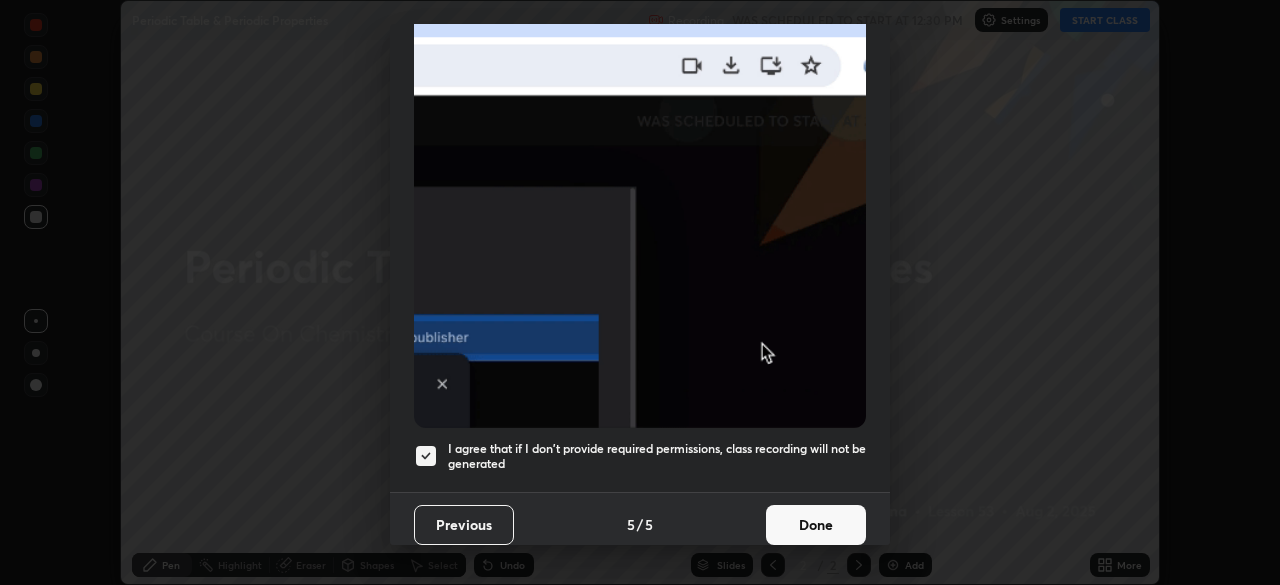 click on "Done" at bounding box center [816, 525] 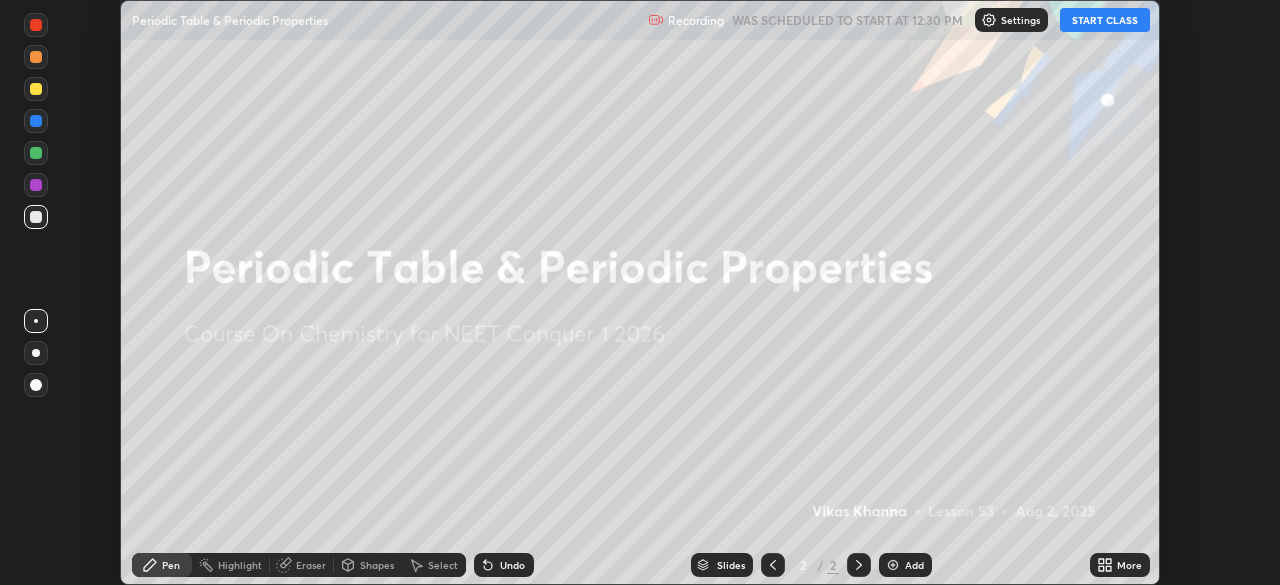 click on "START CLASS" at bounding box center [1105, 20] 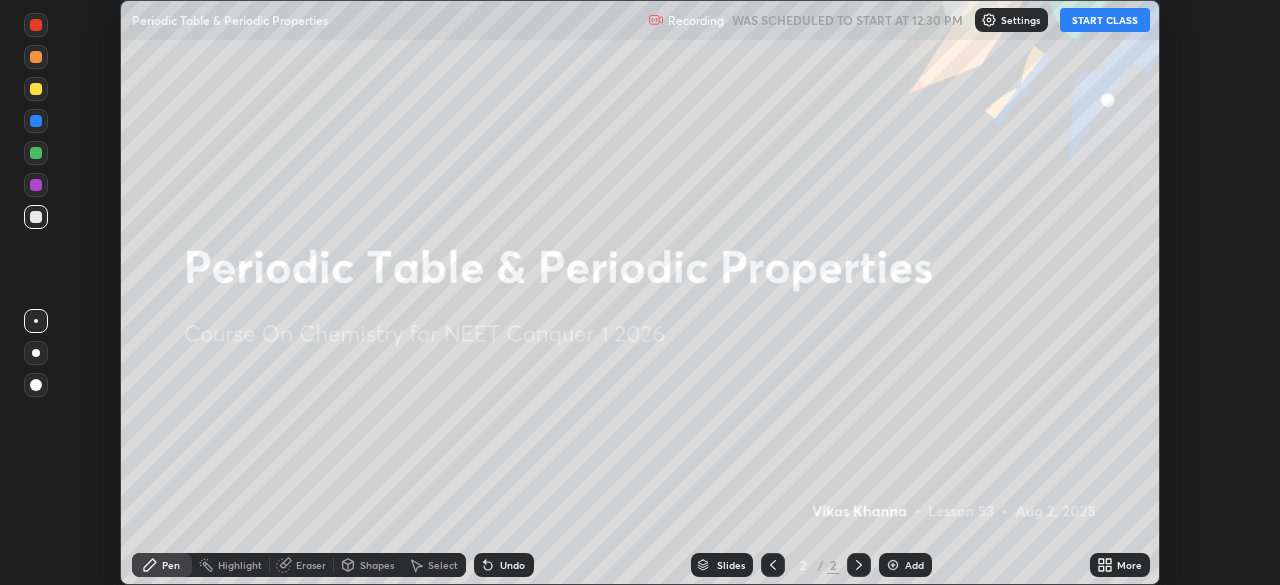 click on "More" at bounding box center [1129, 565] 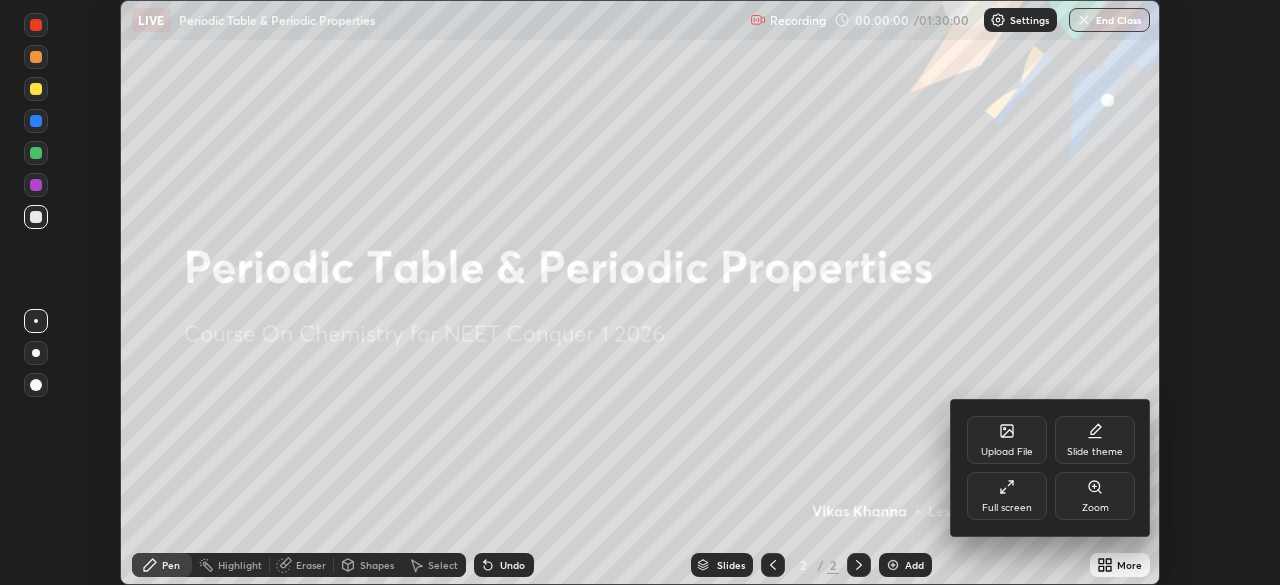 click on "Full screen" at bounding box center (1007, 496) 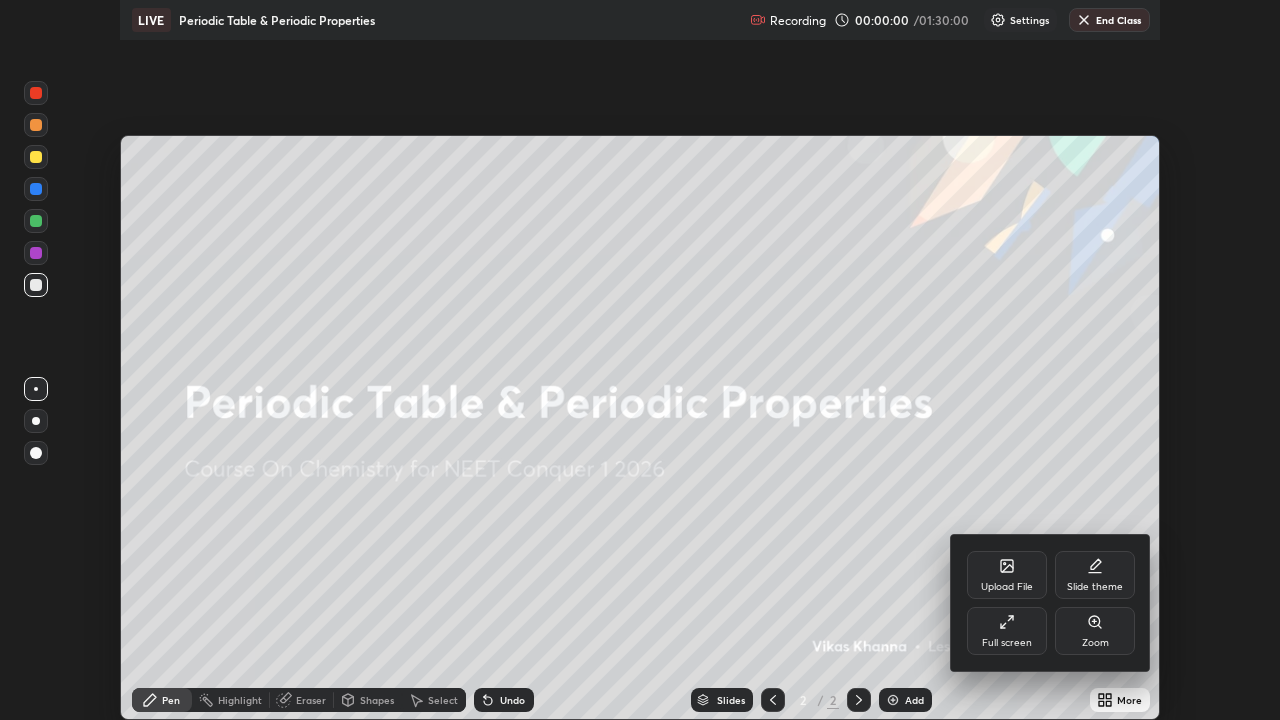 scroll, scrollTop: 99280, scrollLeft: 98720, axis: both 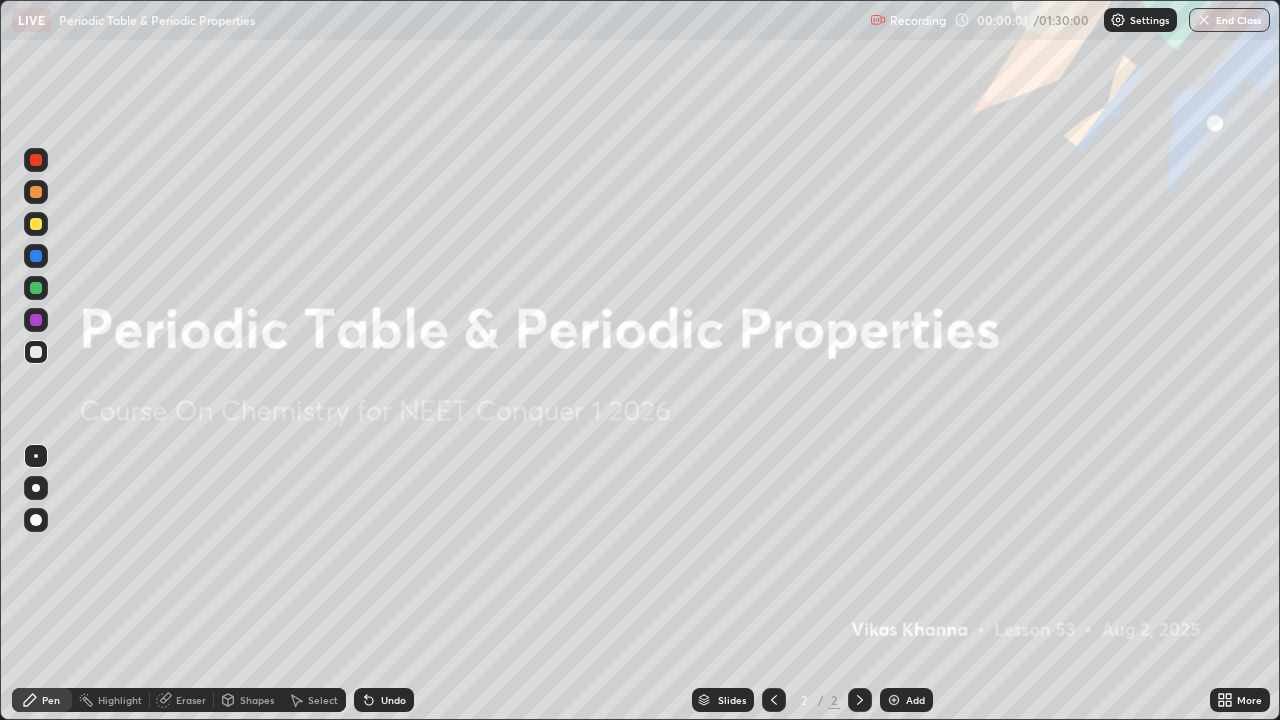 click on "Add" at bounding box center (915, 700) 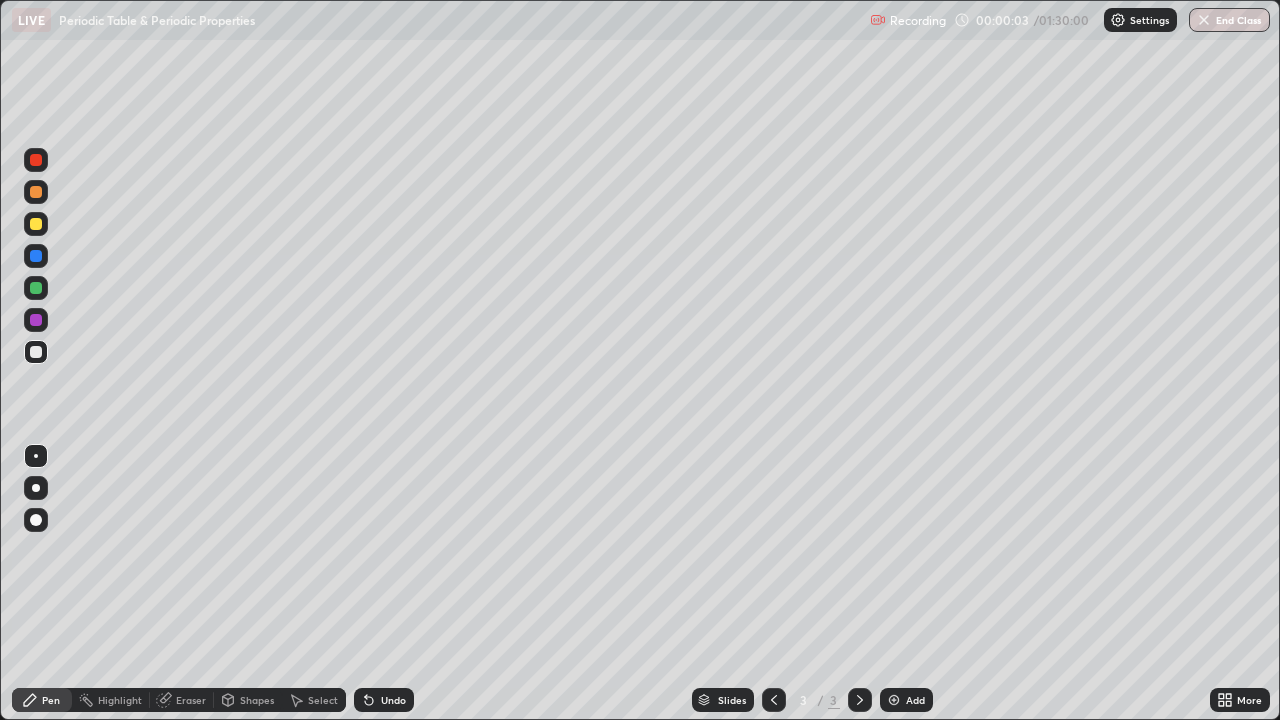 click at bounding box center (36, 520) 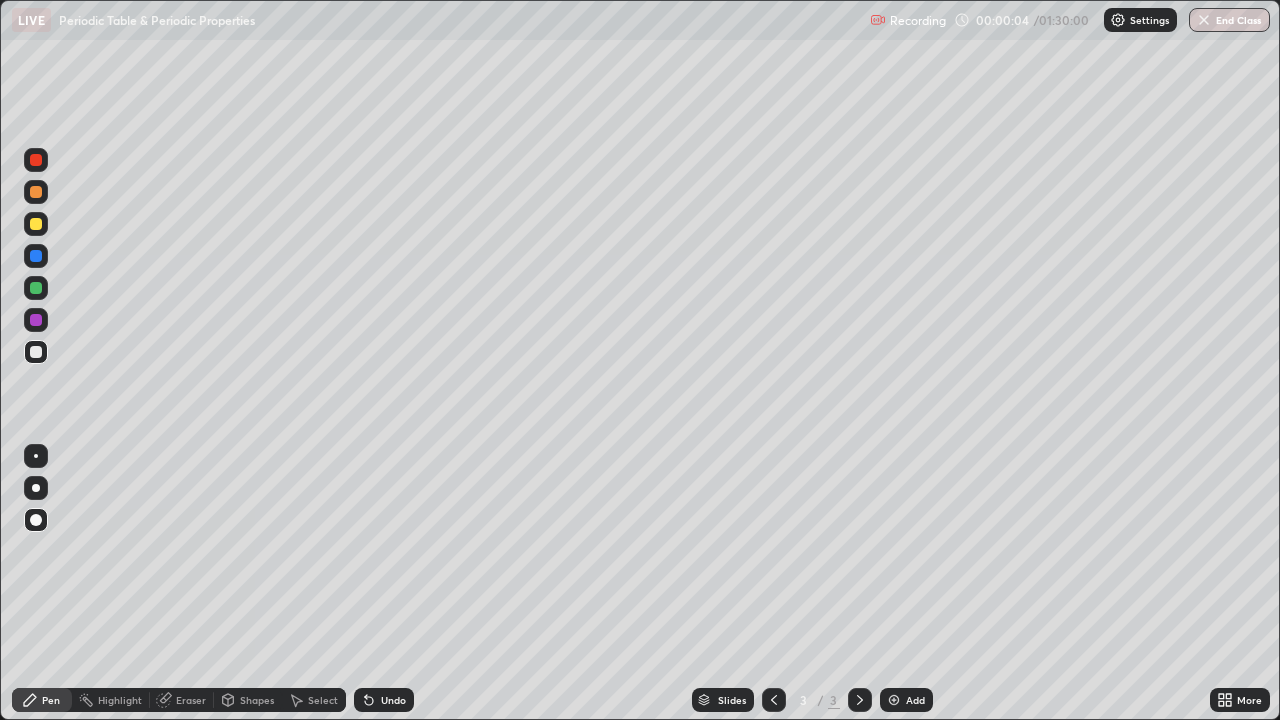 click on "Shapes" at bounding box center (248, 700) 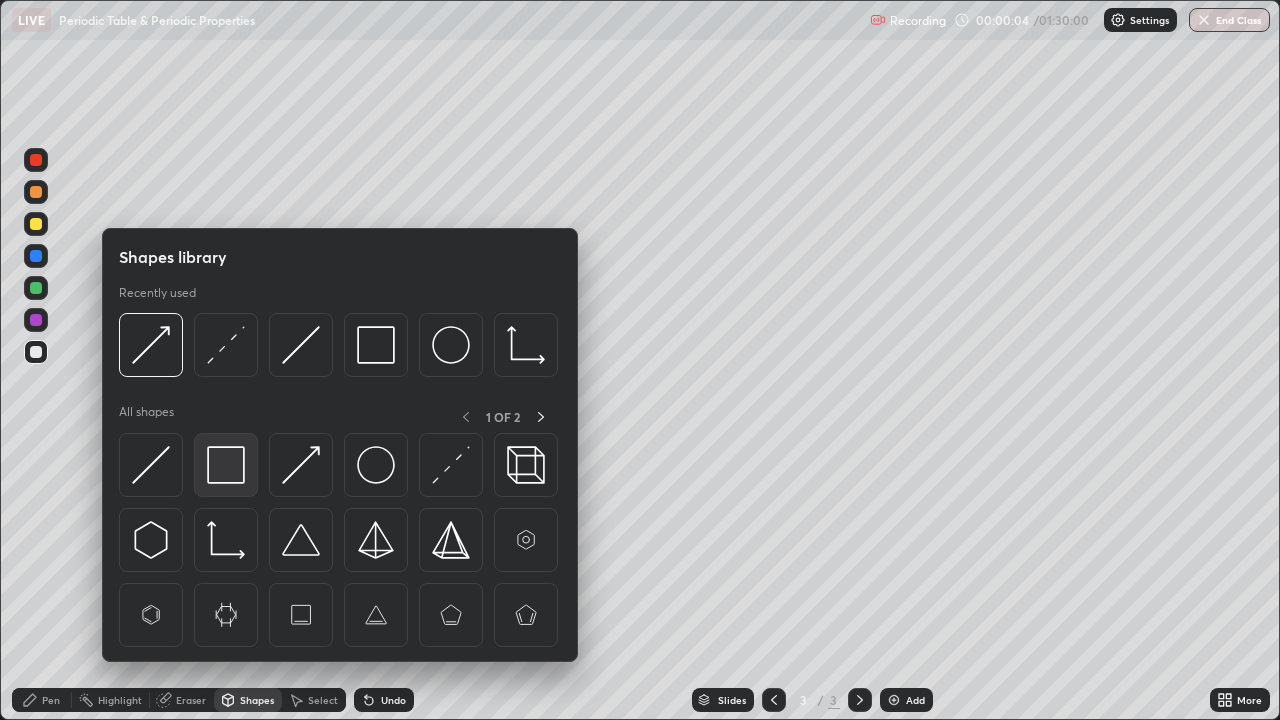 click at bounding box center (226, 465) 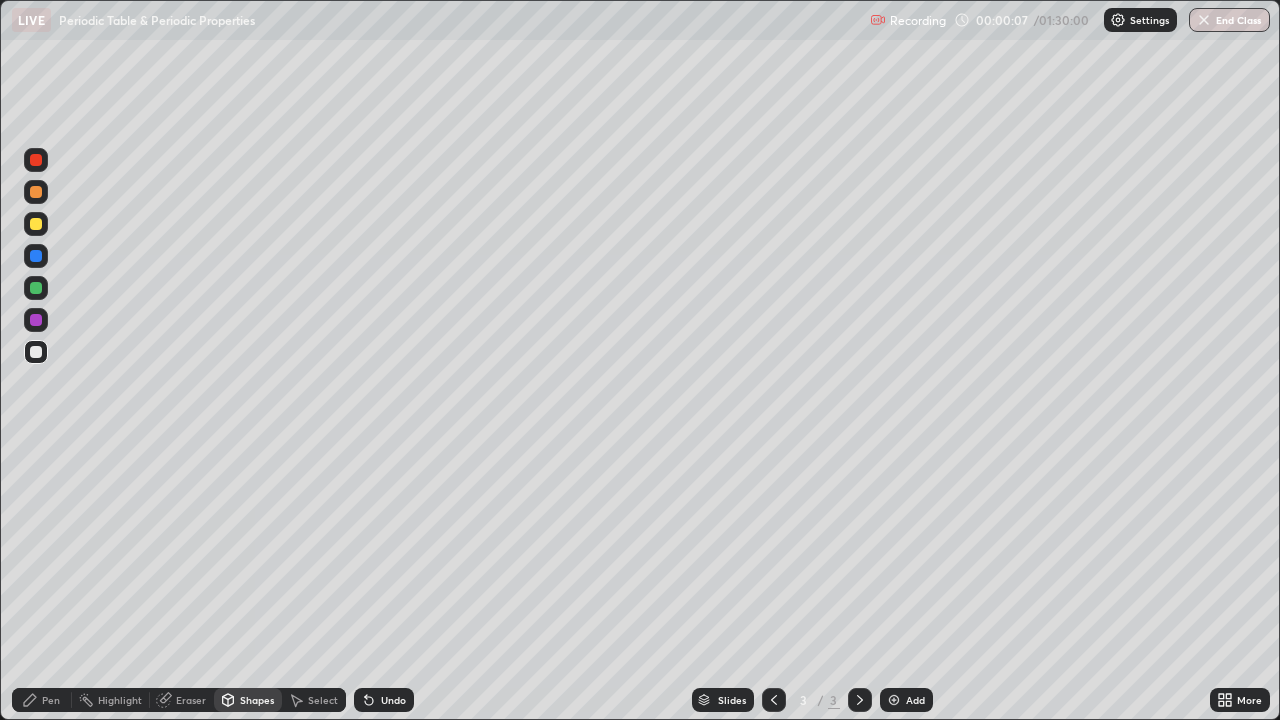 click on "Pen" at bounding box center [51, 700] 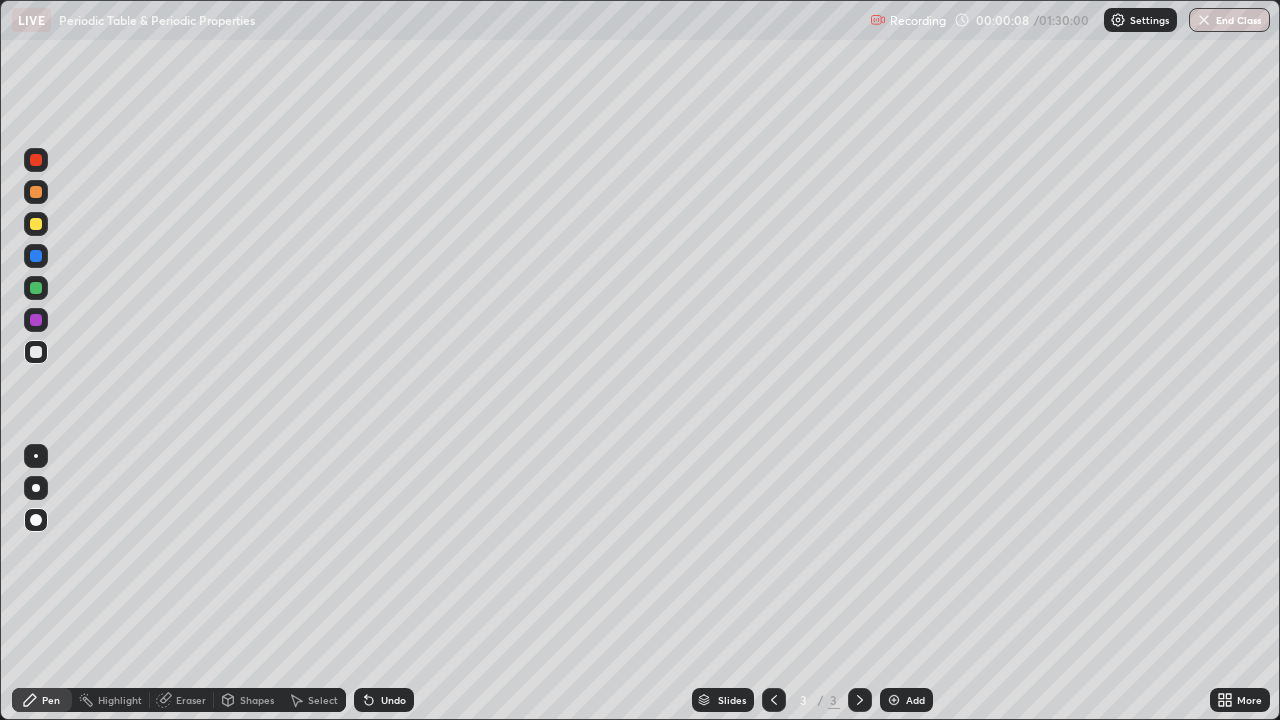 click at bounding box center (36, 224) 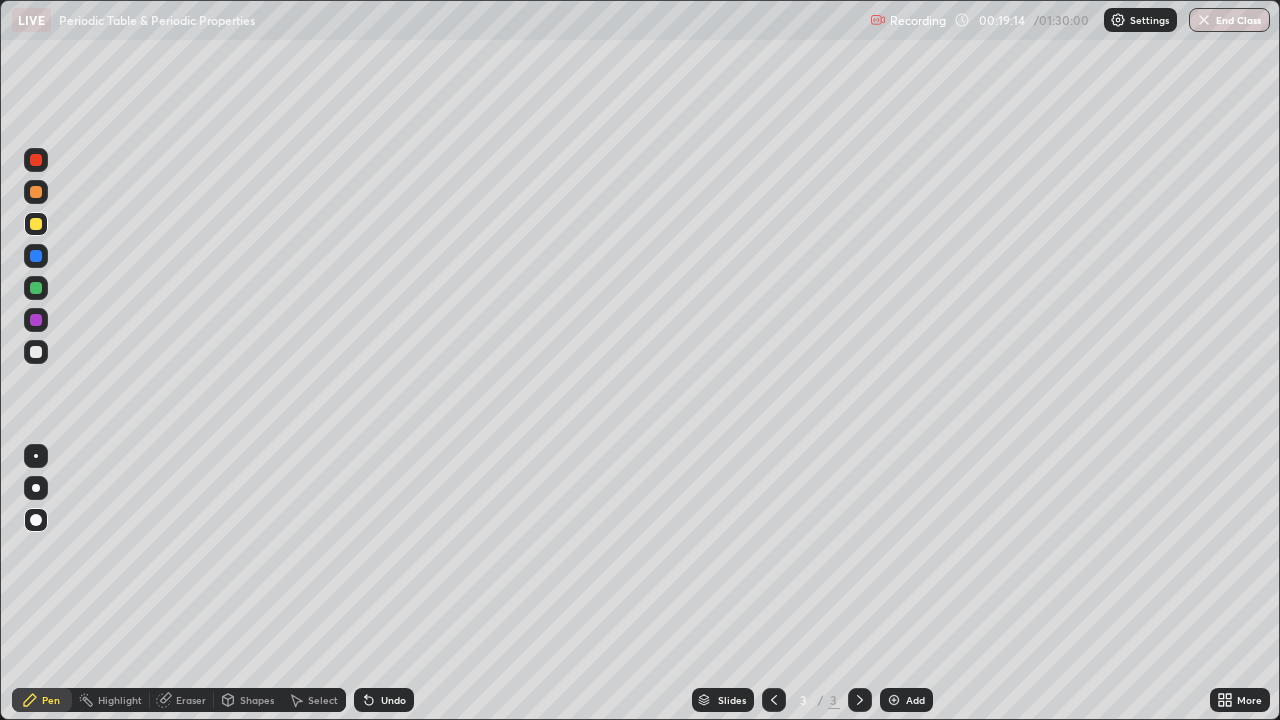 click at bounding box center [894, 700] 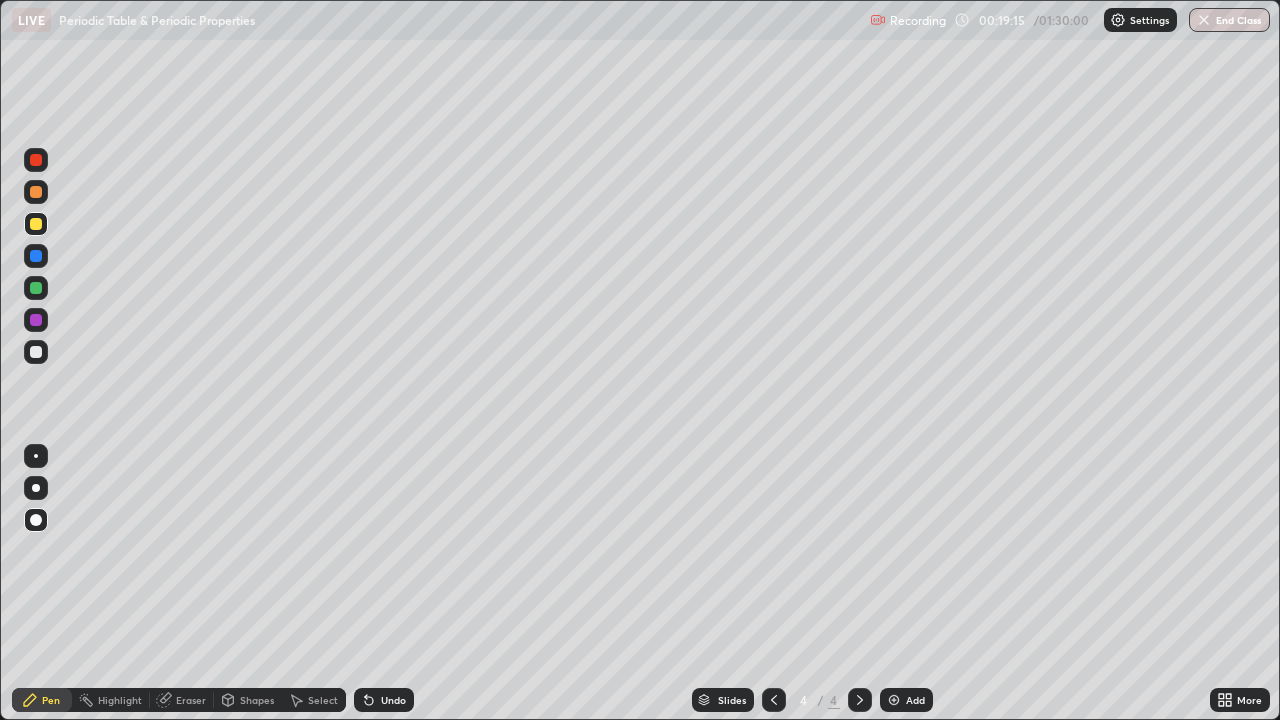 click on "Shapes" at bounding box center [257, 700] 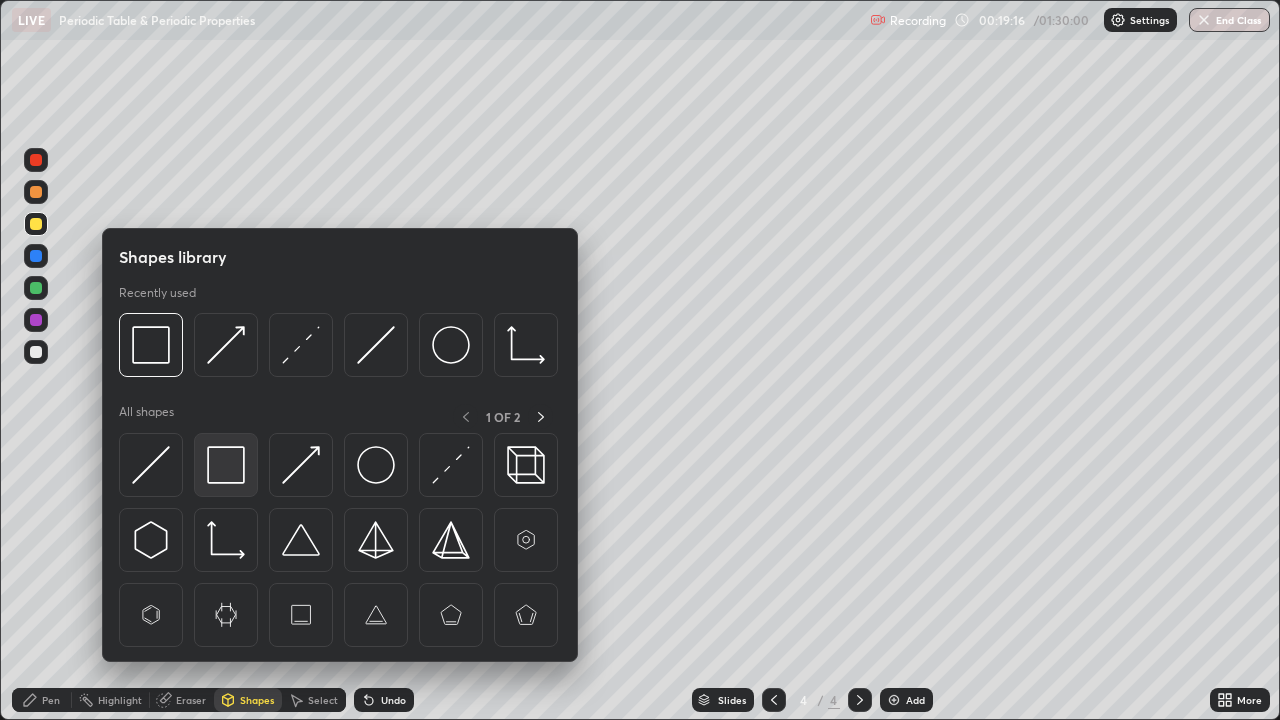 click at bounding box center [226, 465] 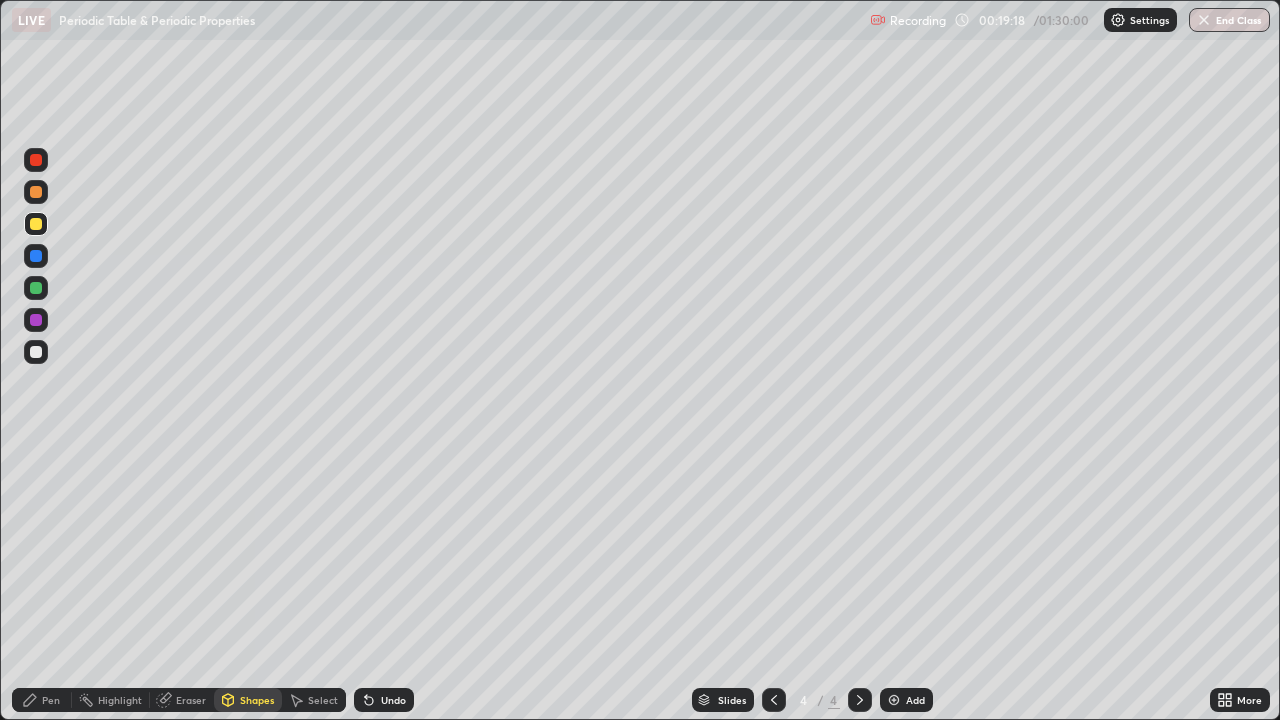 click on "Pen" at bounding box center [51, 700] 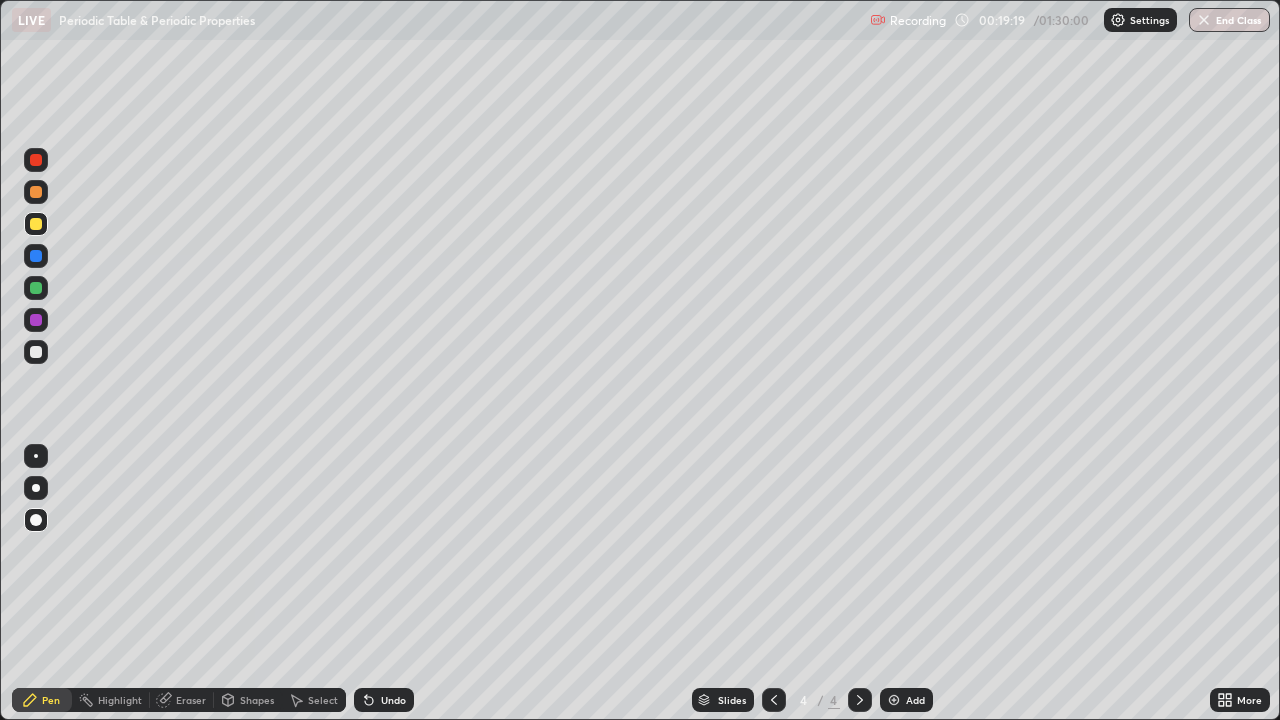 click at bounding box center [36, 256] 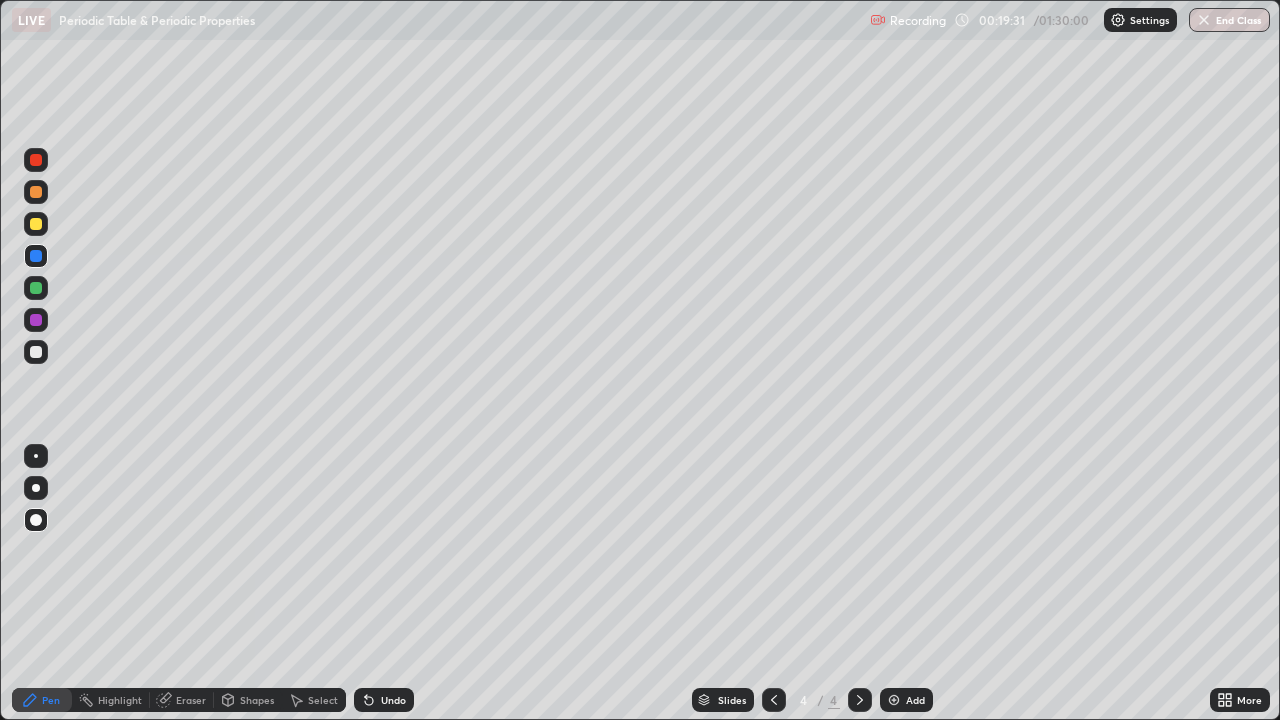 click on "Shapes" at bounding box center (257, 700) 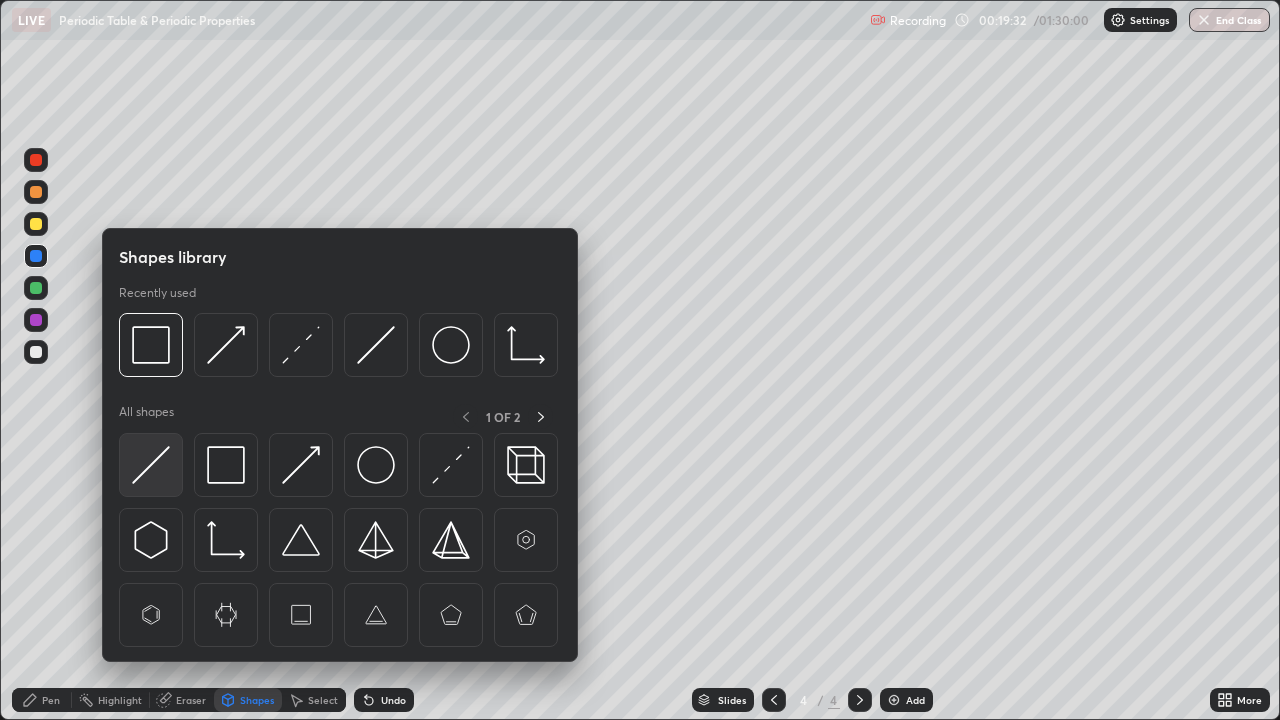 click at bounding box center [151, 465] 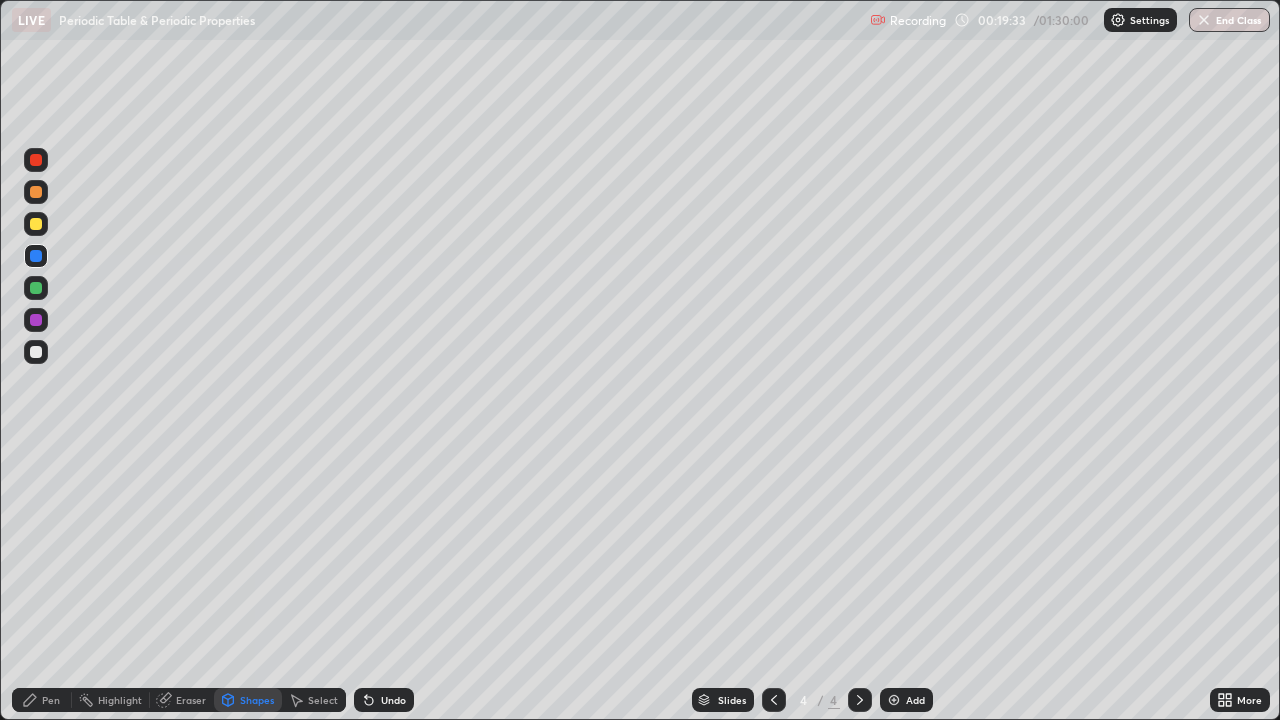 click on "Shapes" at bounding box center [248, 700] 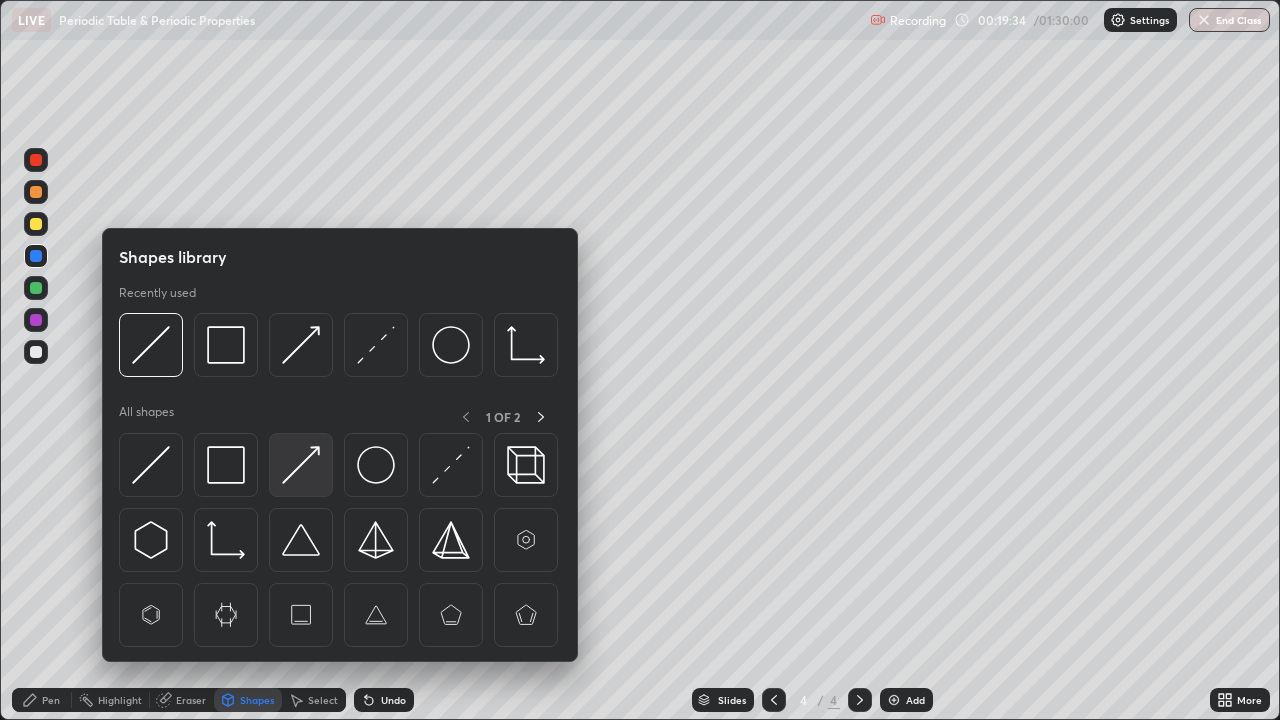 click at bounding box center [301, 465] 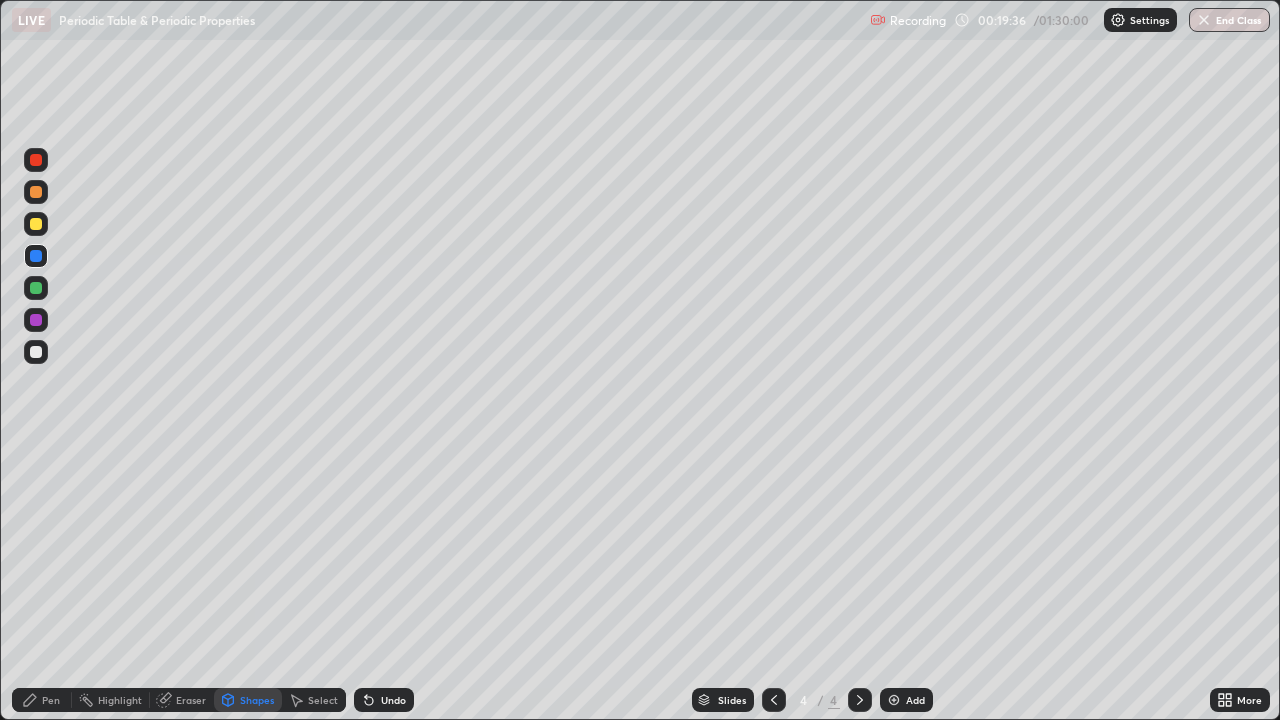 click on "Pen" at bounding box center (51, 700) 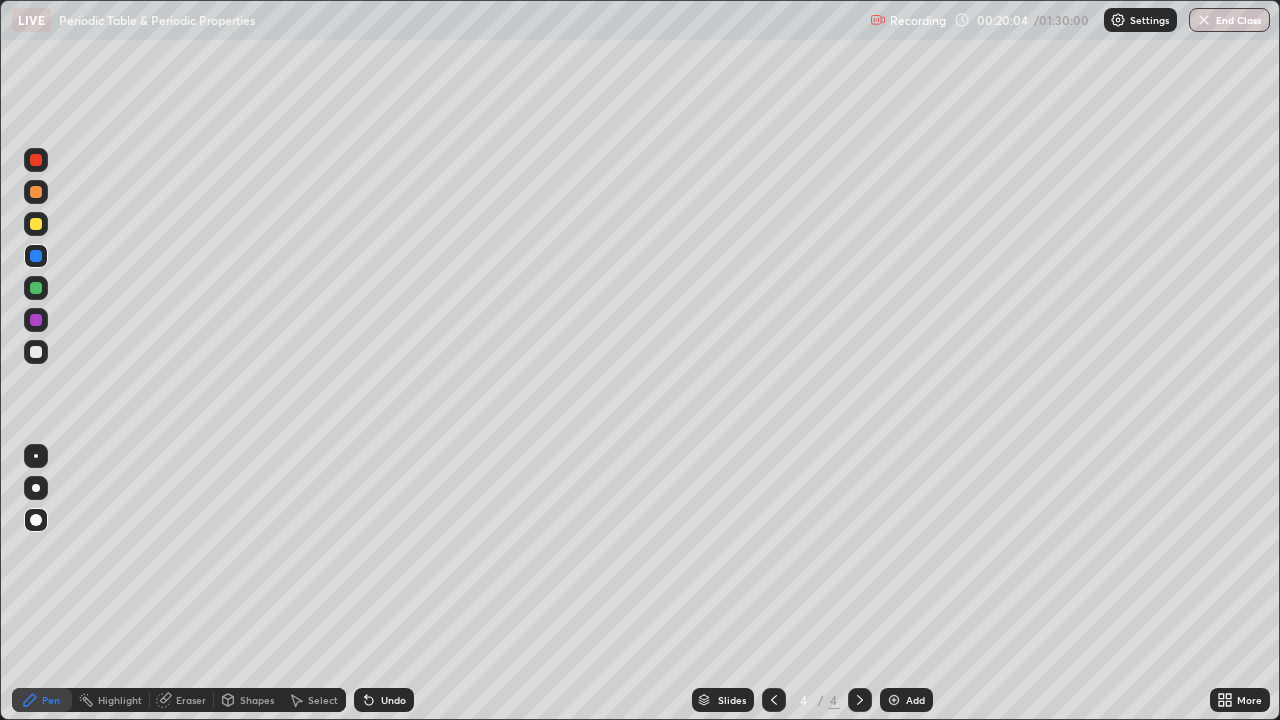 click at bounding box center (36, 288) 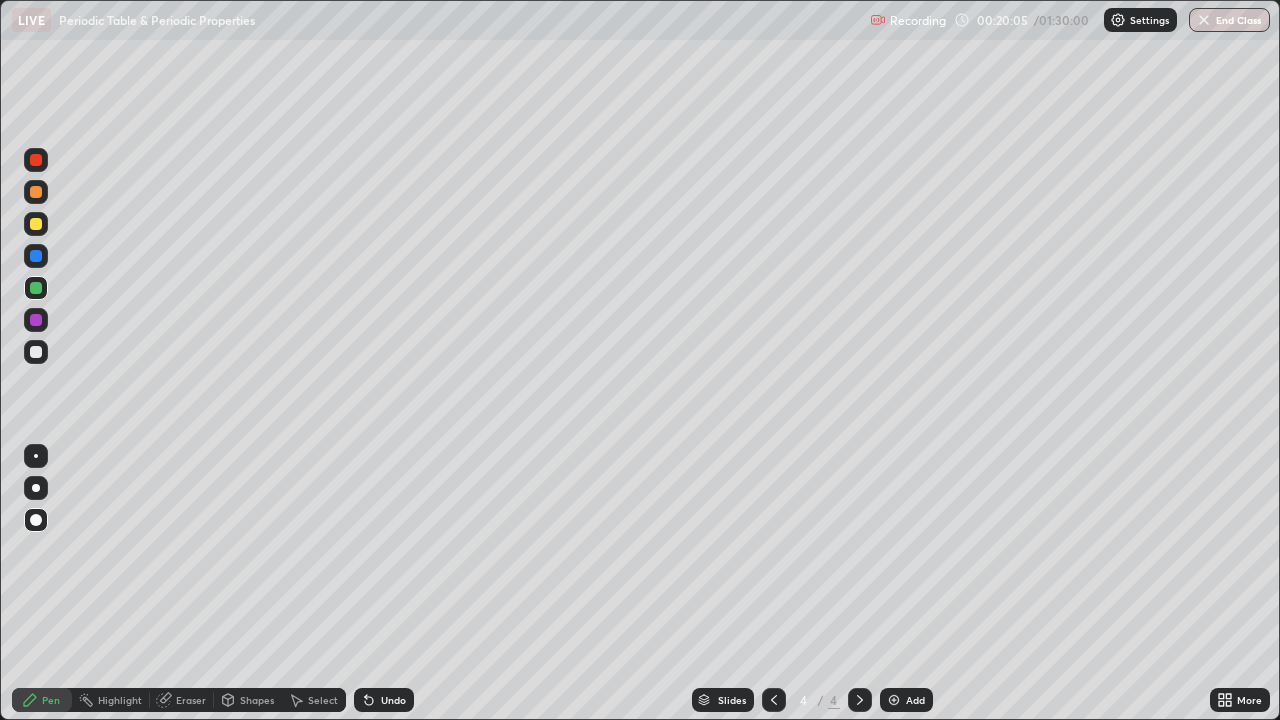 click on "Shapes" at bounding box center [257, 700] 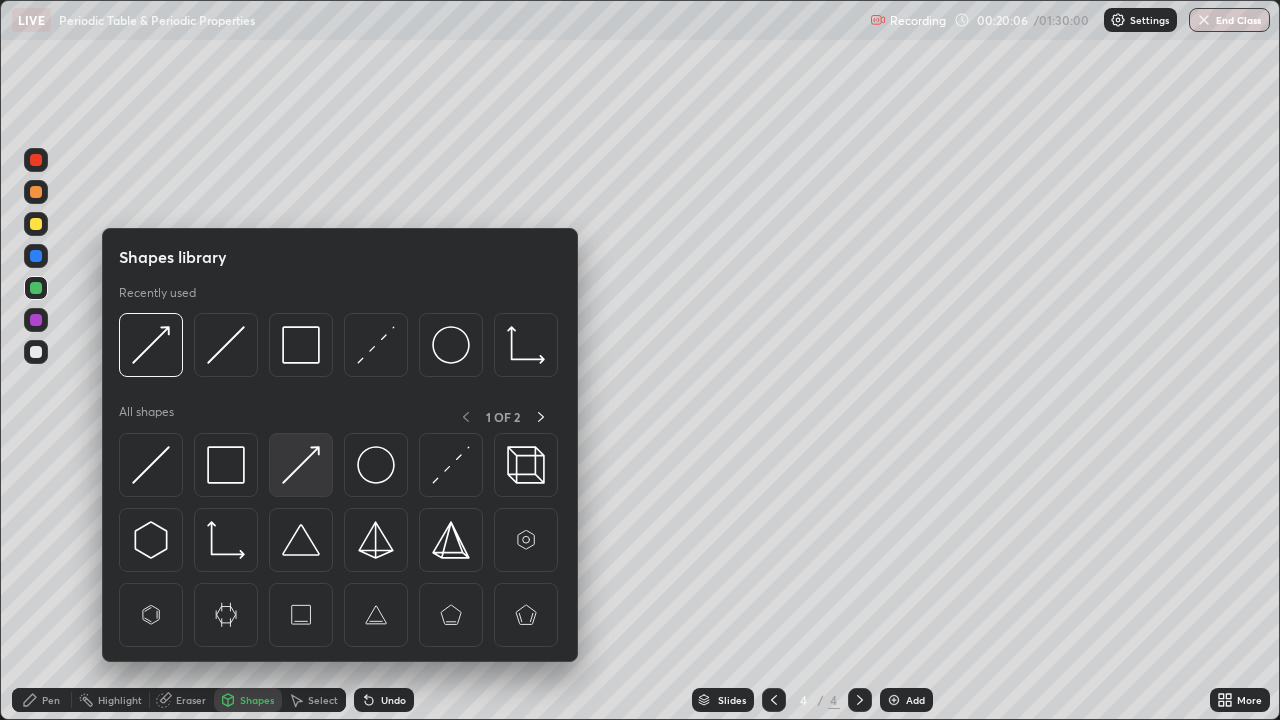 click at bounding box center (301, 465) 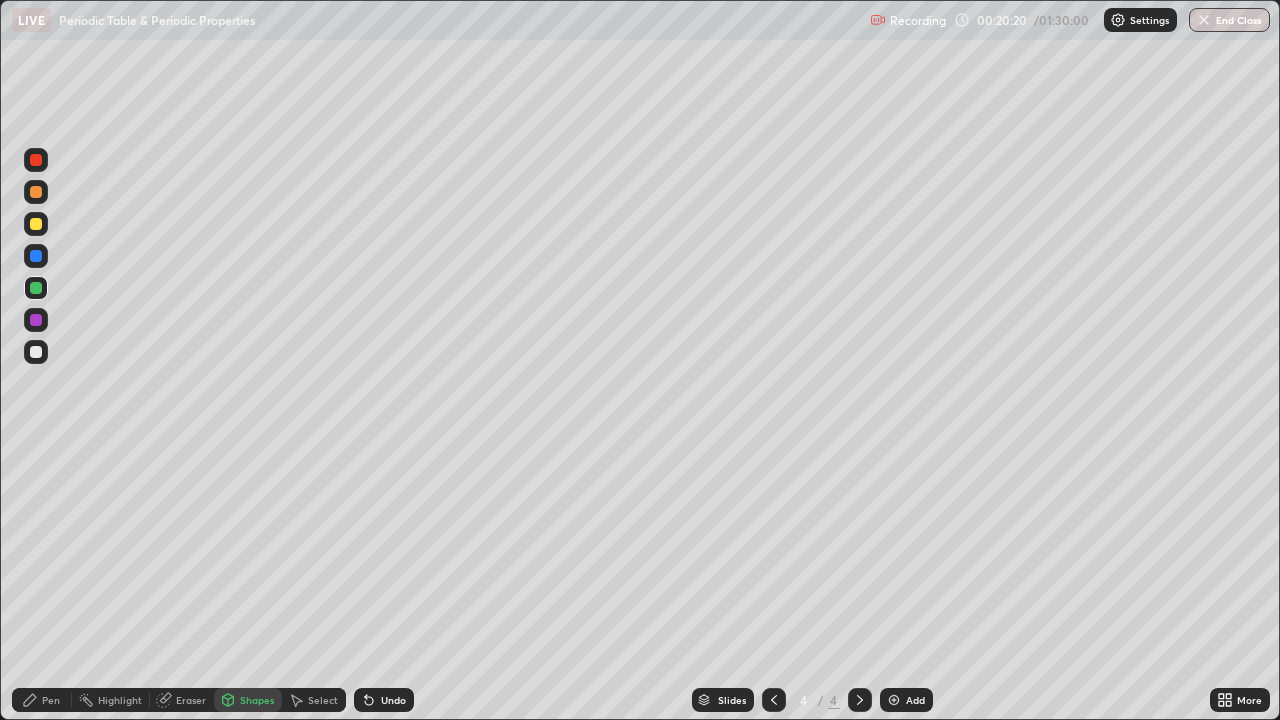 click on "Pen" at bounding box center (42, 700) 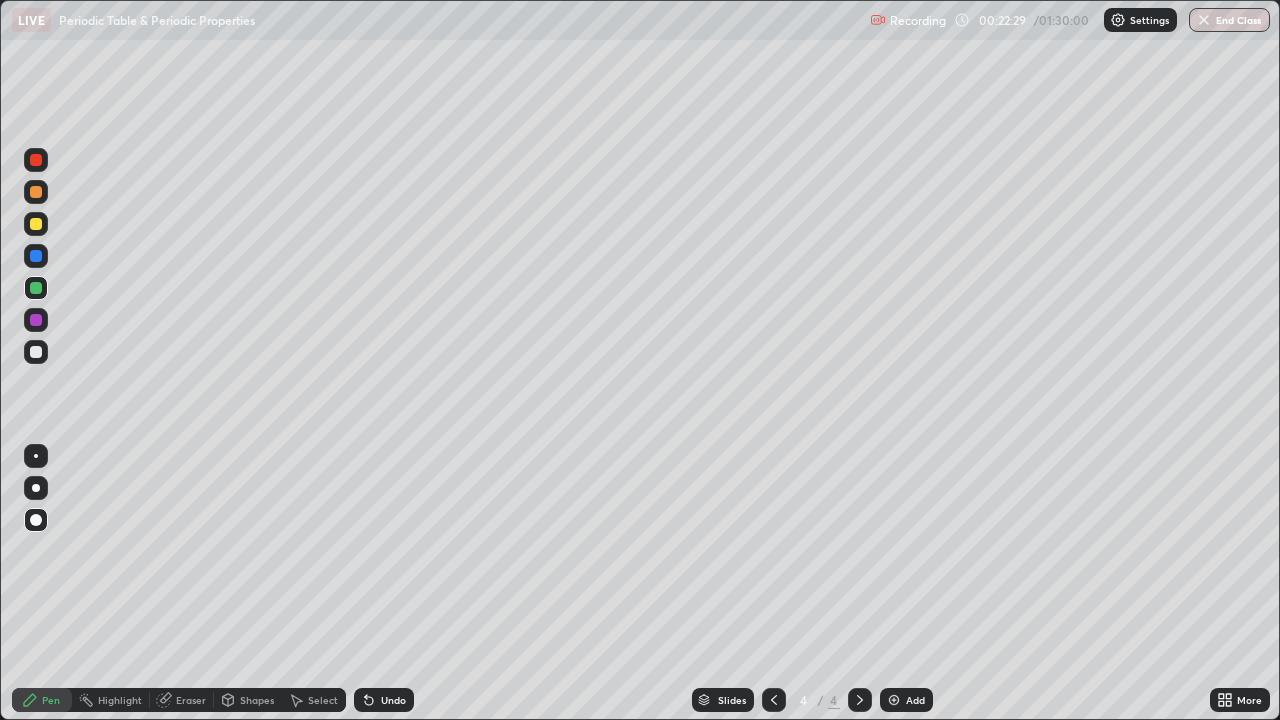 click at bounding box center [894, 700] 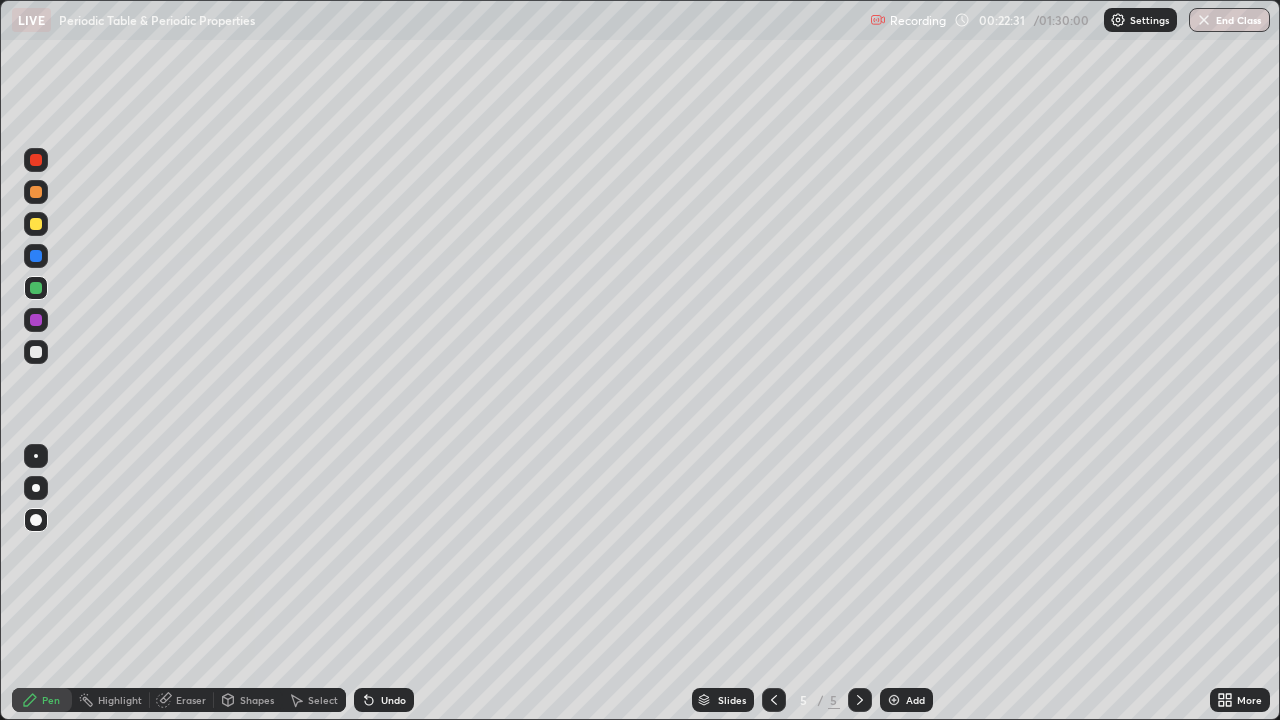 click on "Shapes" at bounding box center (257, 700) 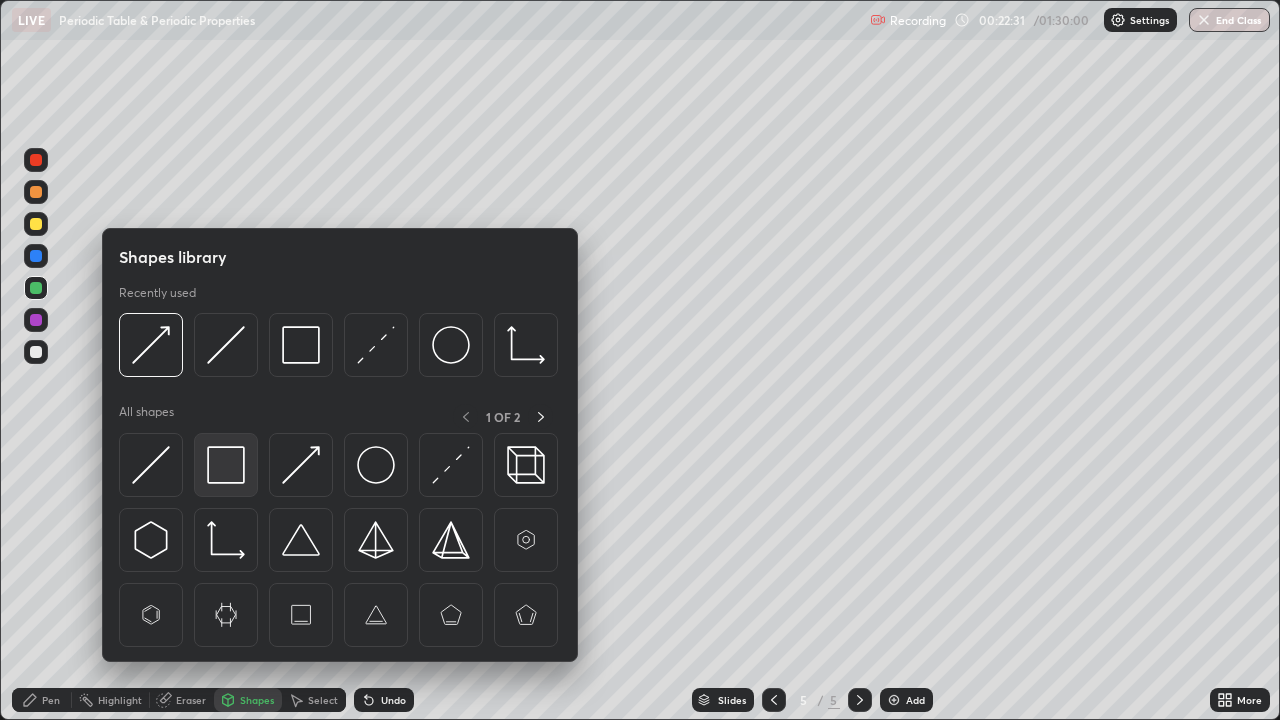 click at bounding box center [226, 465] 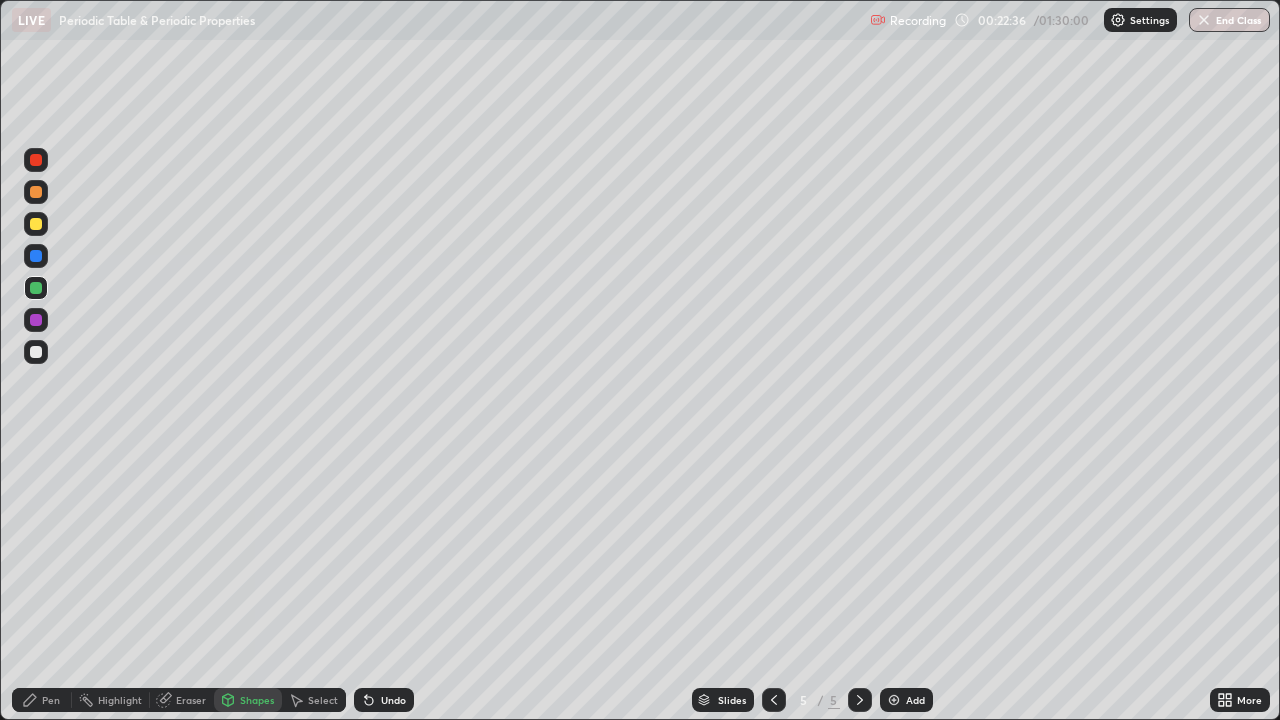 click on "Pen" at bounding box center (51, 700) 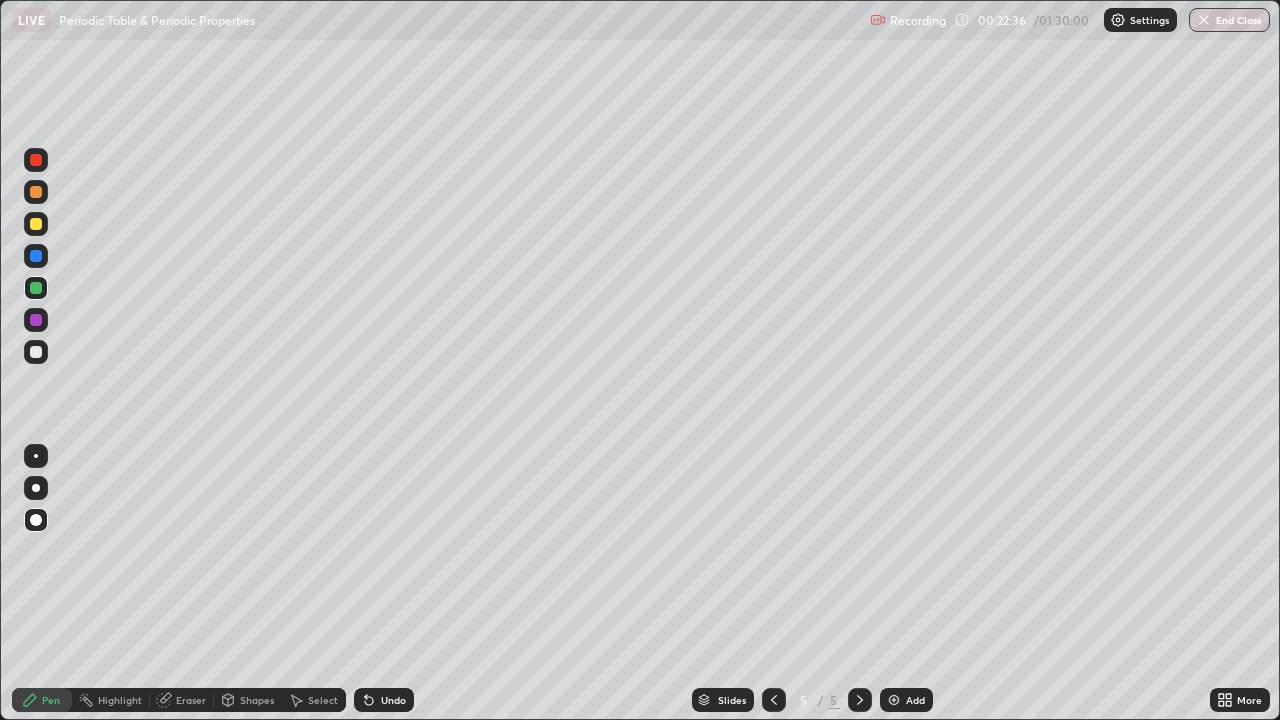 click at bounding box center (36, 320) 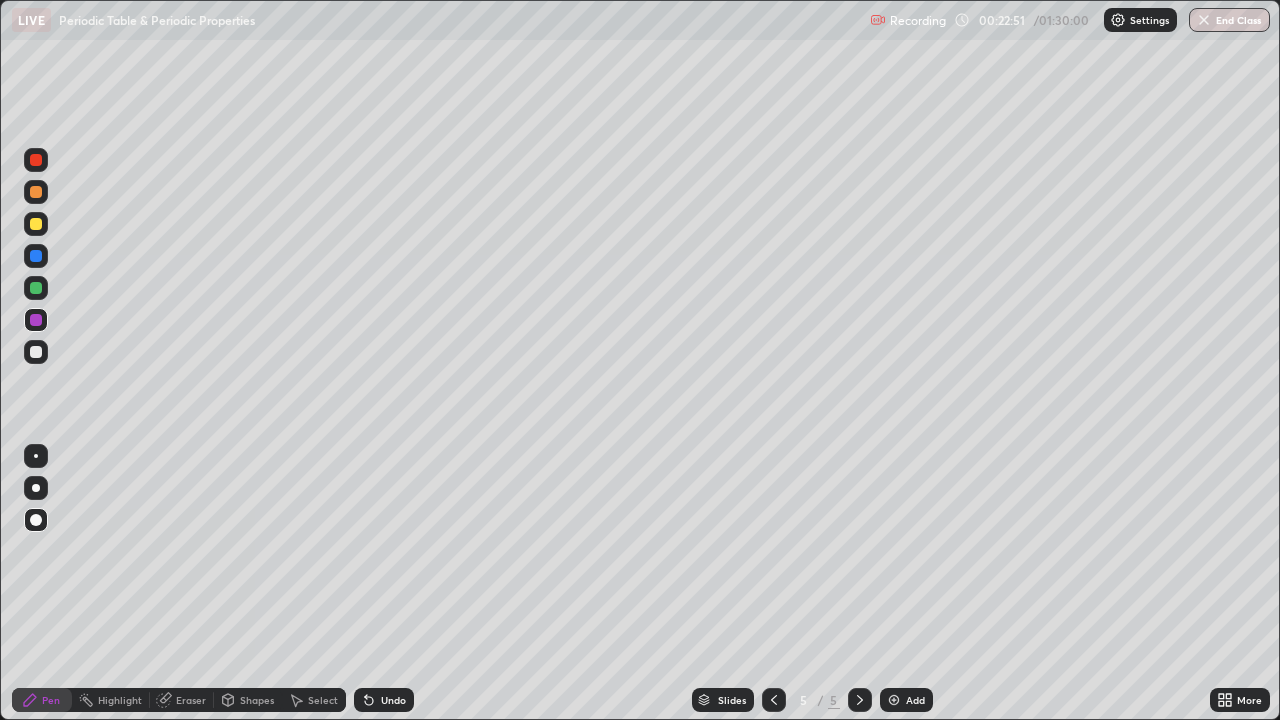 click on "Add" at bounding box center [906, 700] 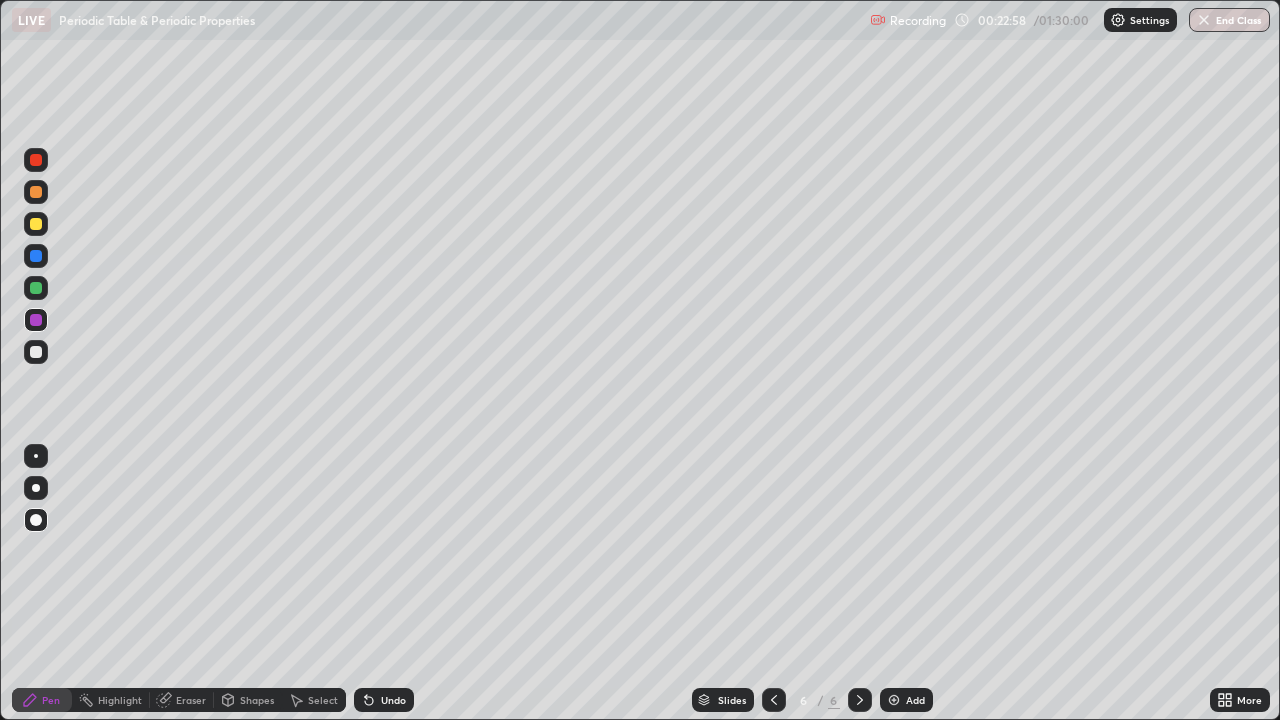 click at bounding box center [894, 700] 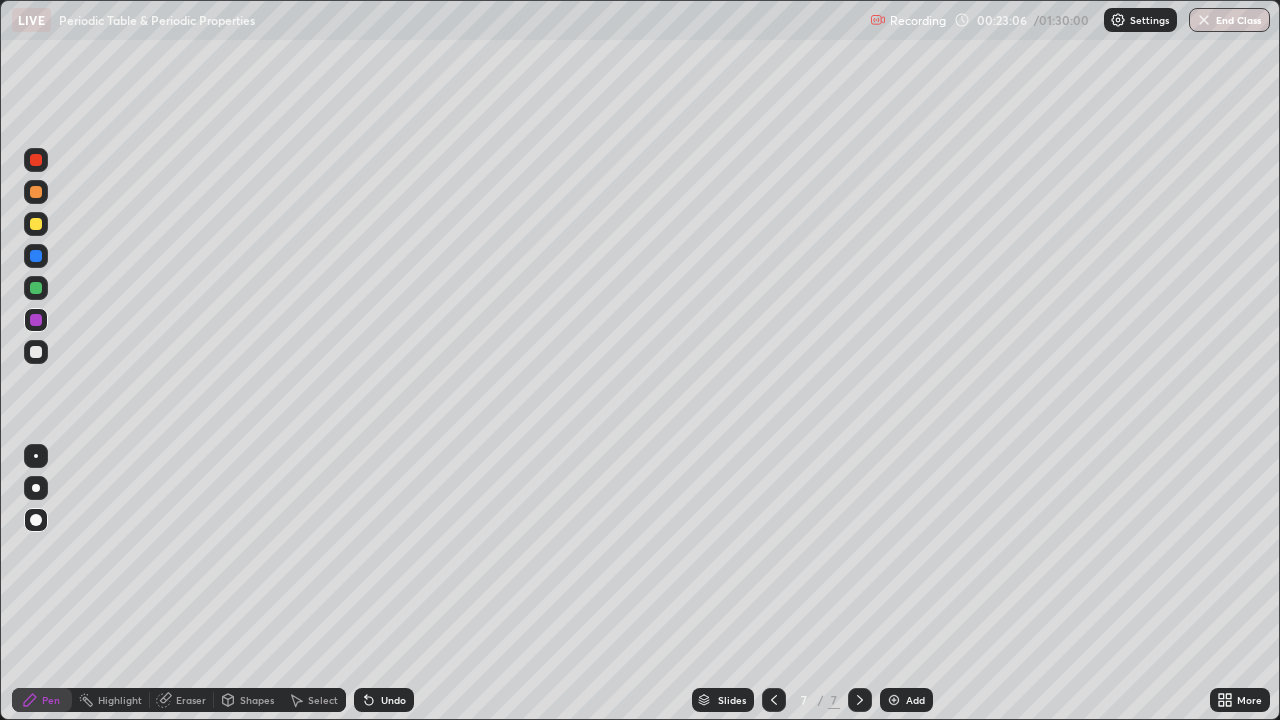 click at bounding box center [894, 700] 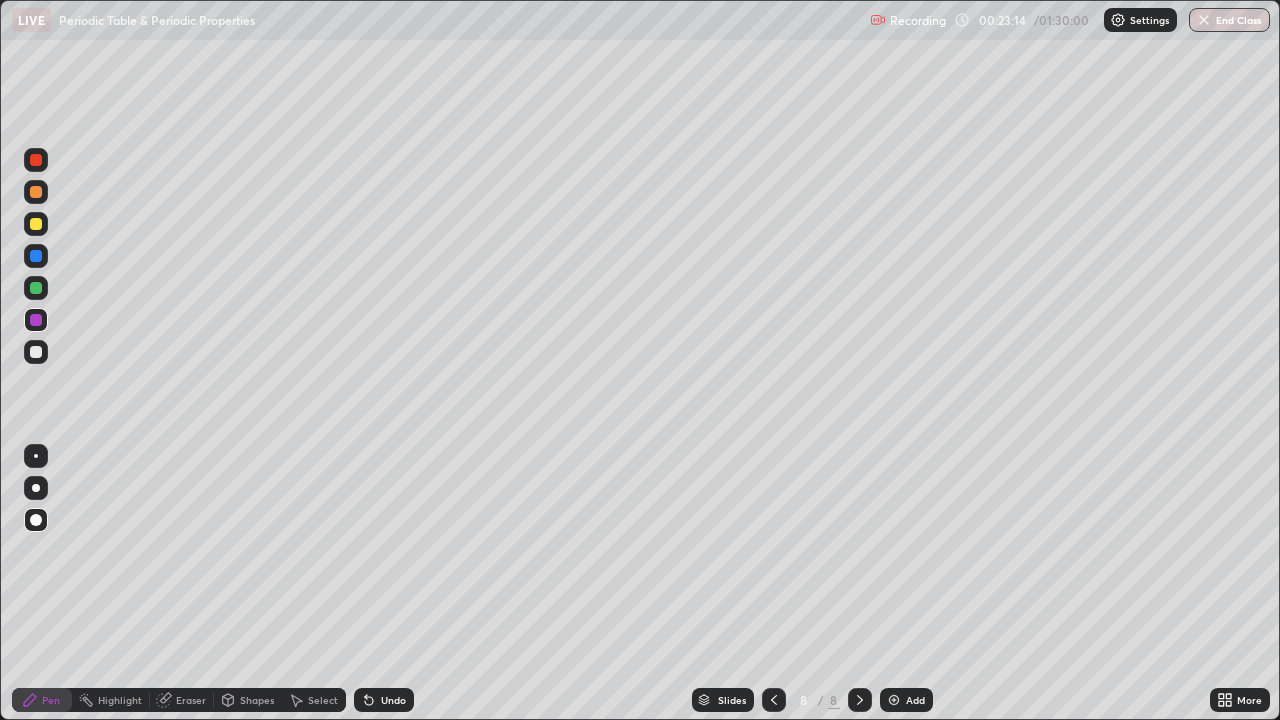 click 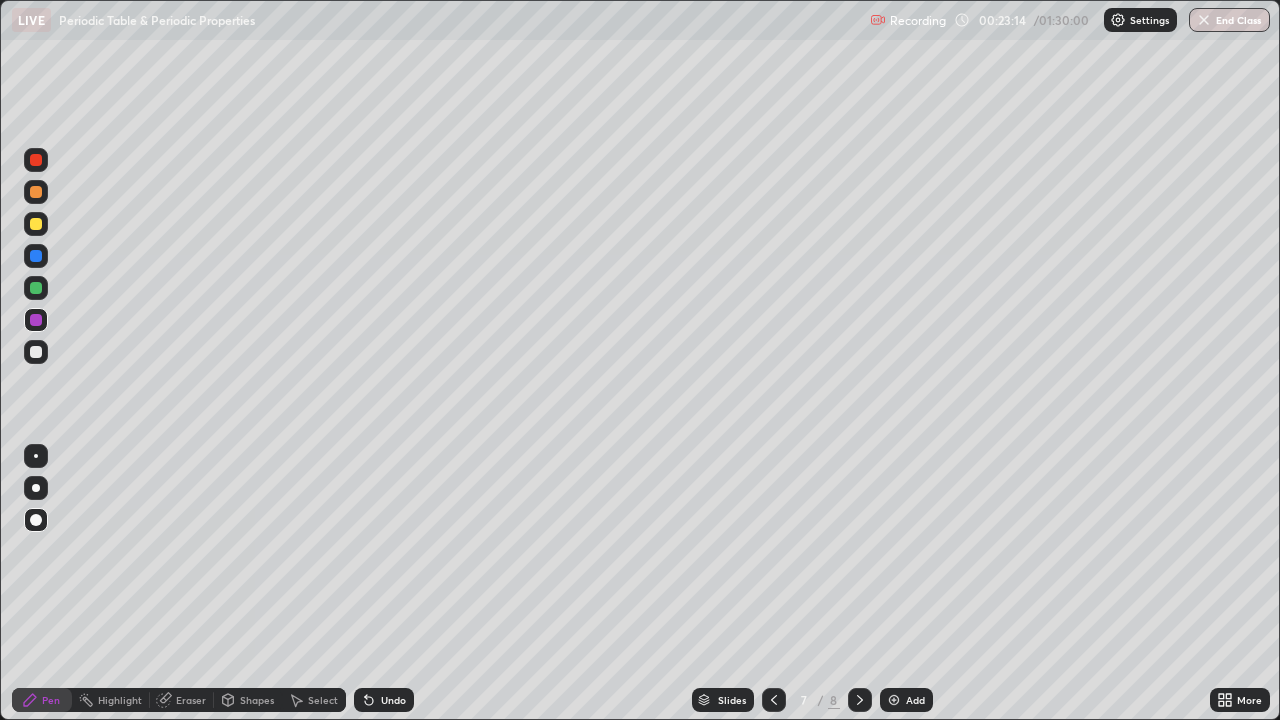 click 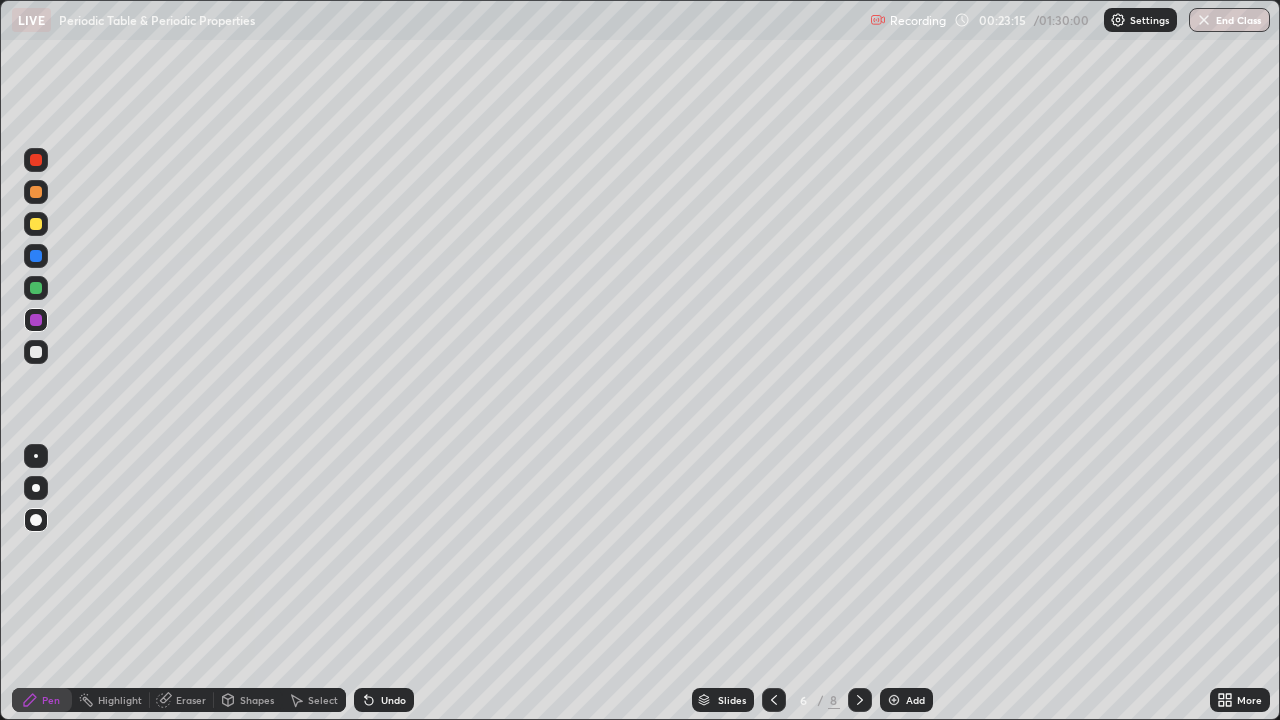 click 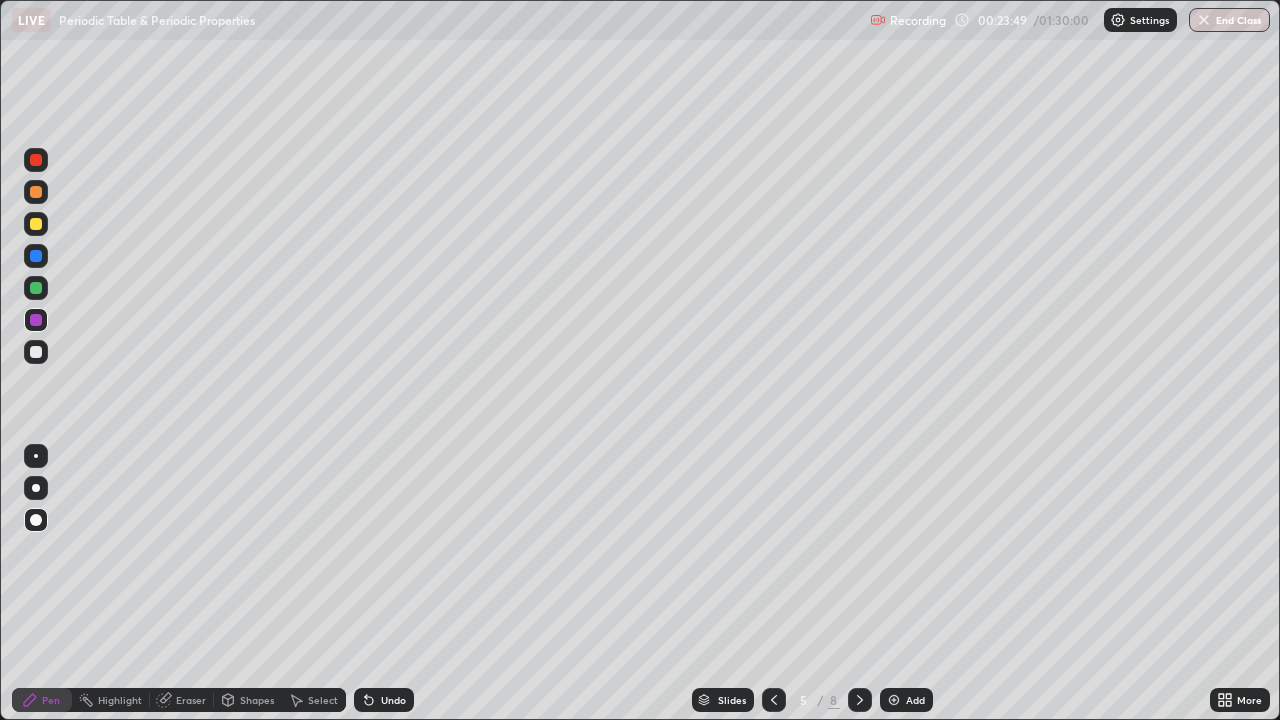 click at bounding box center [36, 256] 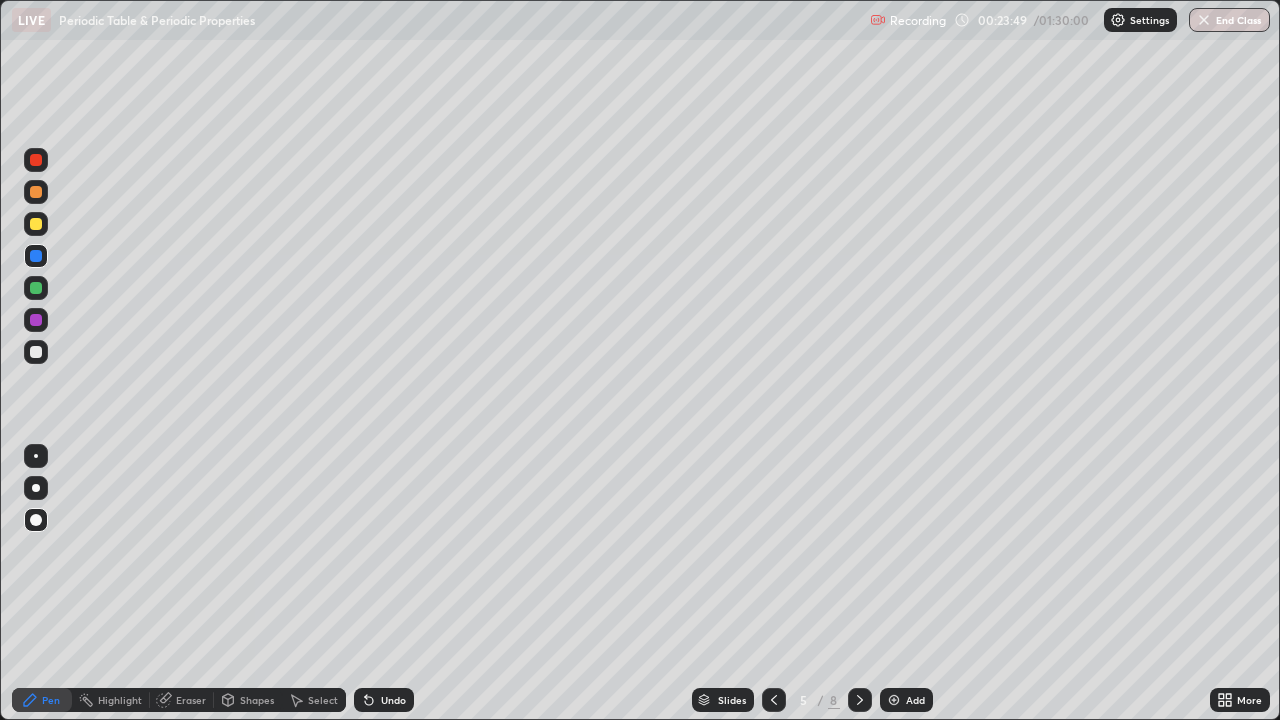 click at bounding box center (36, 224) 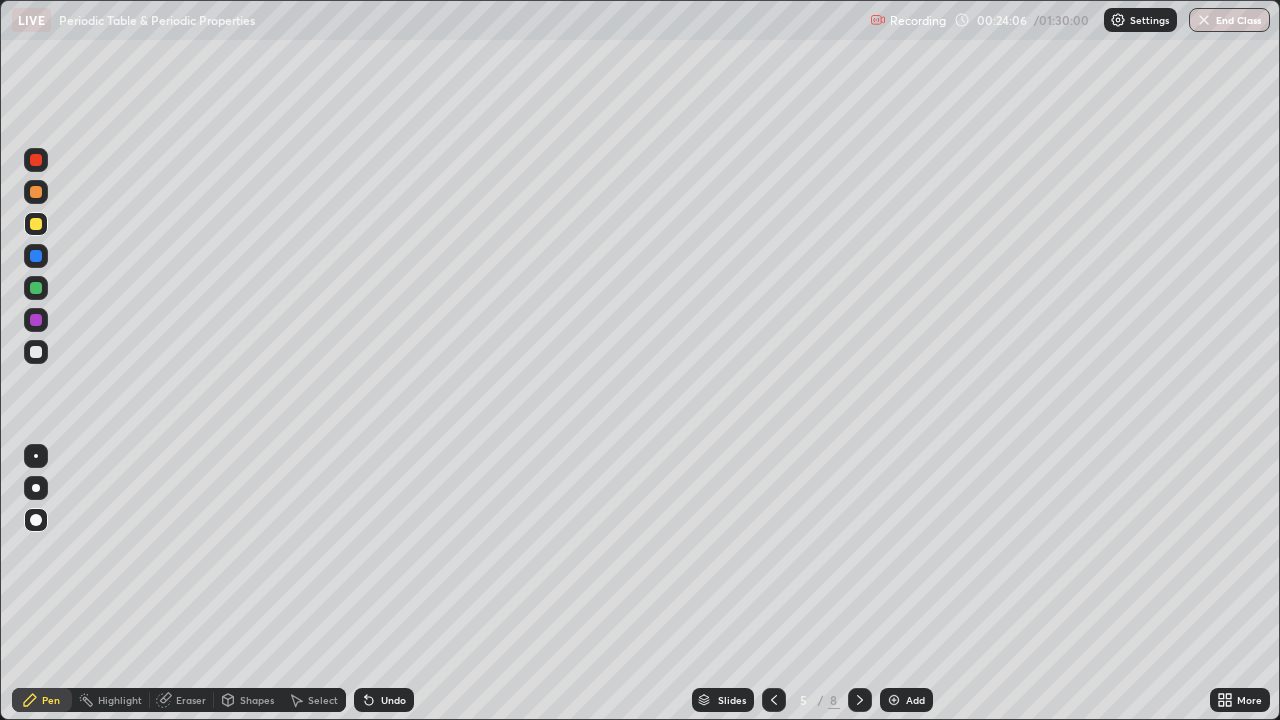 click on "Undo" at bounding box center (384, 700) 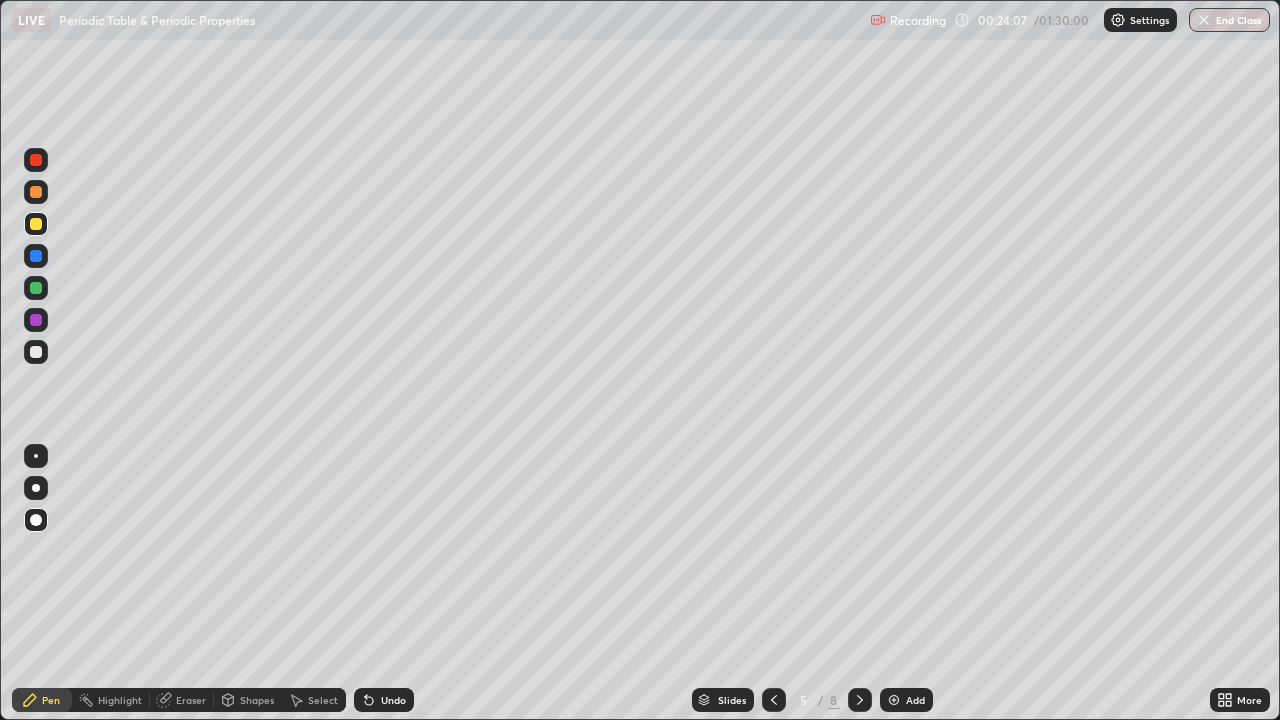 click on "Undo" at bounding box center [393, 700] 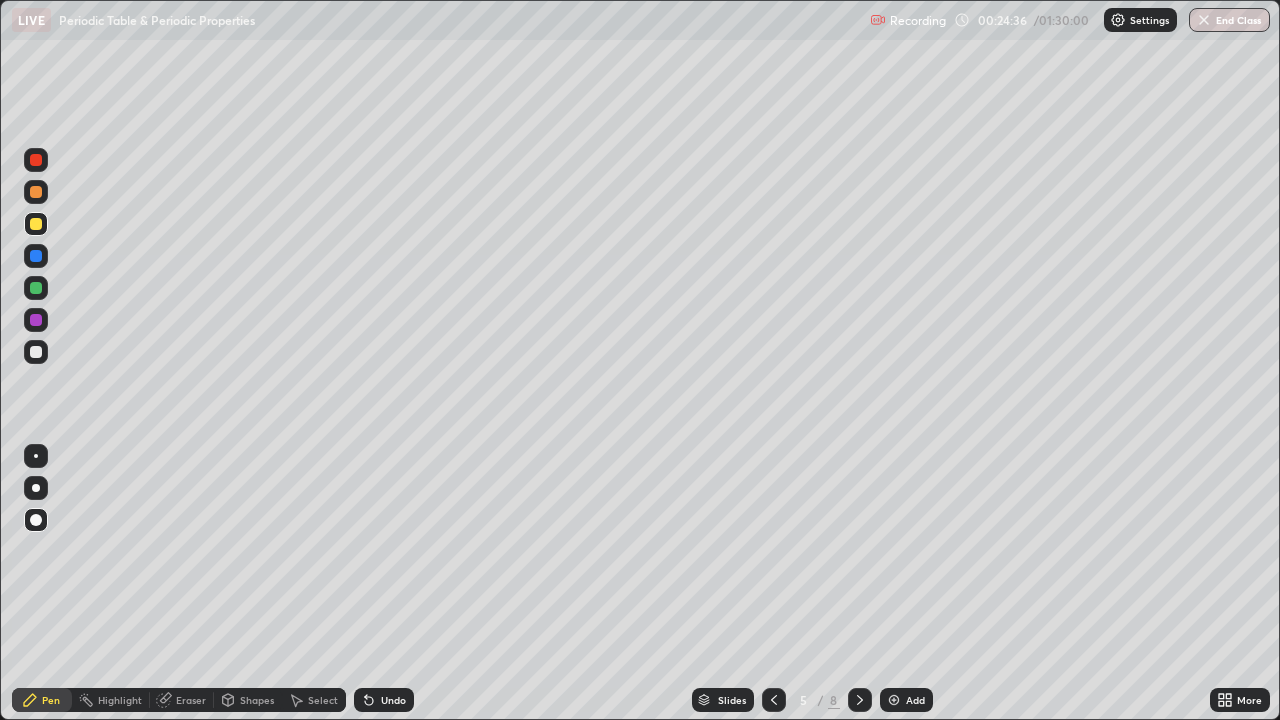click 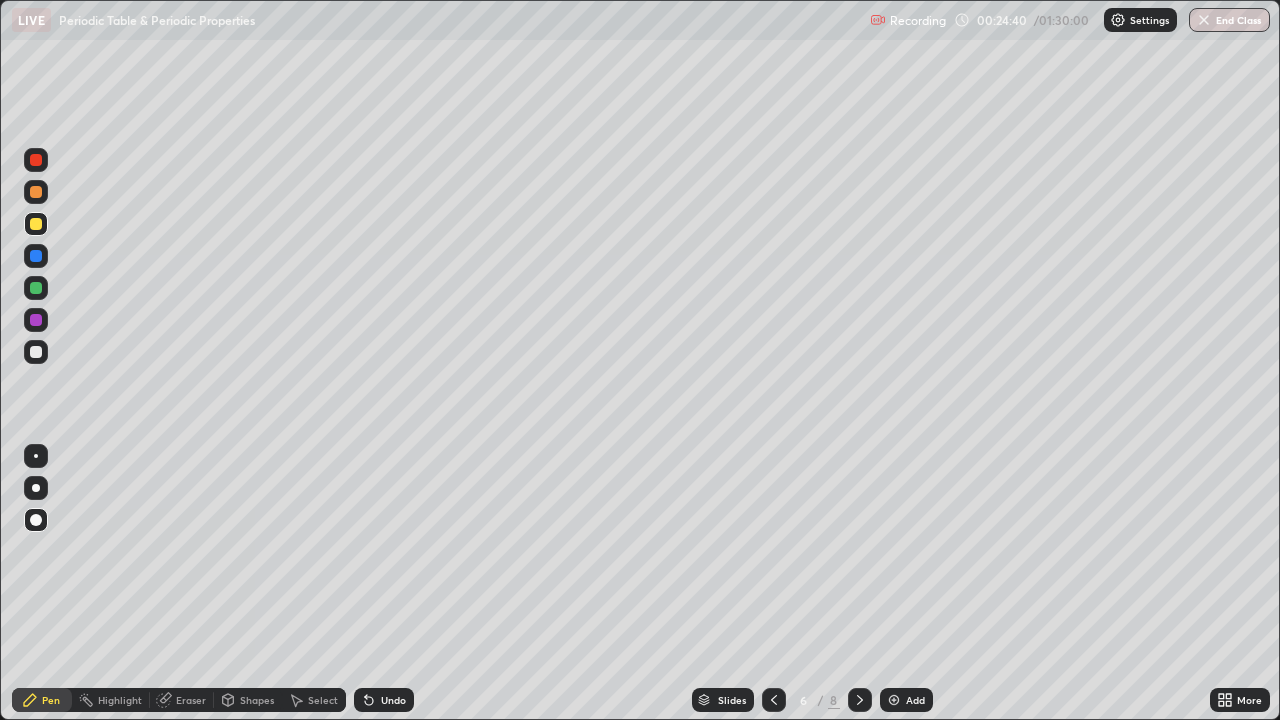 click 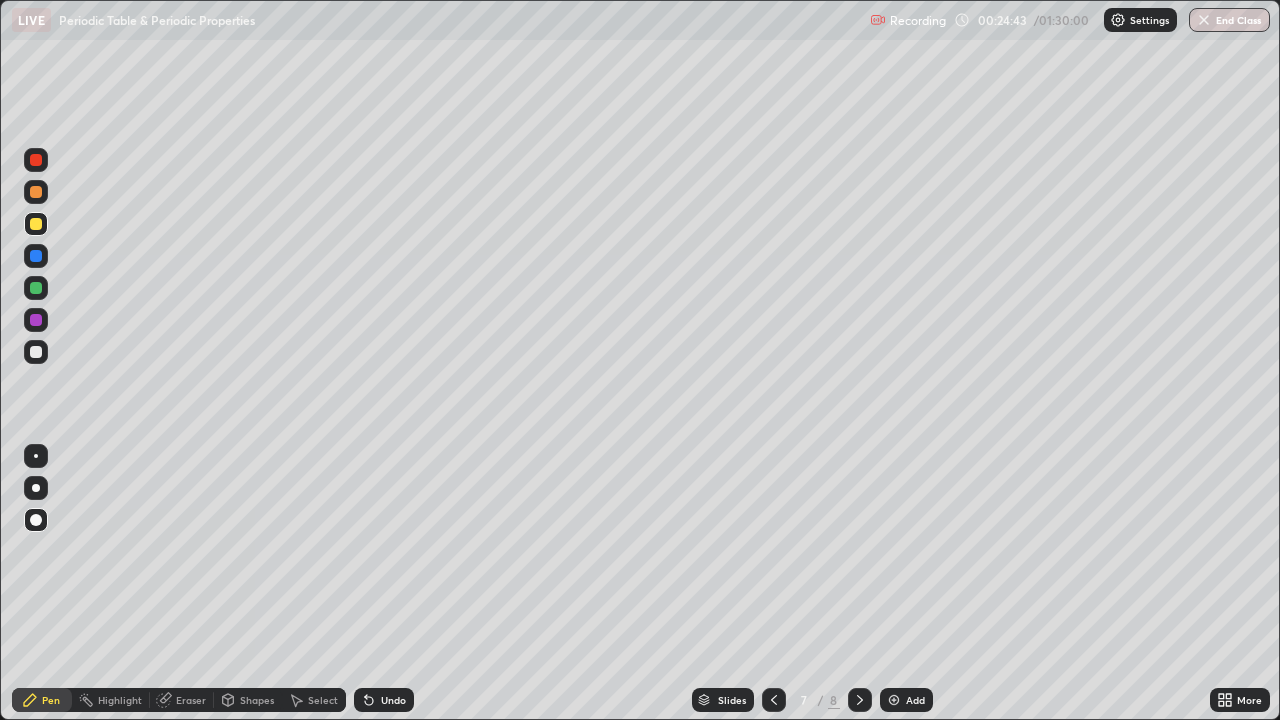 click at bounding box center [860, 700] 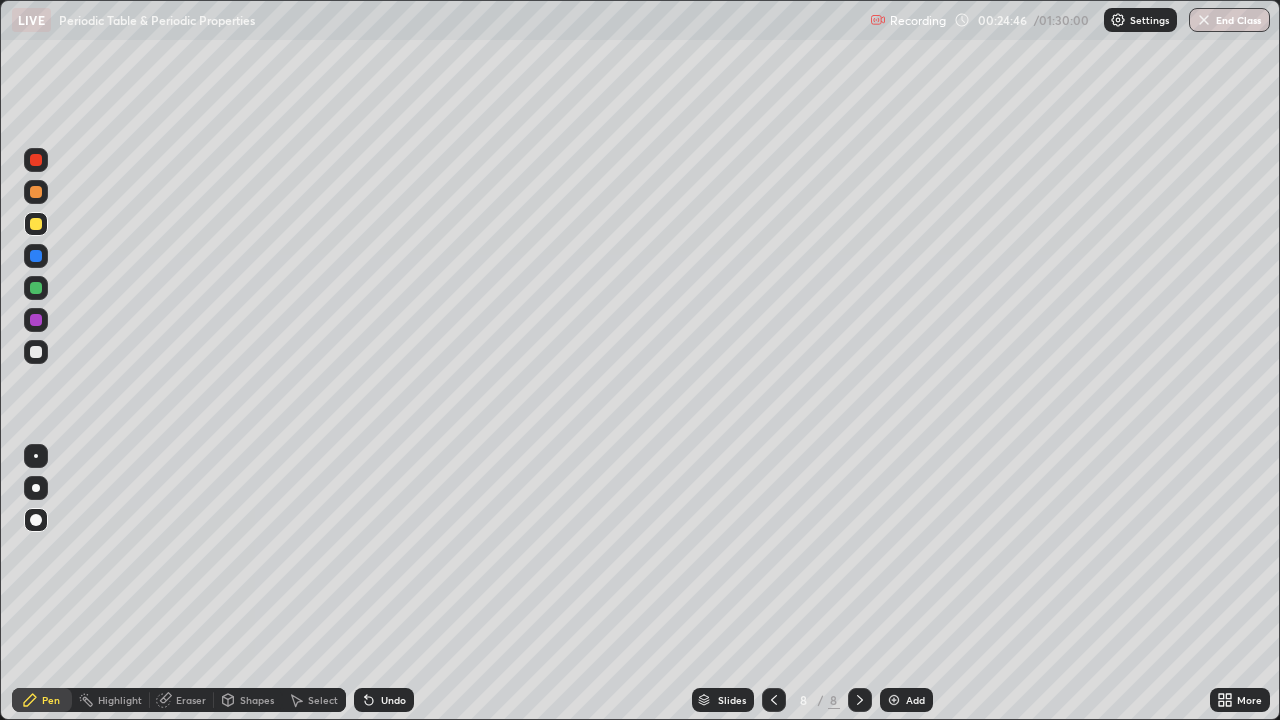 click at bounding box center [774, 700] 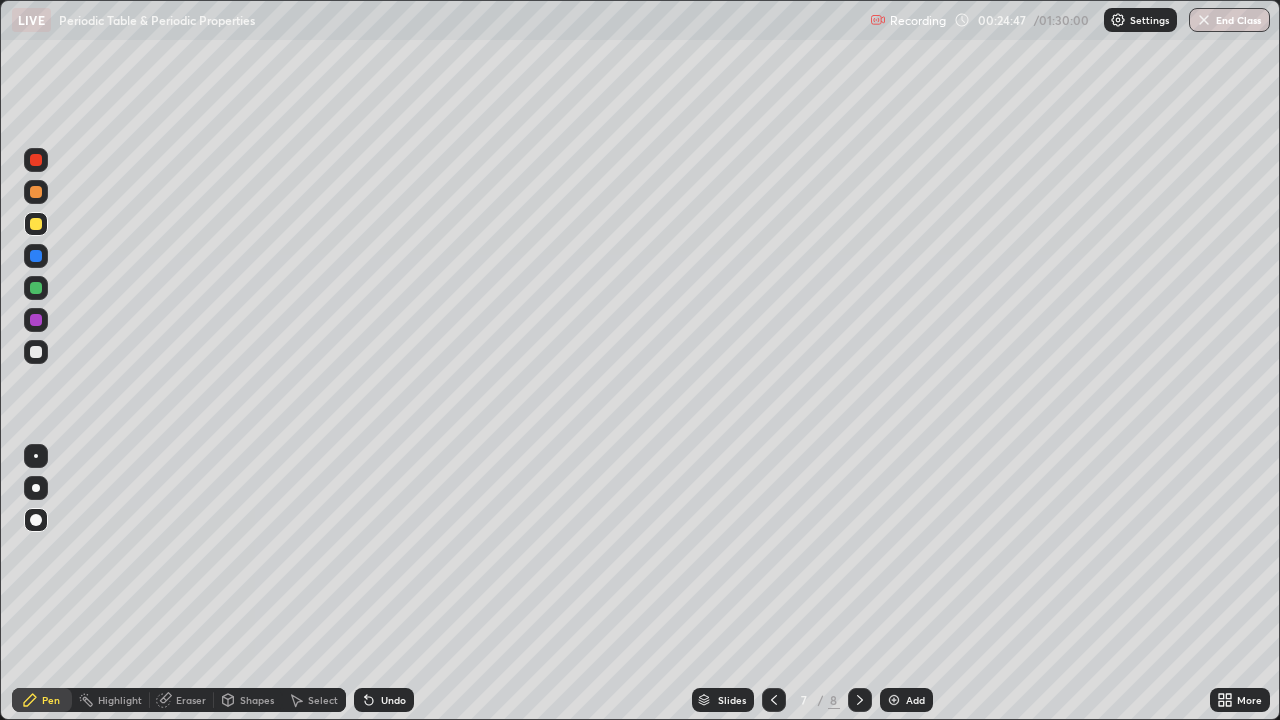 click 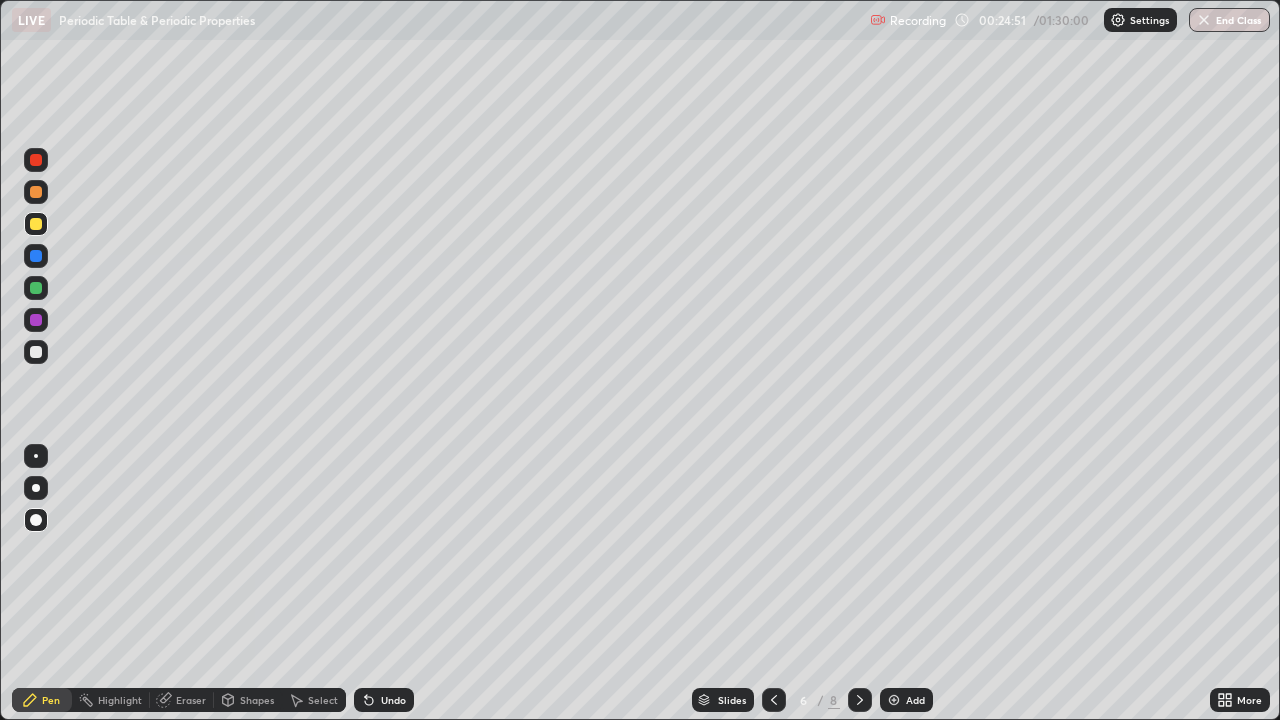 click at bounding box center (36, 224) 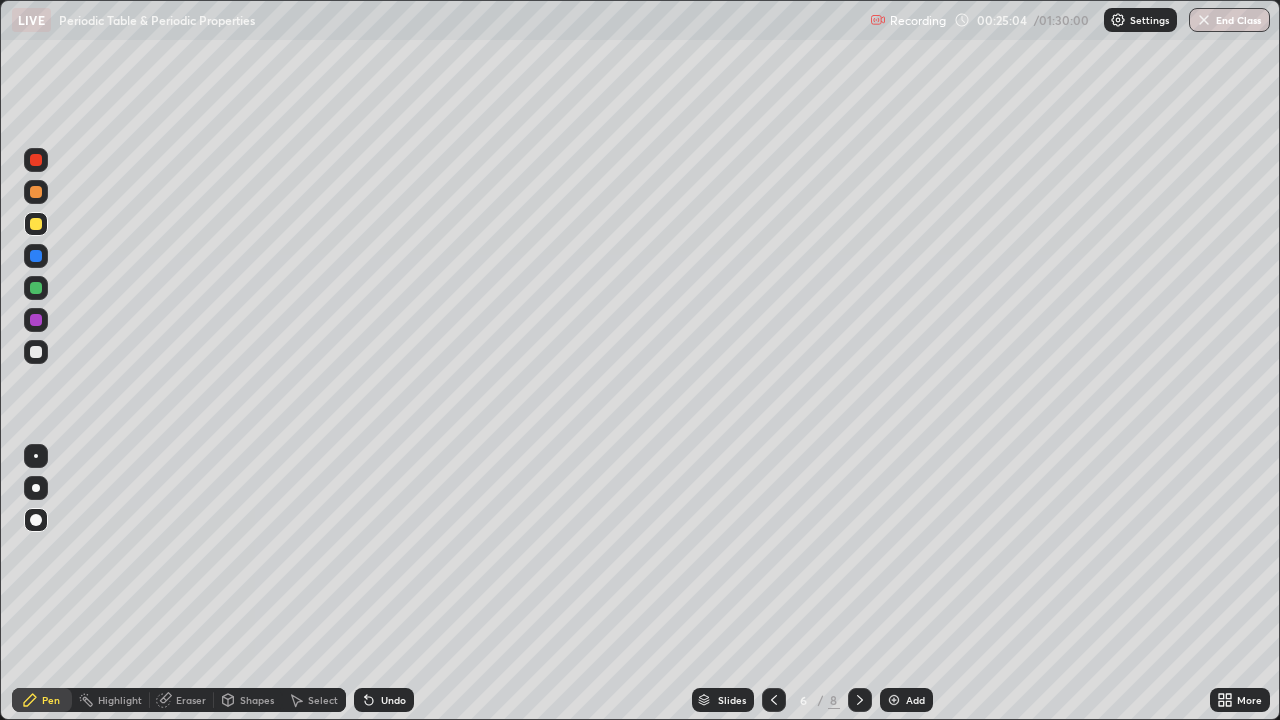 click 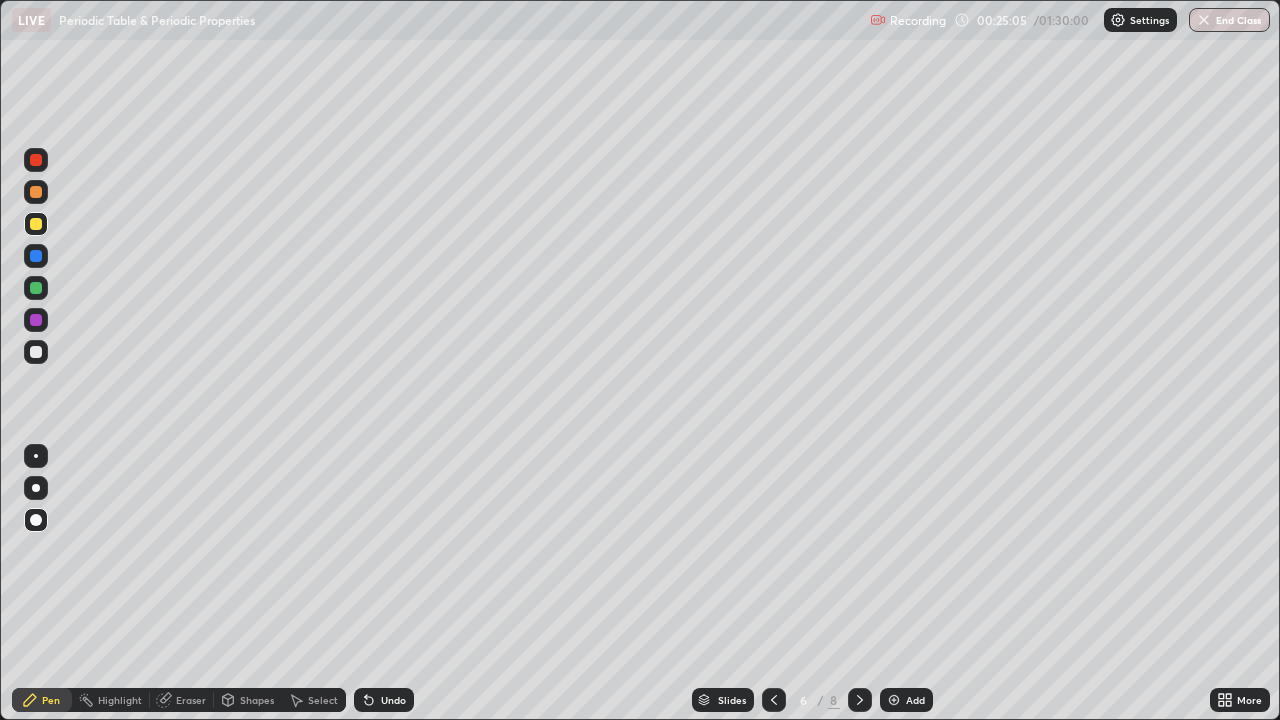 click 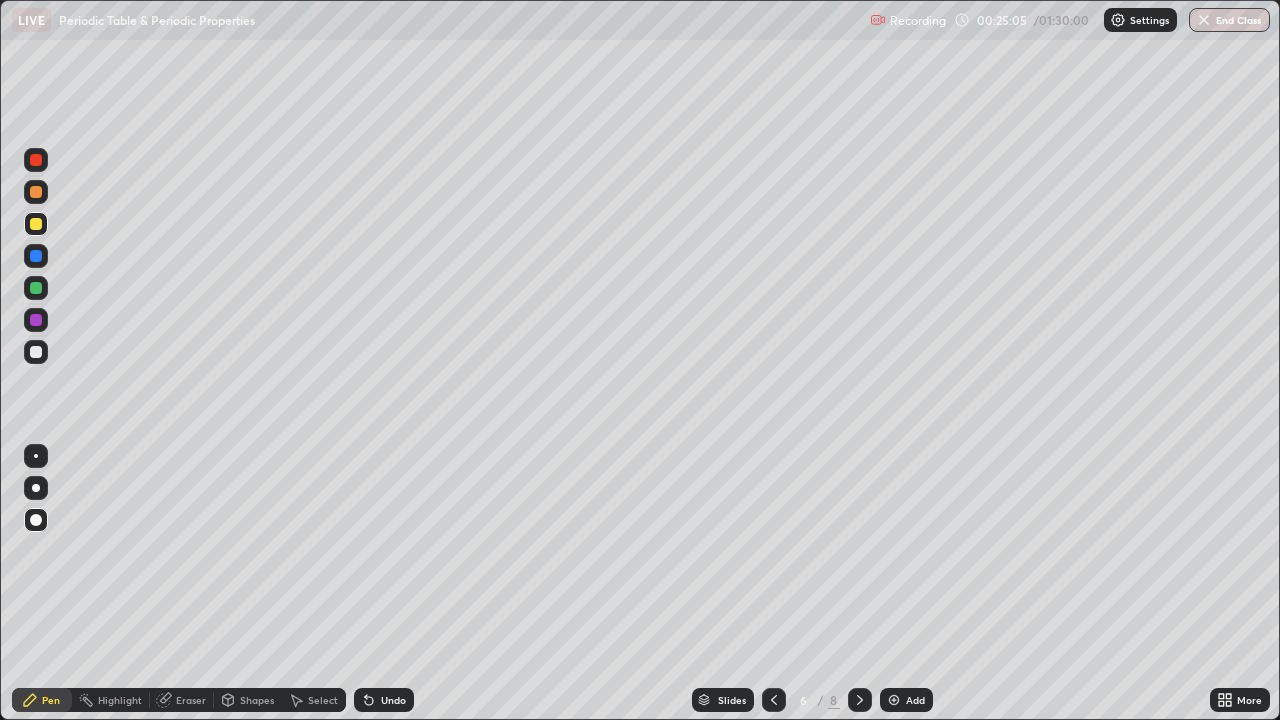 click 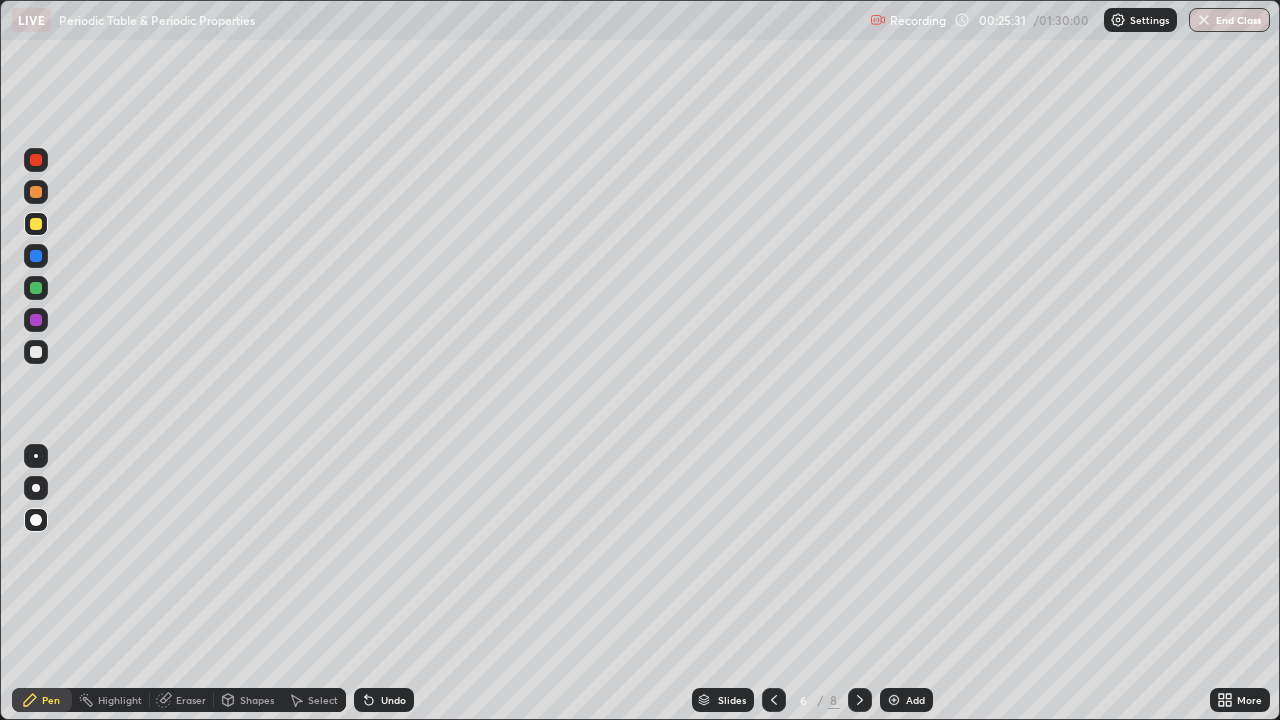 click on "Eraser" at bounding box center (191, 700) 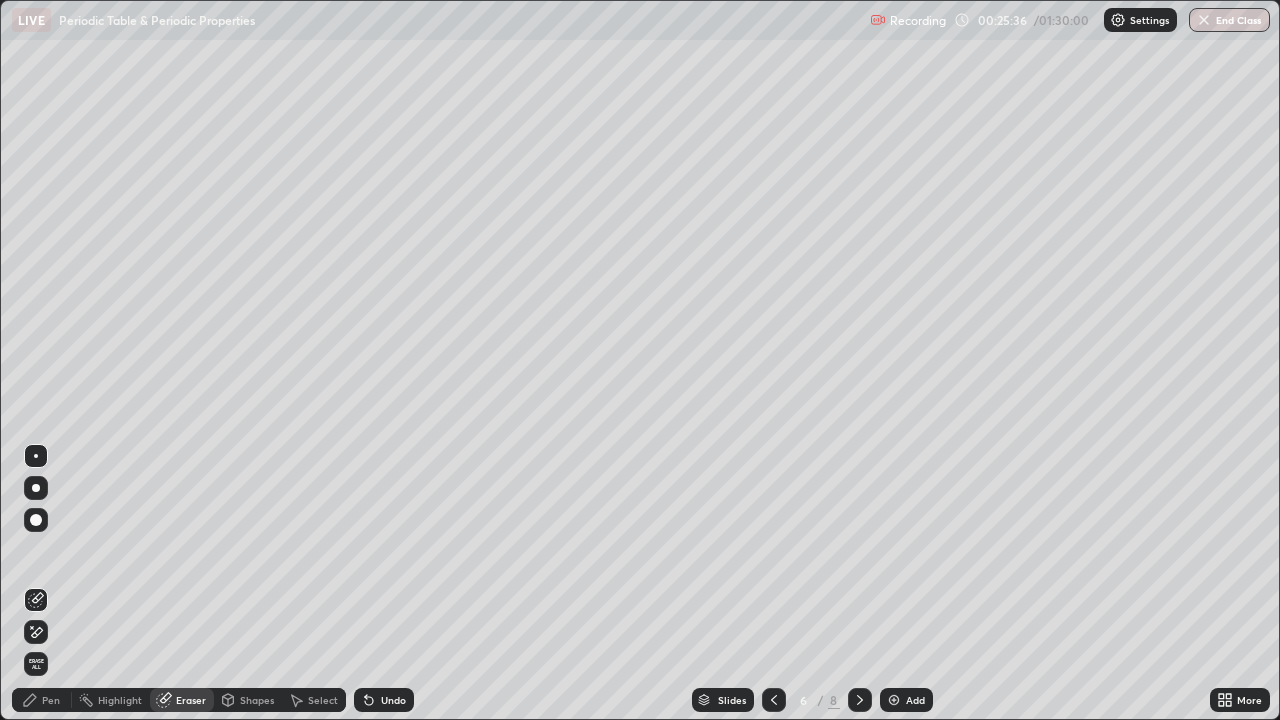 click on "Pen" at bounding box center (42, 700) 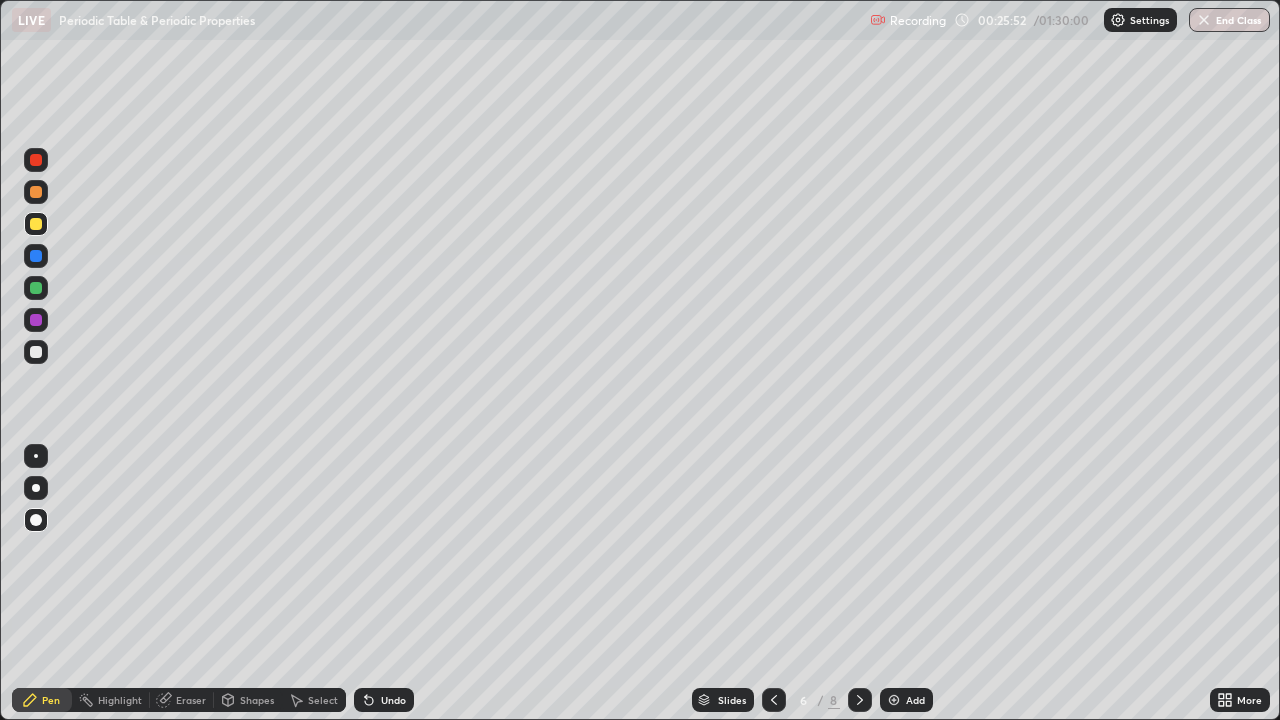 click at bounding box center (860, 700) 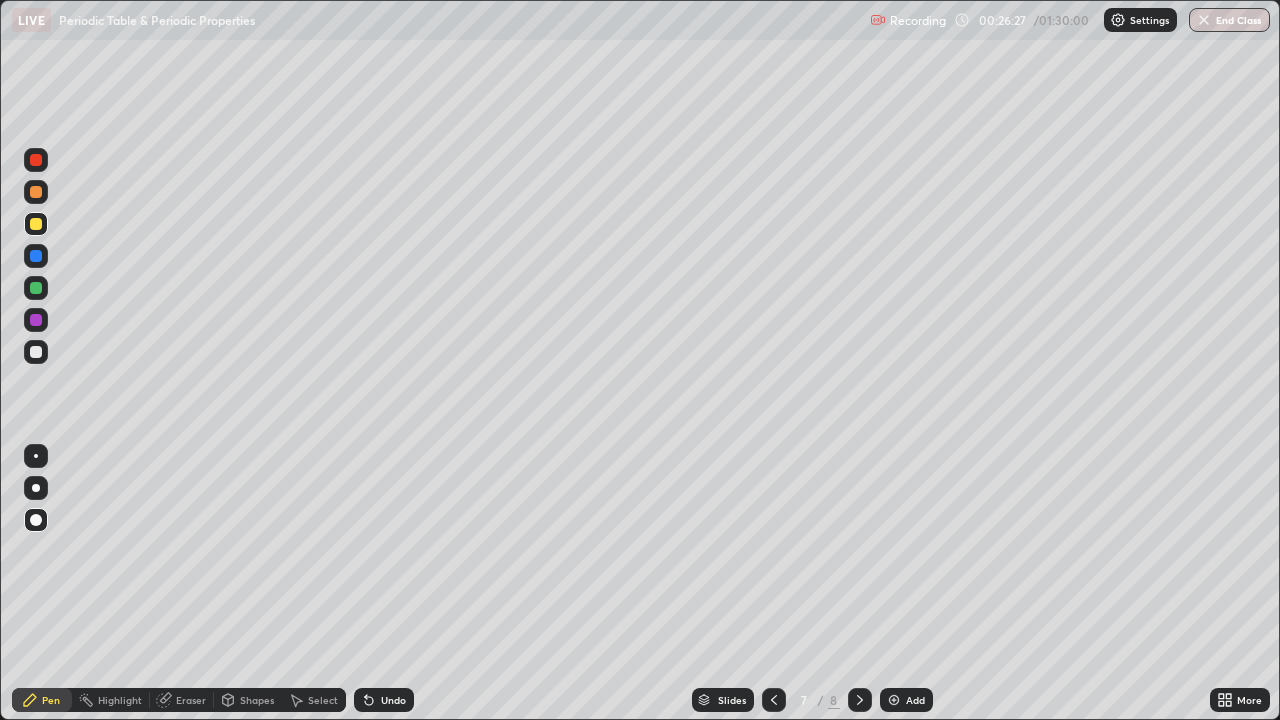 click 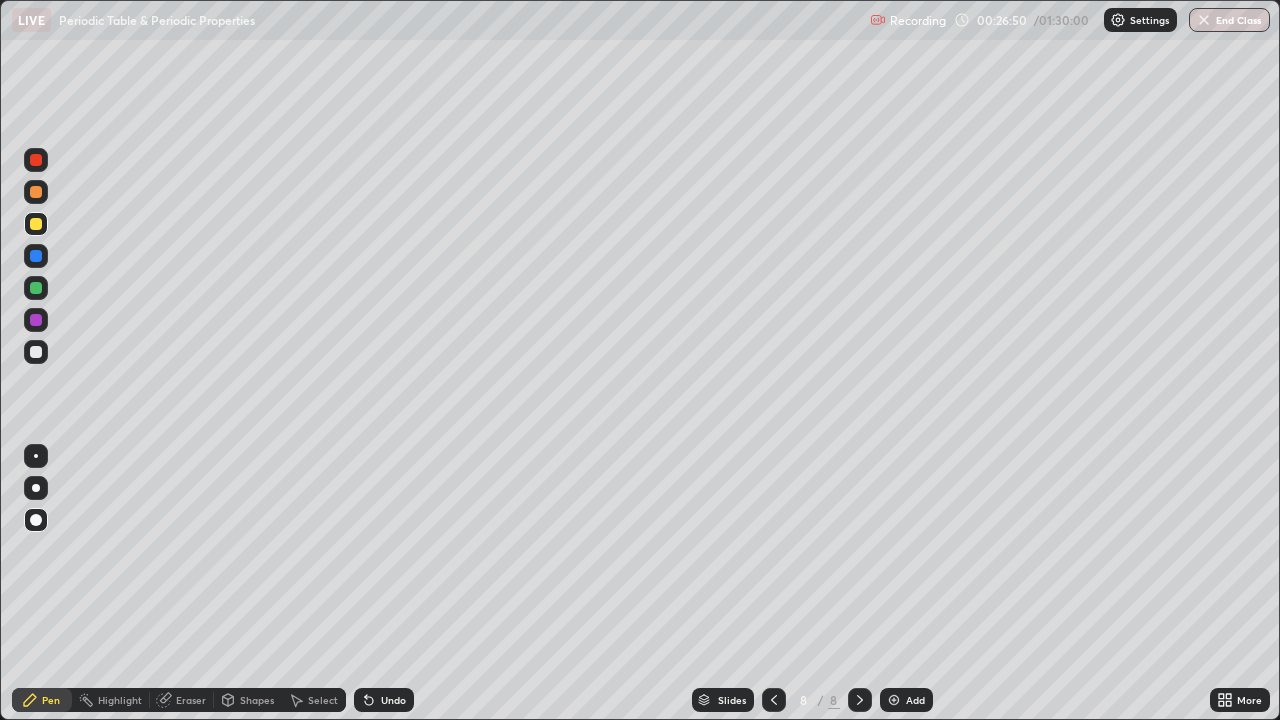 click 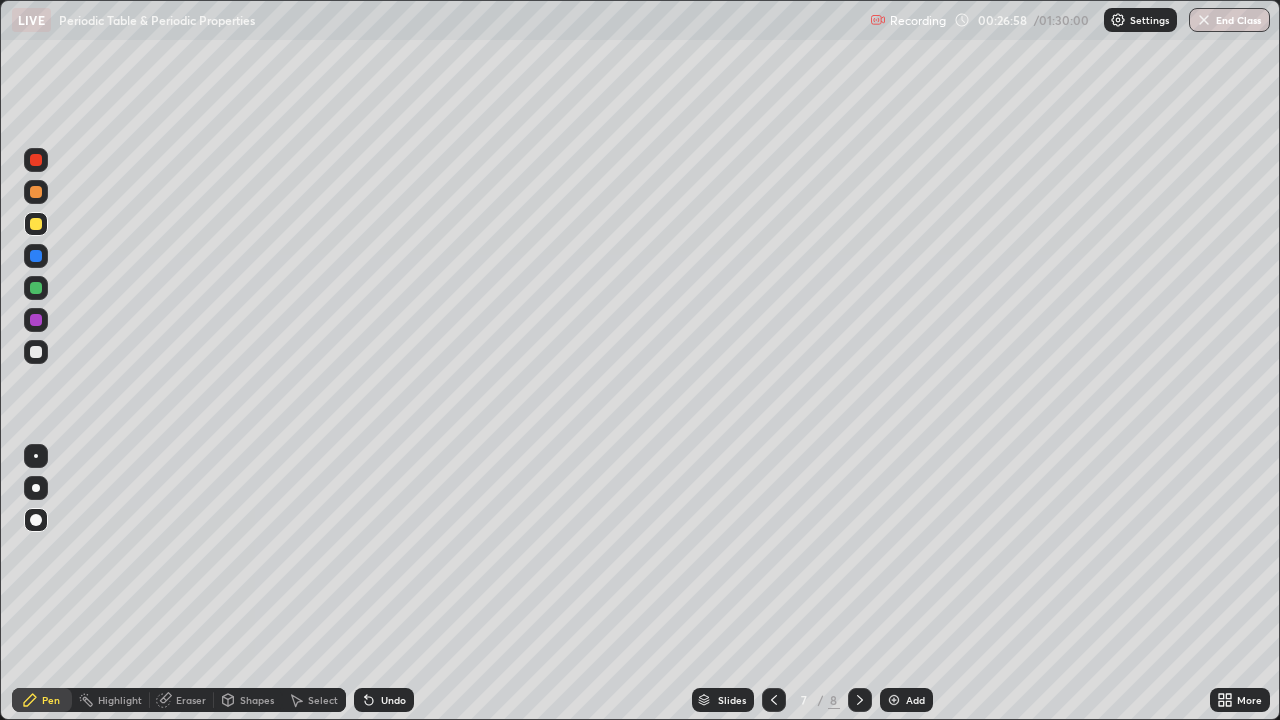 click 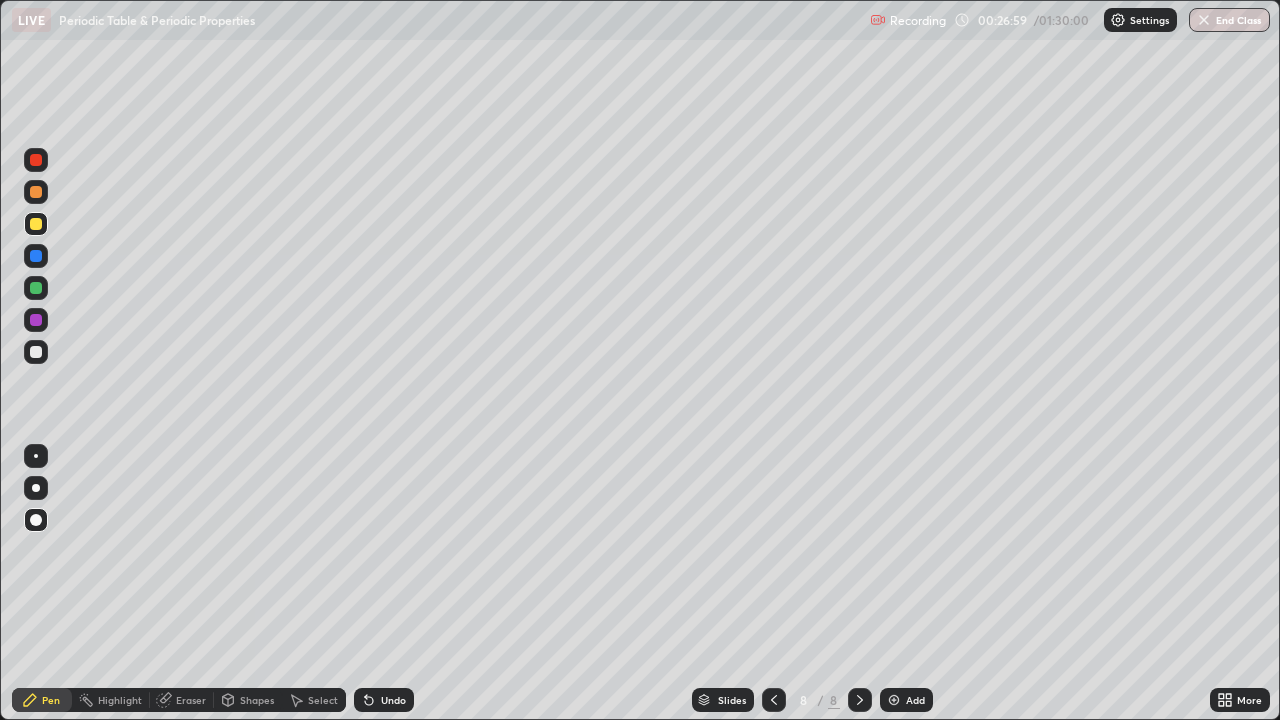 click at bounding box center (894, 700) 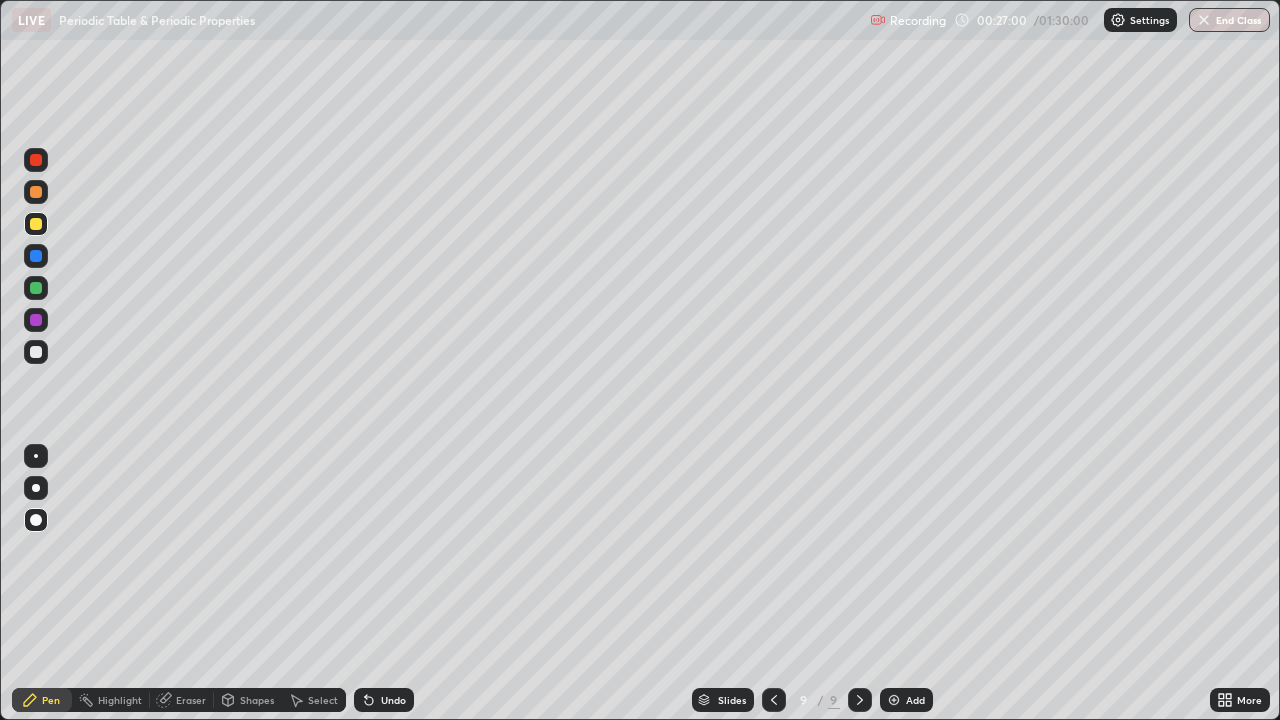 click on "Shapes" at bounding box center (257, 700) 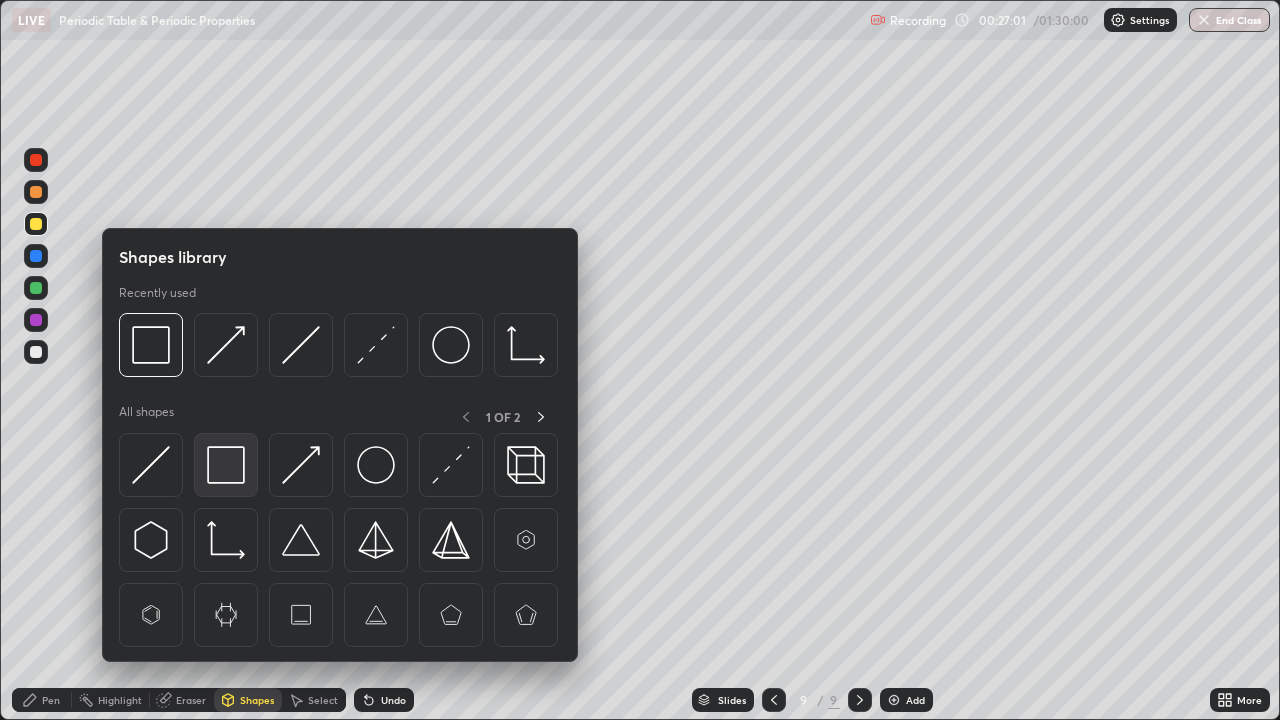 click at bounding box center (226, 465) 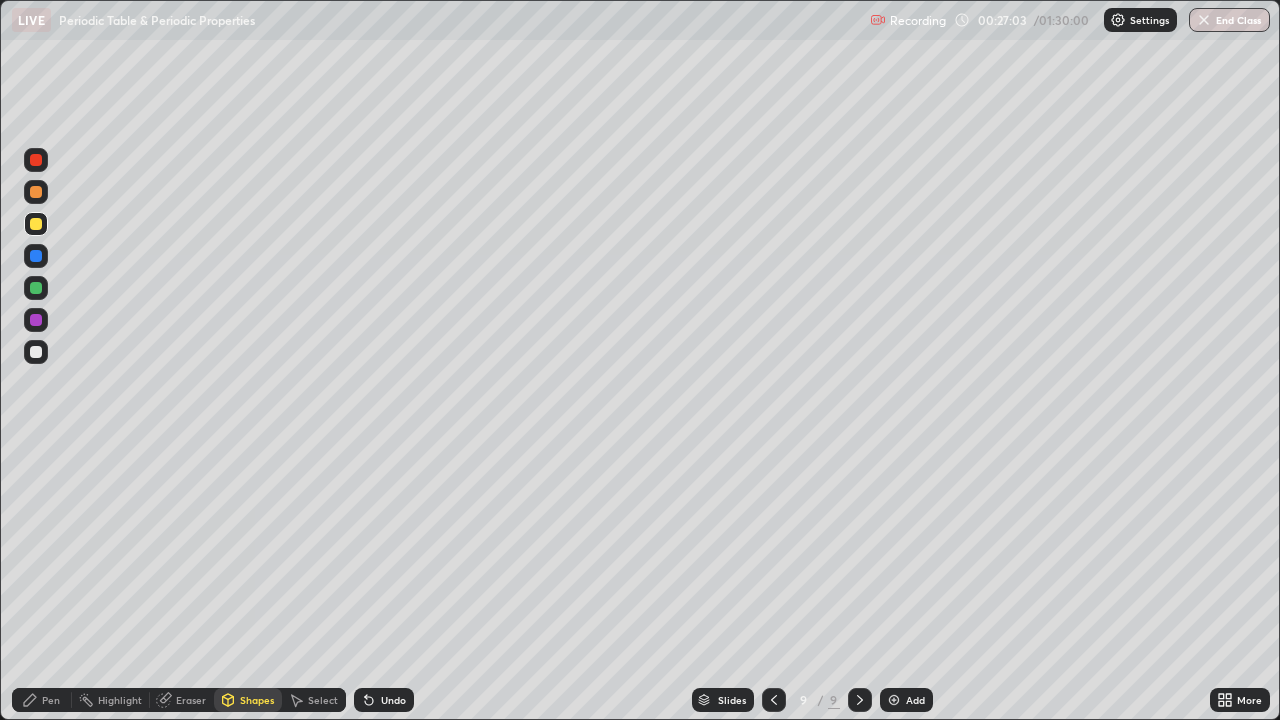 click on "Pen" at bounding box center [51, 700] 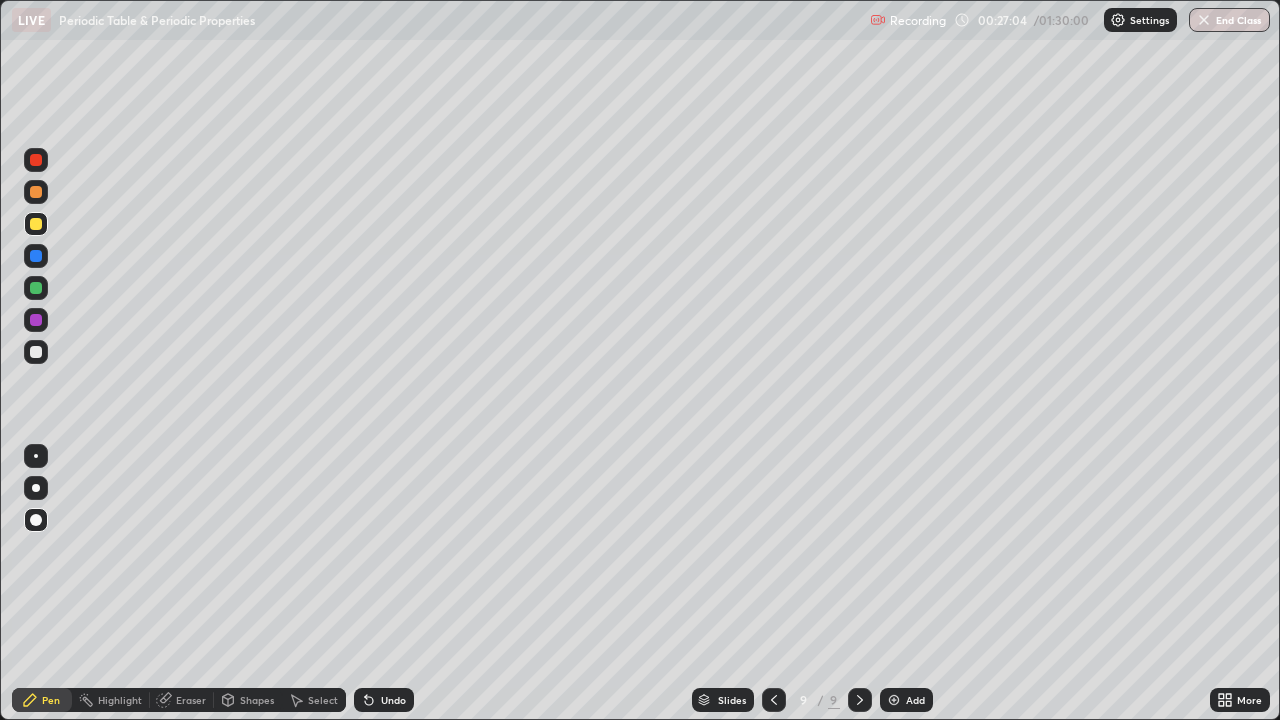 click at bounding box center (36, 256) 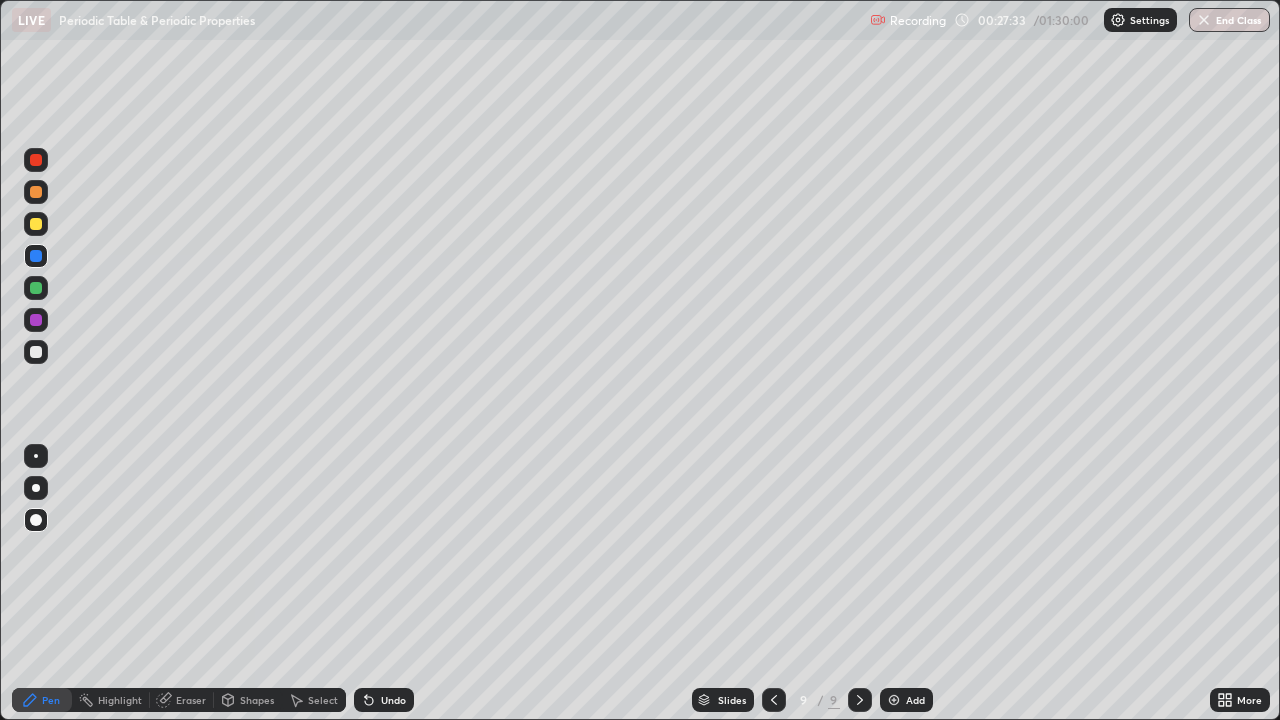 click on "Shapes" at bounding box center [257, 700] 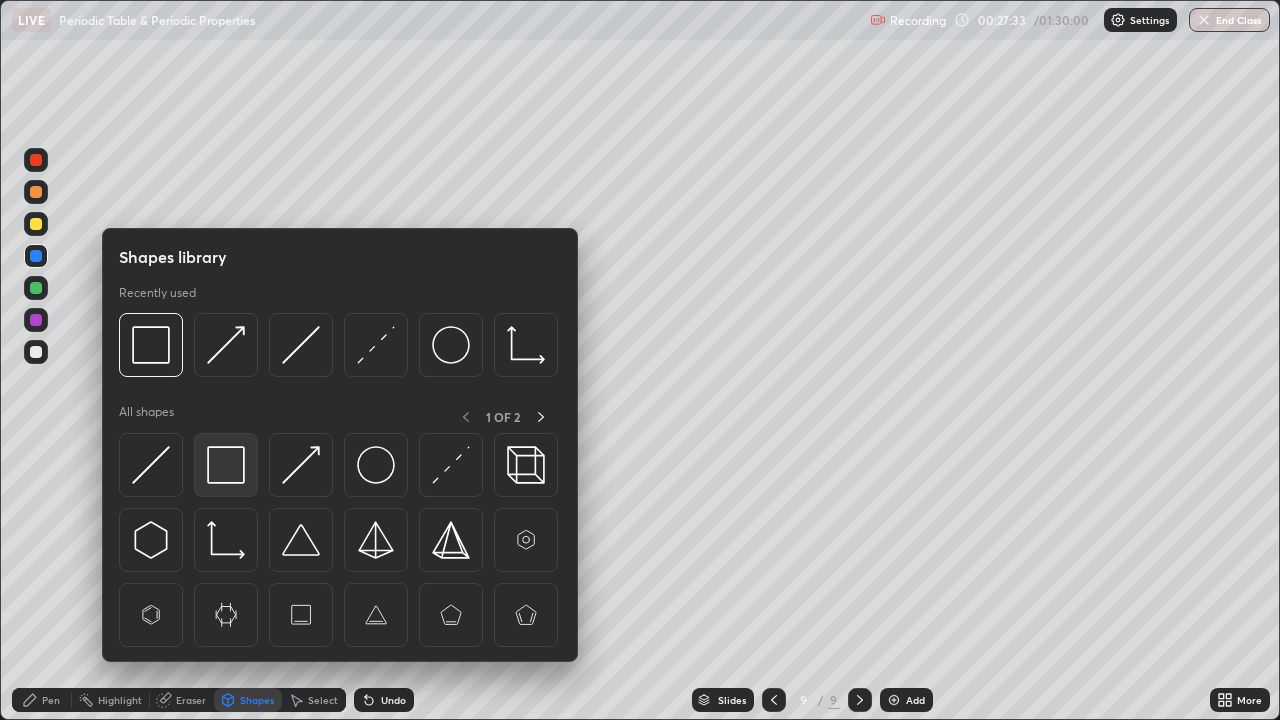 click at bounding box center (226, 465) 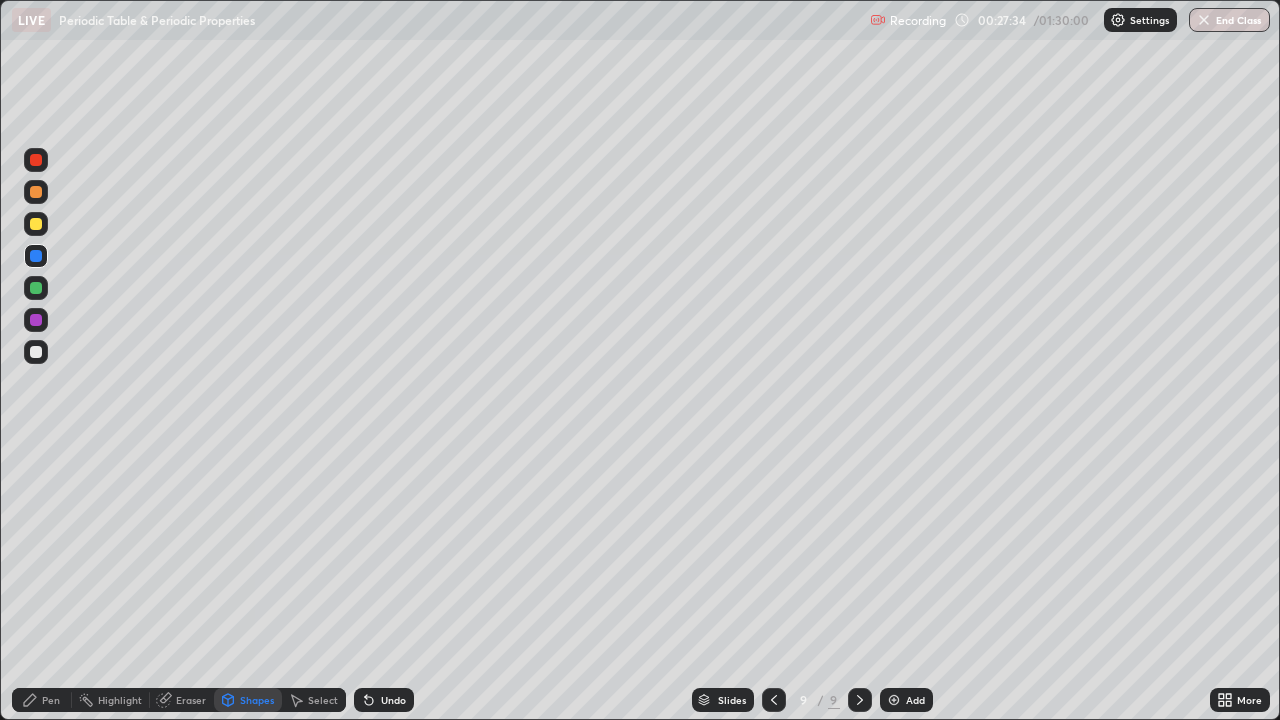 click at bounding box center (36, 352) 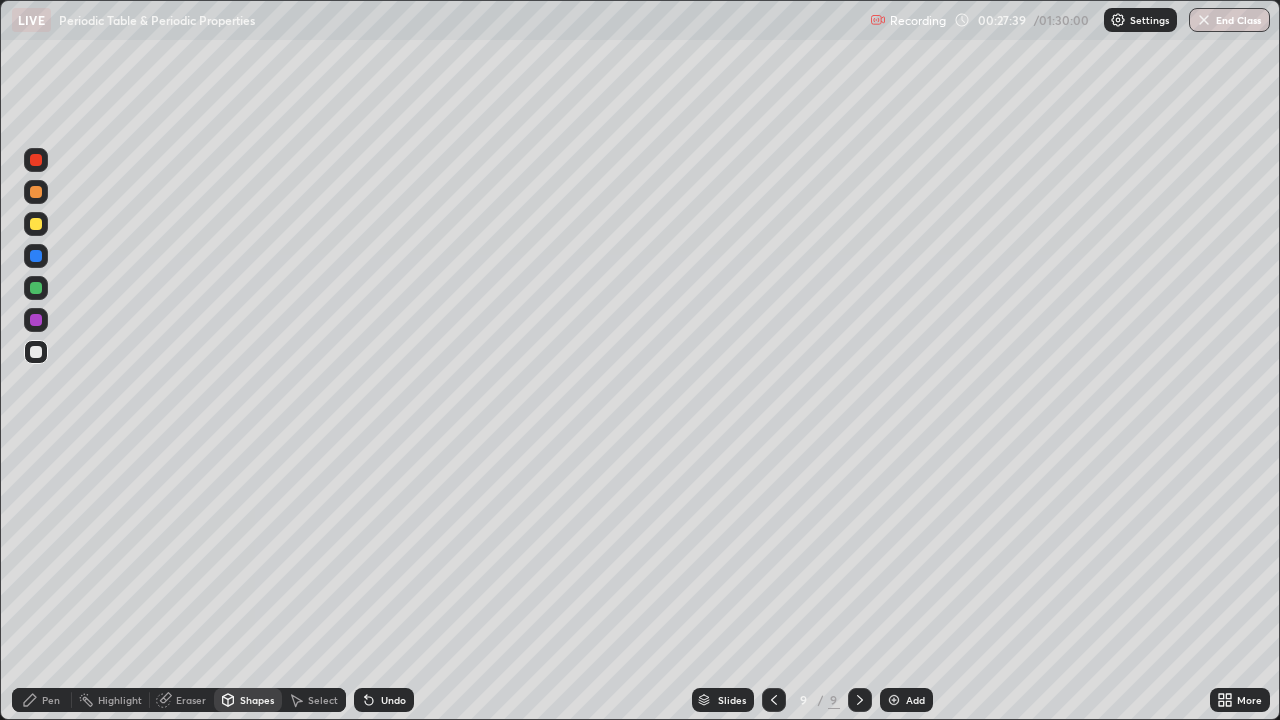 click on "Pen" at bounding box center [51, 700] 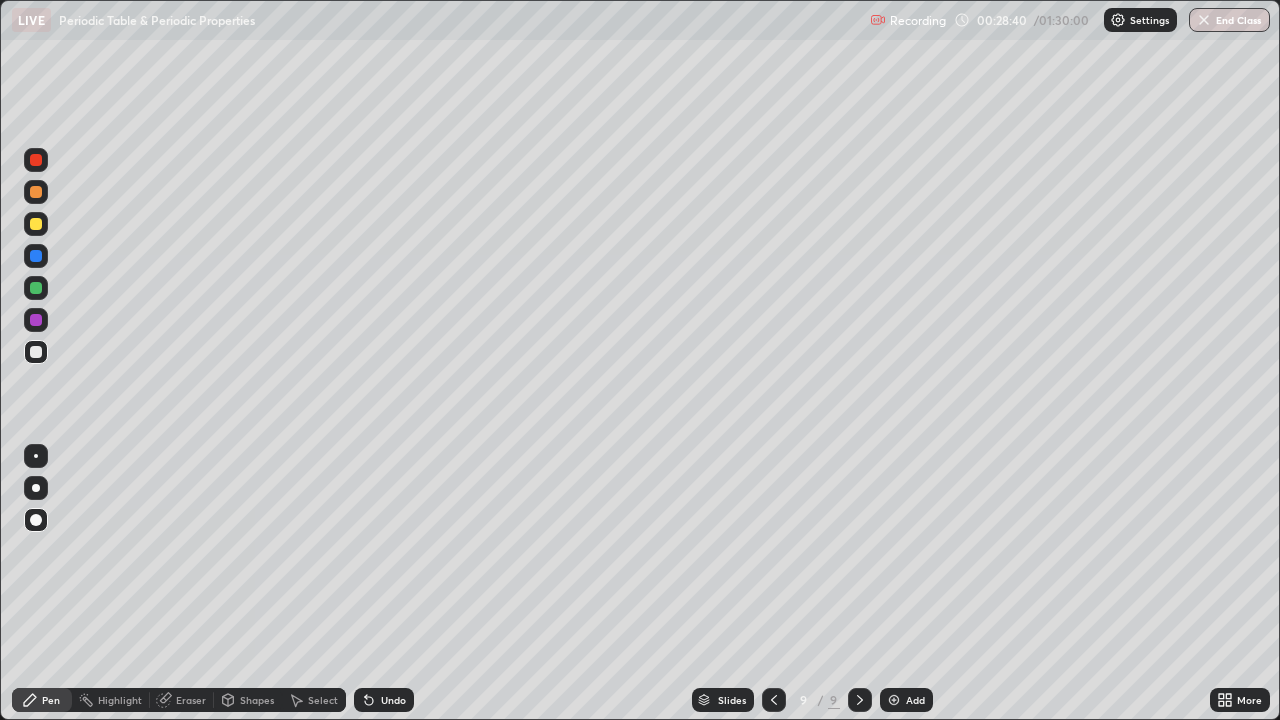 click on "Add" at bounding box center (915, 700) 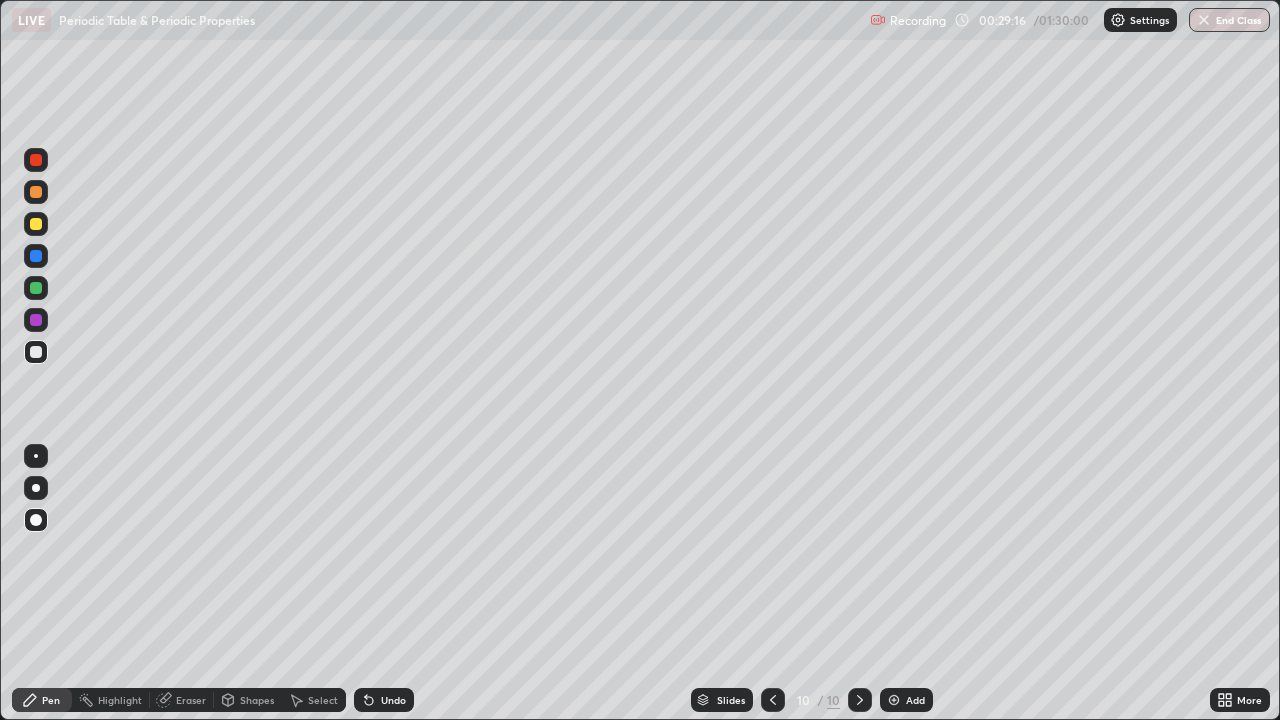 click on "Eraser" at bounding box center [191, 700] 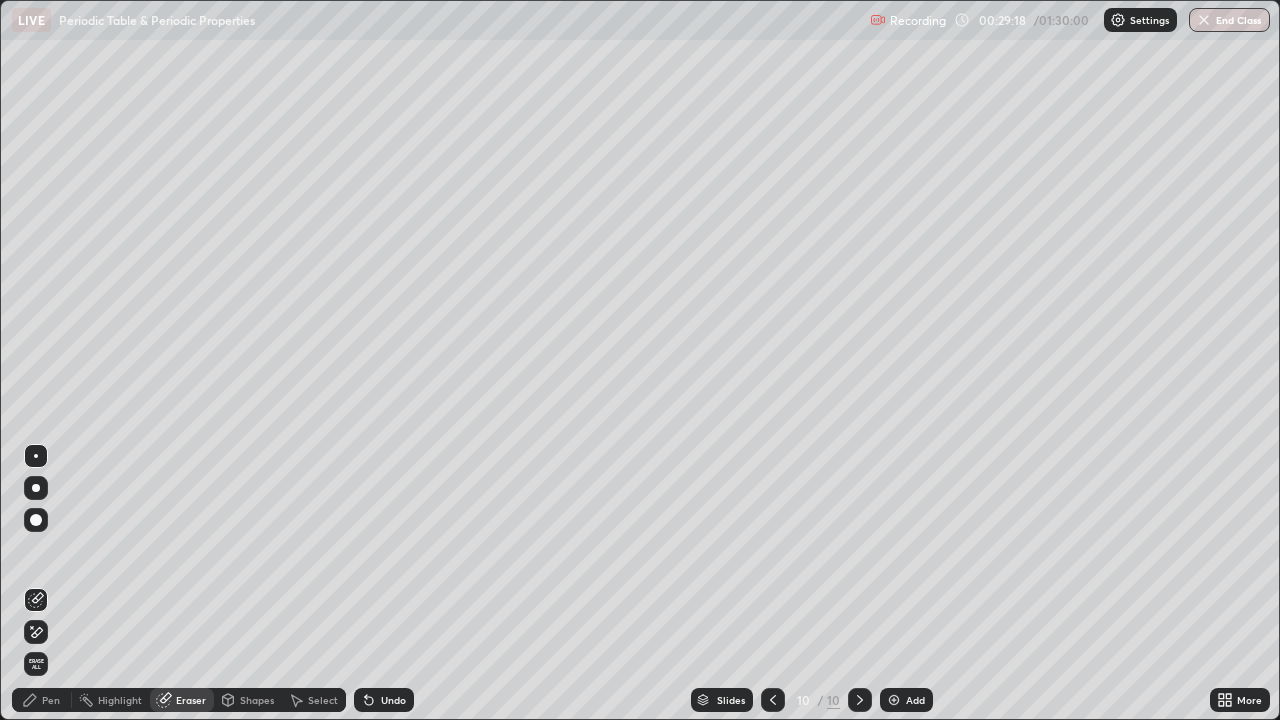 click on "Pen" at bounding box center [42, 700] 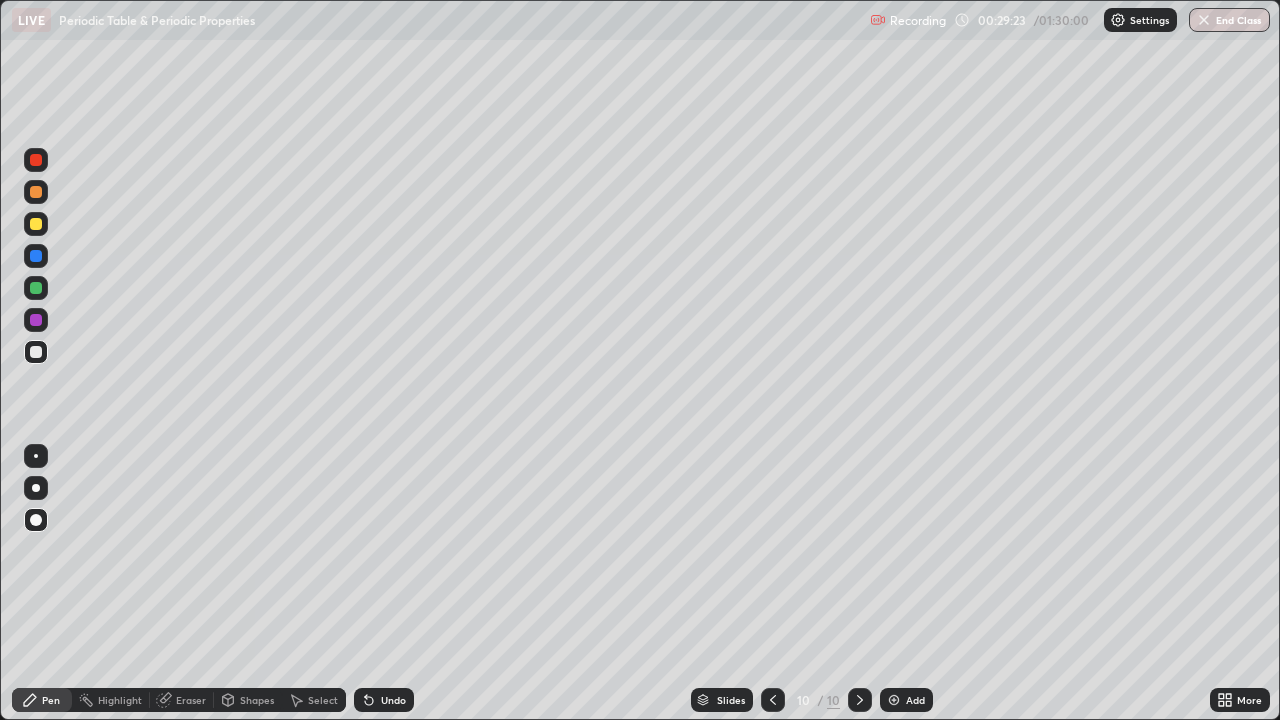 click on "Shapes" at bounding box center (257, 700) 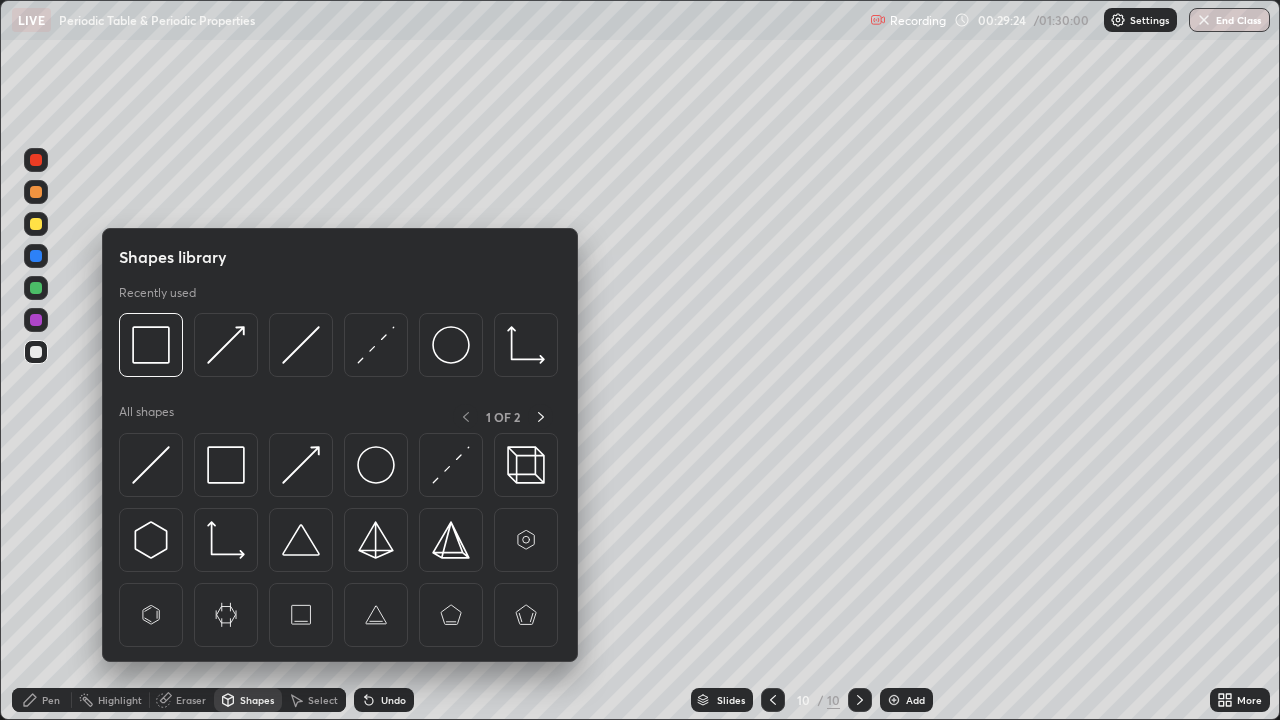 click at bounding box center (151, 465) 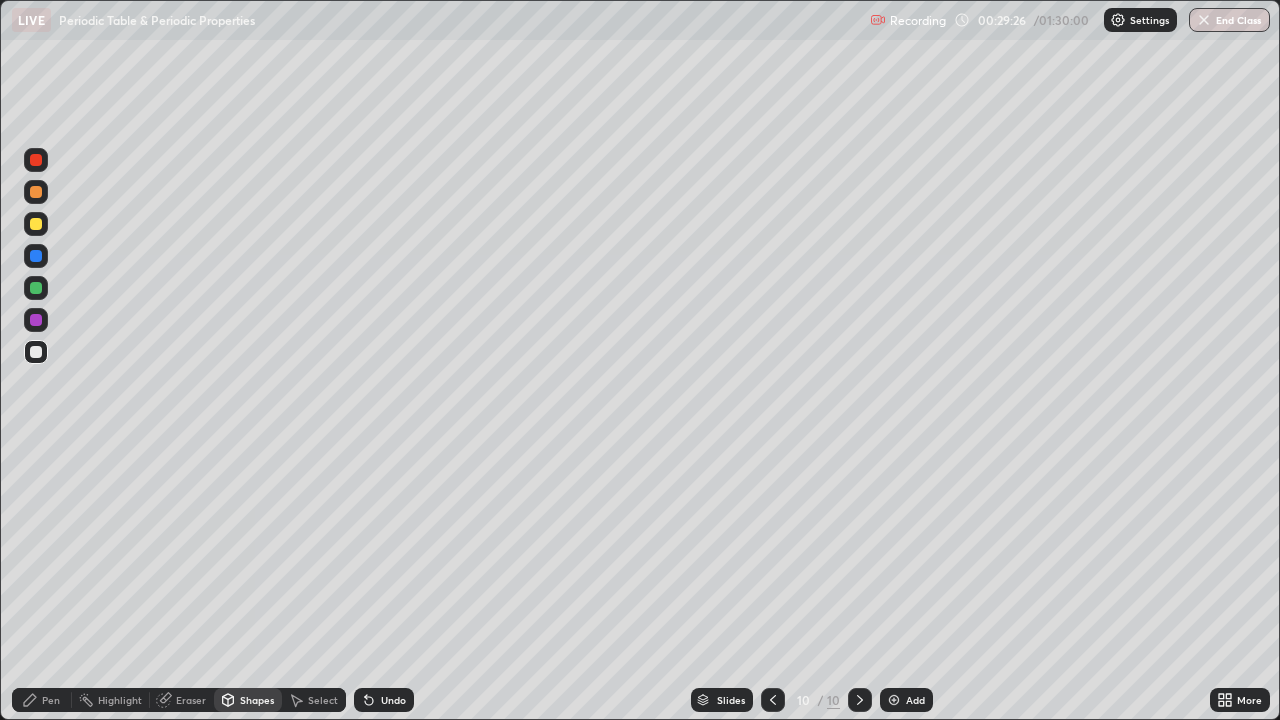 click on "Pen" at bounding box center [42, 700] 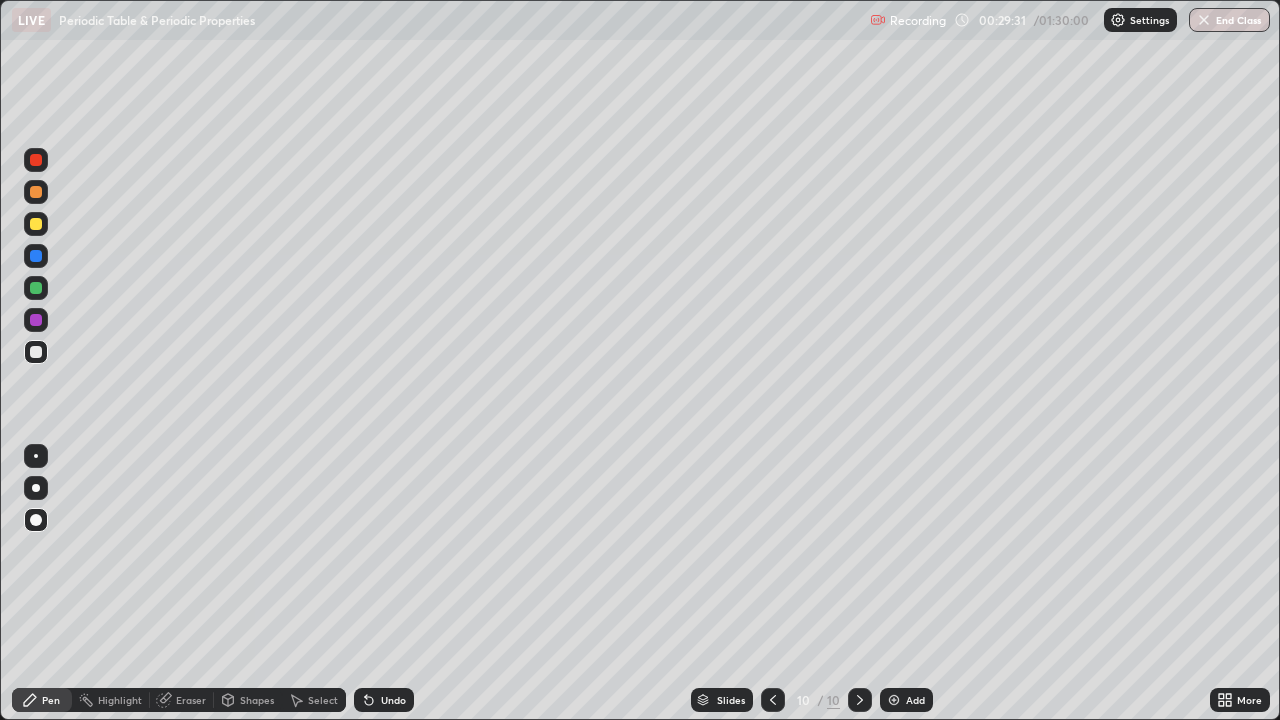 click on "Undo" at bounding box center [384, 700] 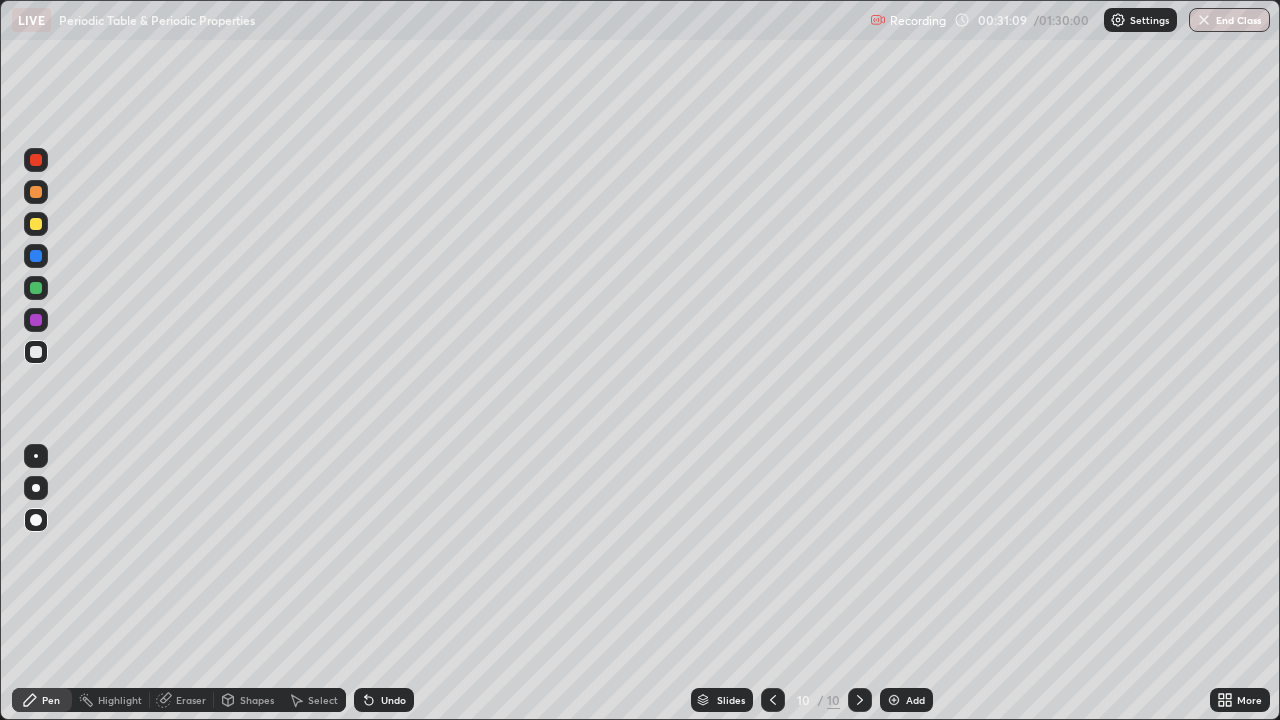 click at bounding box center [860, 700] 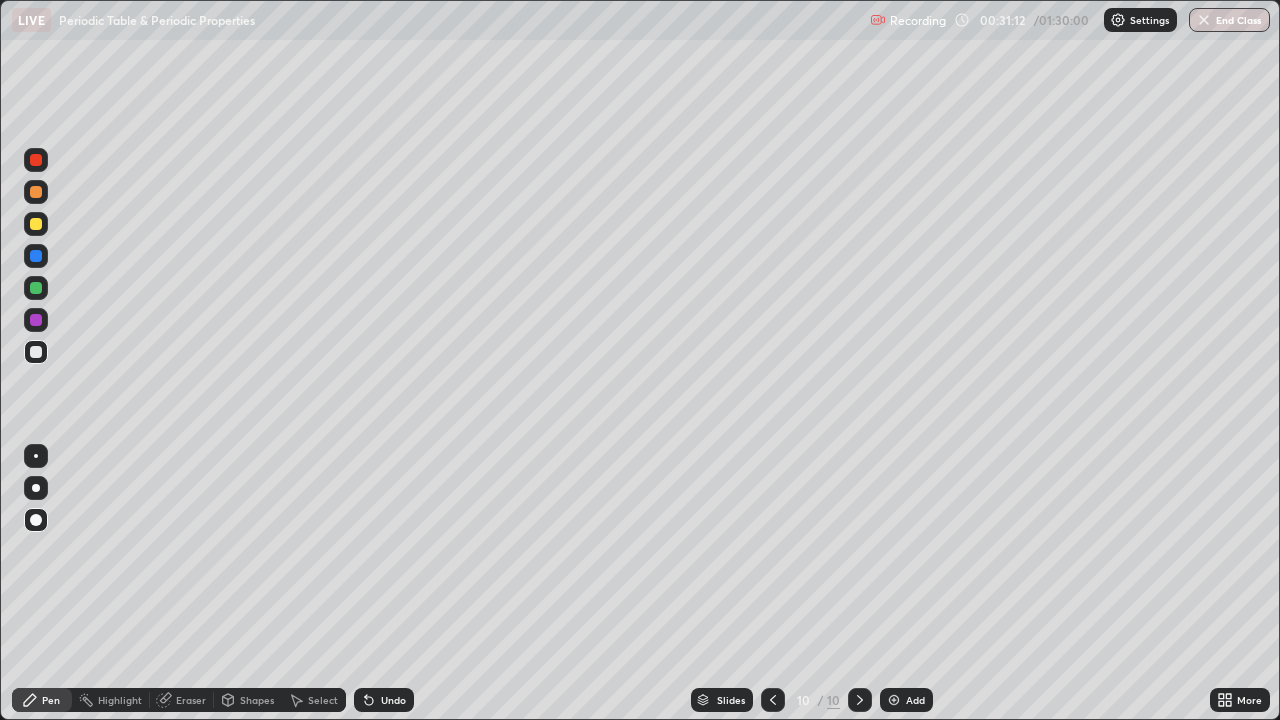 click at bounding box center (894, 700) 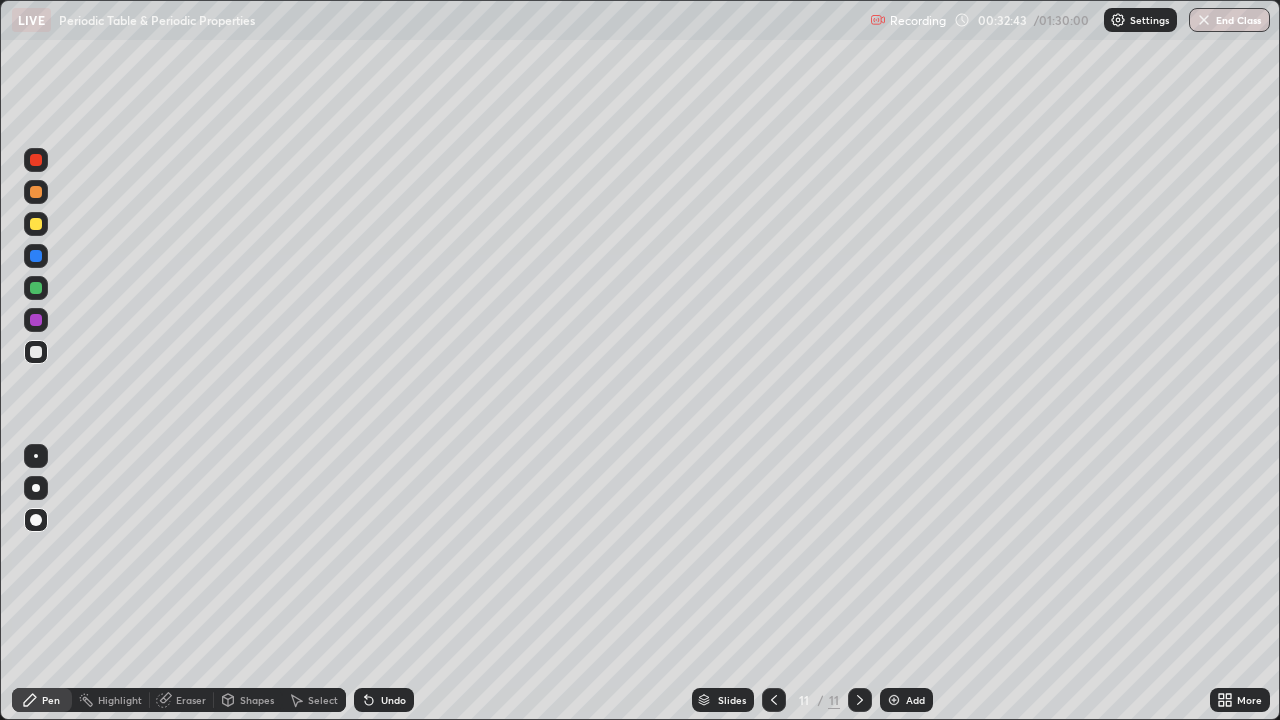 click on "Add" at bounding box center [915, 700] 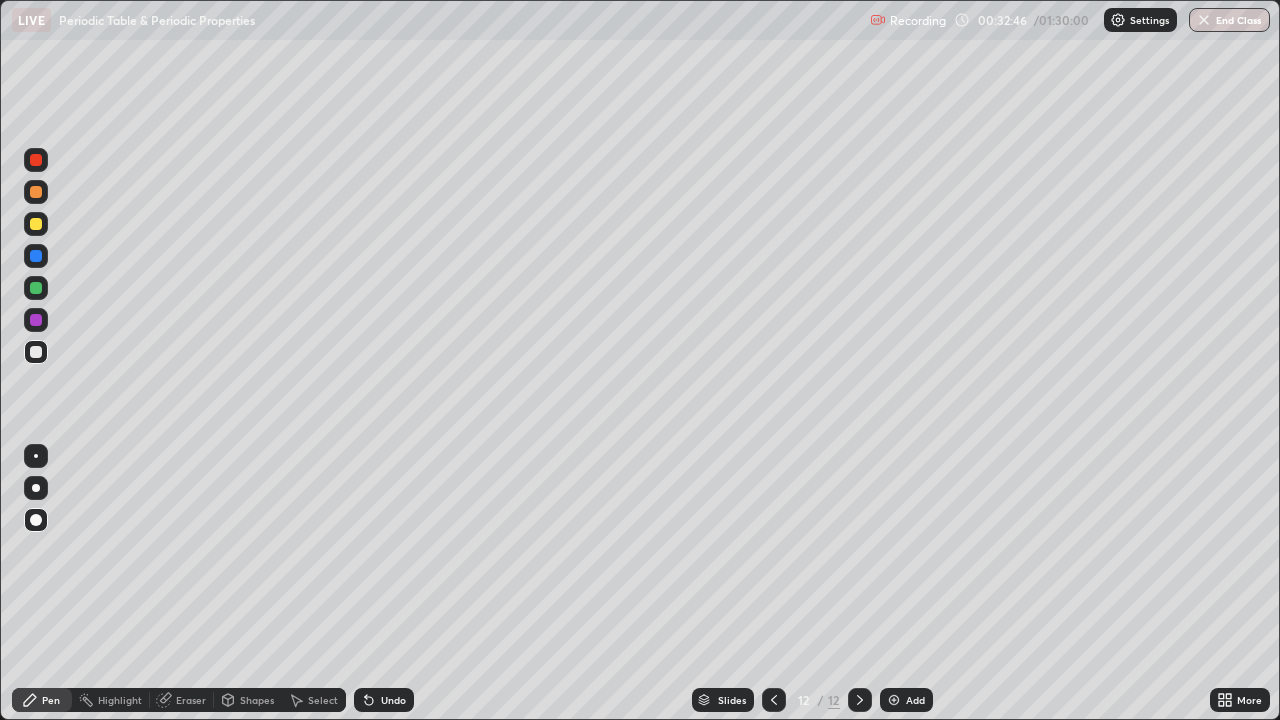 click at bounding box center [36, 288] 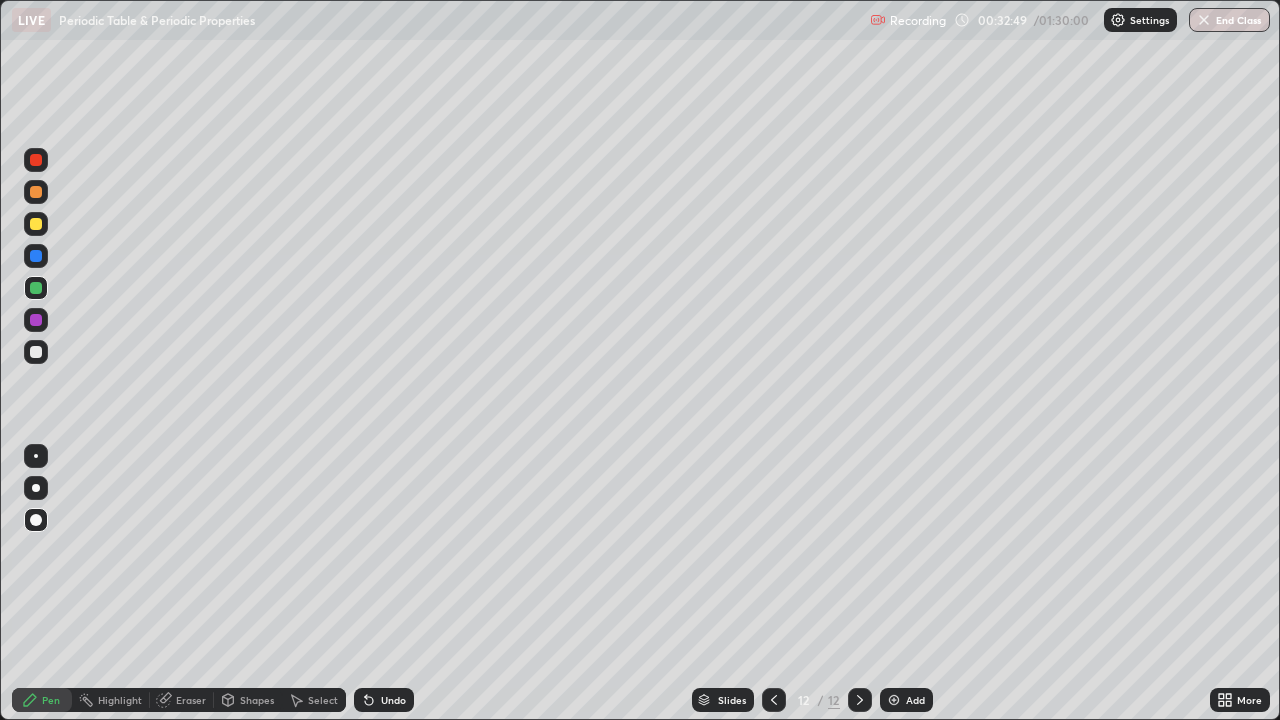 click on "Shapes" at bounding box center [257, 700] 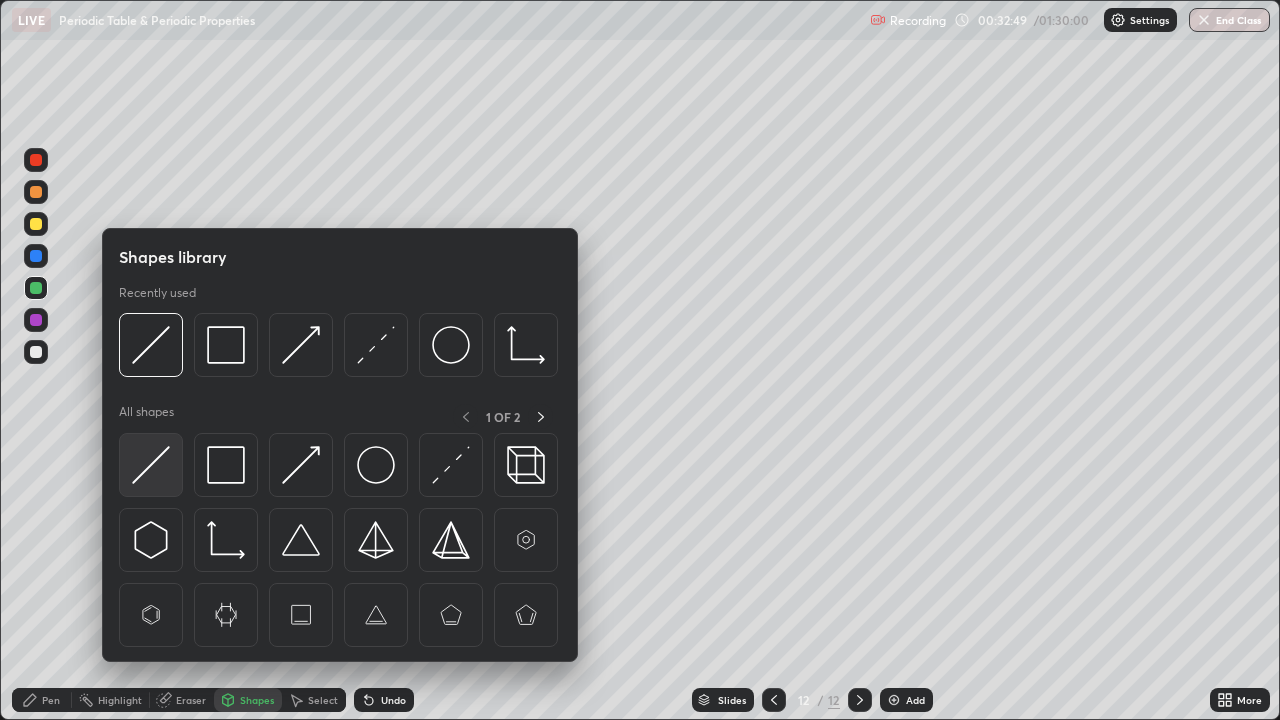 click at bounding box center (151, 465) 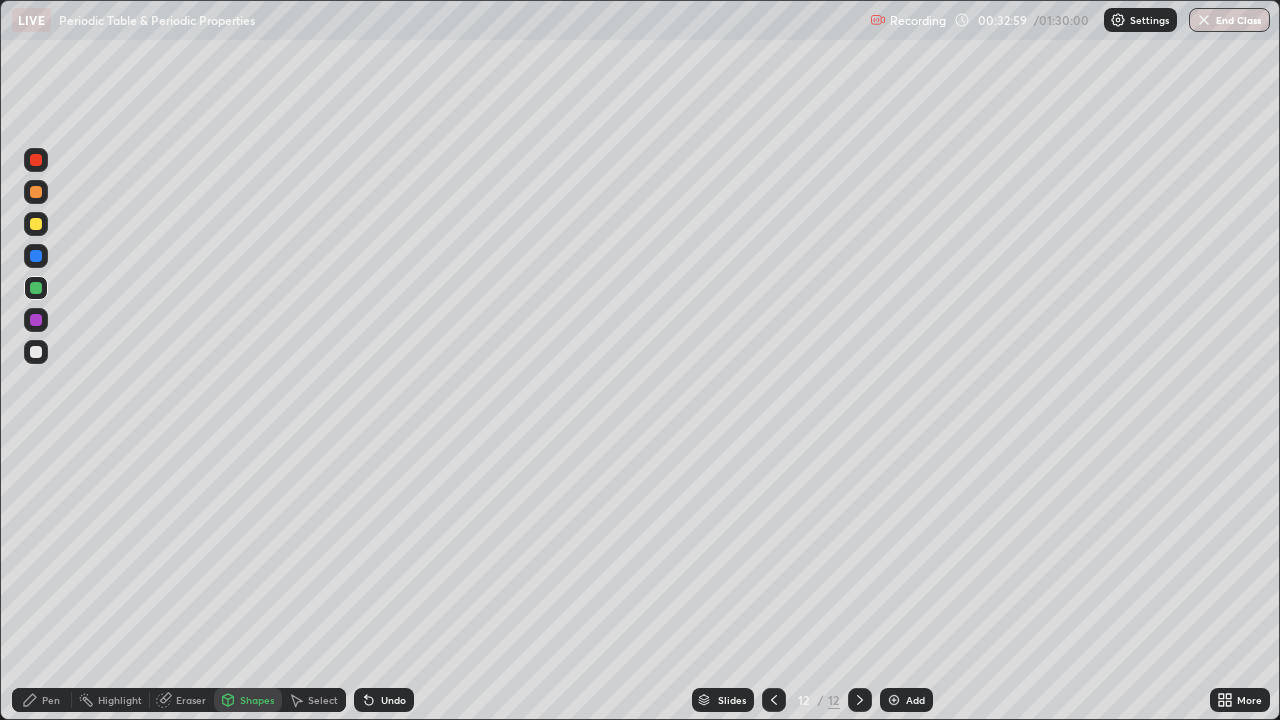 click on "Pen" at bounding box center (42, 700) 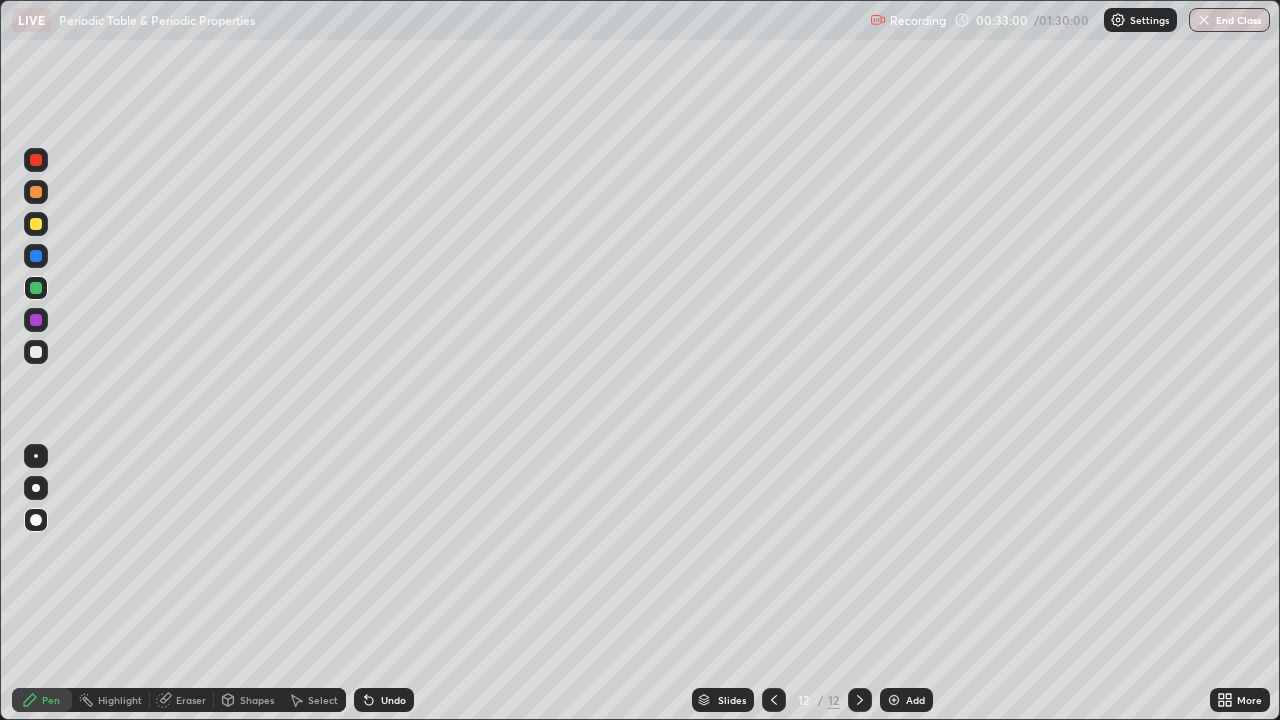 click at bounding box center (36, 224) 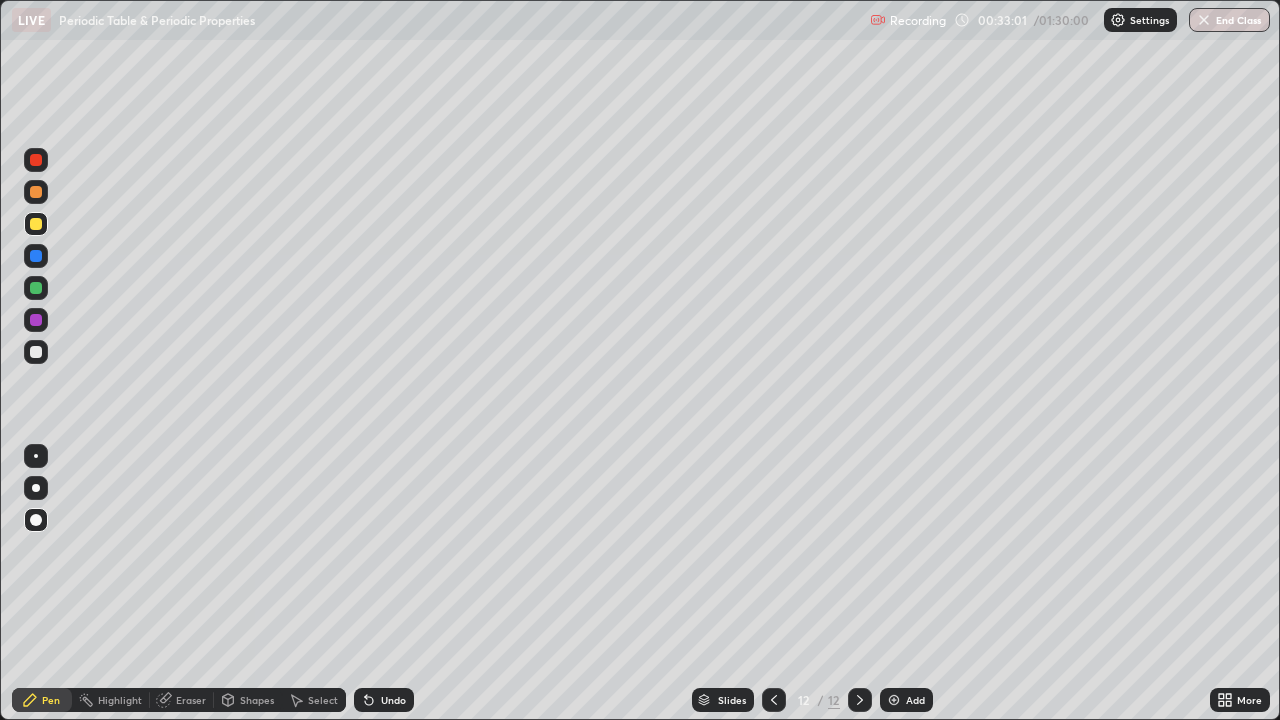 click on "Shapes" at bounding box center [257, 700] 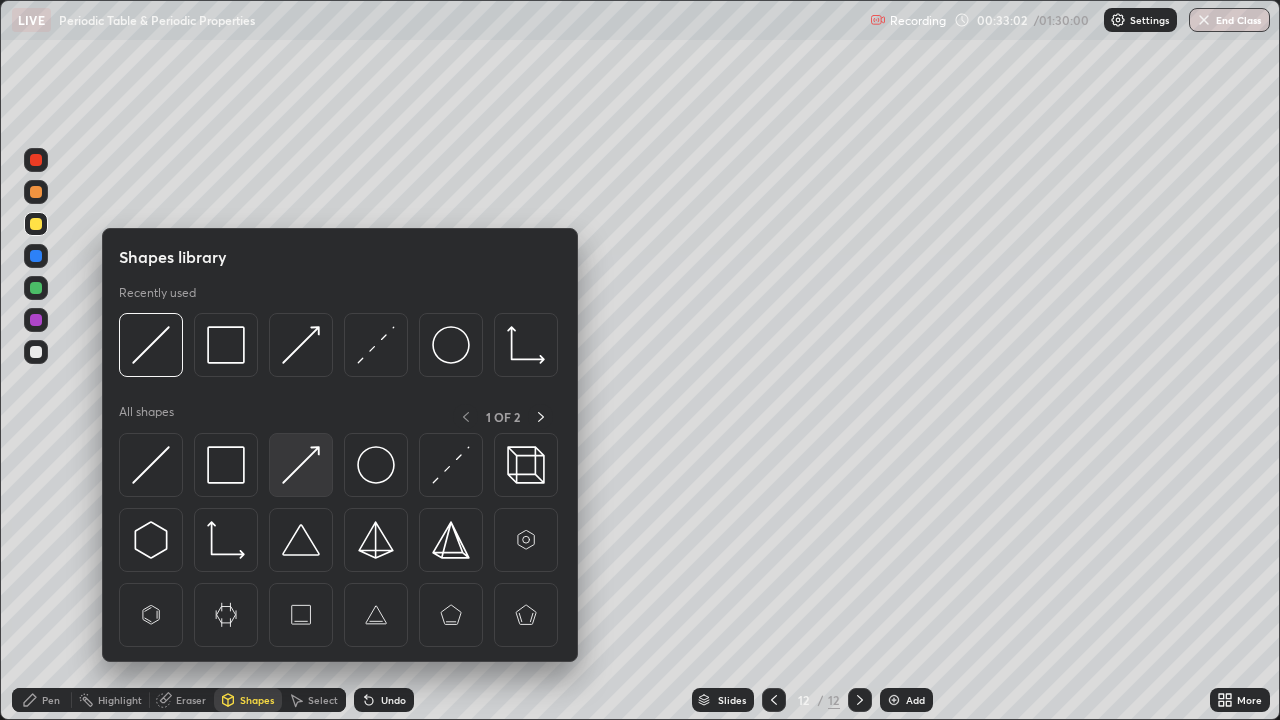 click at bounding box center (301, 465) 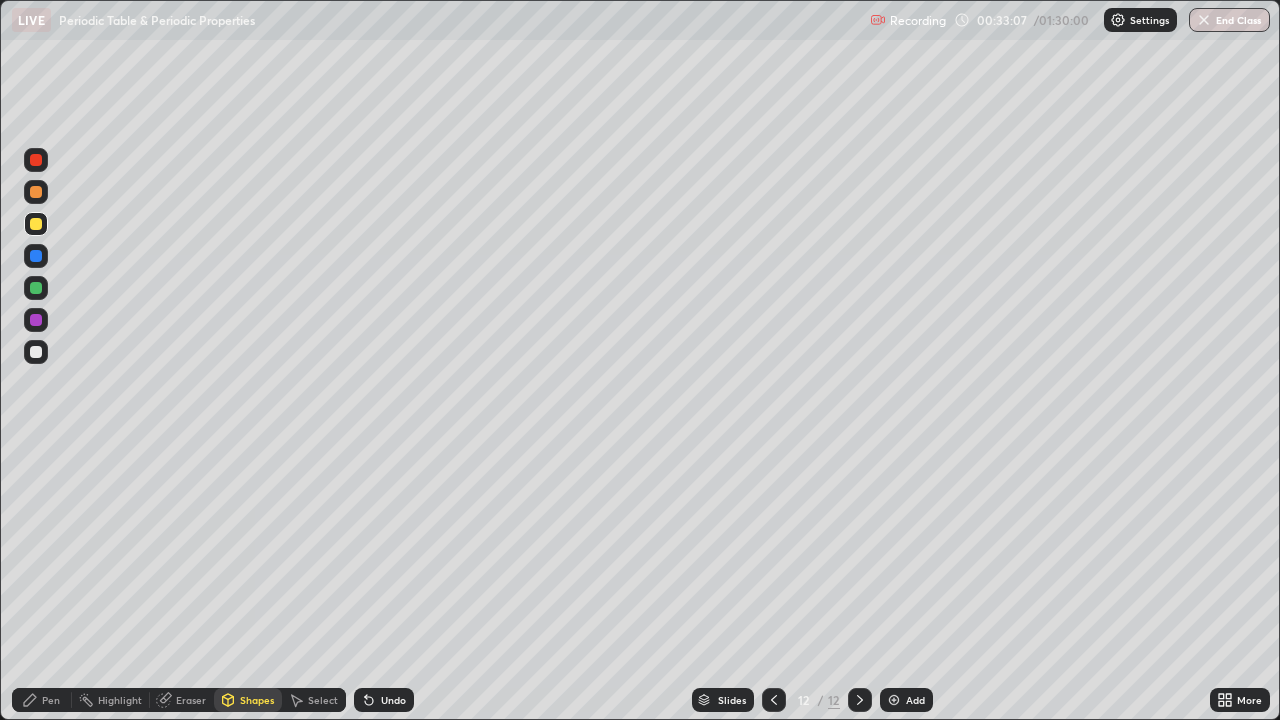 click 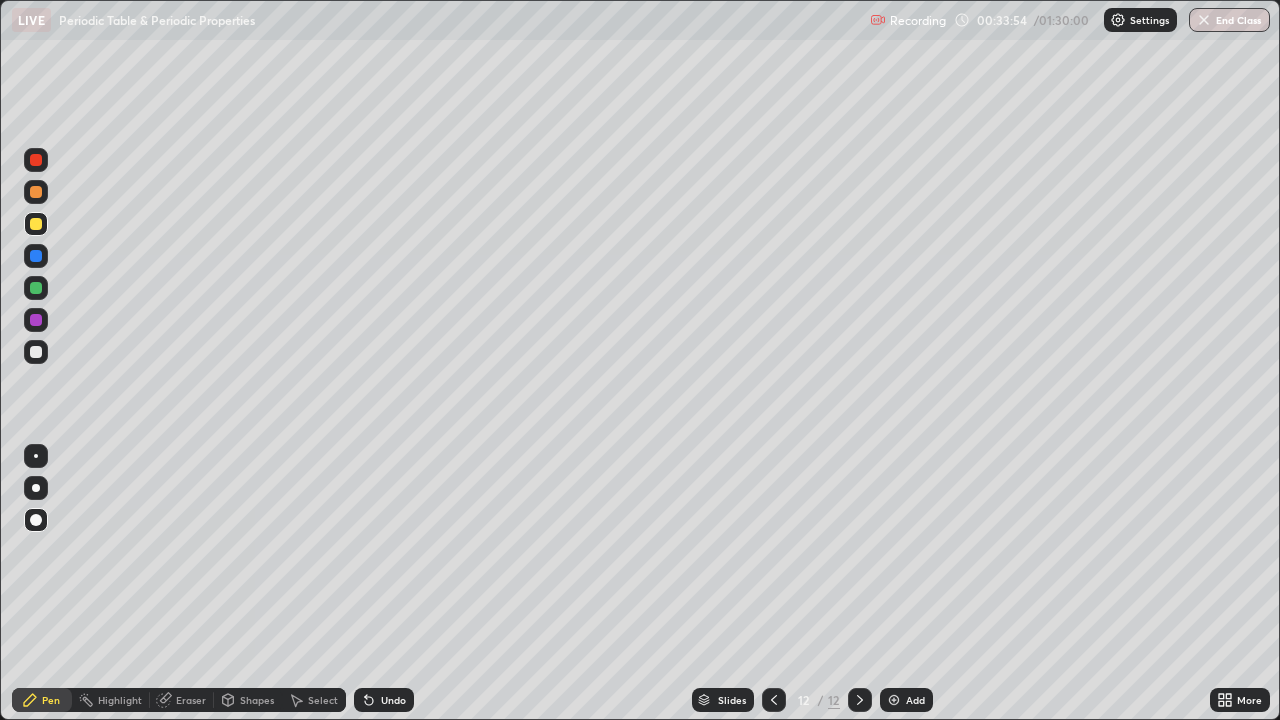 click at bounding box center (36, 320) 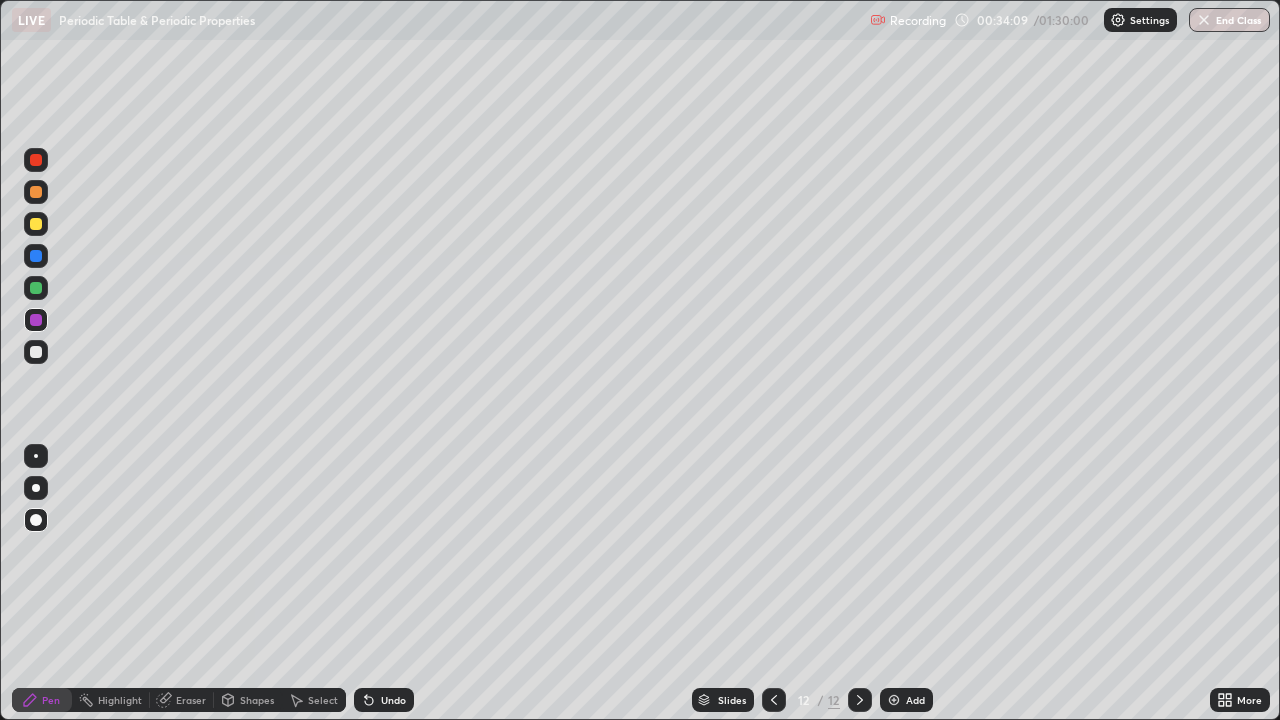click on "Add" at bounding box center (906, 700) 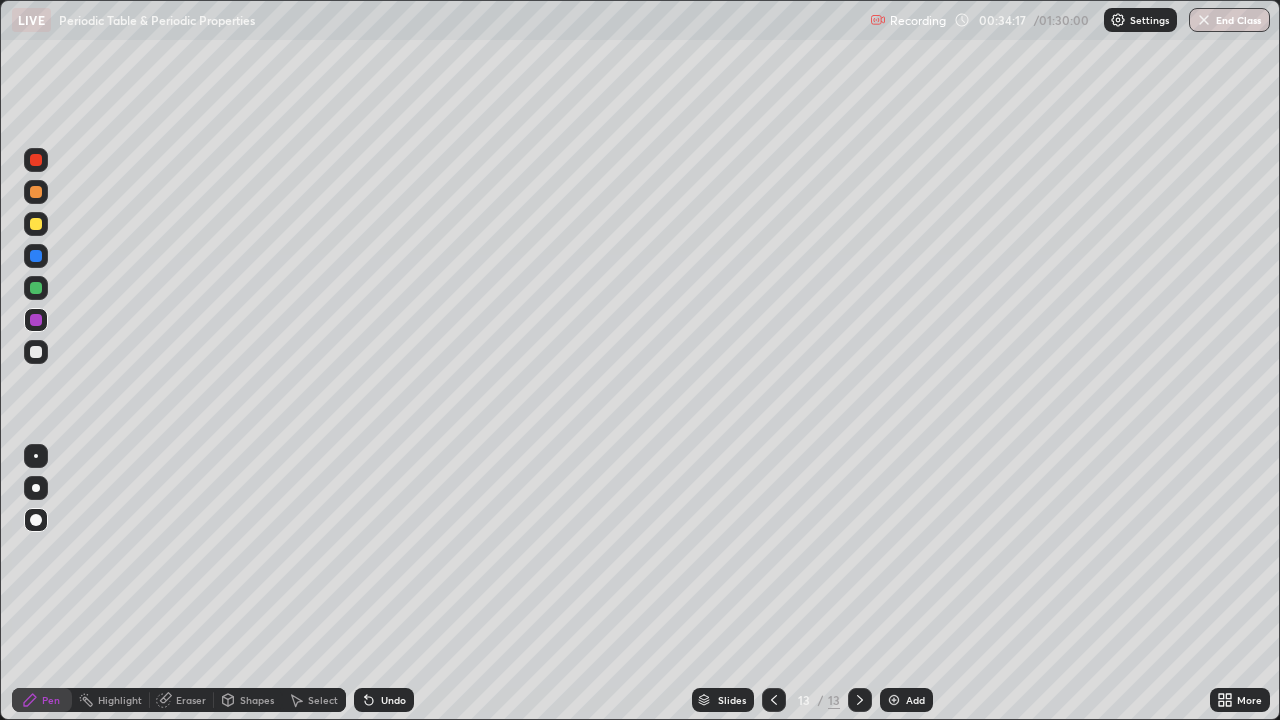 click on "Pen" at bounding box center [51, 700] 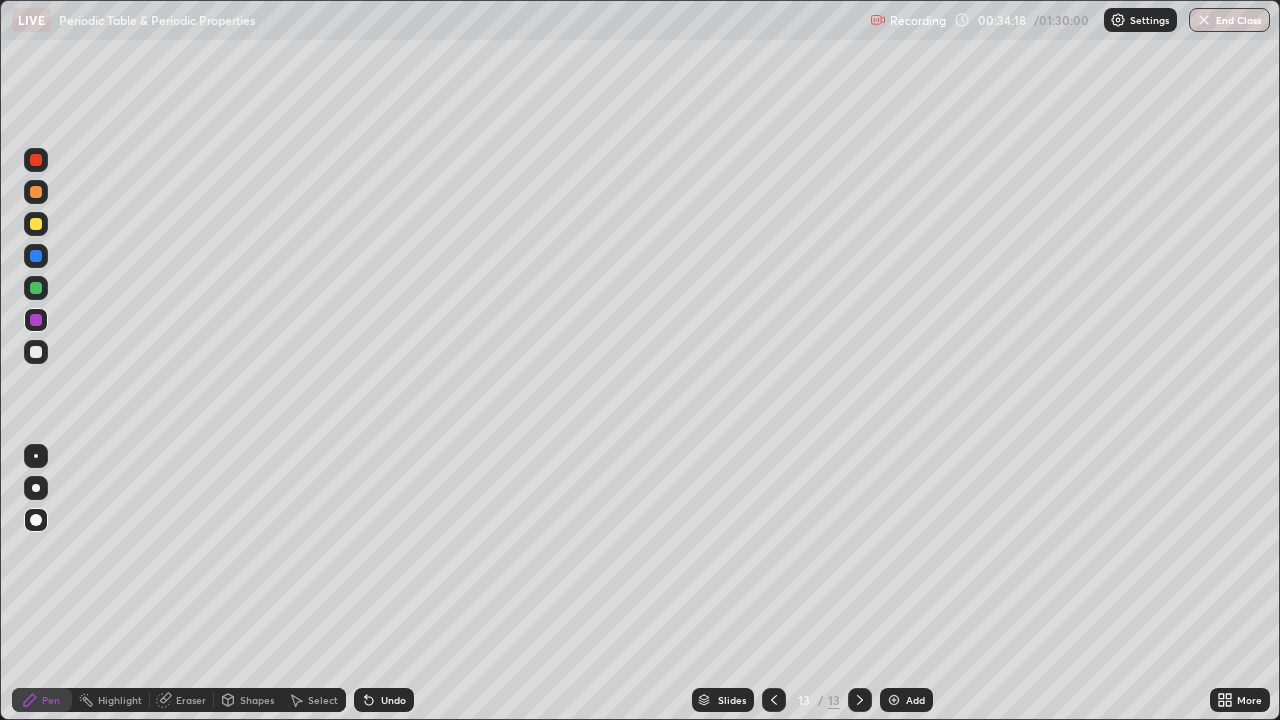click at bounding box center [36, 288] 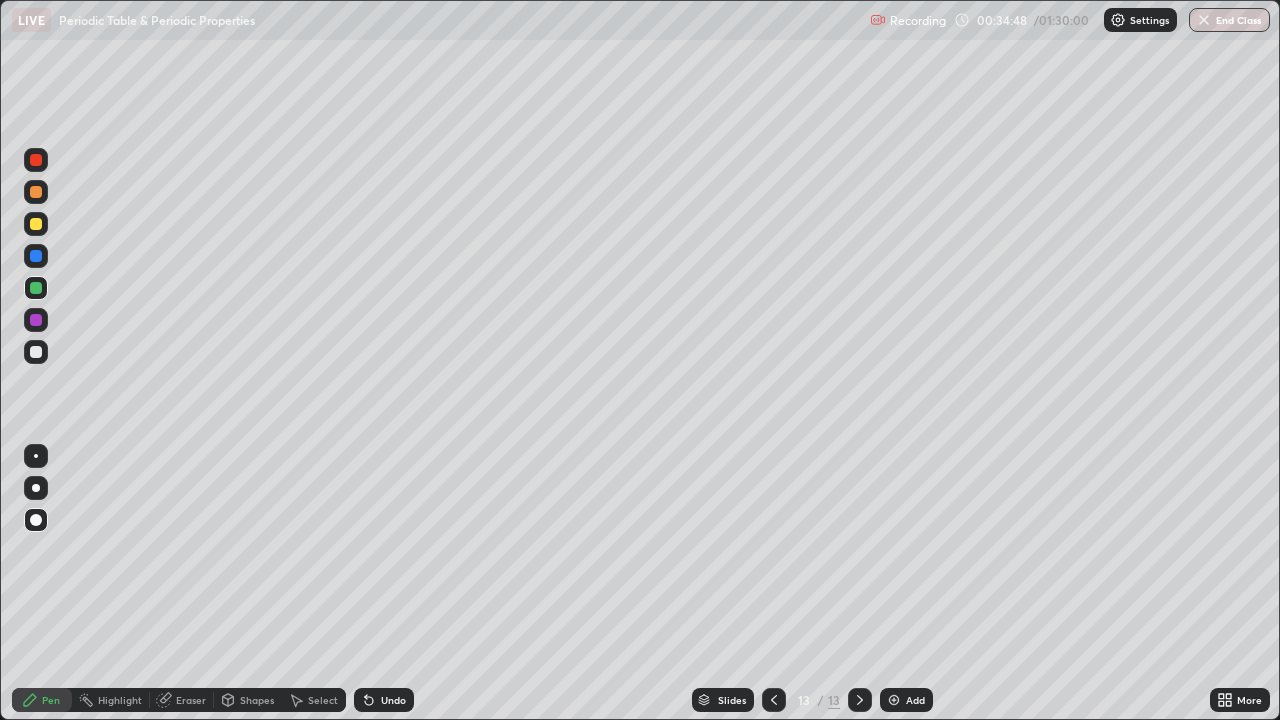 click on "Add" at bounding box center (915, 700) 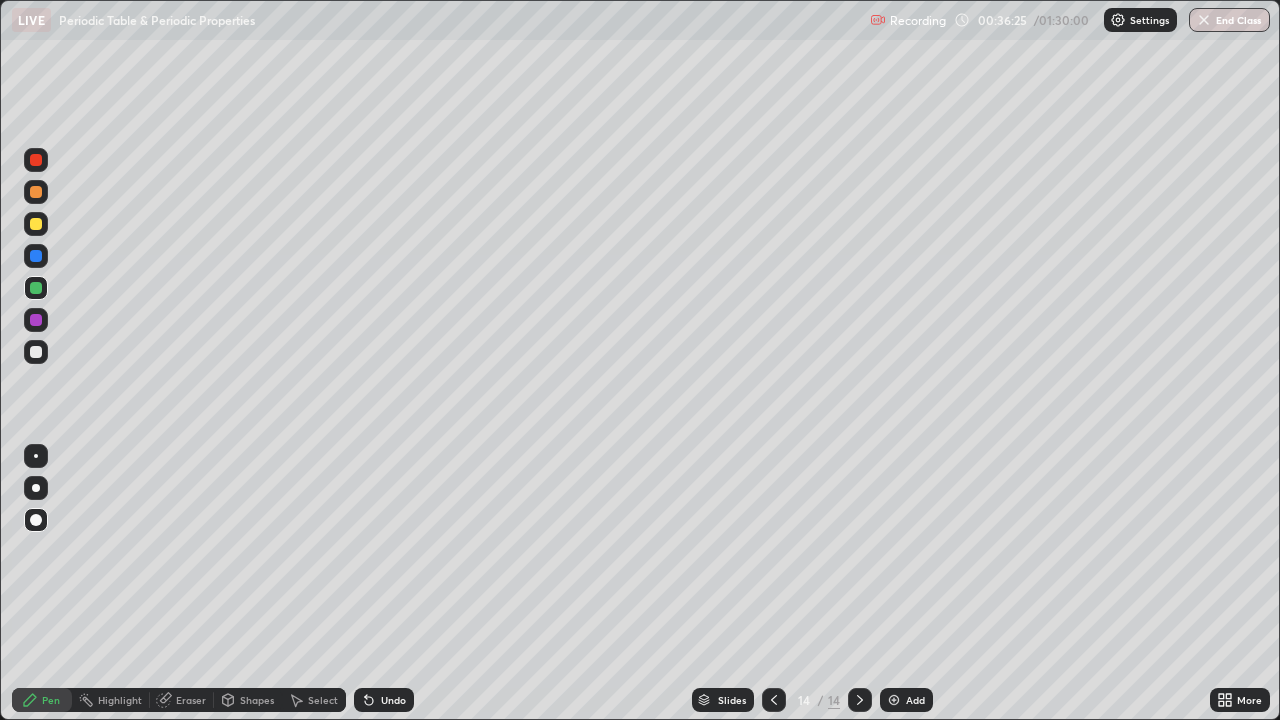 click at bounding box center [36, 320] 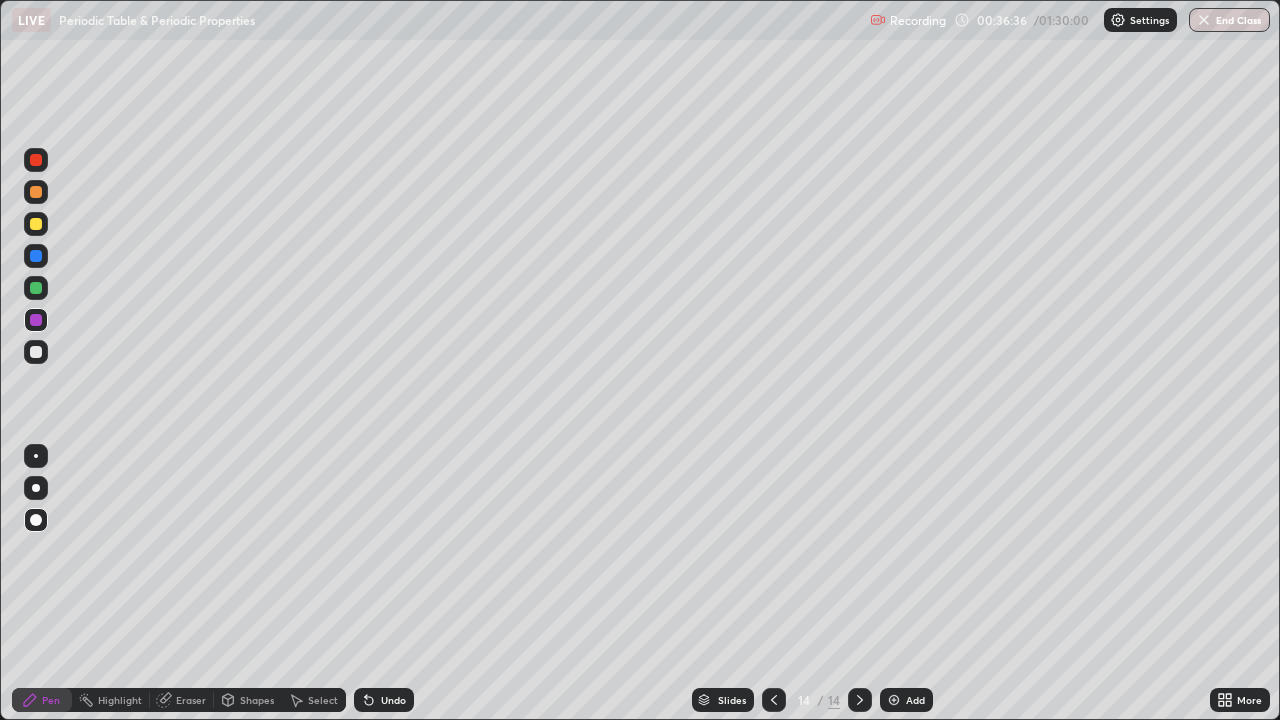 click on "Add" at bounding box center (915, 700) 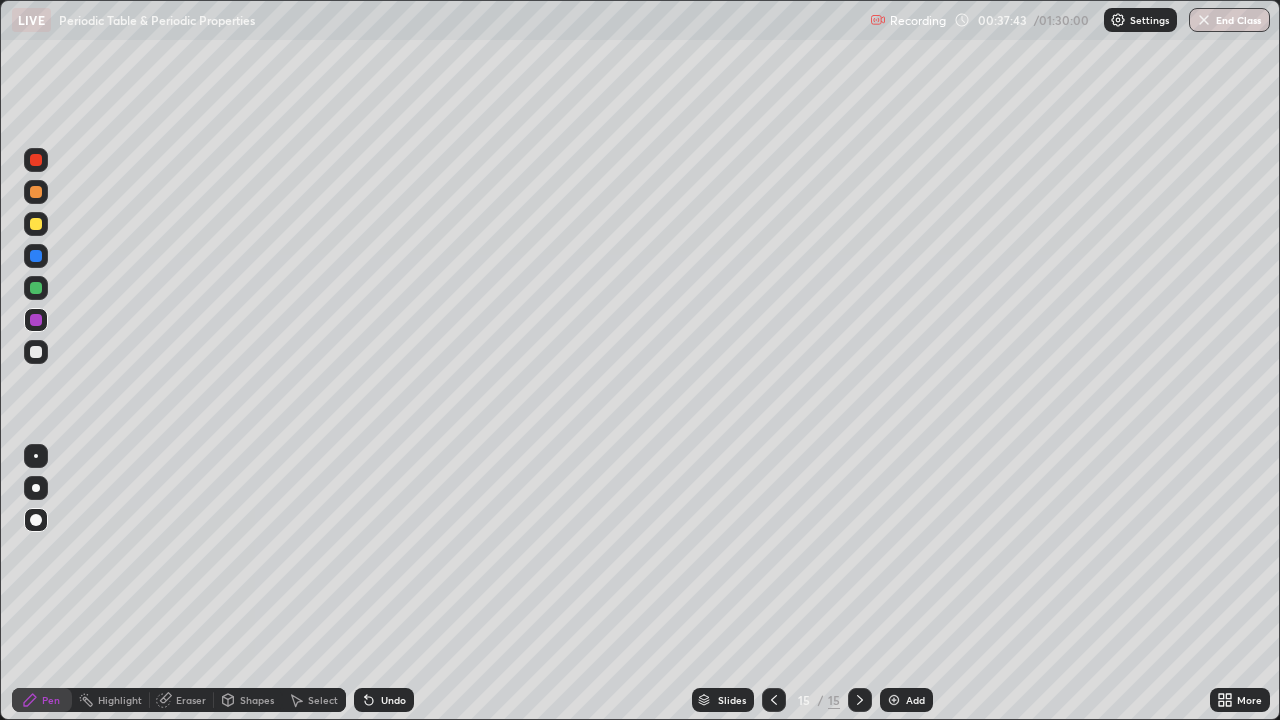 click 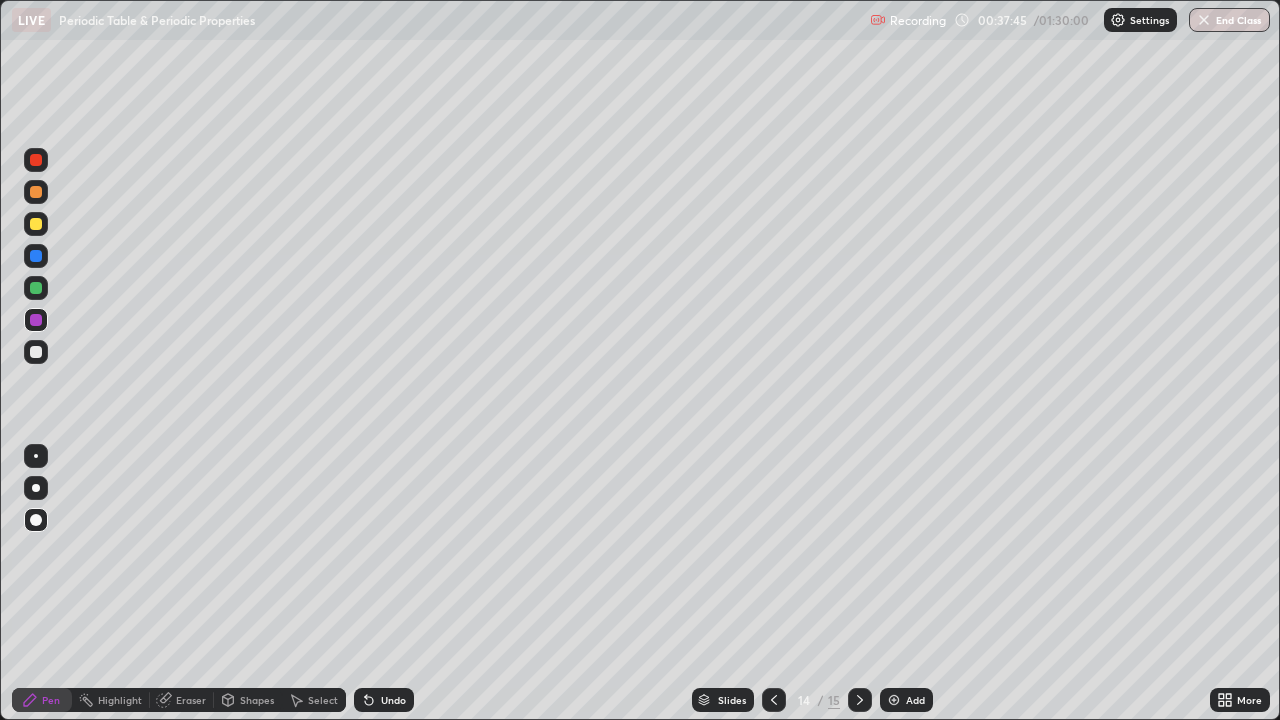 click on "Shapes" at bounding box center [257, 700] 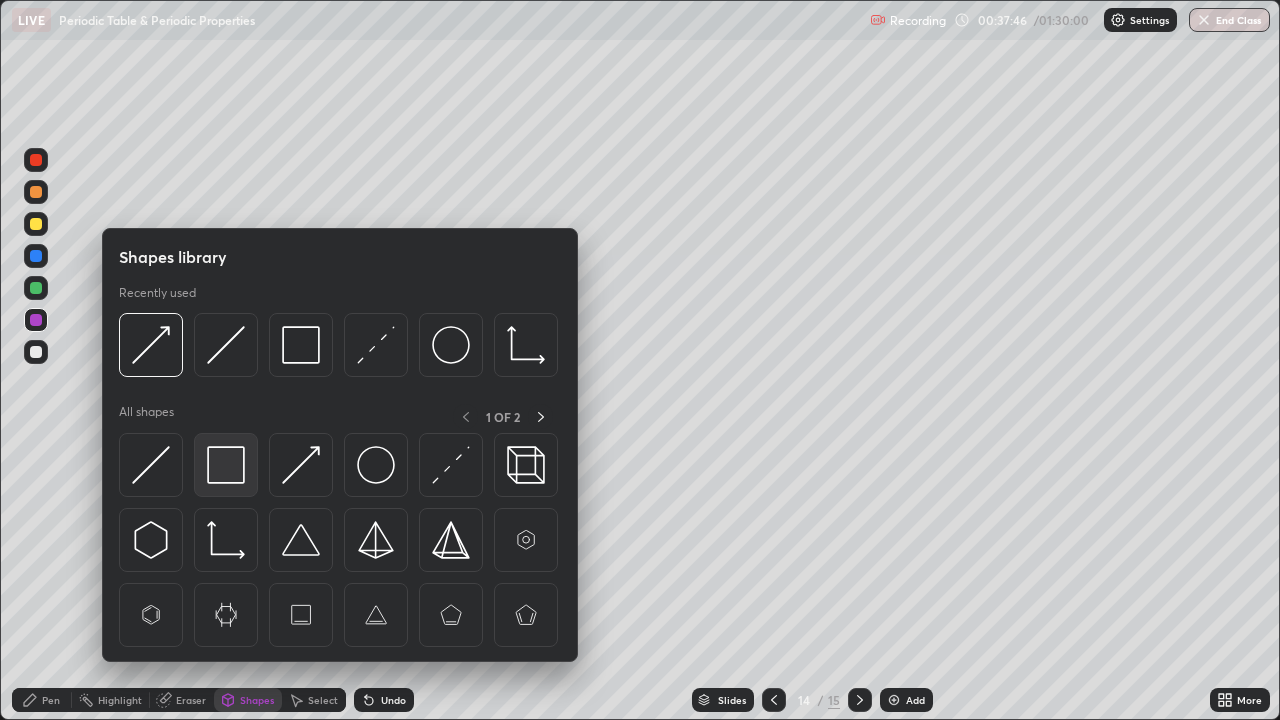 click at bounding box center (226, 465) 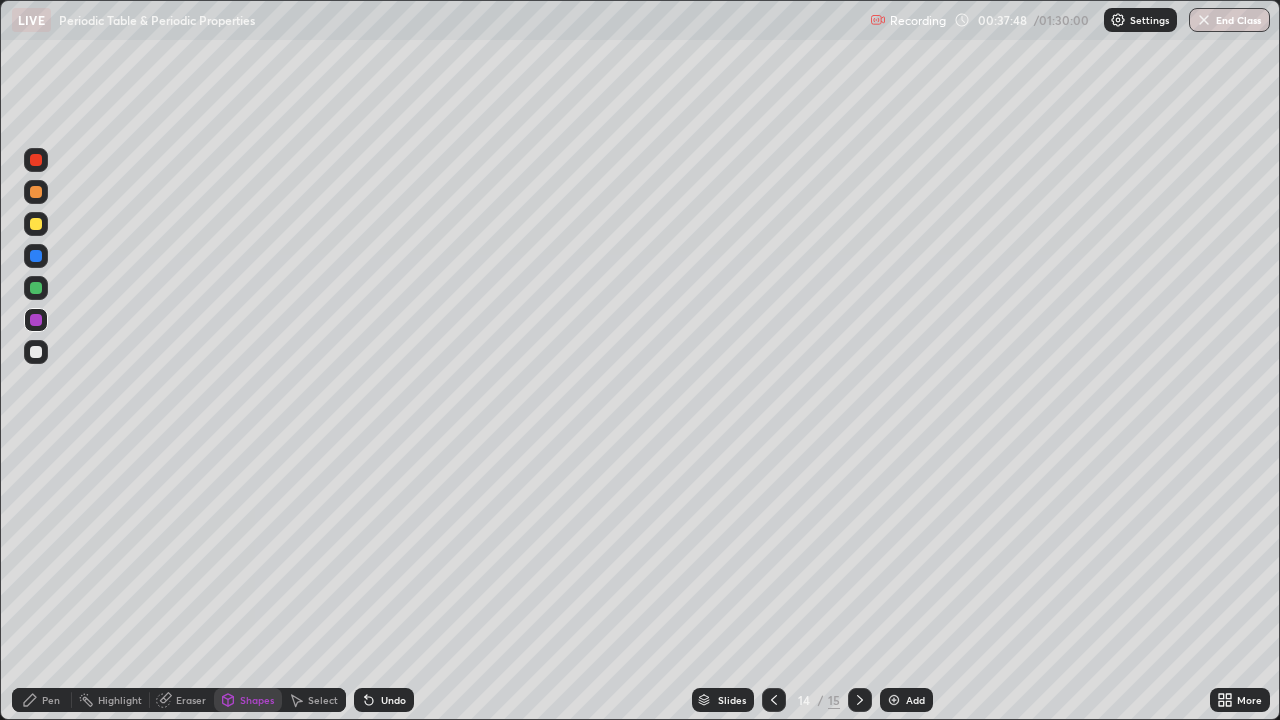 click on "Add" at bounding box center (915, 700) 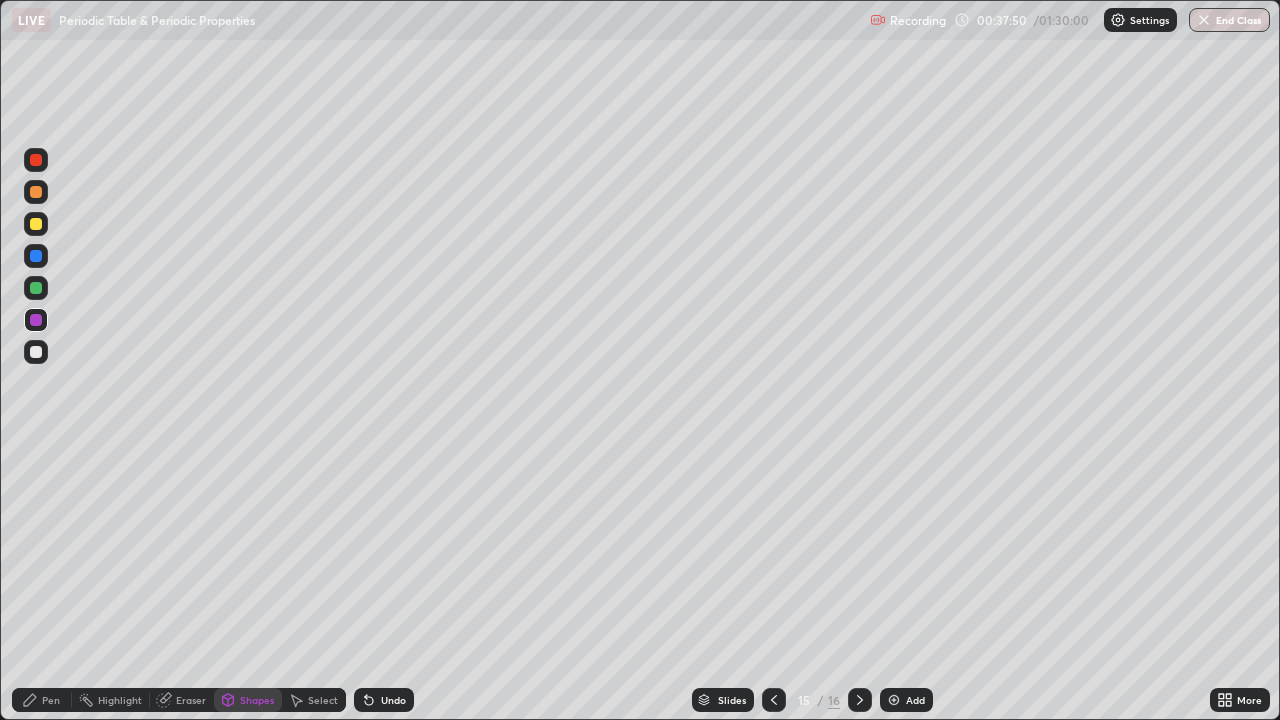 click on "Pen" at bounding box center (42, 700) 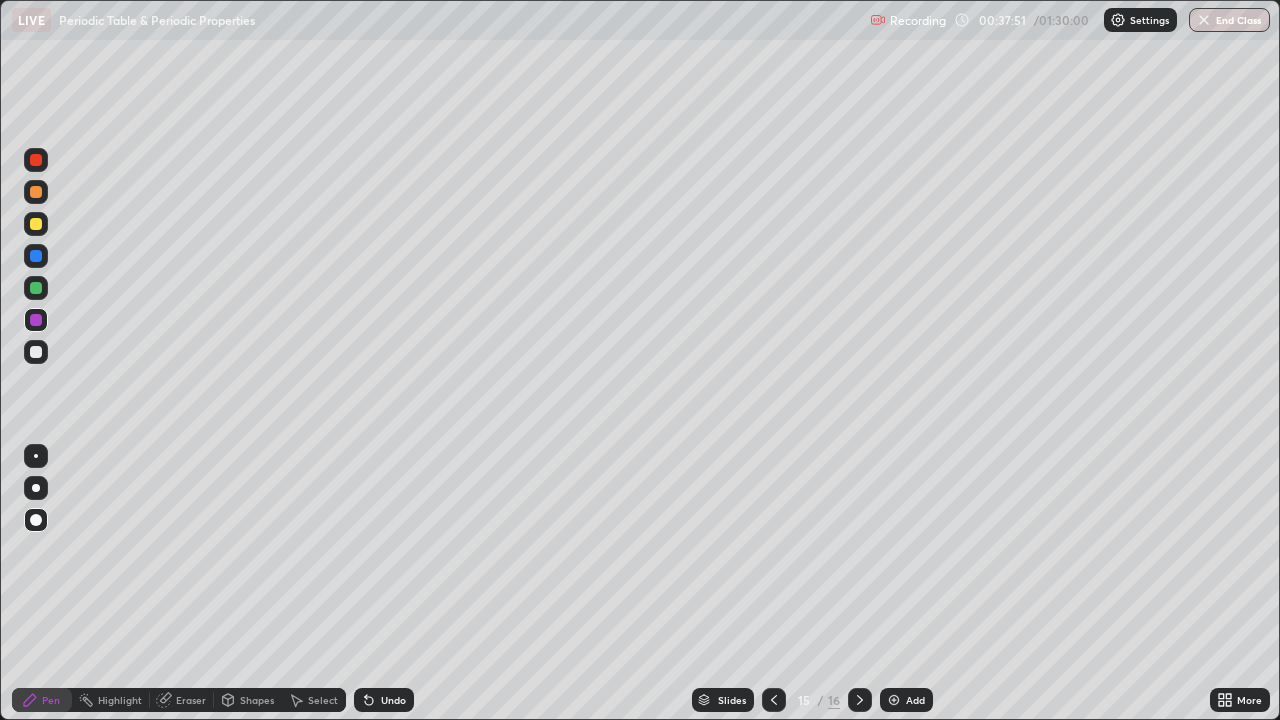 click on "Undo" at bounding box center [393, 700] 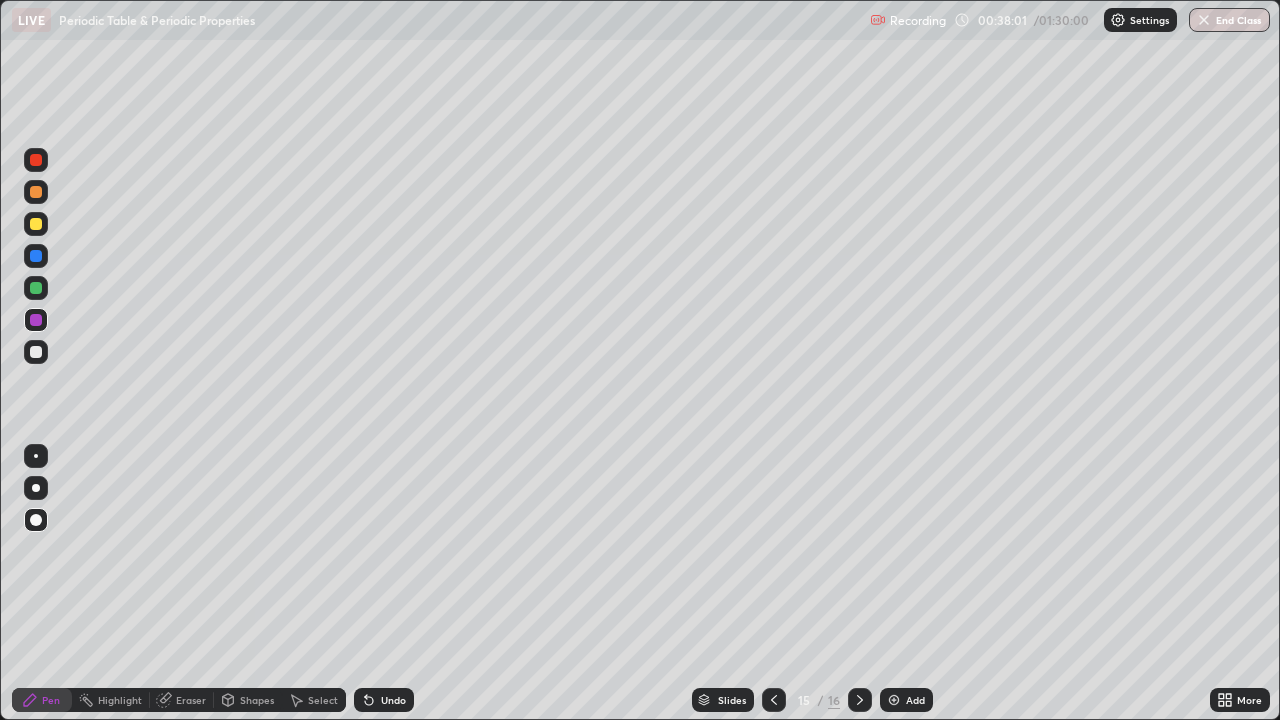 click 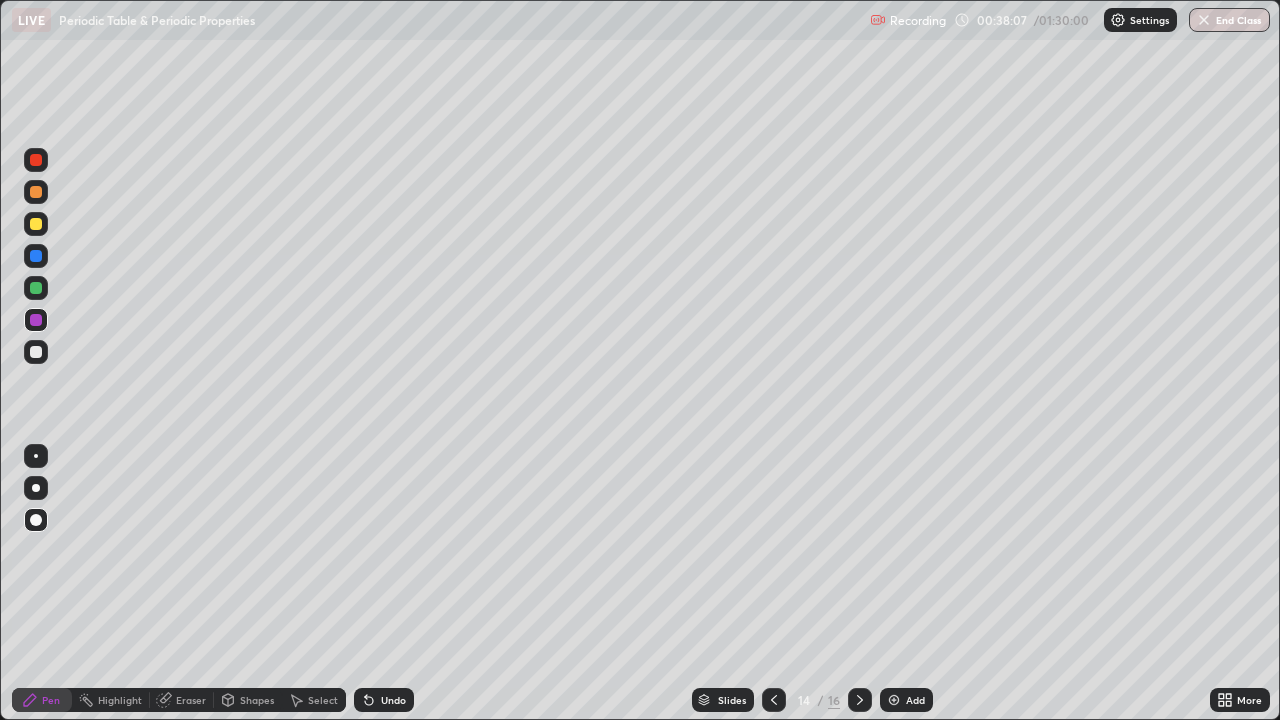 click 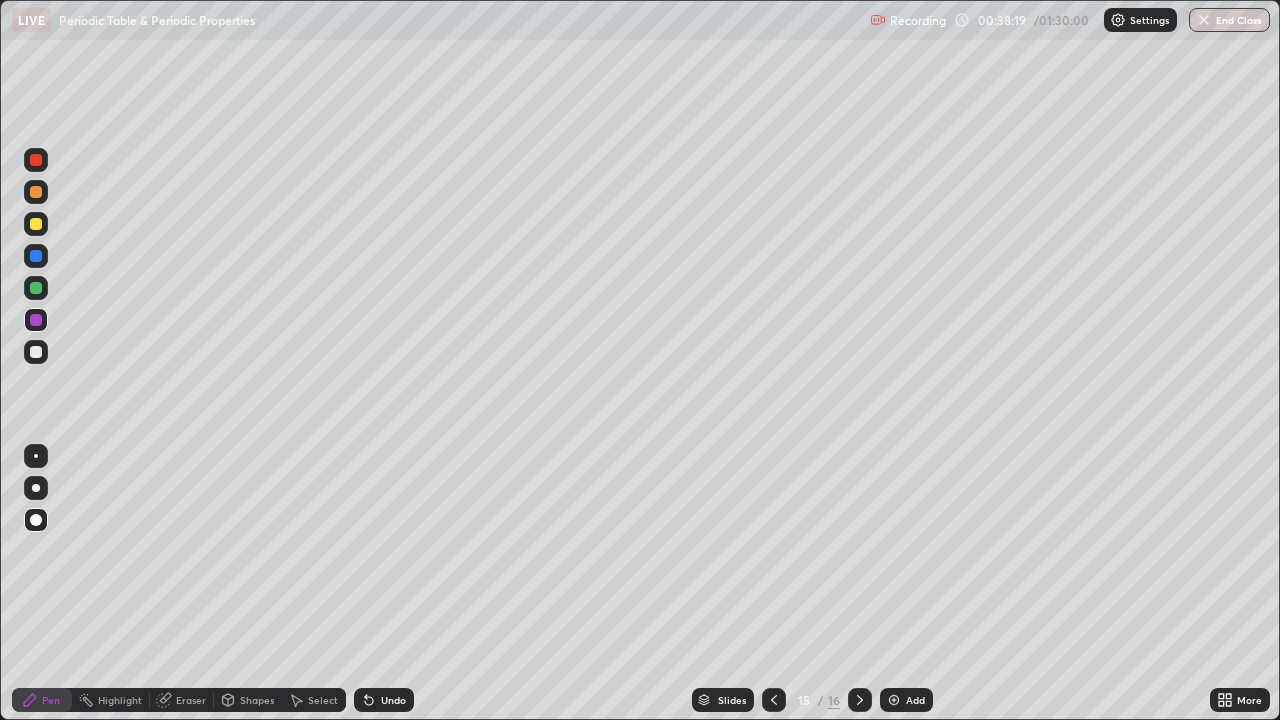 click 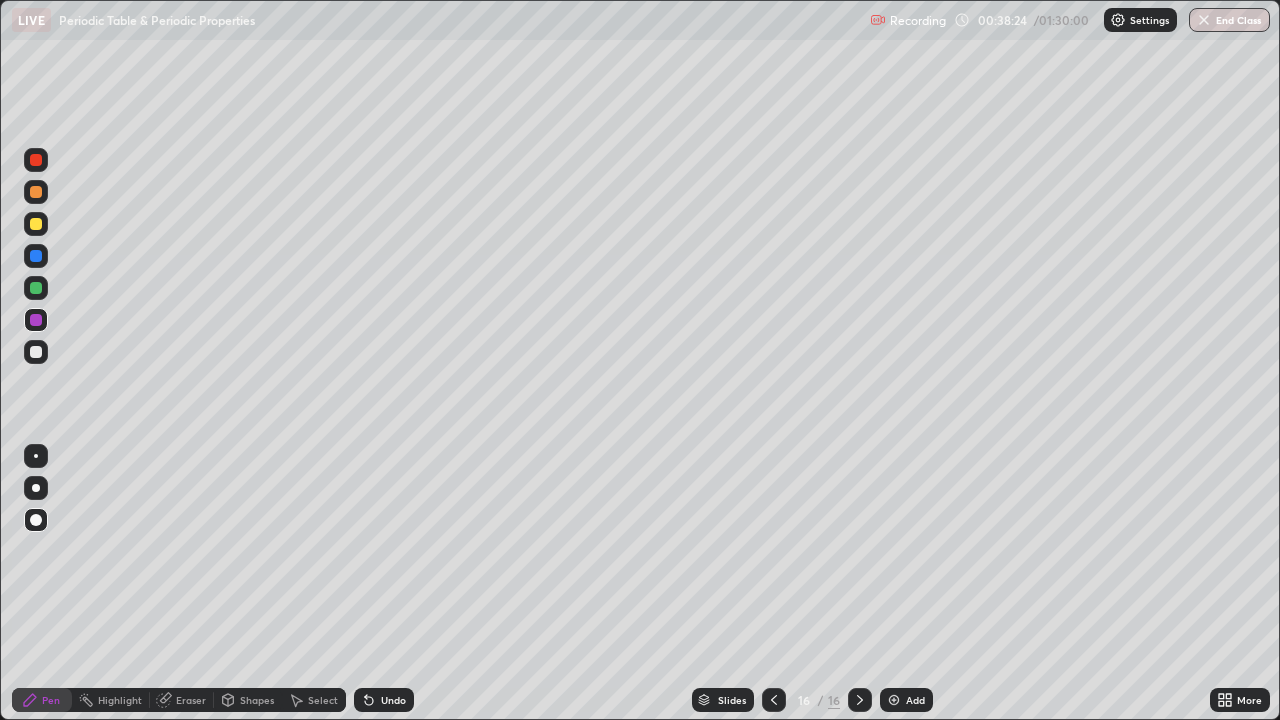 click 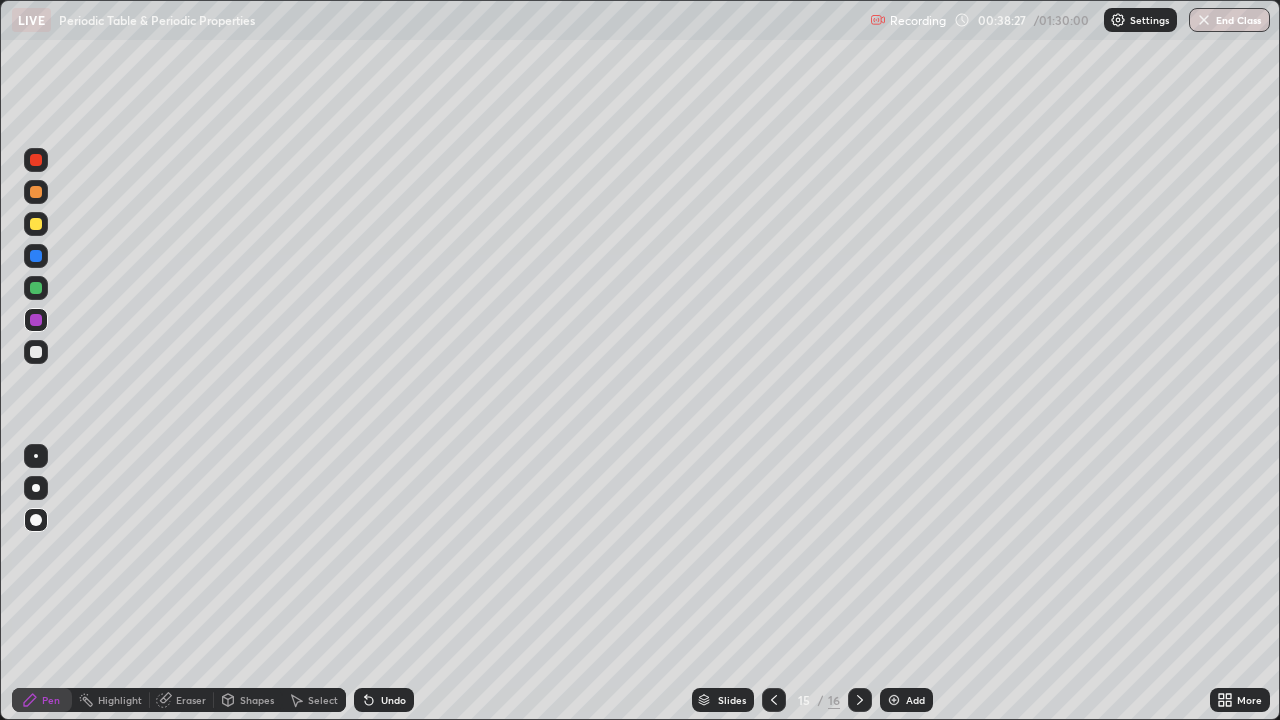 click at bounding box center [860, 700] 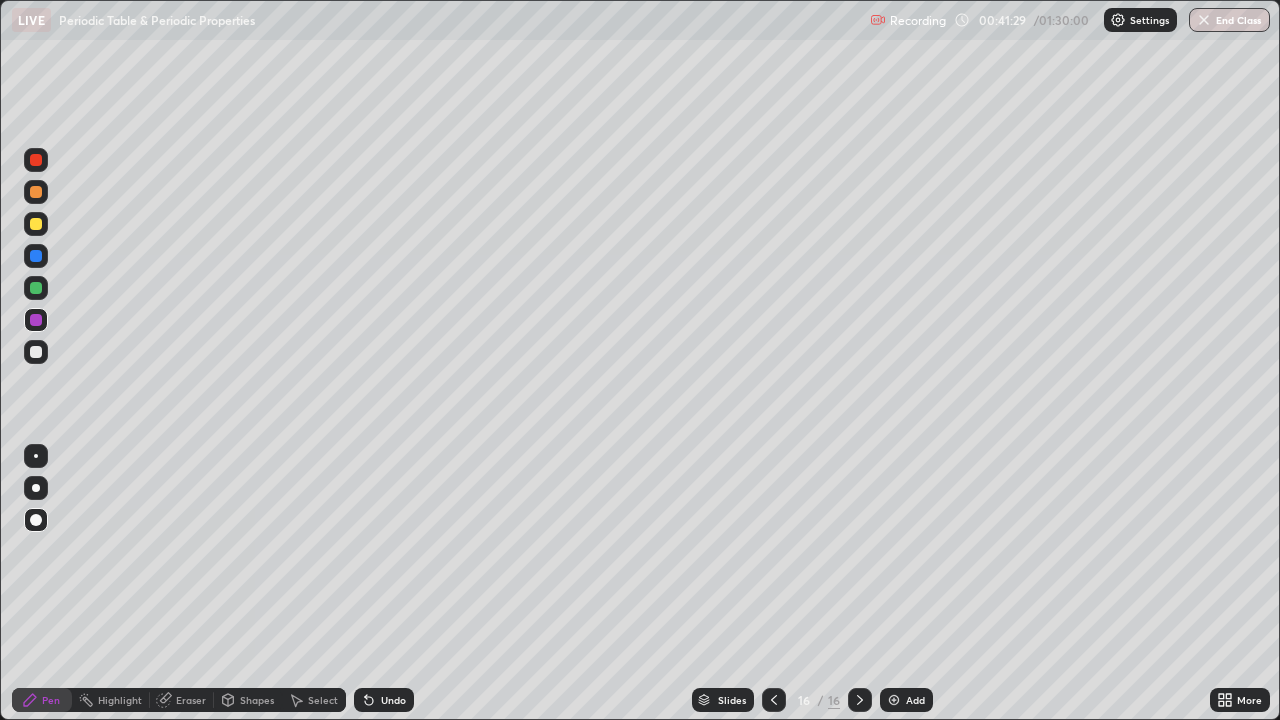 click on "Add" at bounding box center (915, 700) 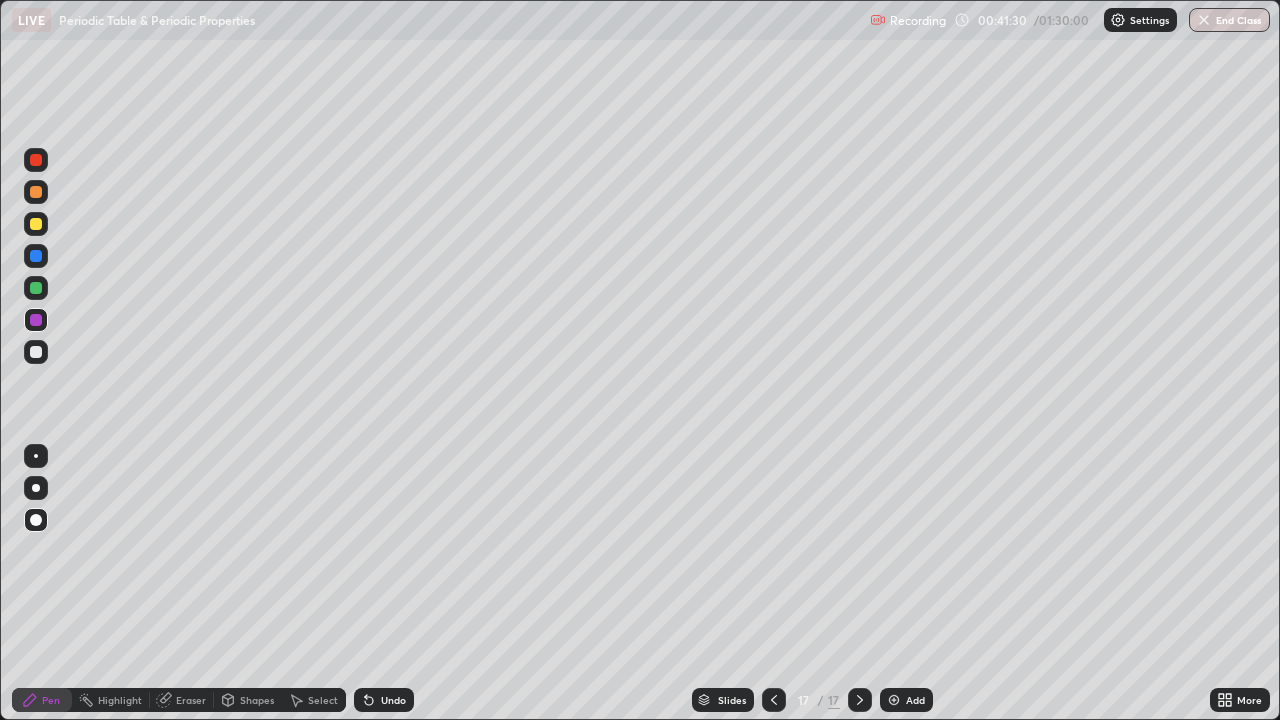 click on "Shapes" at bounding box center (257, 700) 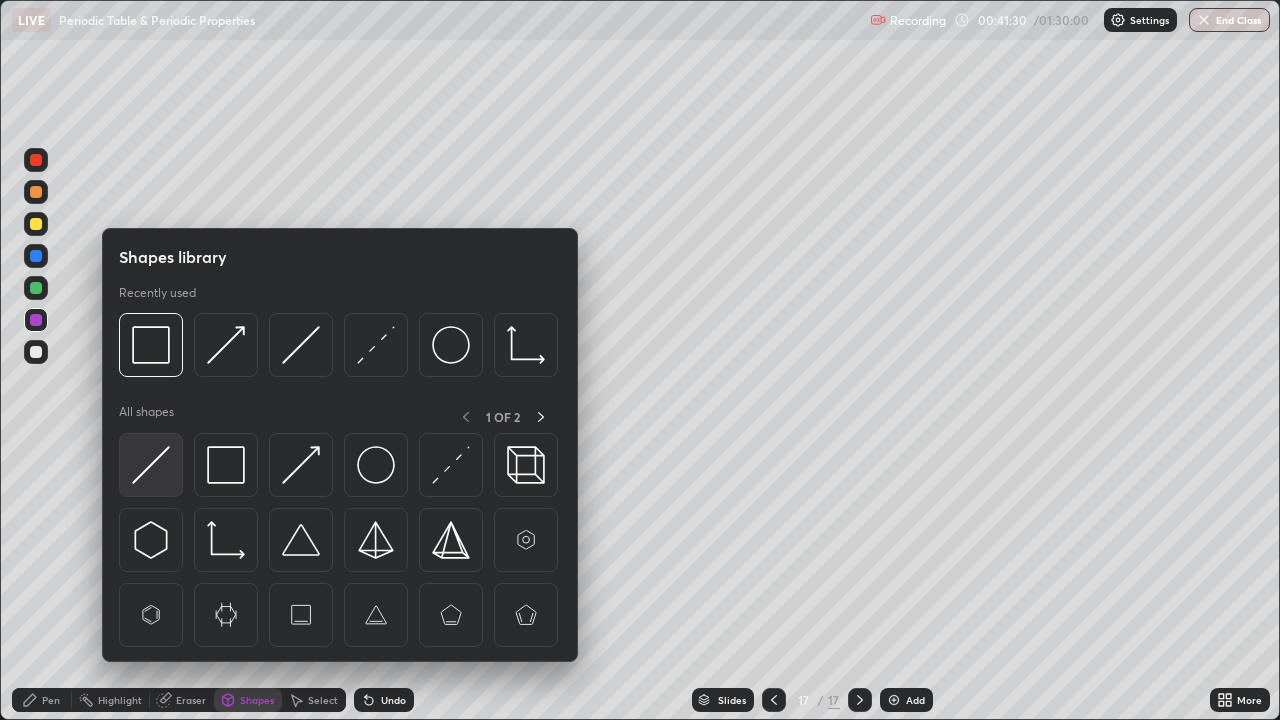 click at bounding box center [151, 465] 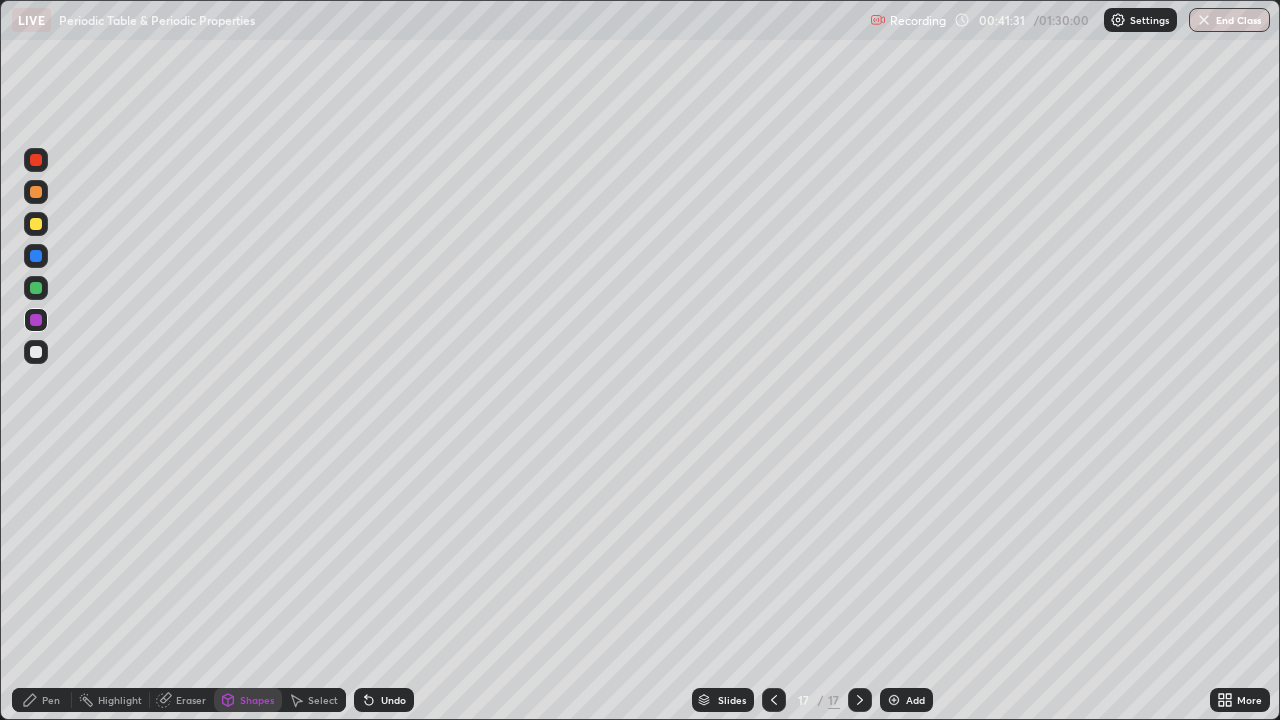 click at bounding box center (36, 224) 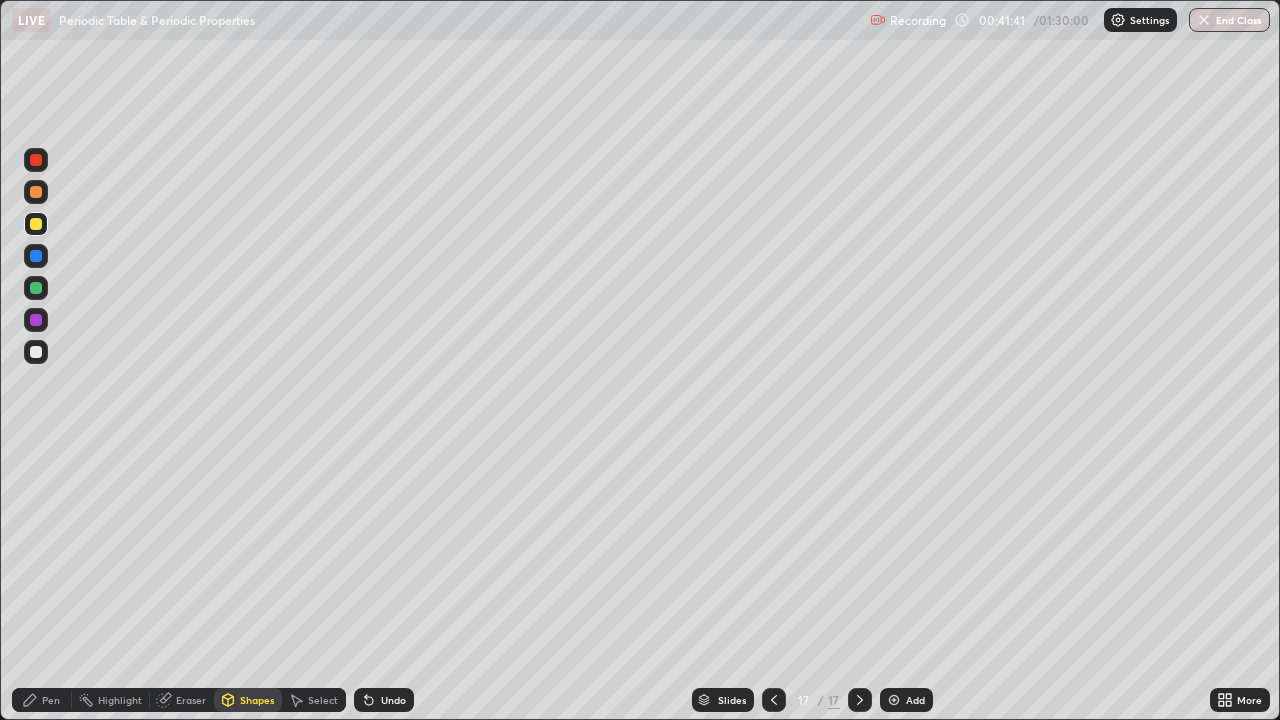 click on "Shapes" at bounding box center (257, 700) 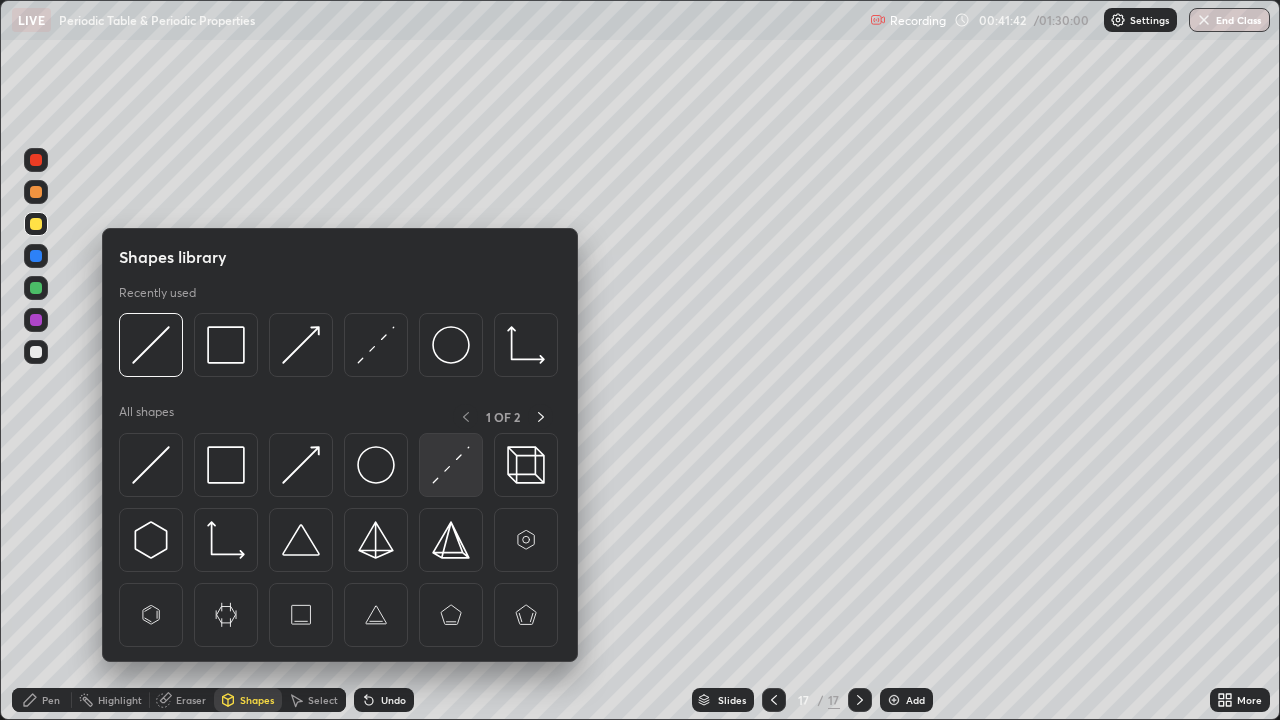 click at bounding box center (451, 465) 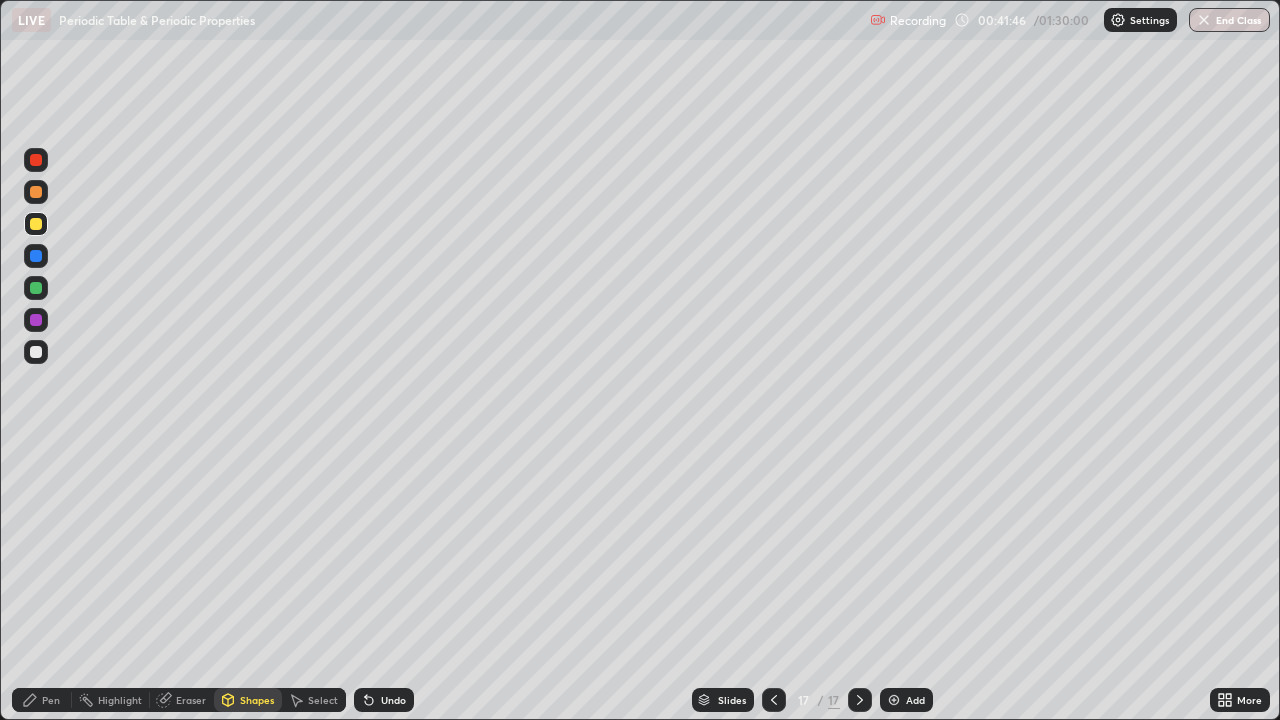 click on "Pen" at bounding box center [42, 700] 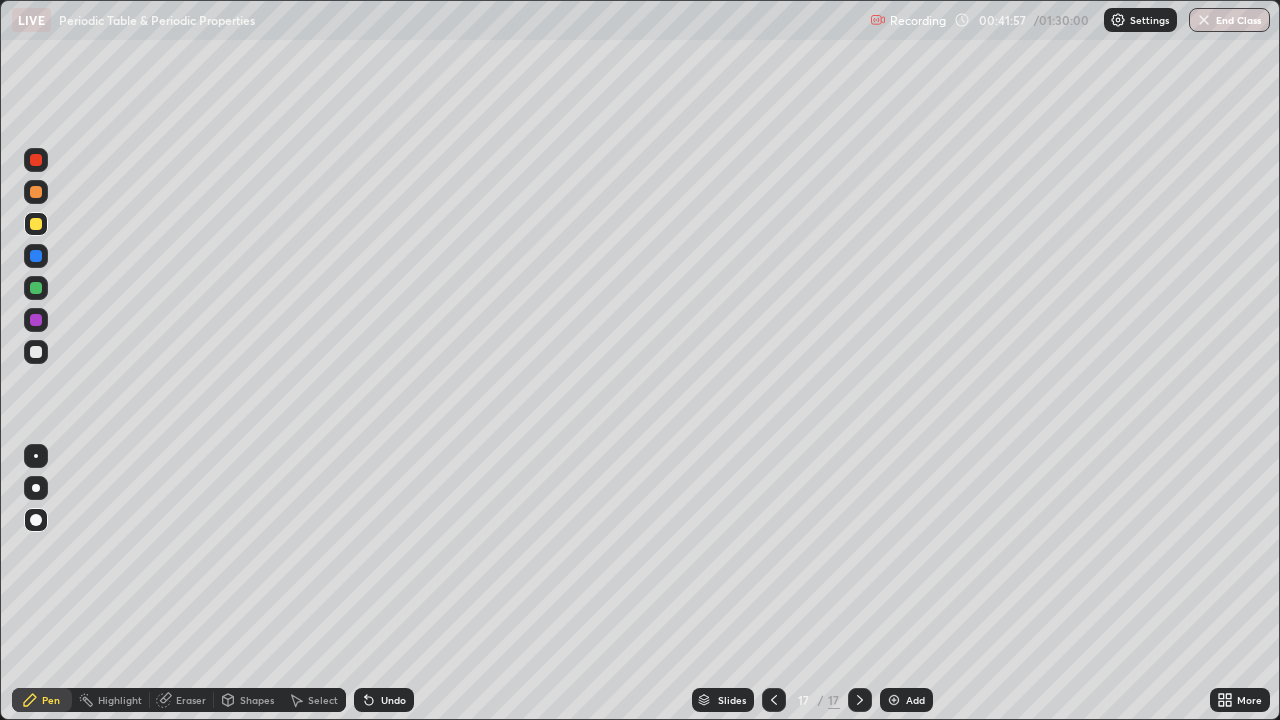 click at bounding box center (36, 256) 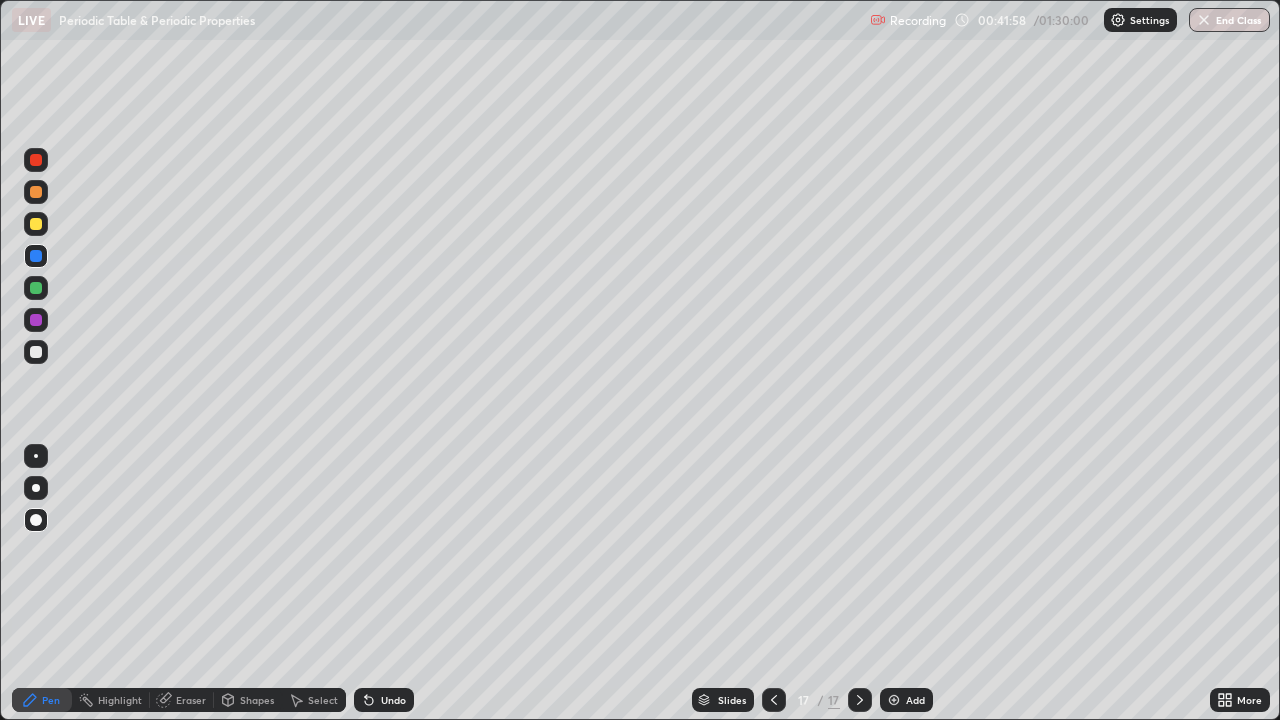 click on "Shapes" at bounding box center (257, 700) 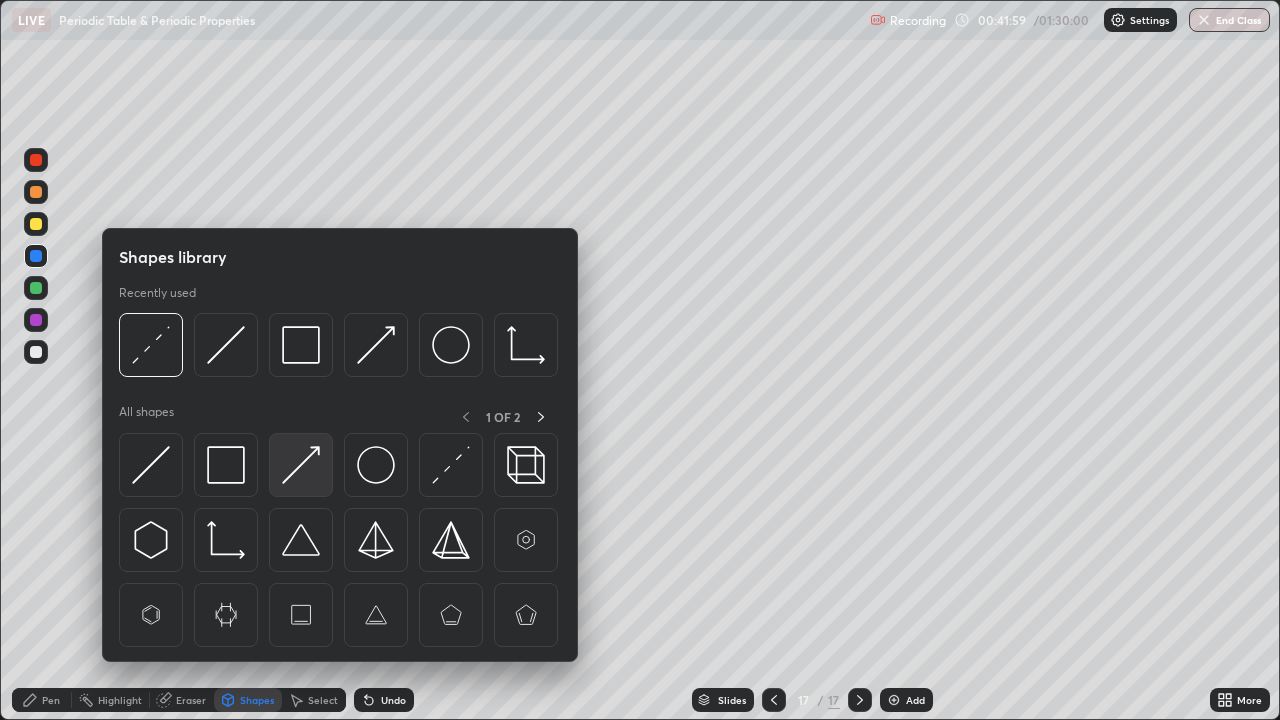 click at bounding box center (301, 465) 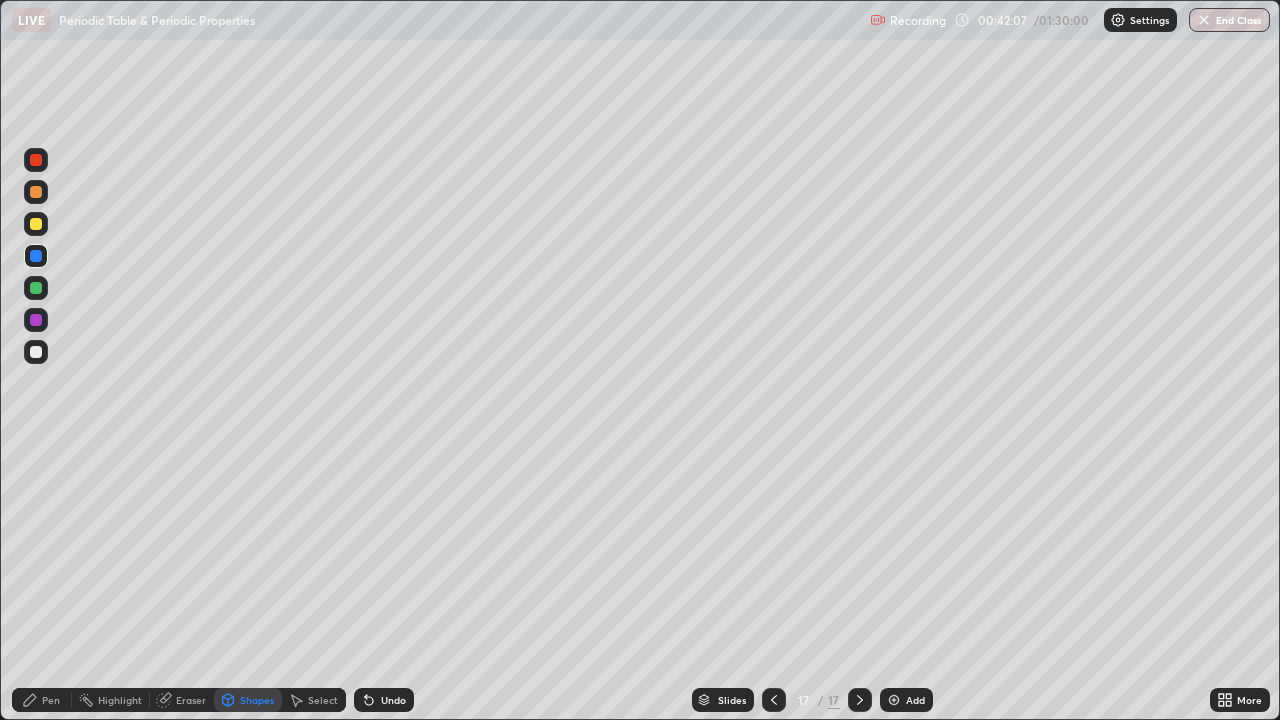 click 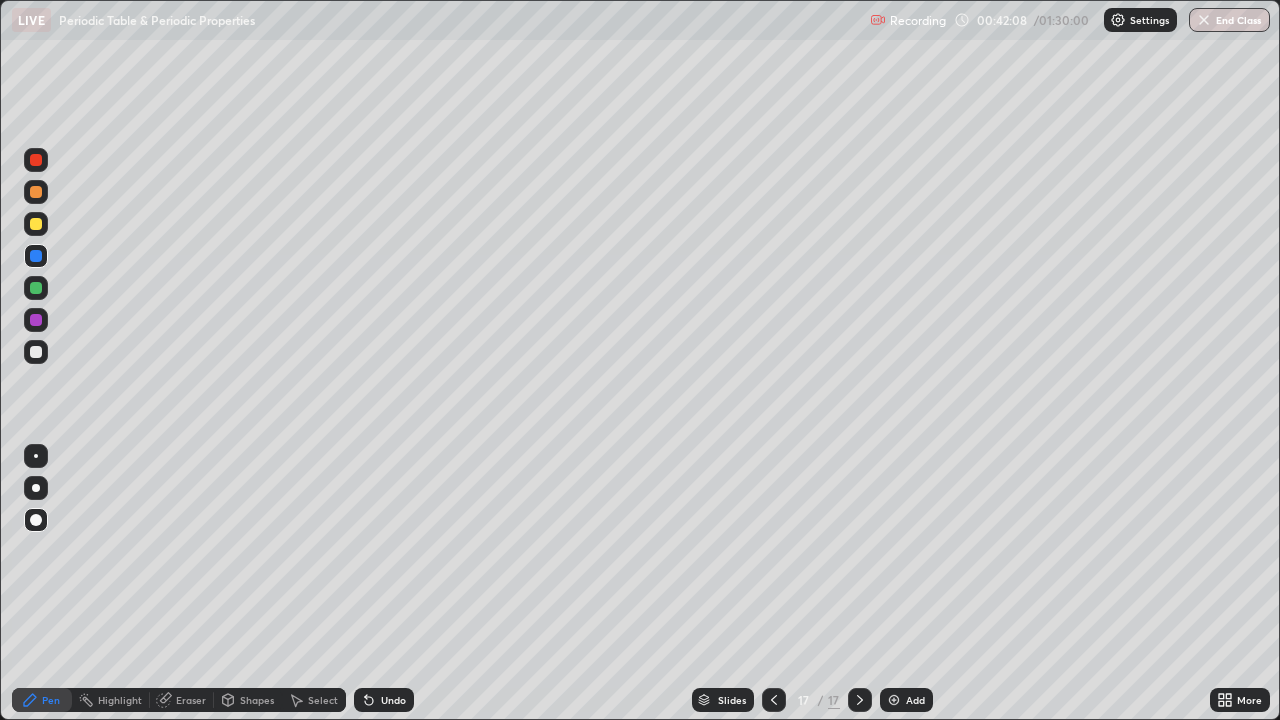 click at bounding box center [36, 224] 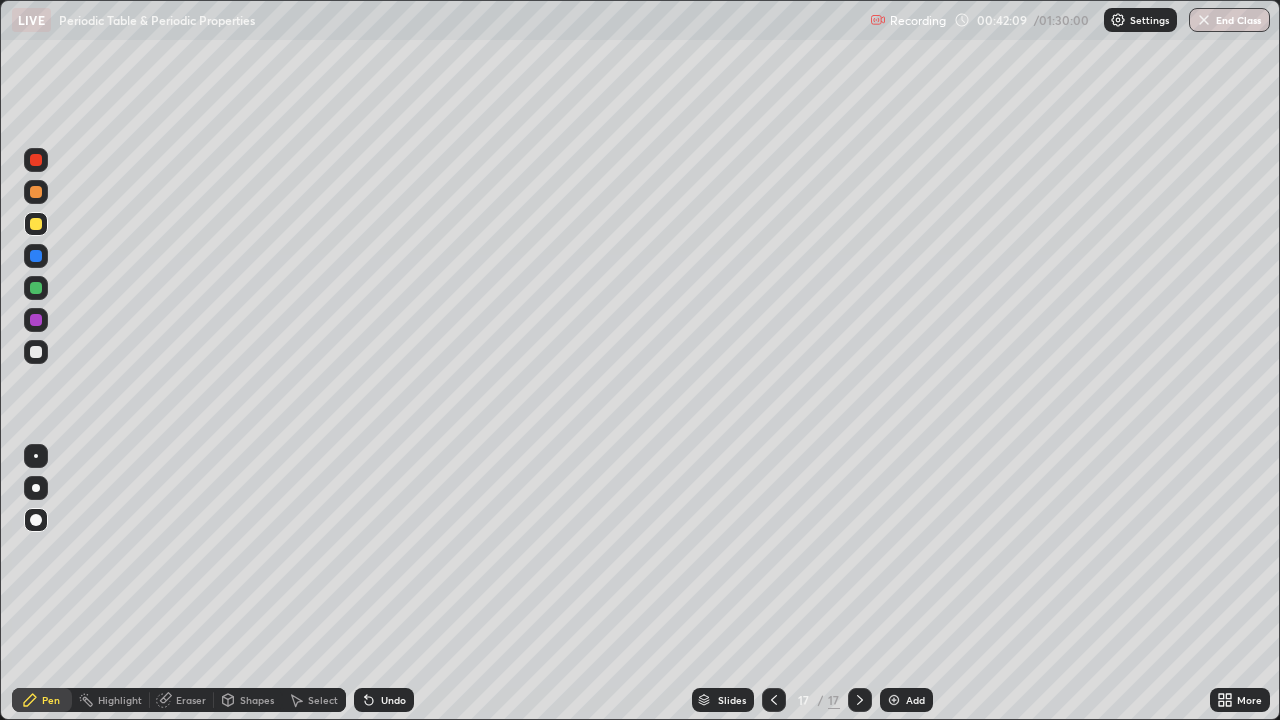 click at bounding box center (36, 288) 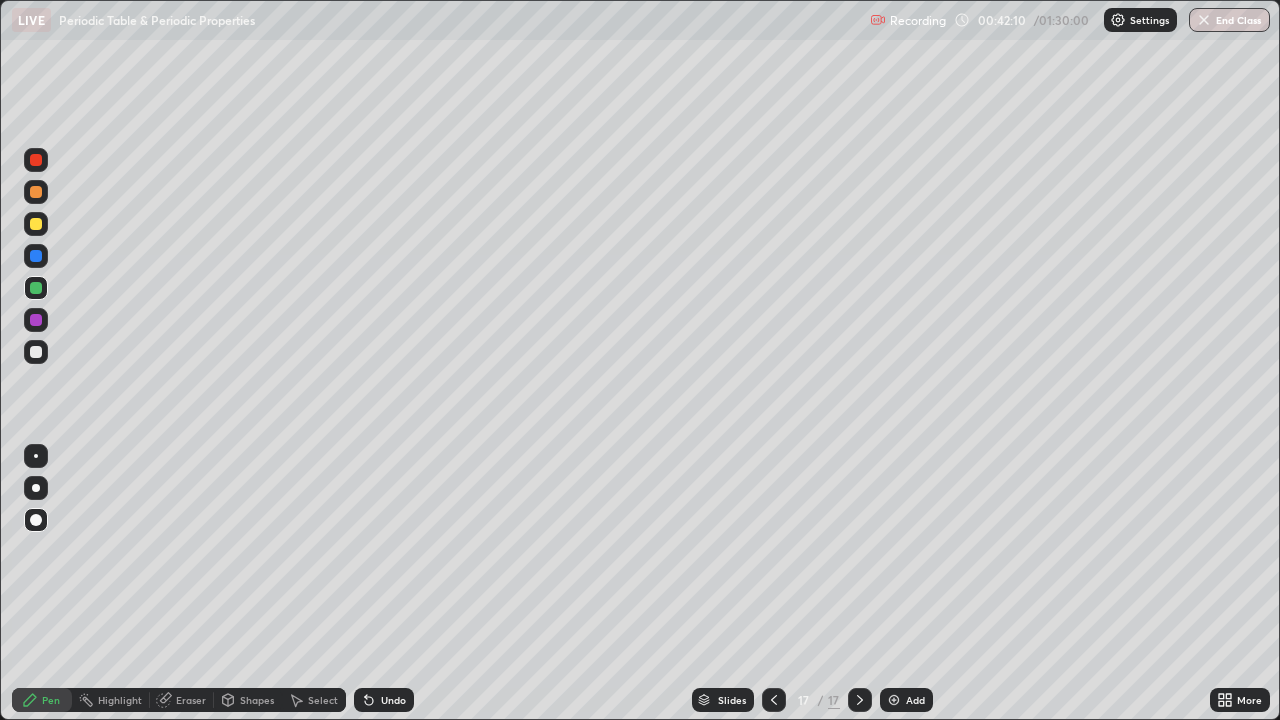 click on "Shapes" at bounding box center (257, 700) 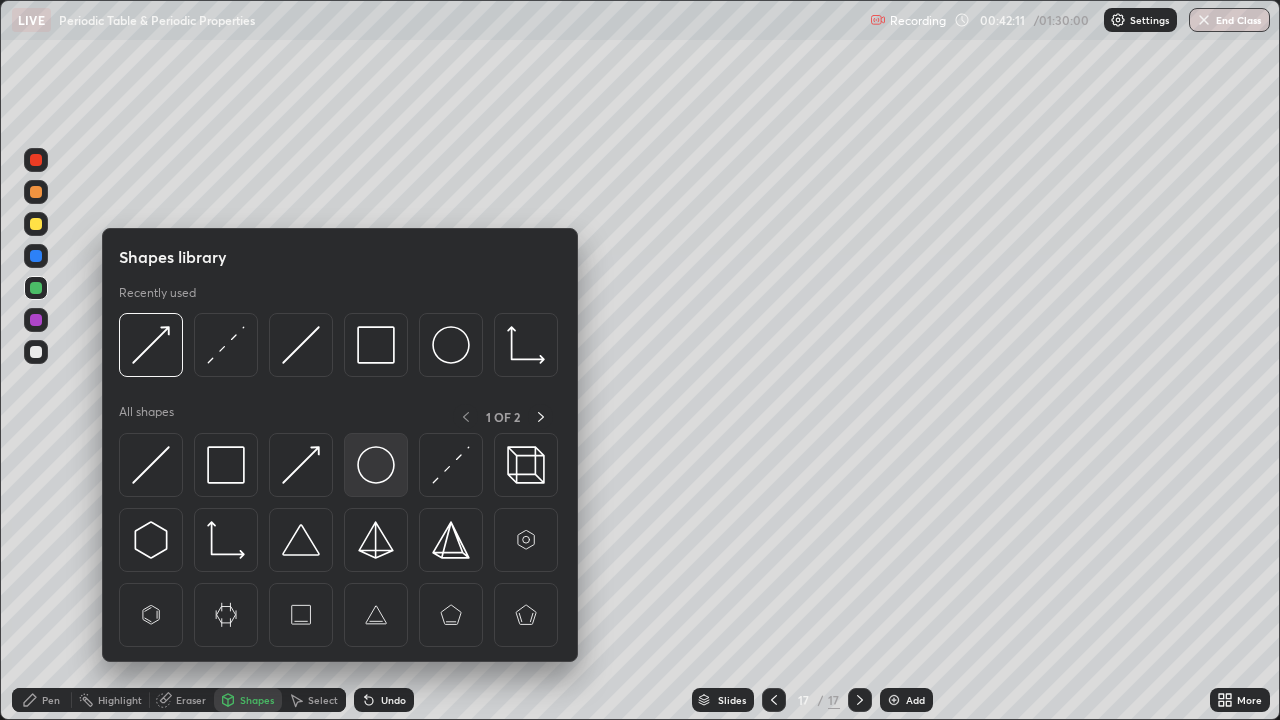 click at bounding box center [376, 465] 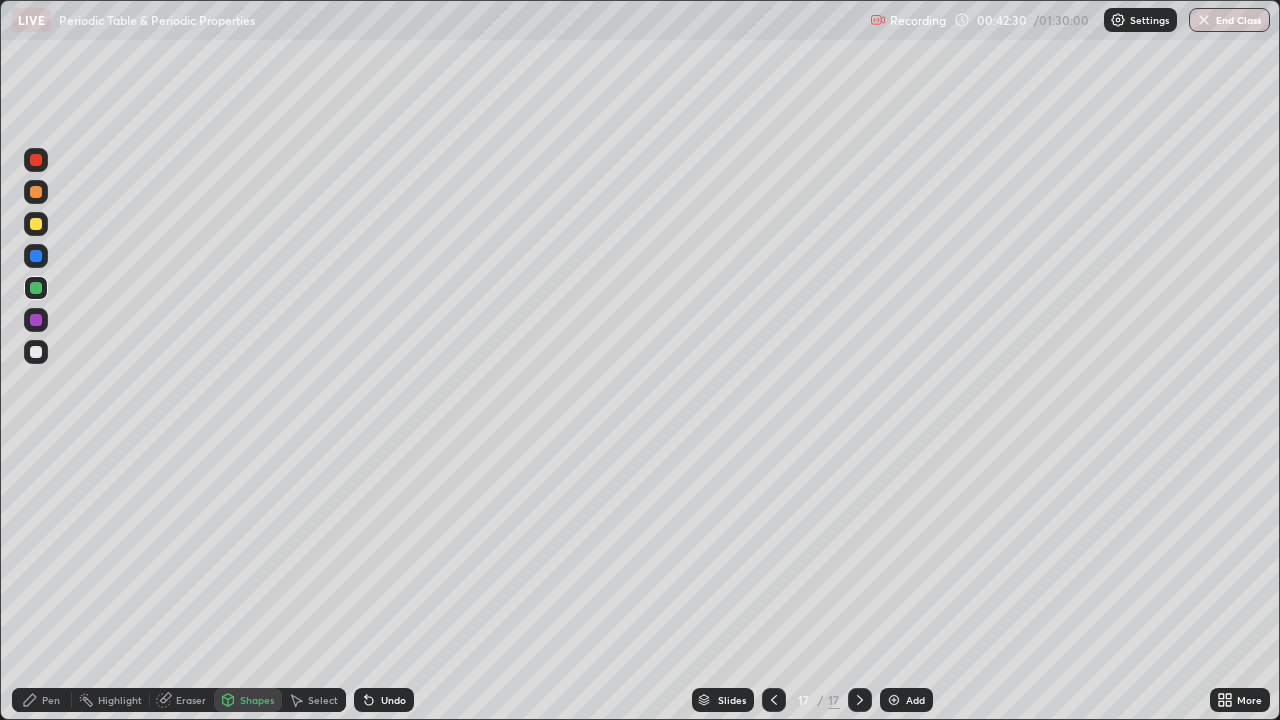 click on "Pen" at bounding box center (42, 700) 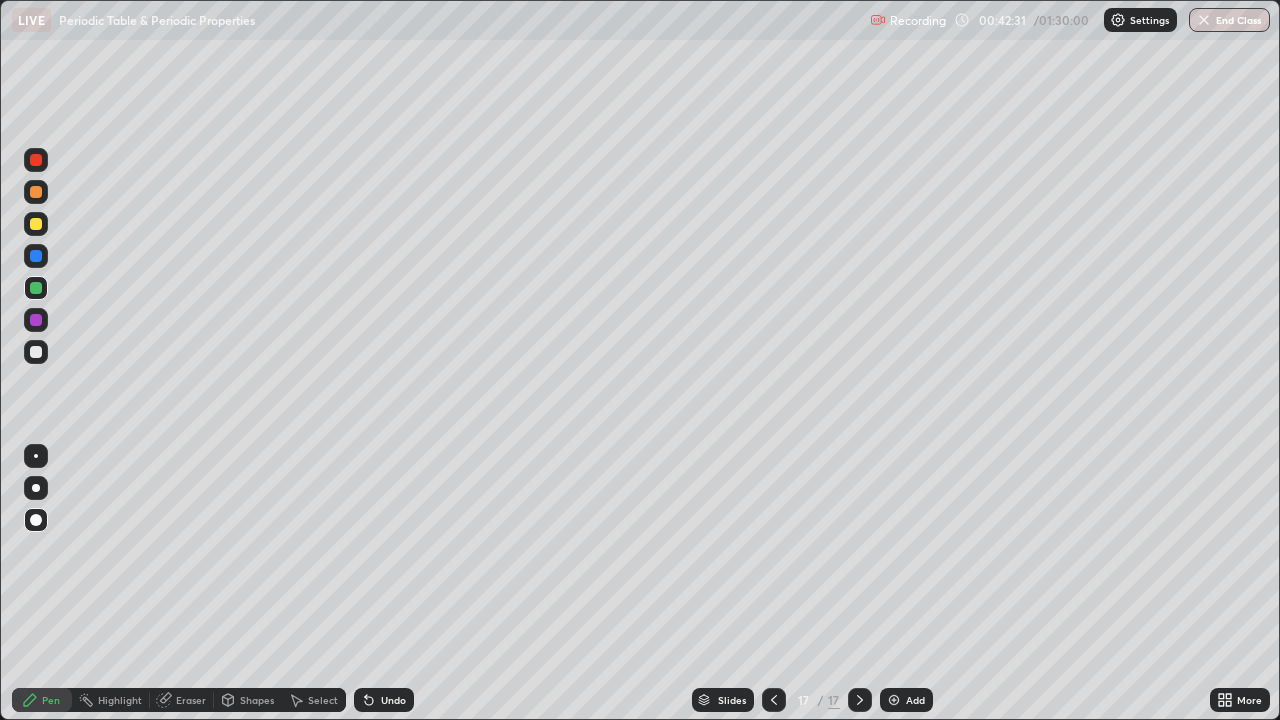 click at bounding box center [36, 320] 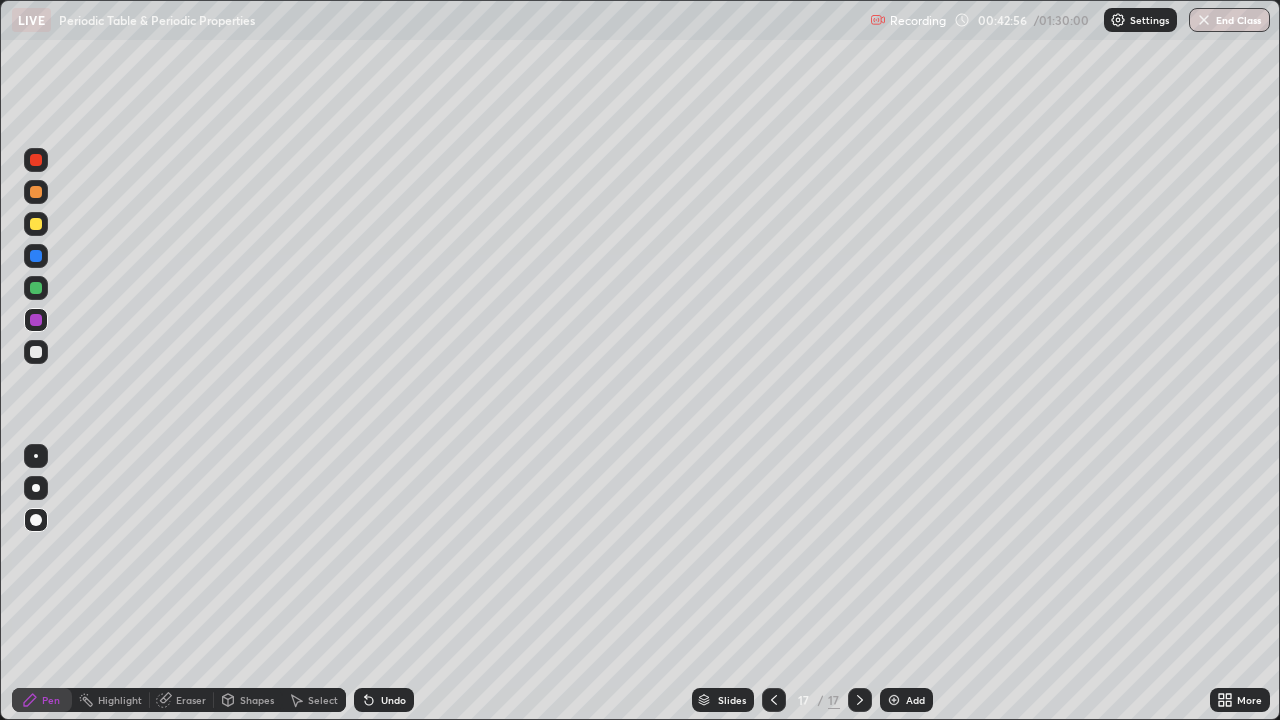click 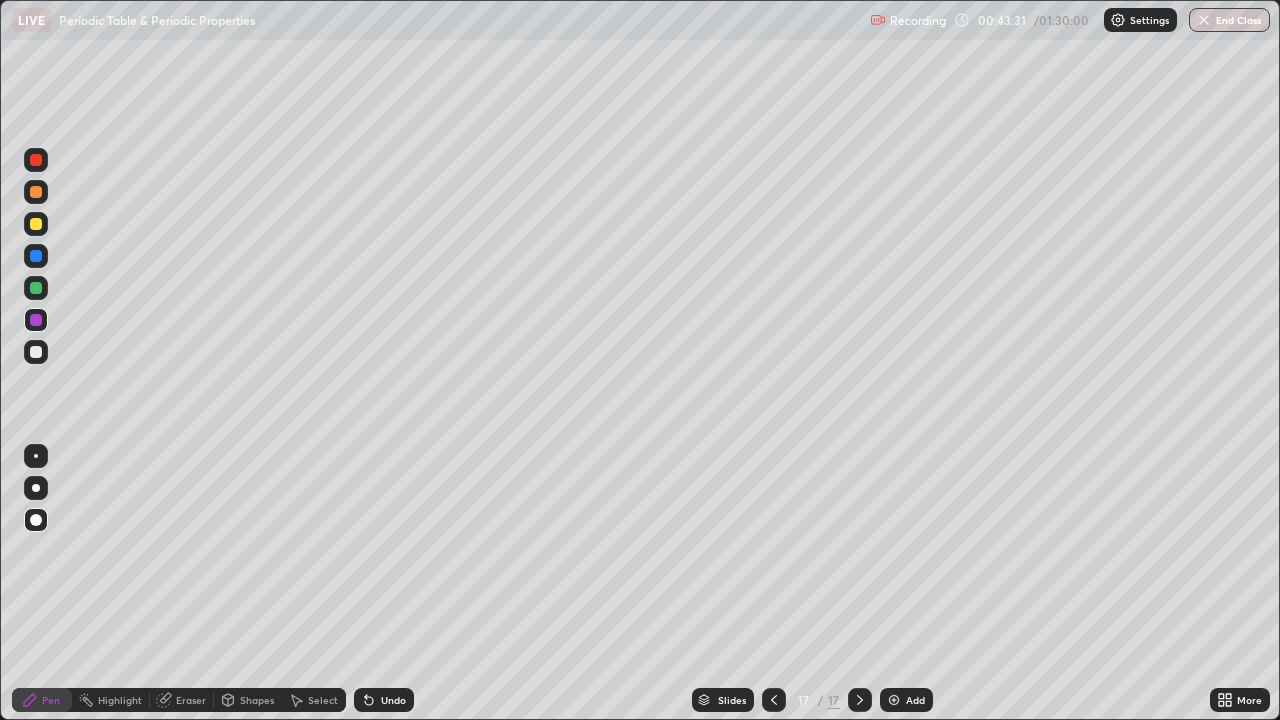 click on "Shapes" at bounding box center [257, 700] 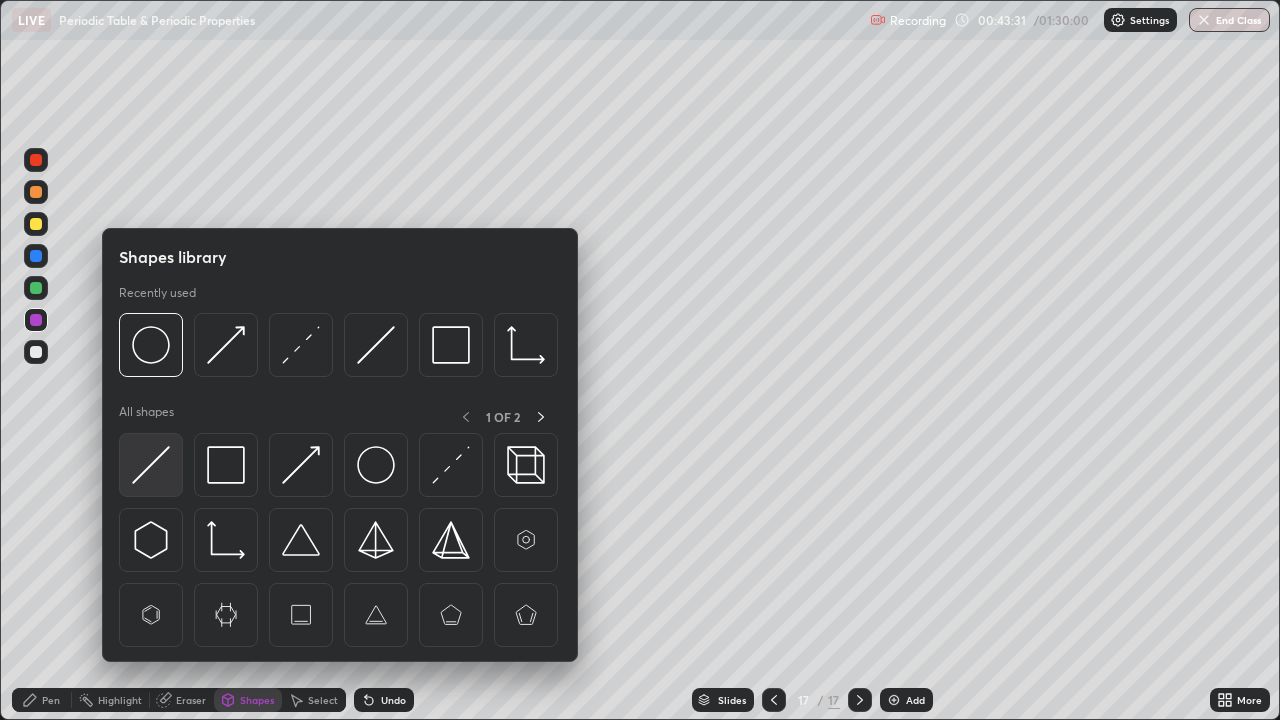click at bounding box center [151, 465] 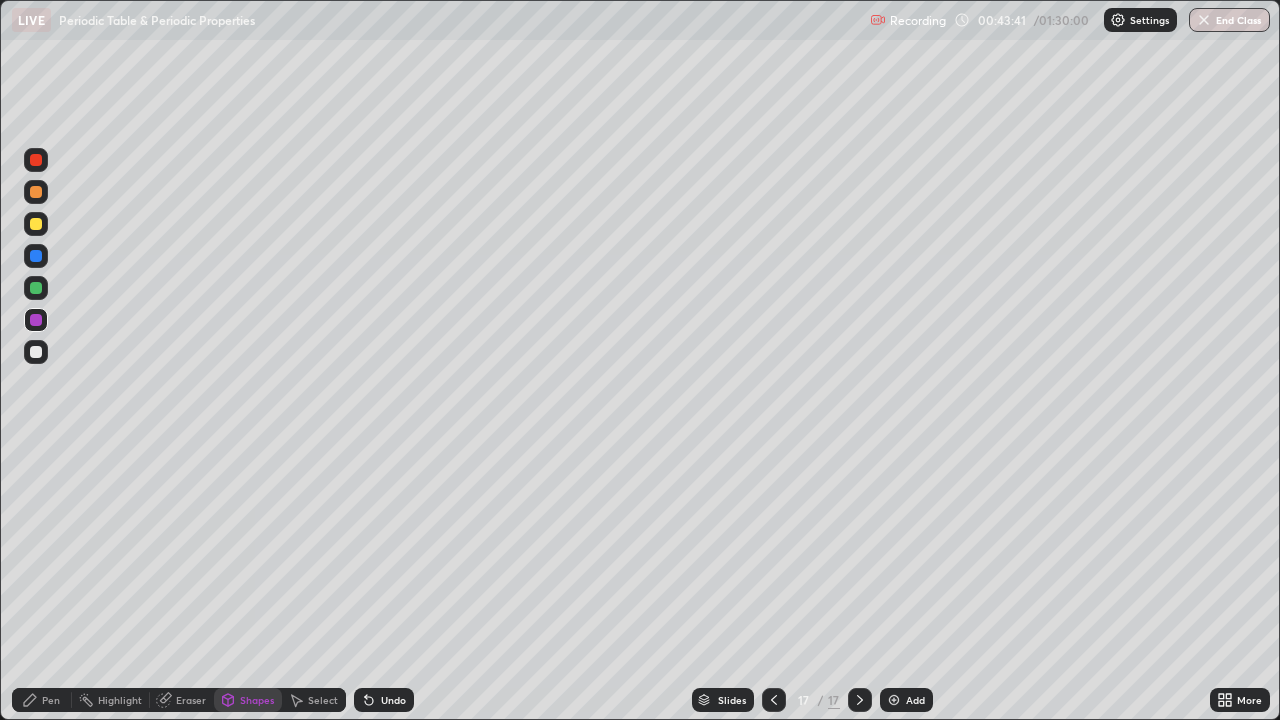 click at bounding box center [894, 700] 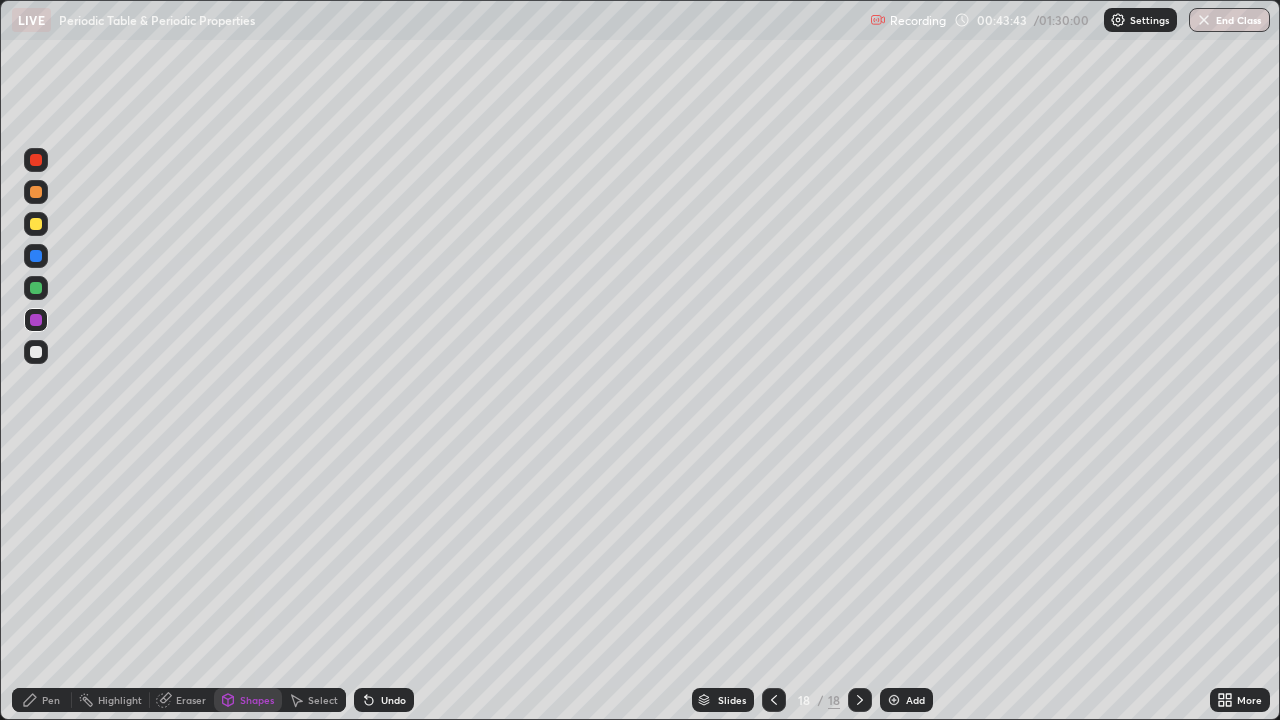 click on "Pen" at bounding box center (42, 700) 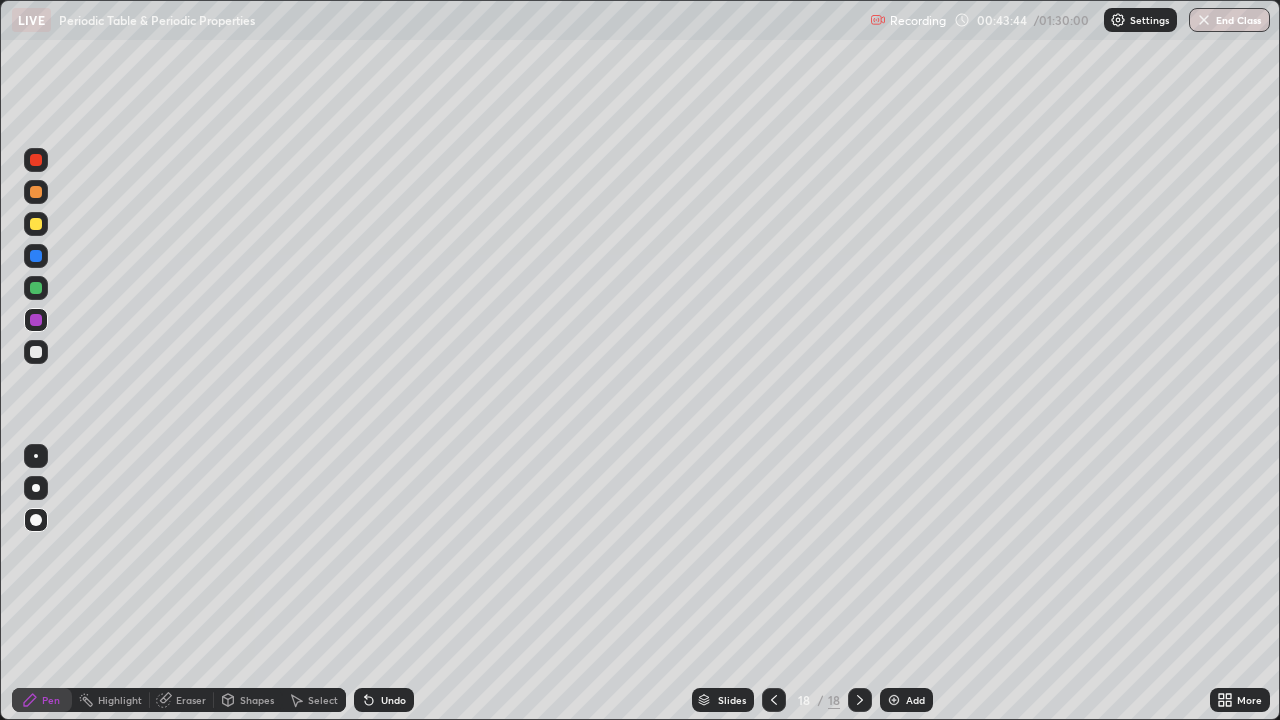 click at bounding box center [36, 224] 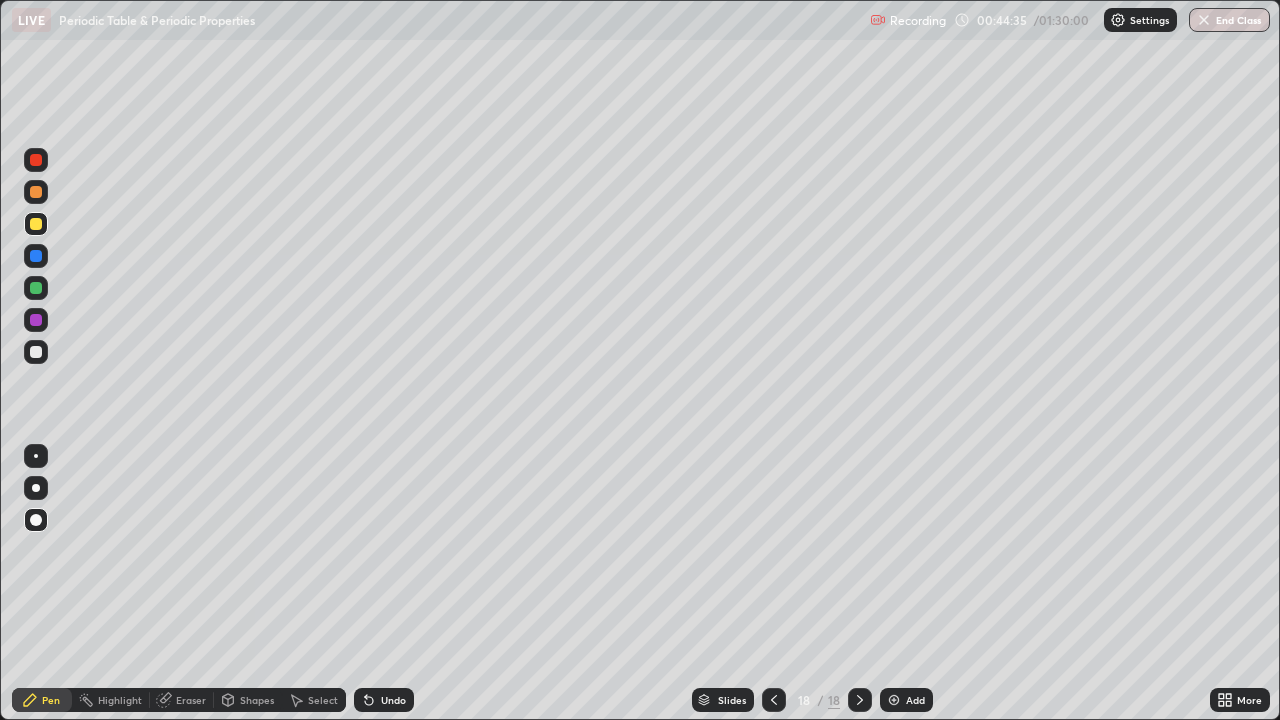 click on "Undo" at bounding box center (393, 700) 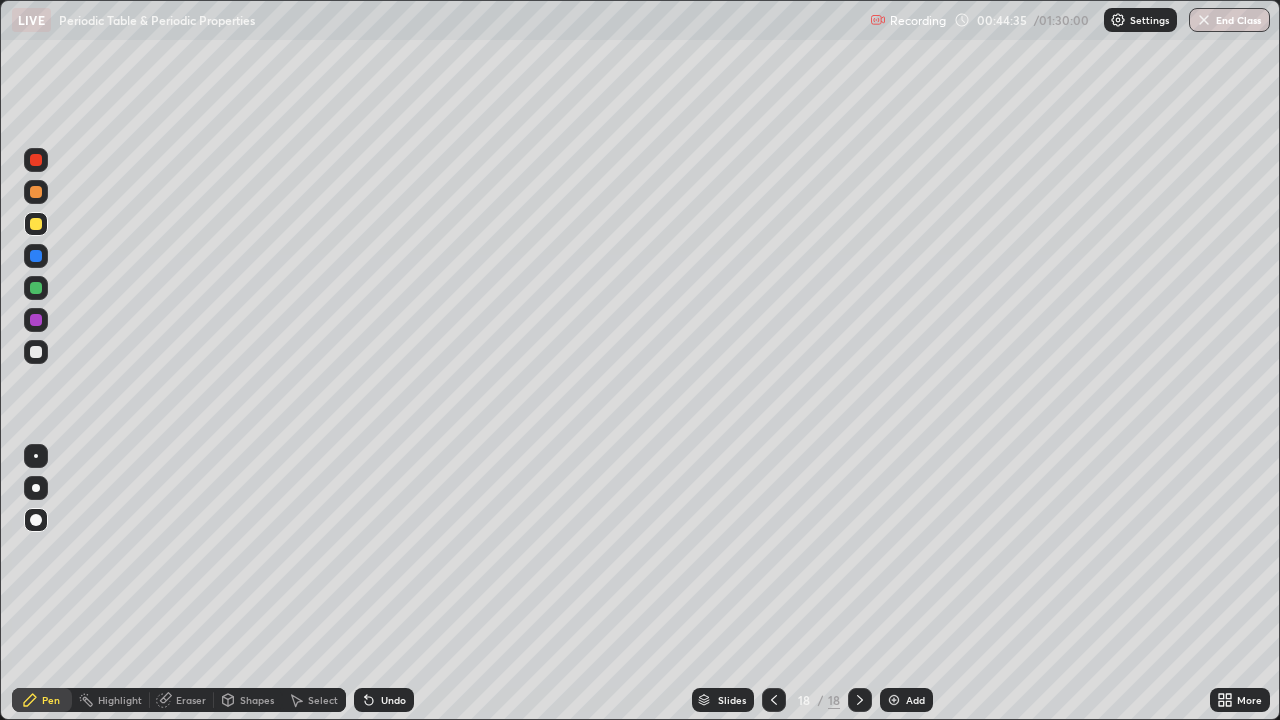 click on "Undo" at bounding box center [384, 700] 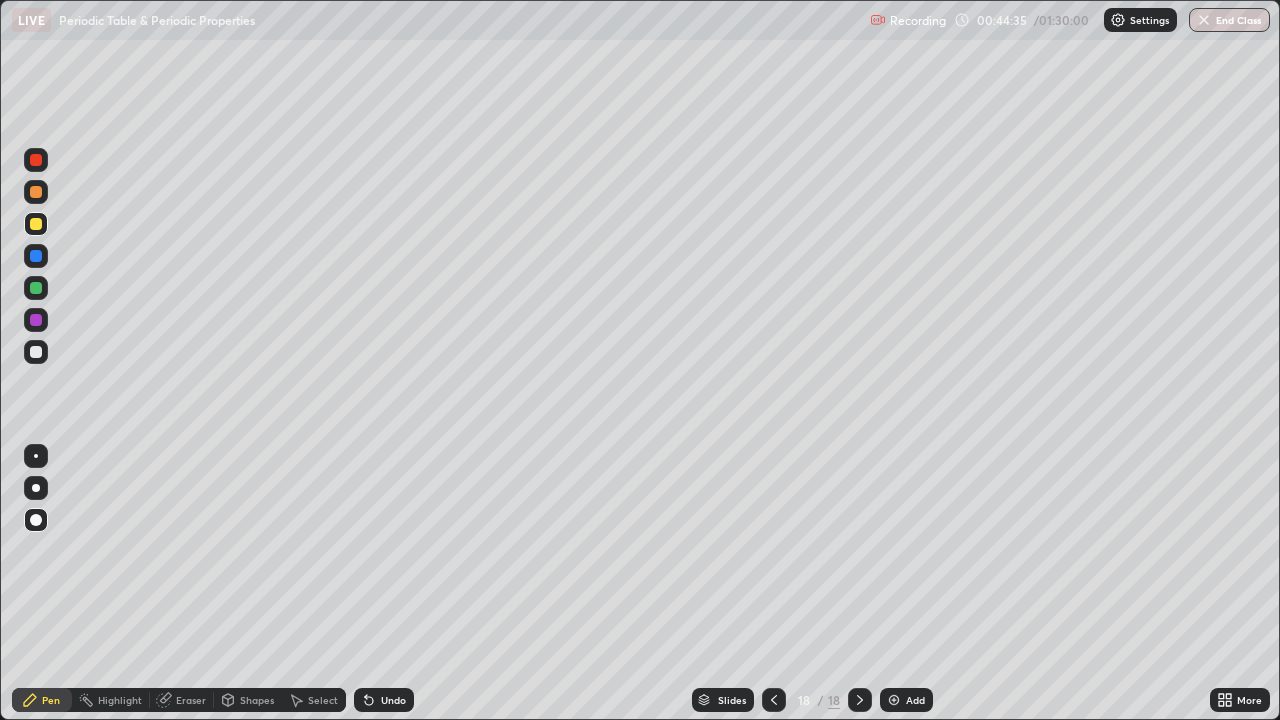 click on "Undo" at bounding box center [393, 700] 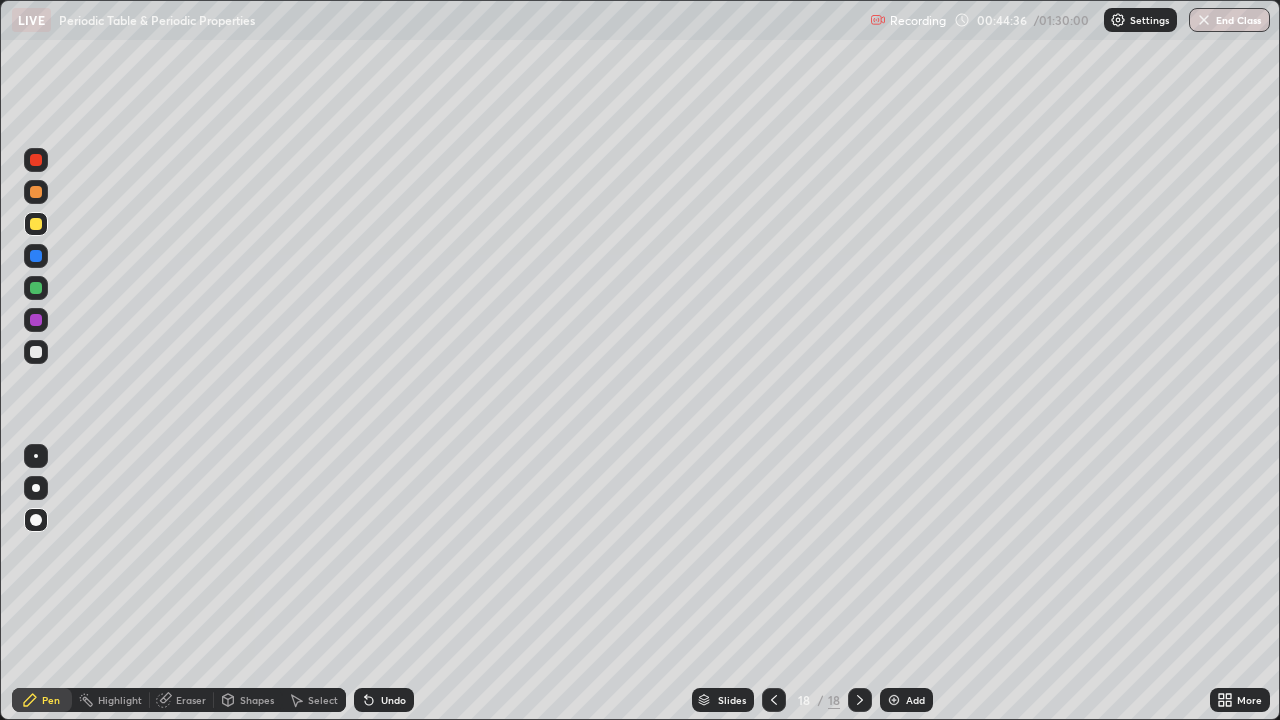 click on "Undo" at bounding box center (393, 700) 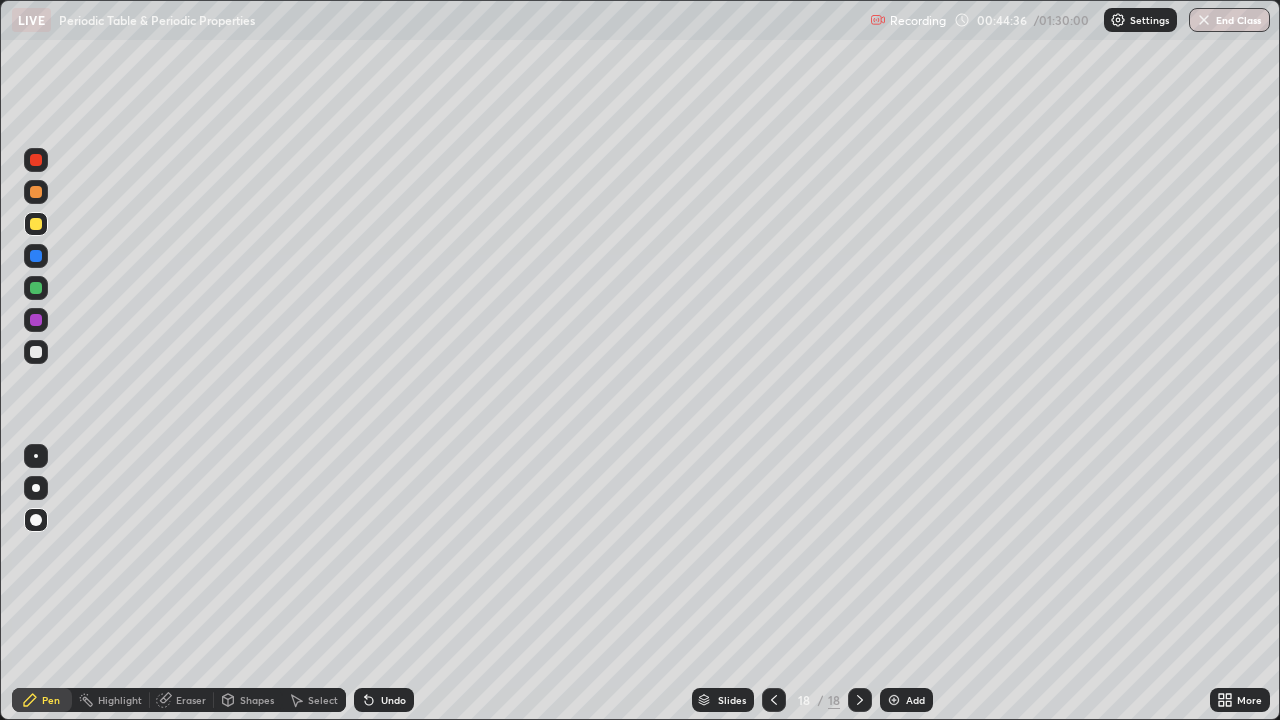 click on "Undo" at bounding box center (393, 700) 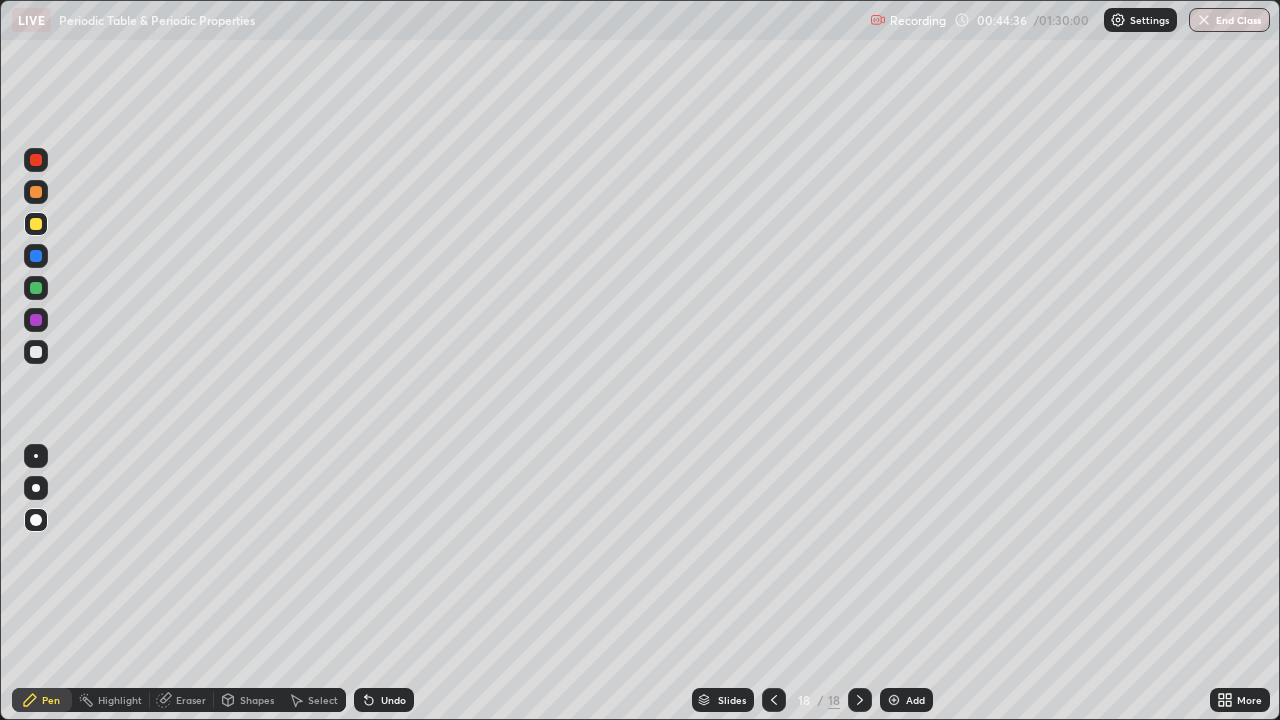 click on "Undo" at bounding box center (384, 700) 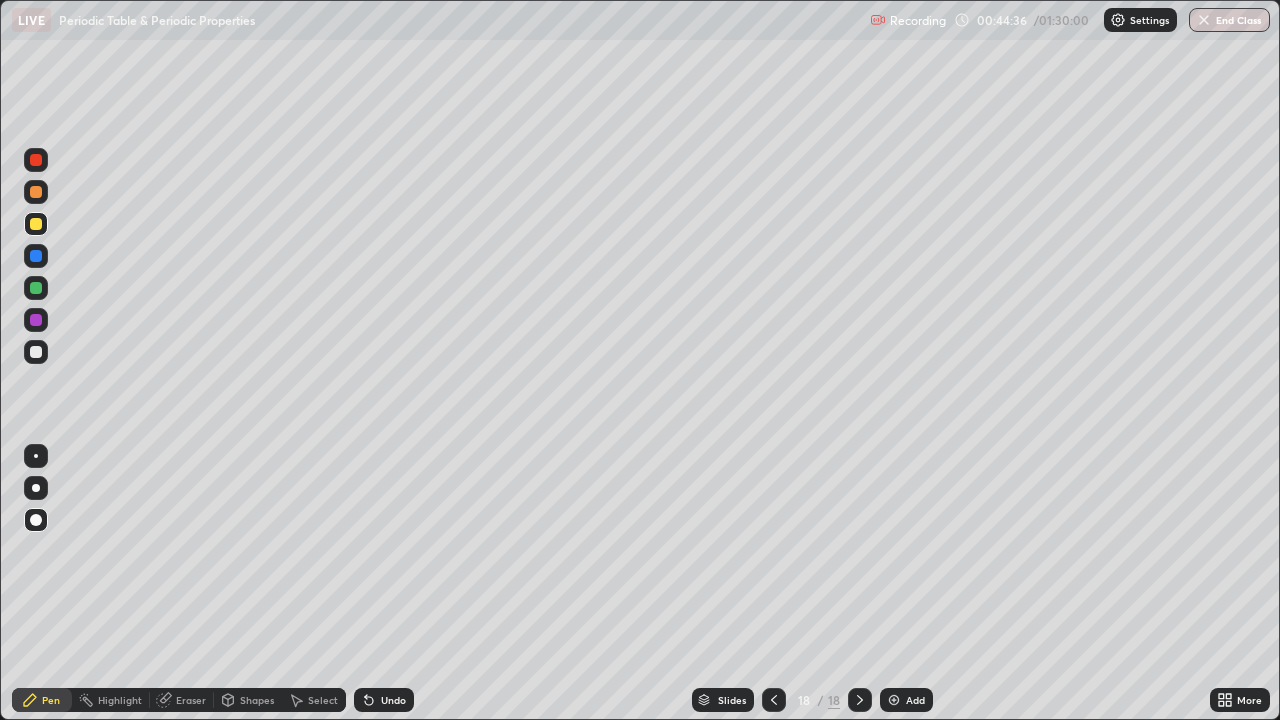 click 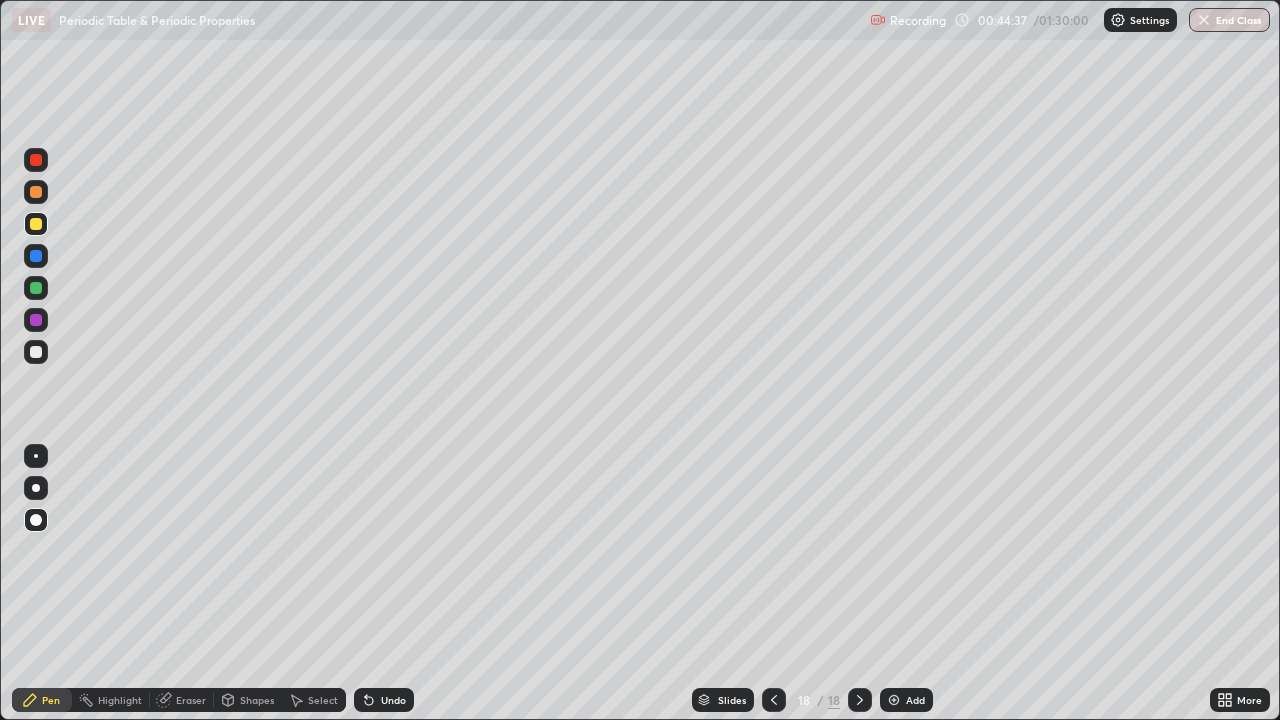 click 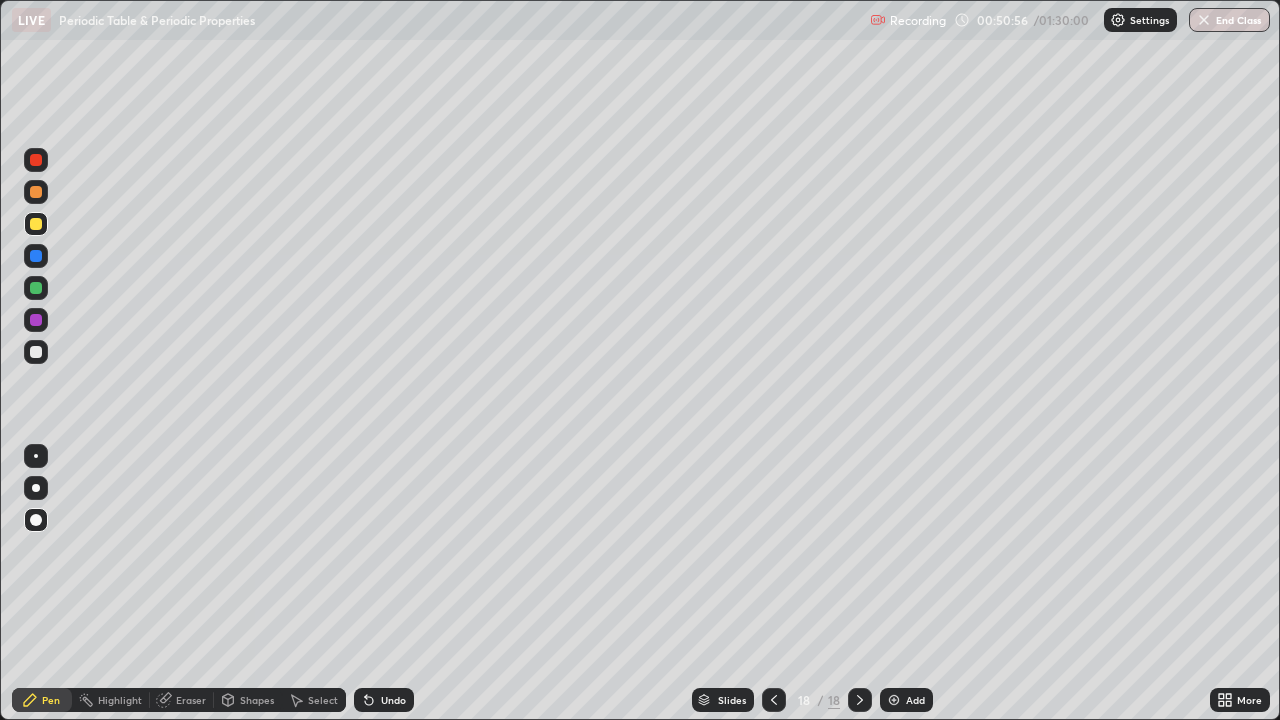 click on "Shapes" at bounding box center (257, 700) 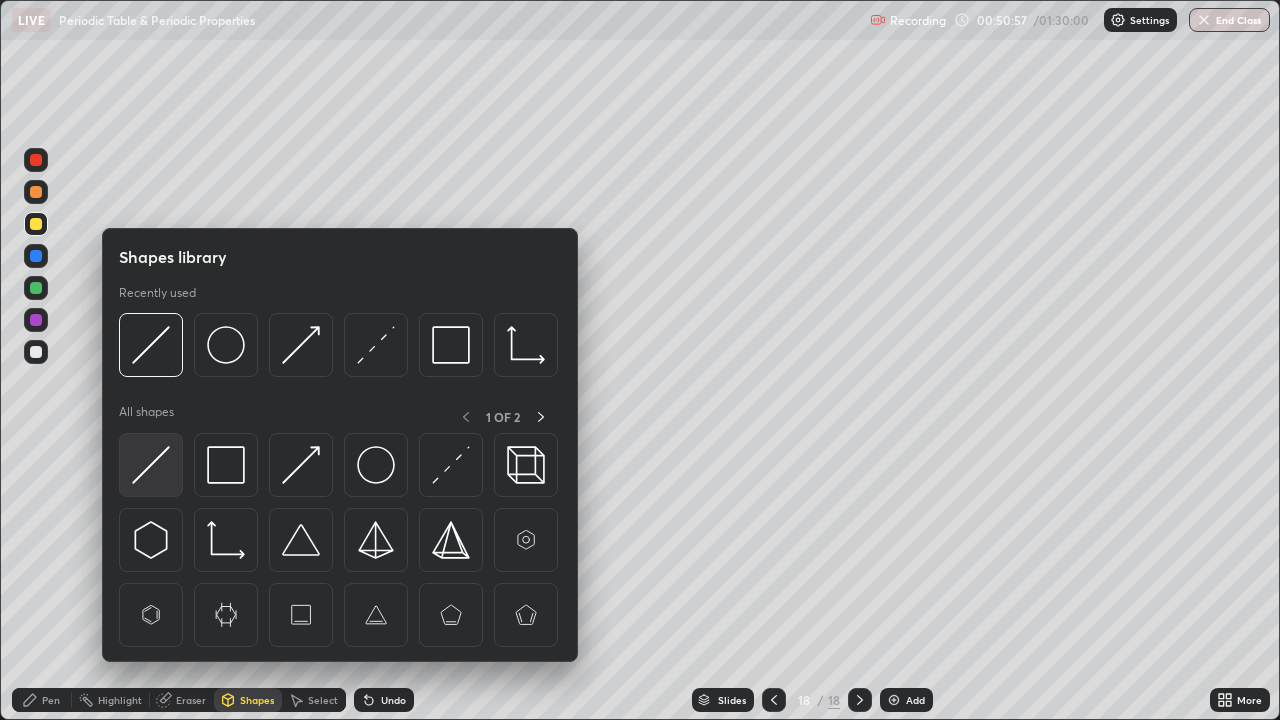 click at bounding box center (151, 465) 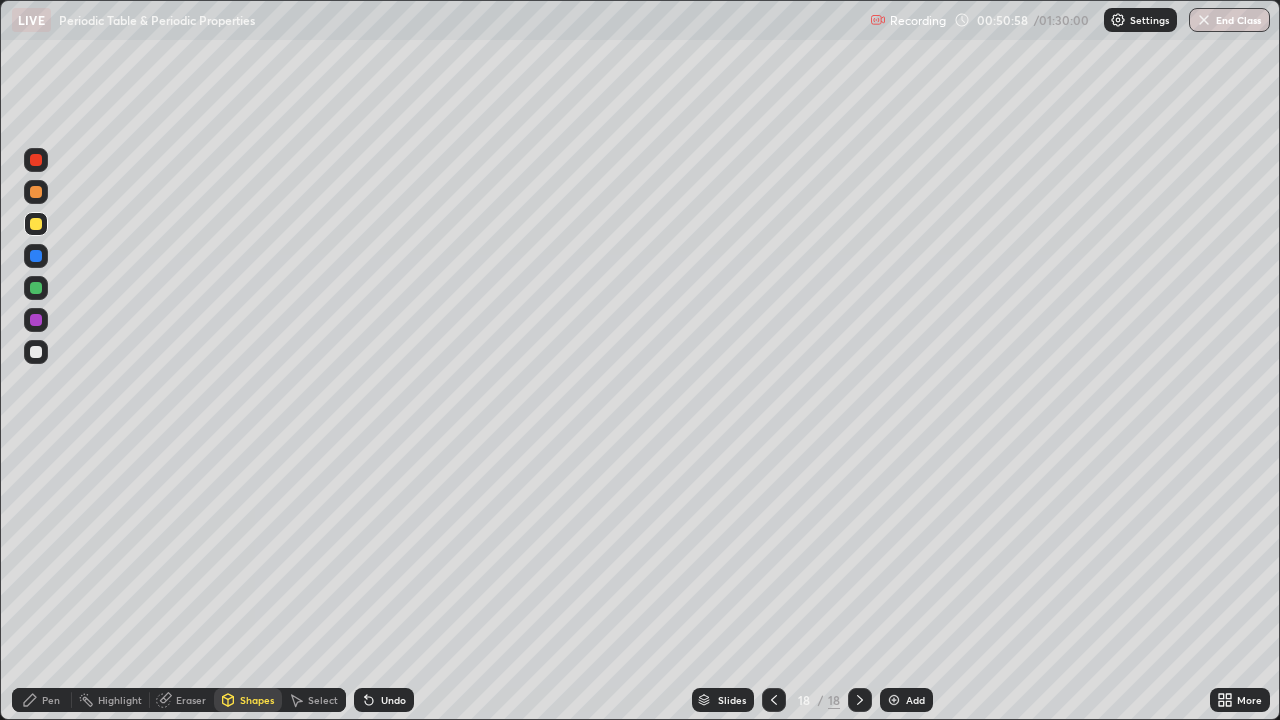 click at bounding box center [36, 320] 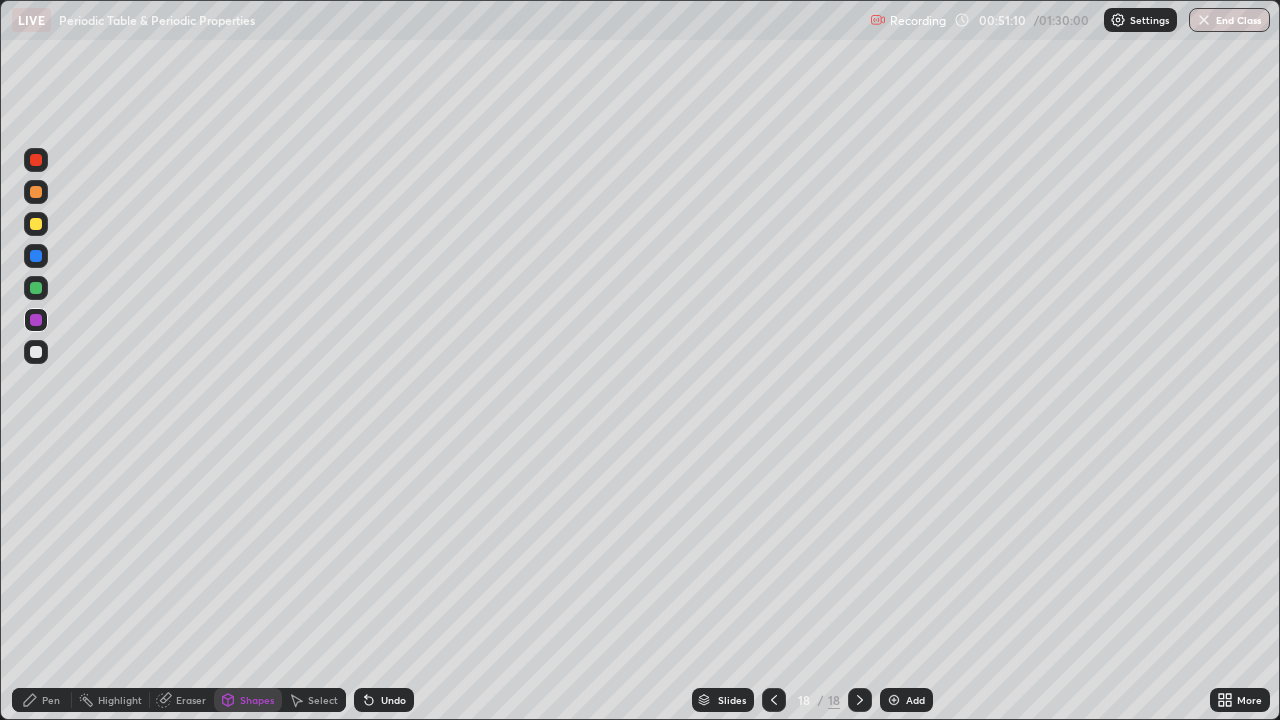 click 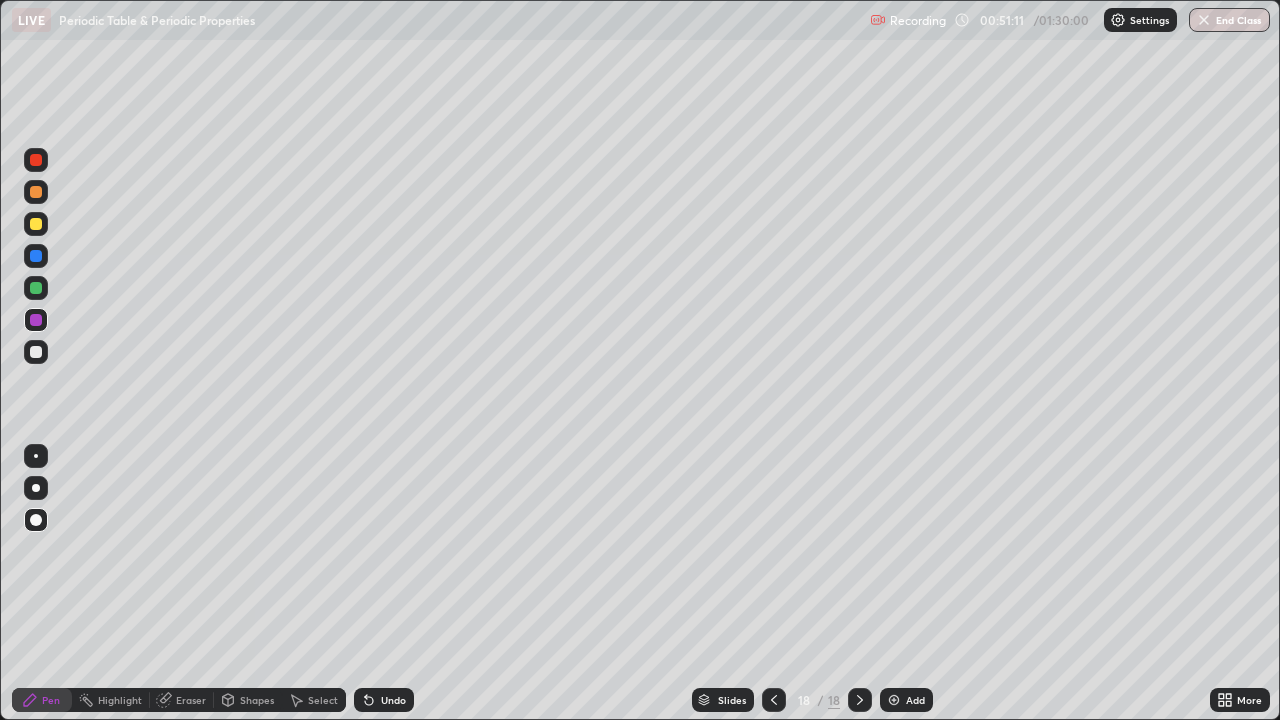 click at bounding box center [36, 288] 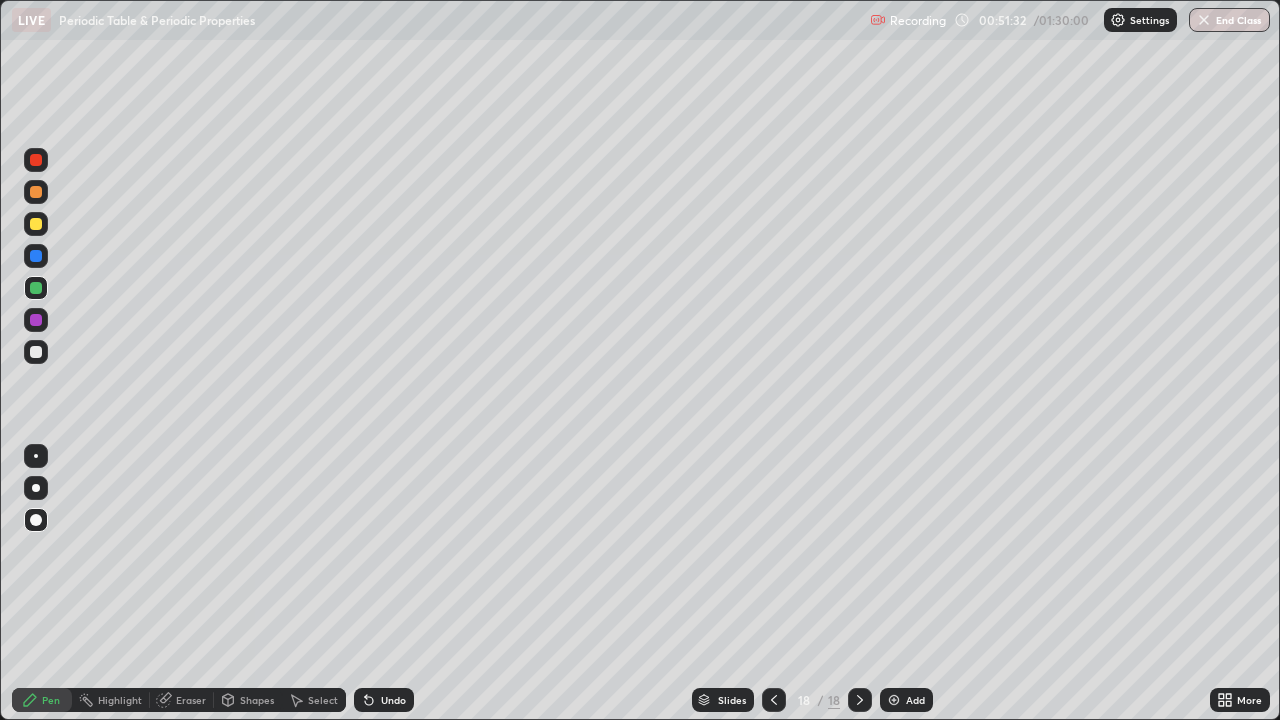 click on "Shapes" at bounding box center [257, 700] 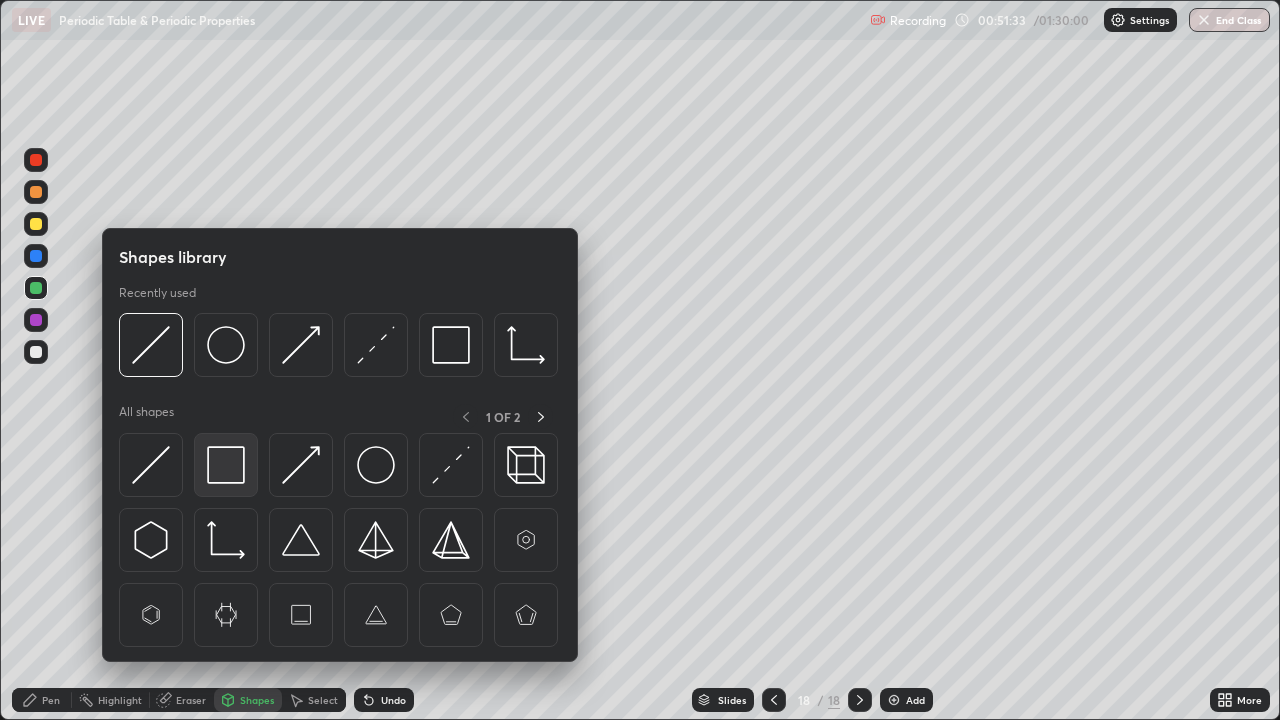 click at bounding box center (226, 465) 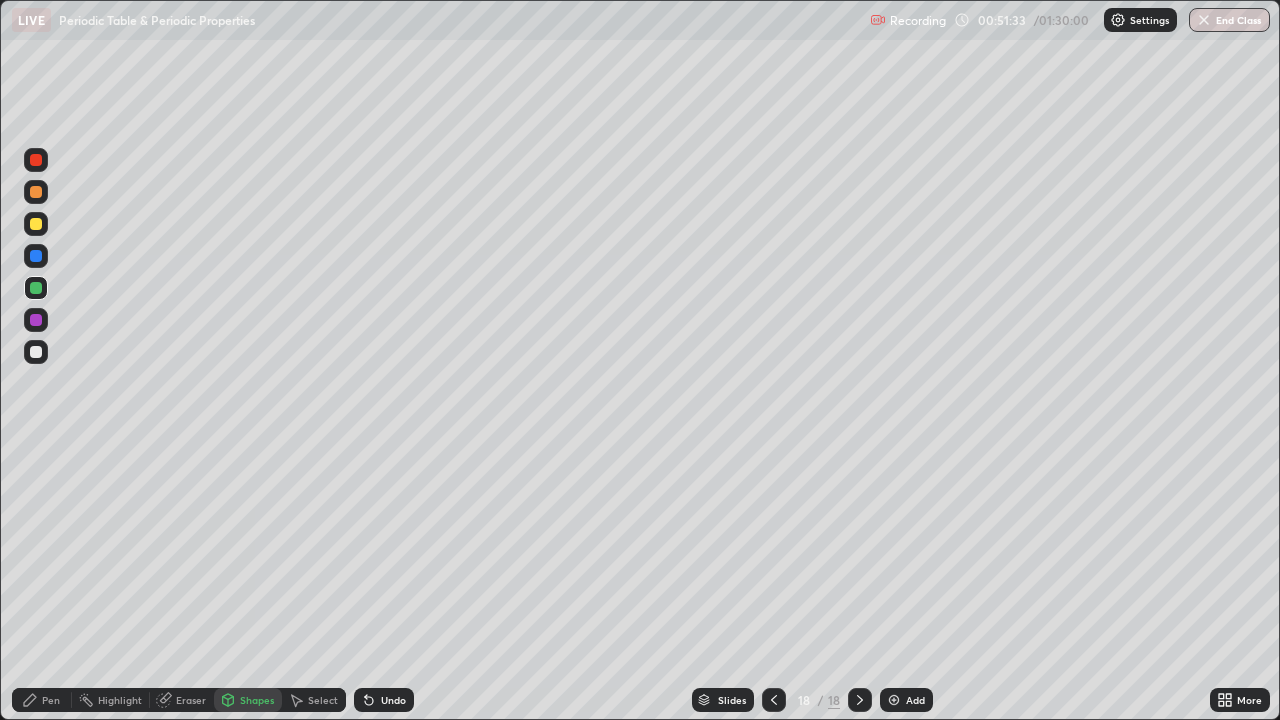 click at bounding box center (36, 352) 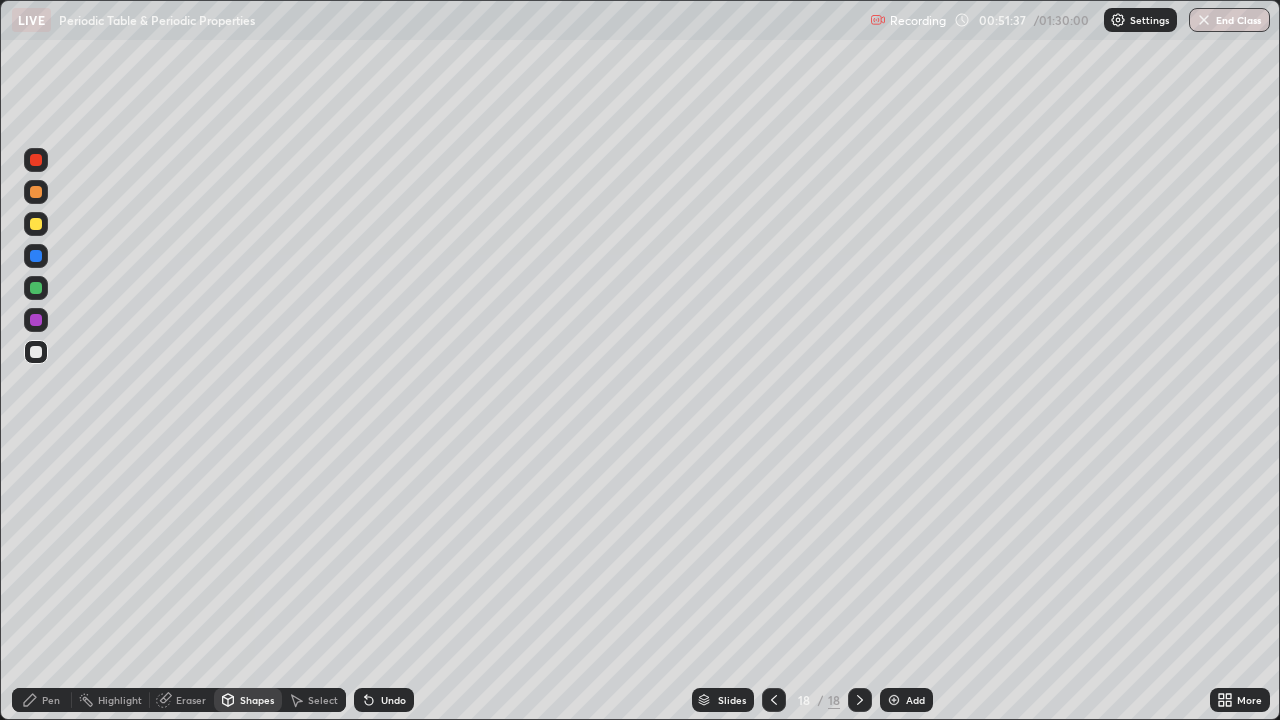 click on "Pen" at bounding box center (42, 700) 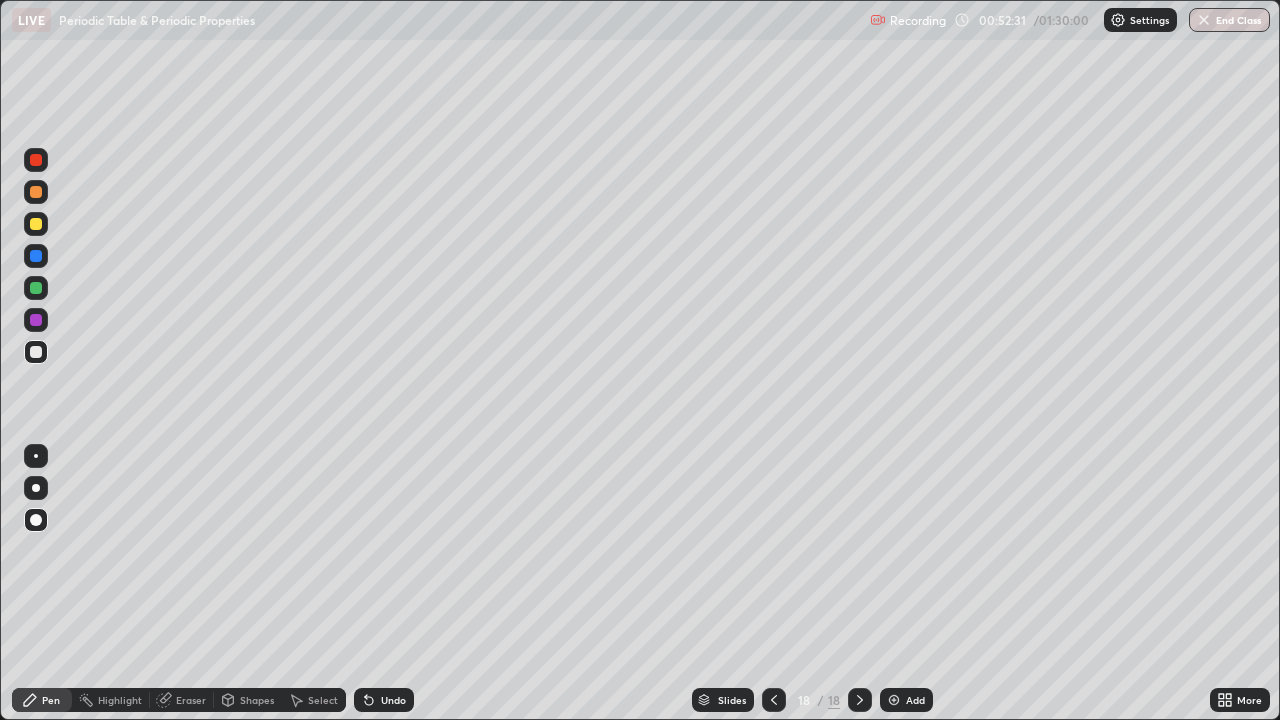 click 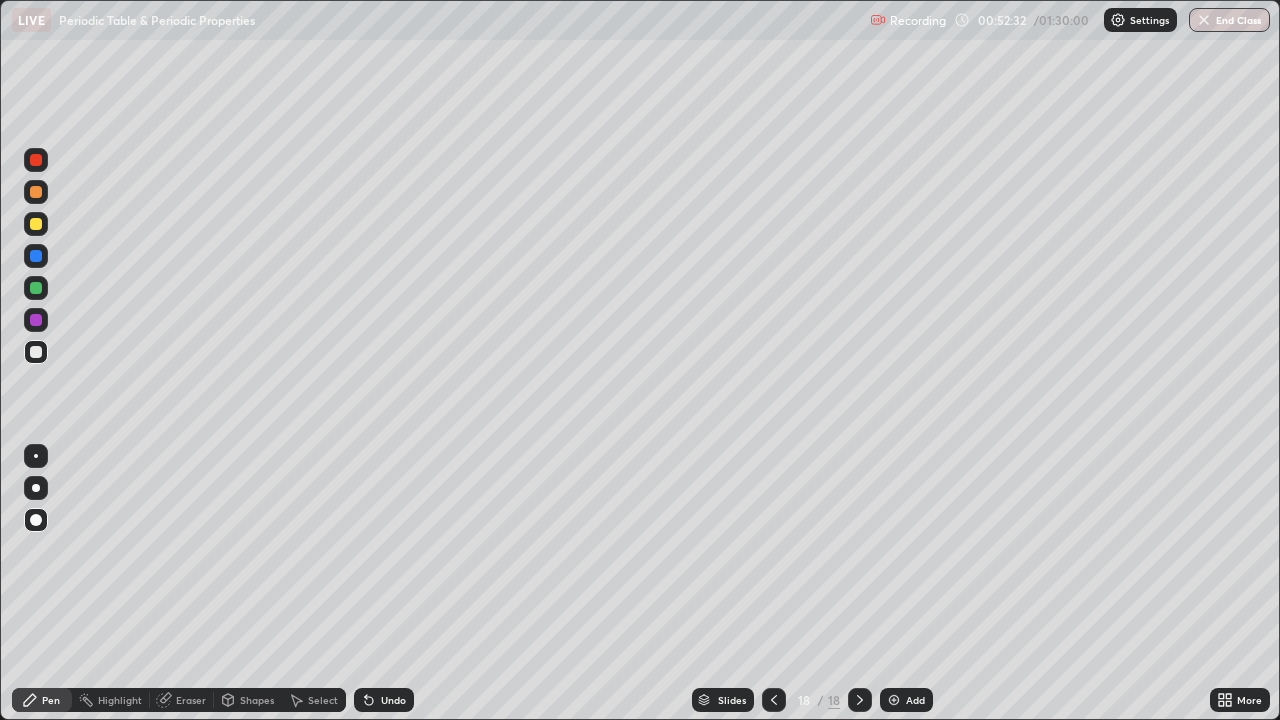 click on "Add" at bounding box center (906, 700) 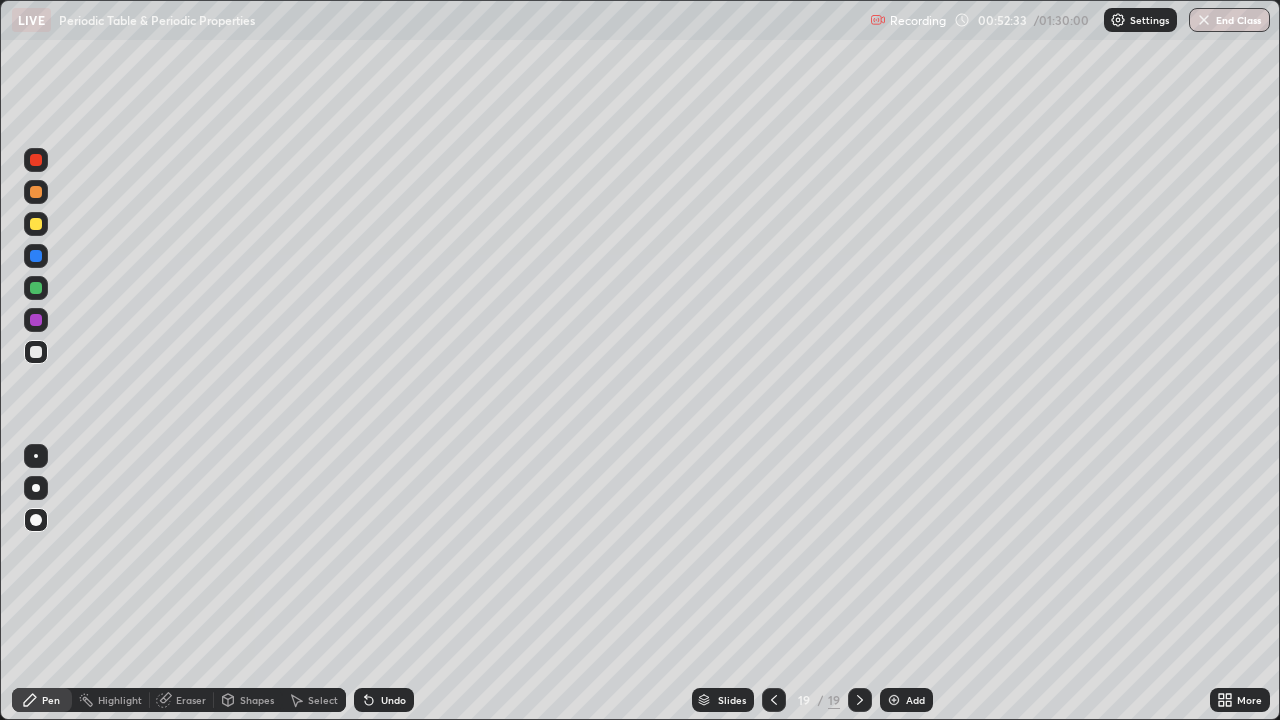 click on "Shapes" at bounding box center (257, 700) 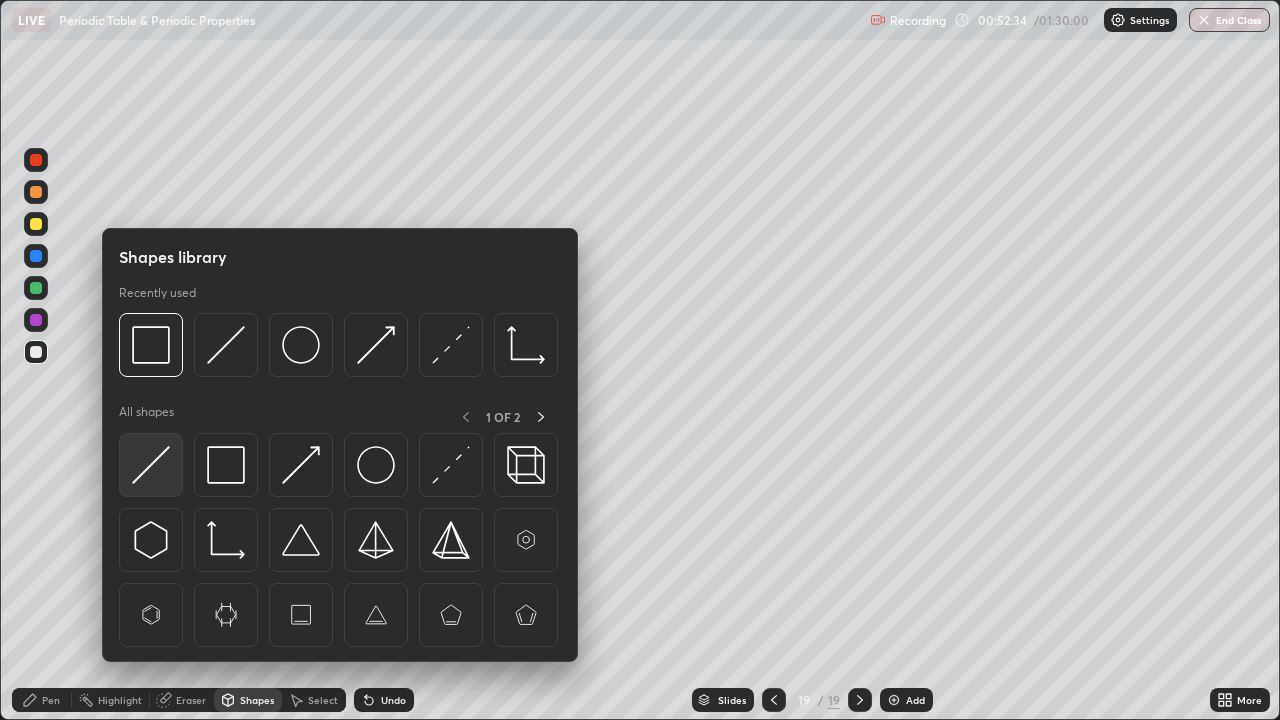 click at bounding box center [151, 465] 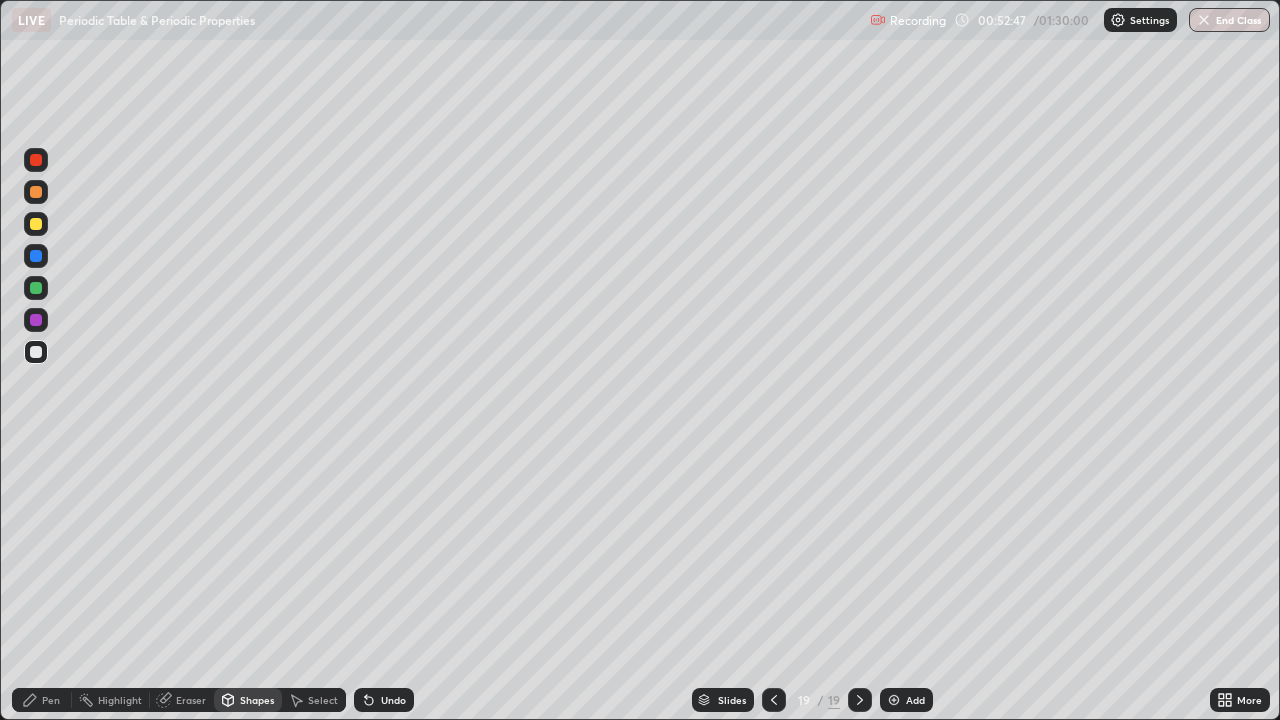 click on "Undo" at bounding box center [384, 700] 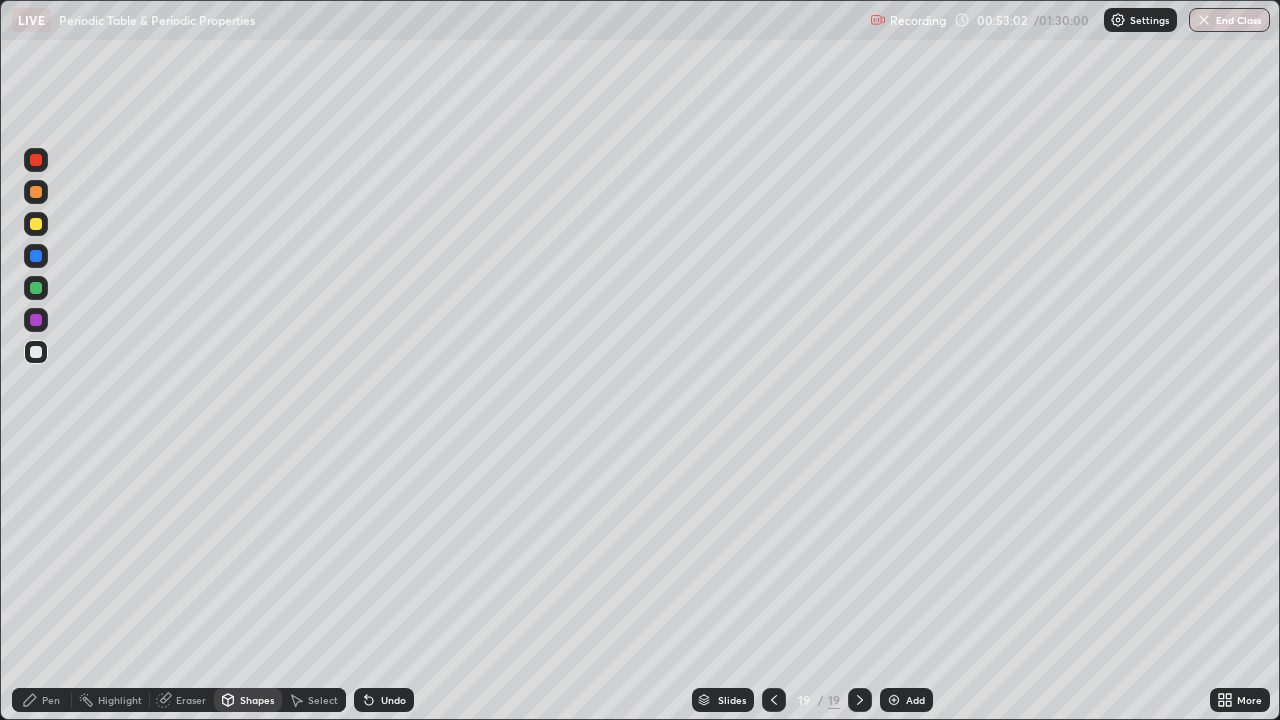 click on "Pen" at bounding box center [51, 700] 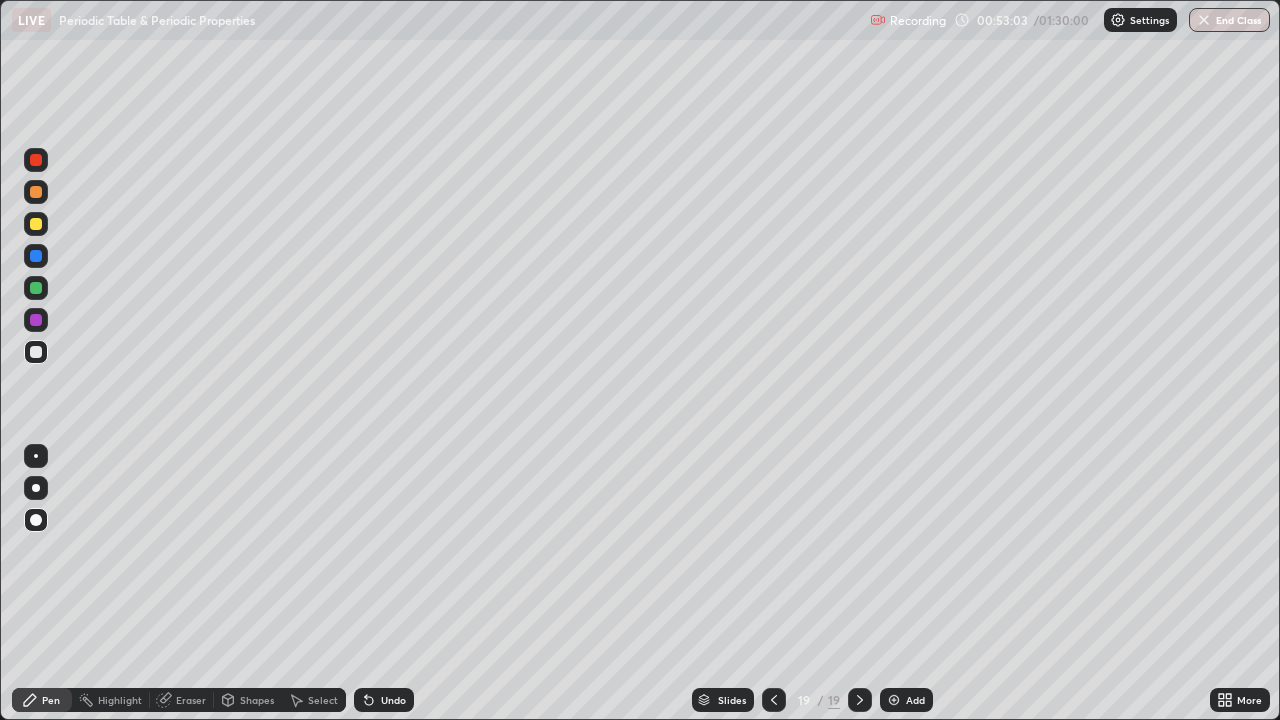 click at bounding box center [36, 224] 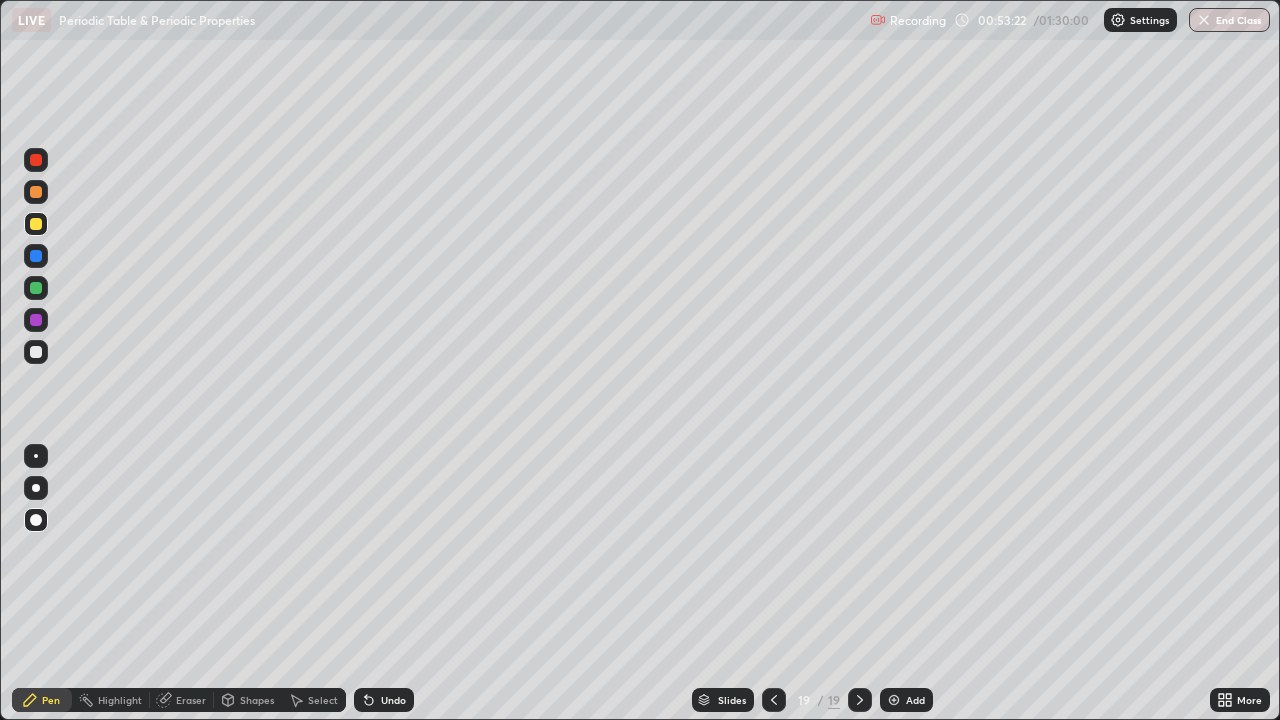 click at bounding box center [36, 224] 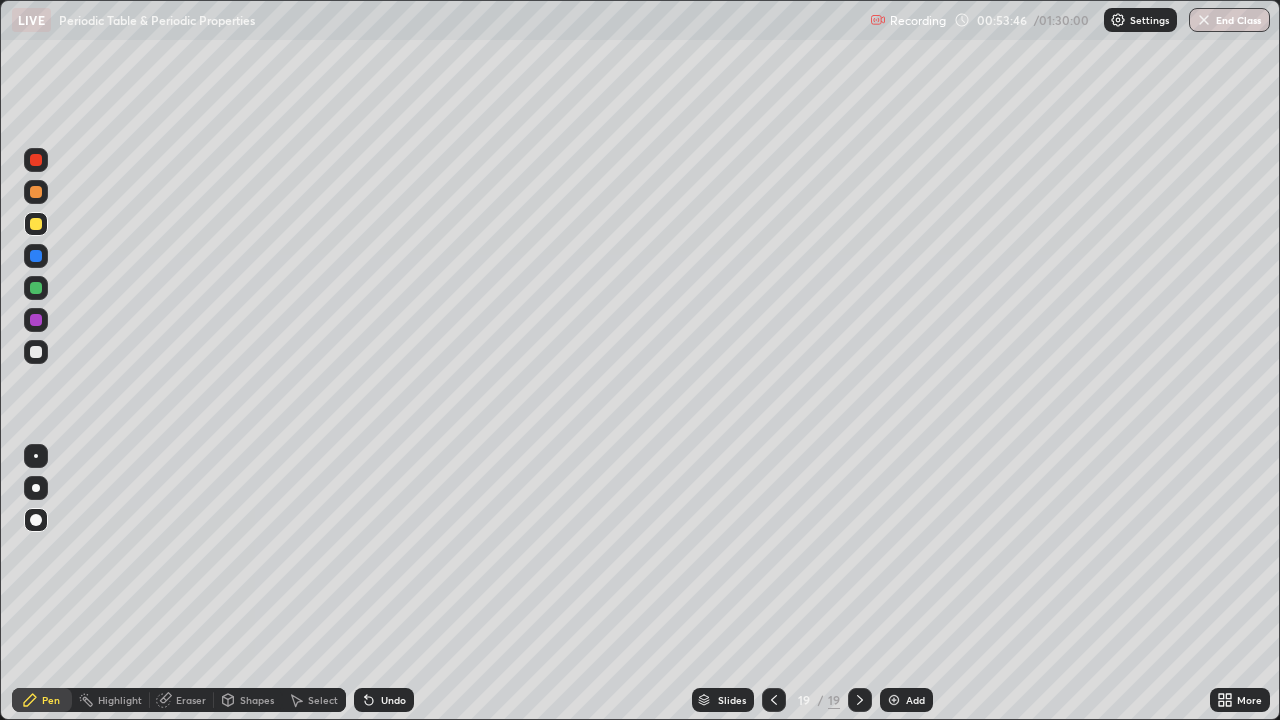 click 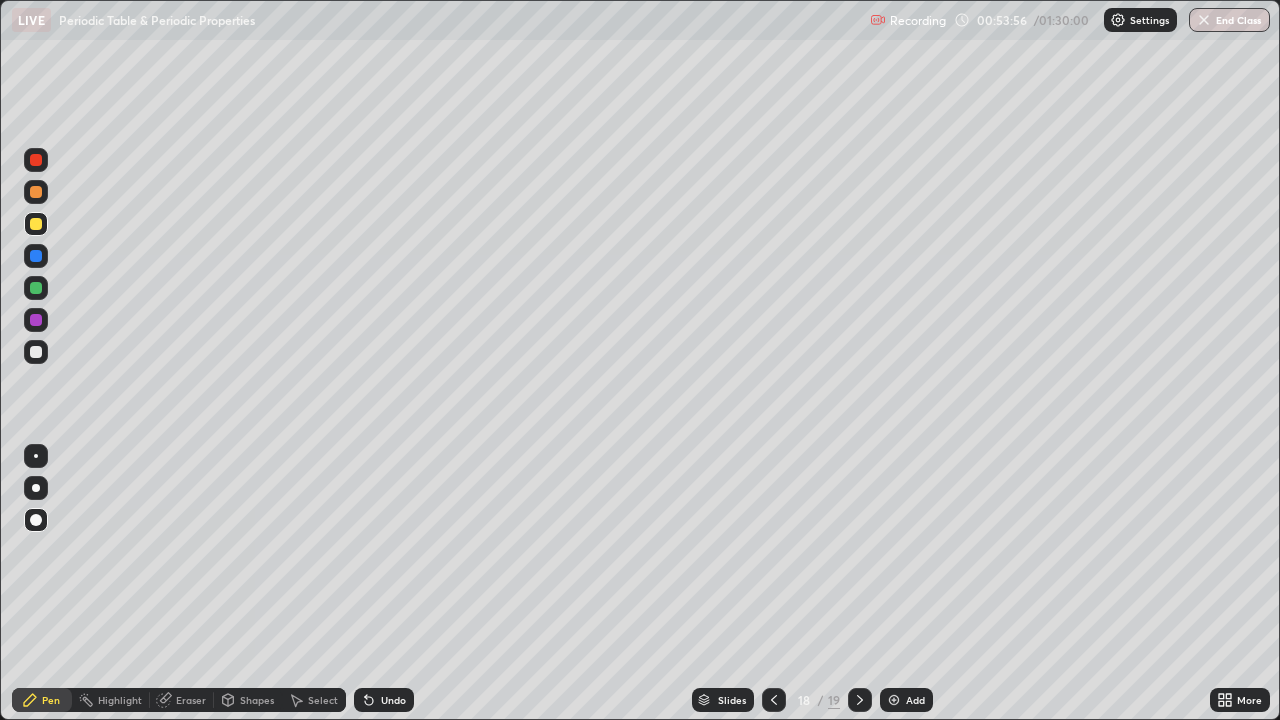 click 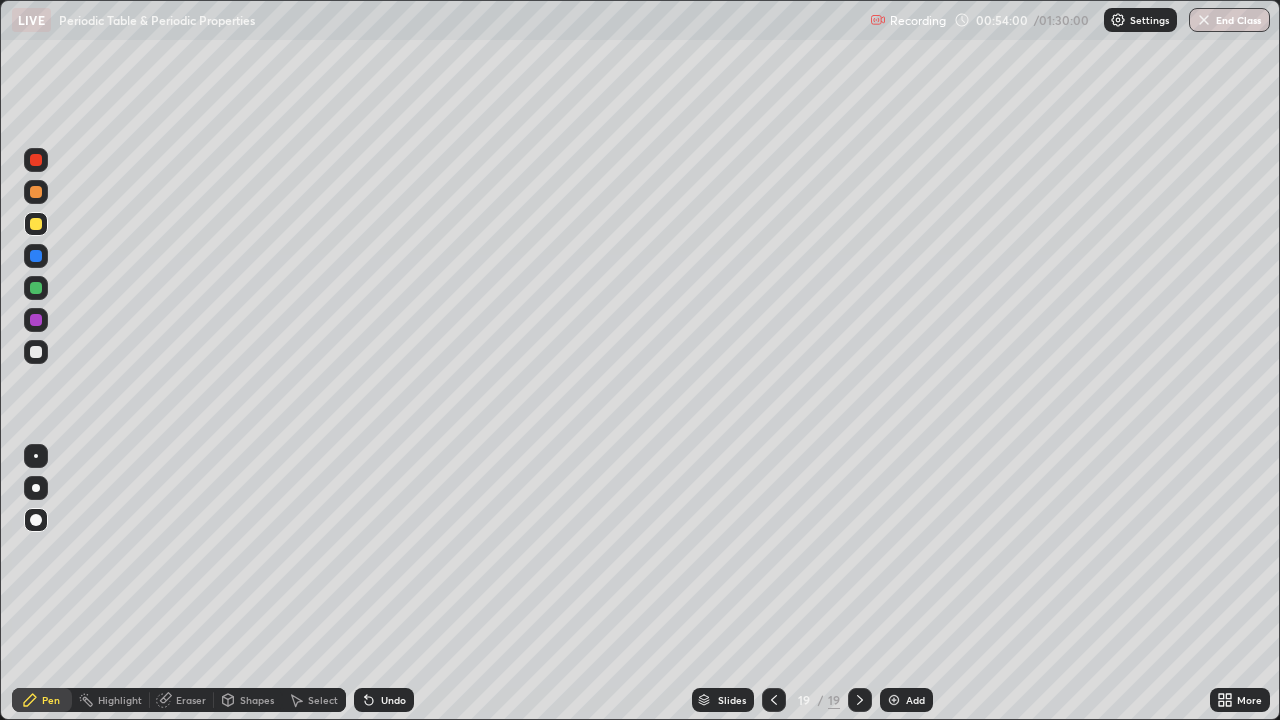 click at bounding box center (36, 320) 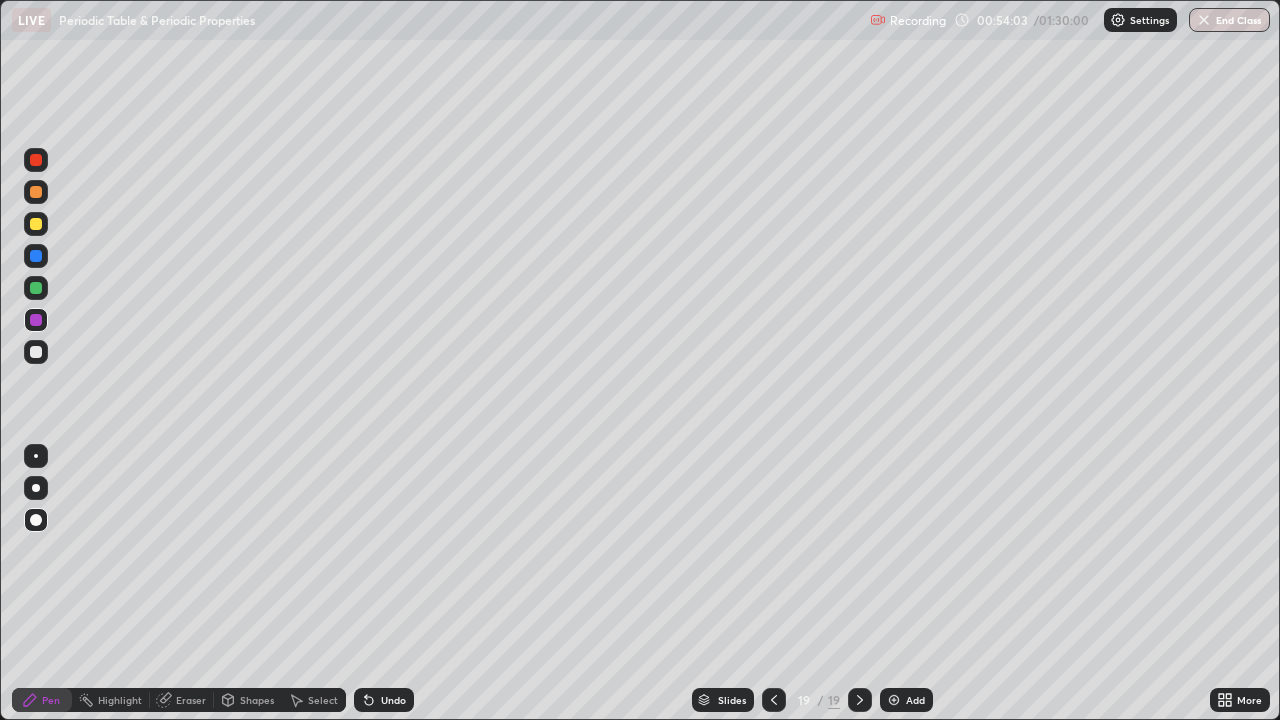 click at bounding box center [860, 700] 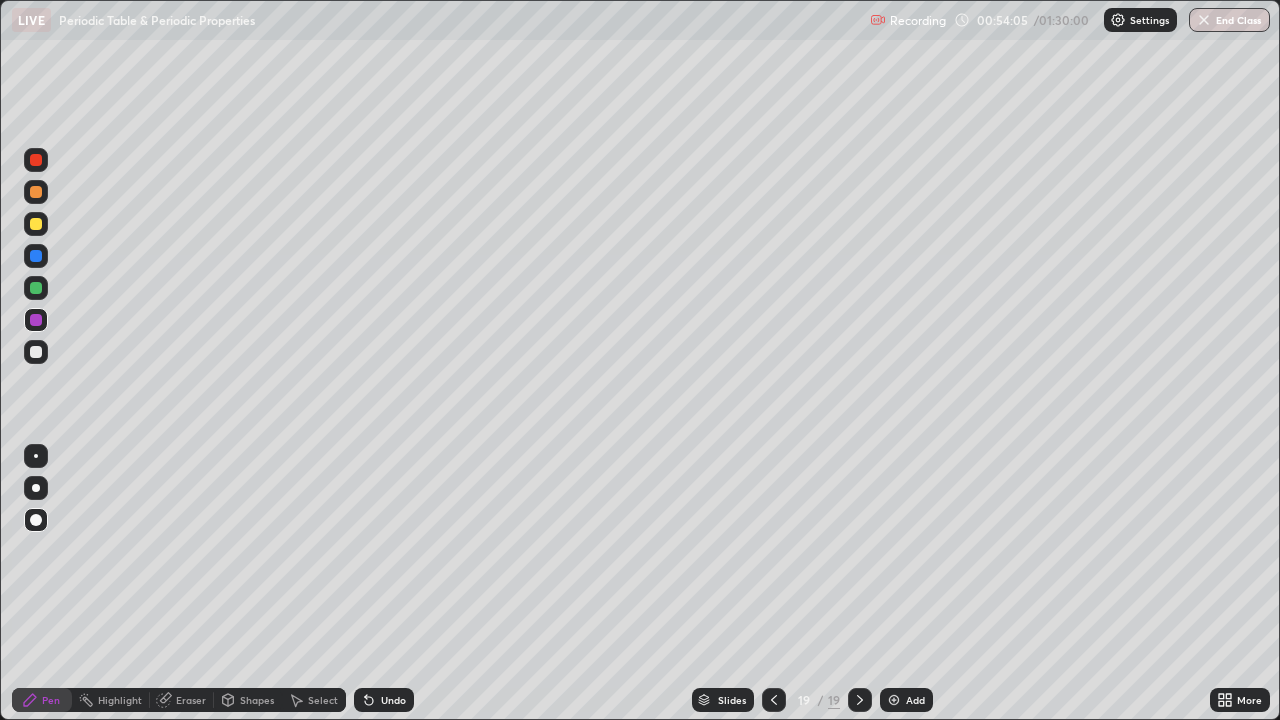 click at bounding box center [774, 700] 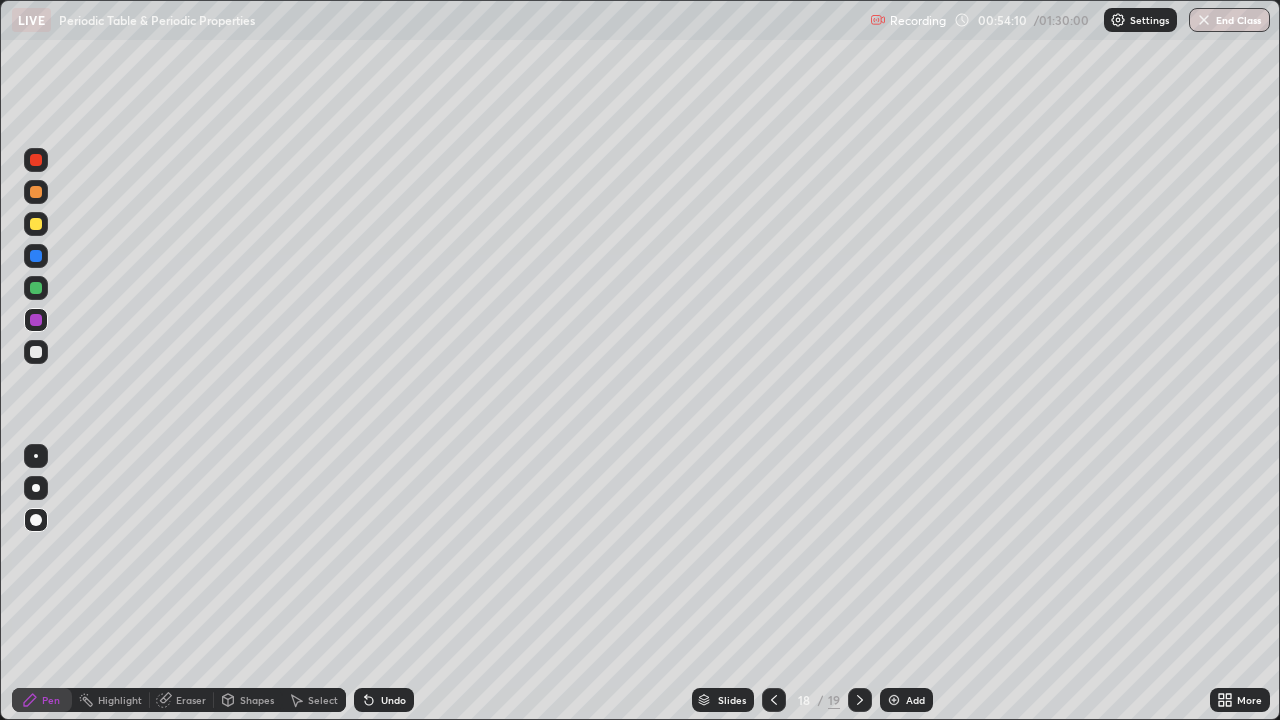 click 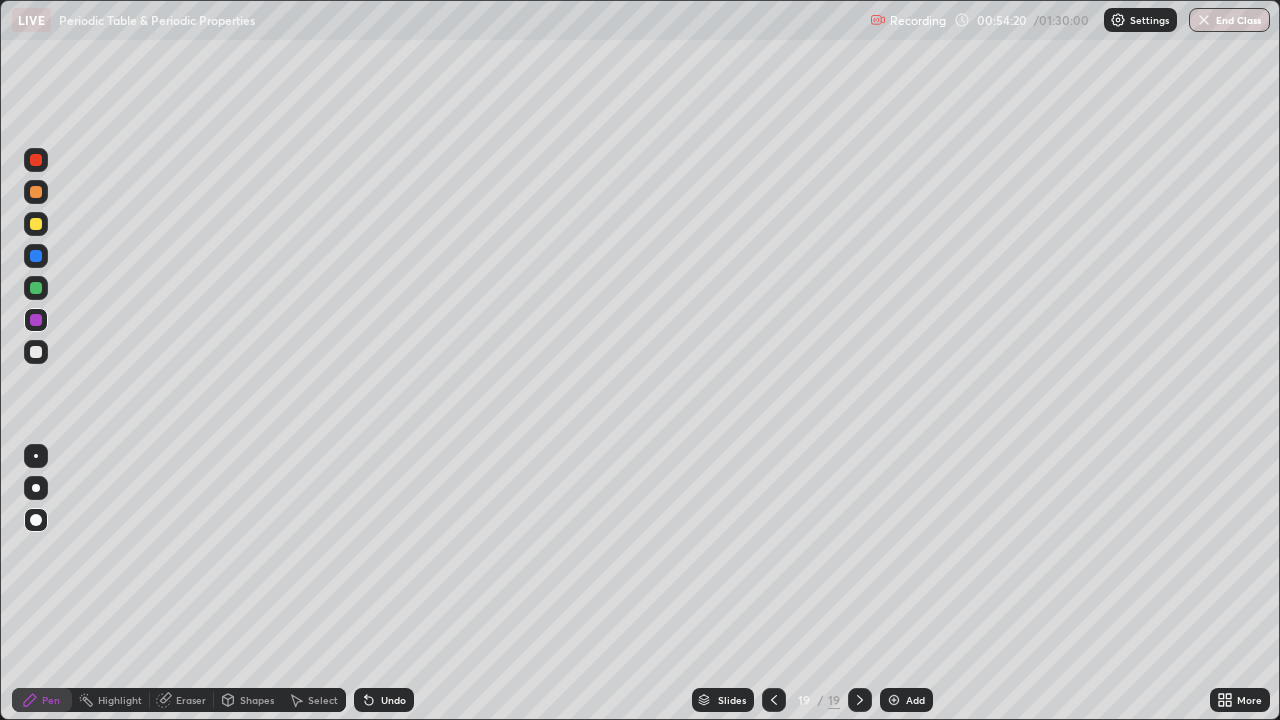 click 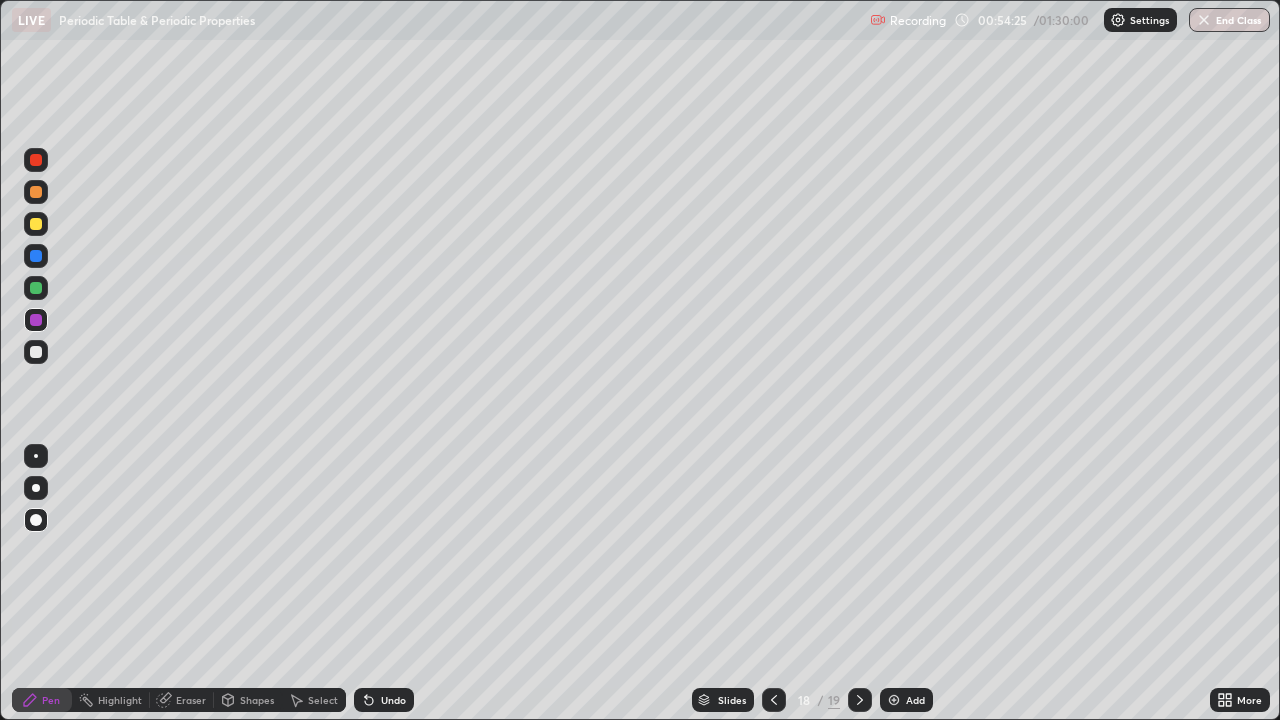 click 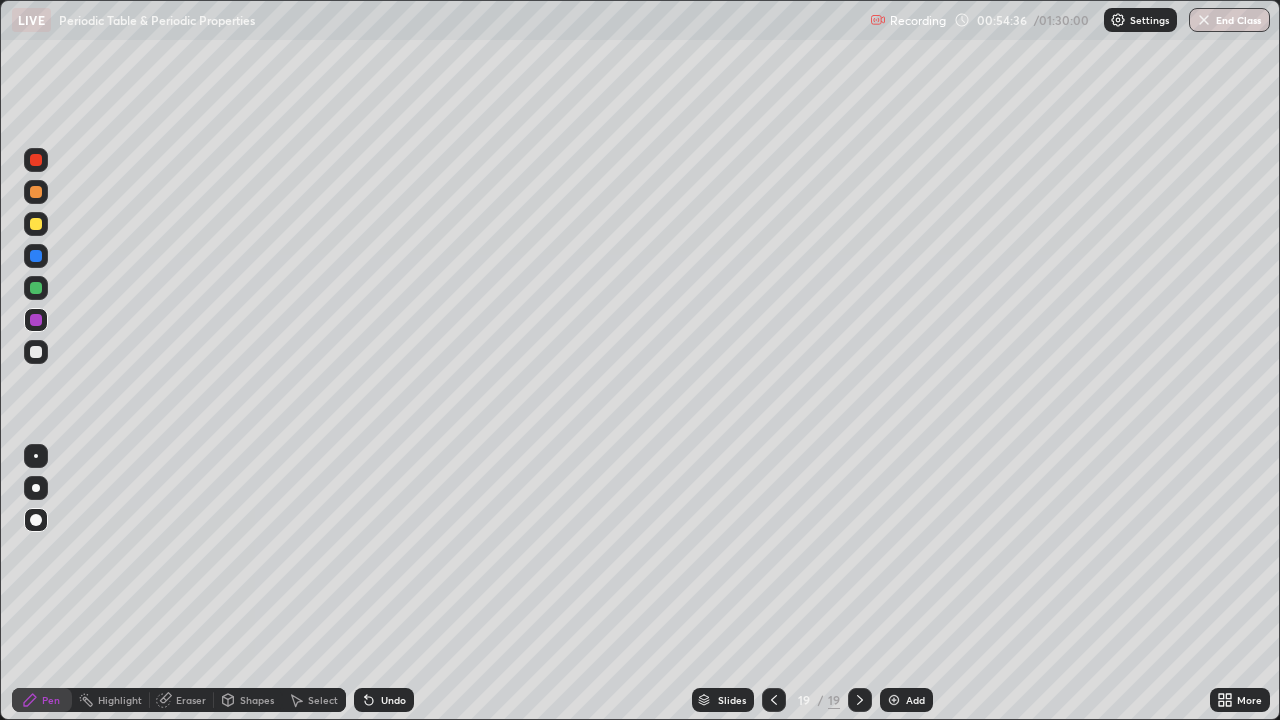 click at bounding box center (36, 288) 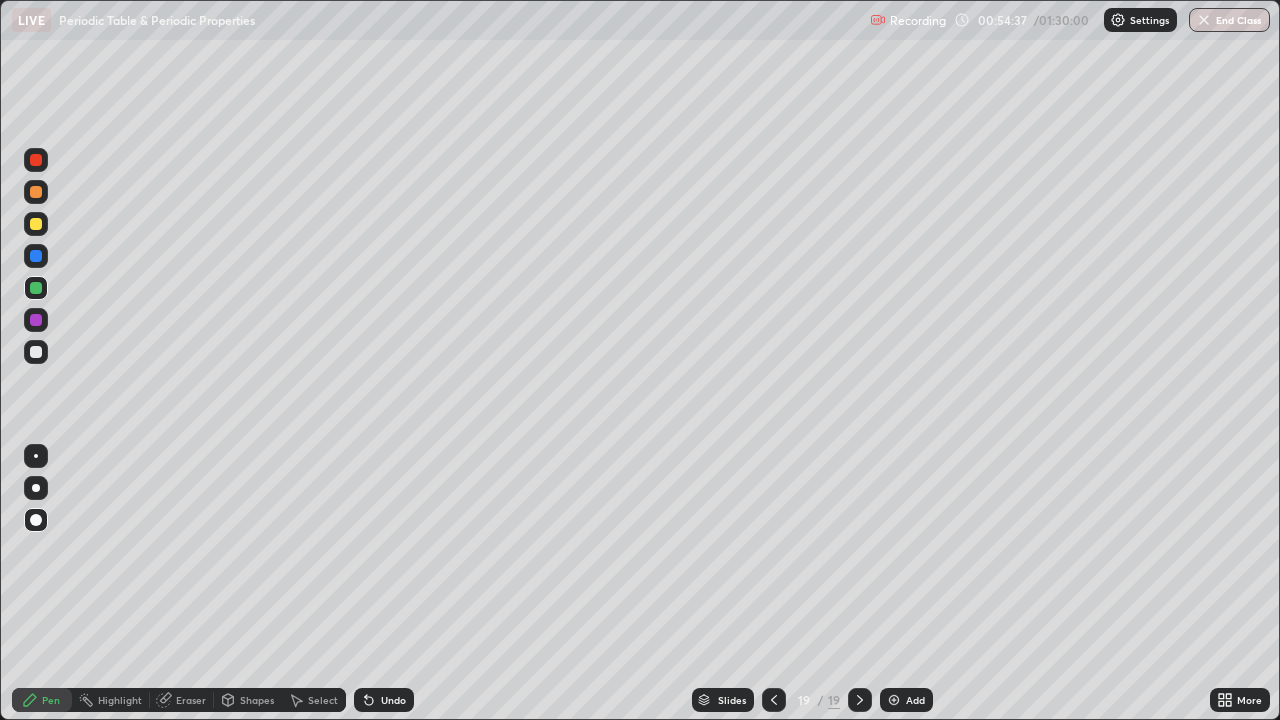 click on "Shapes" at bounding box center (257, 700) 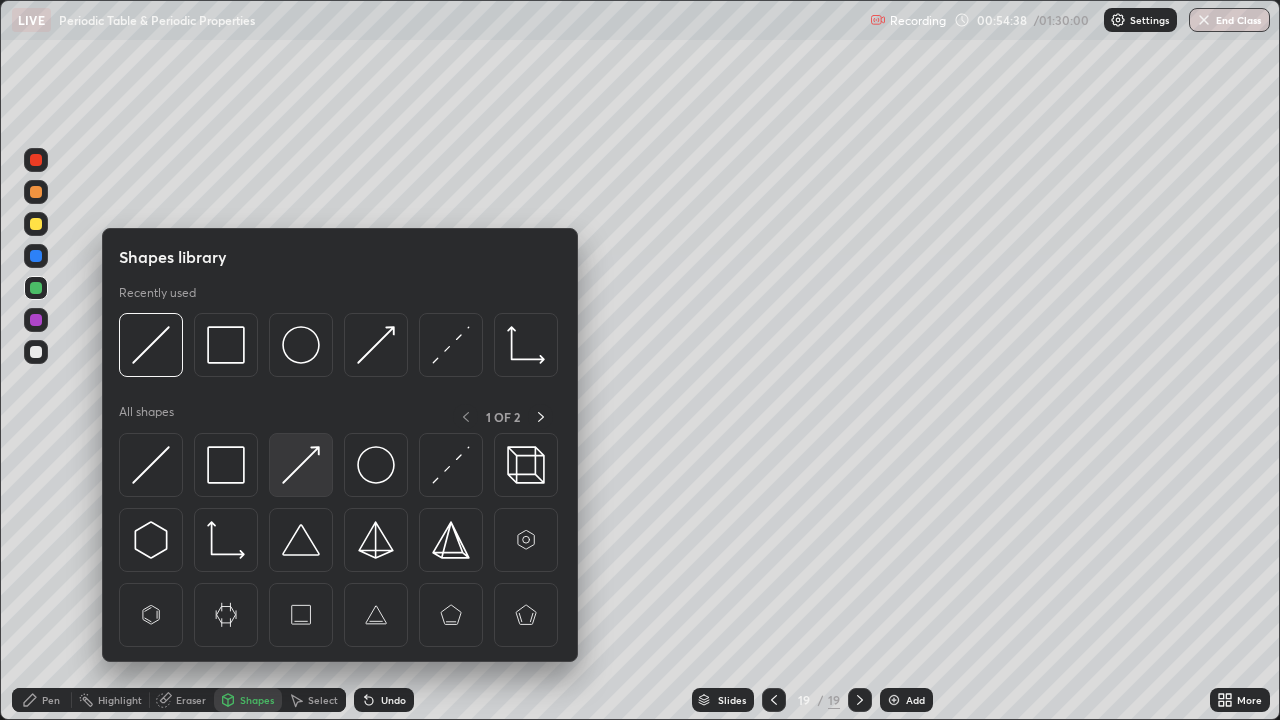 click at bounding box center [301, 465] 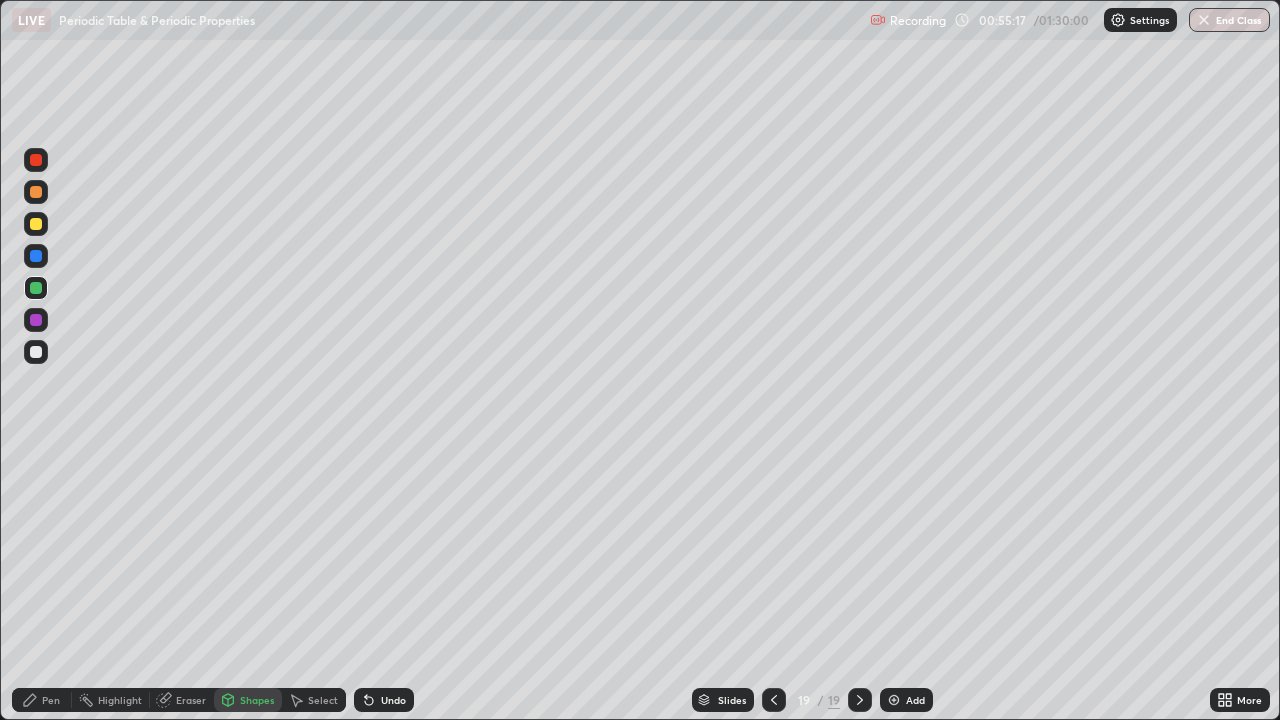 click 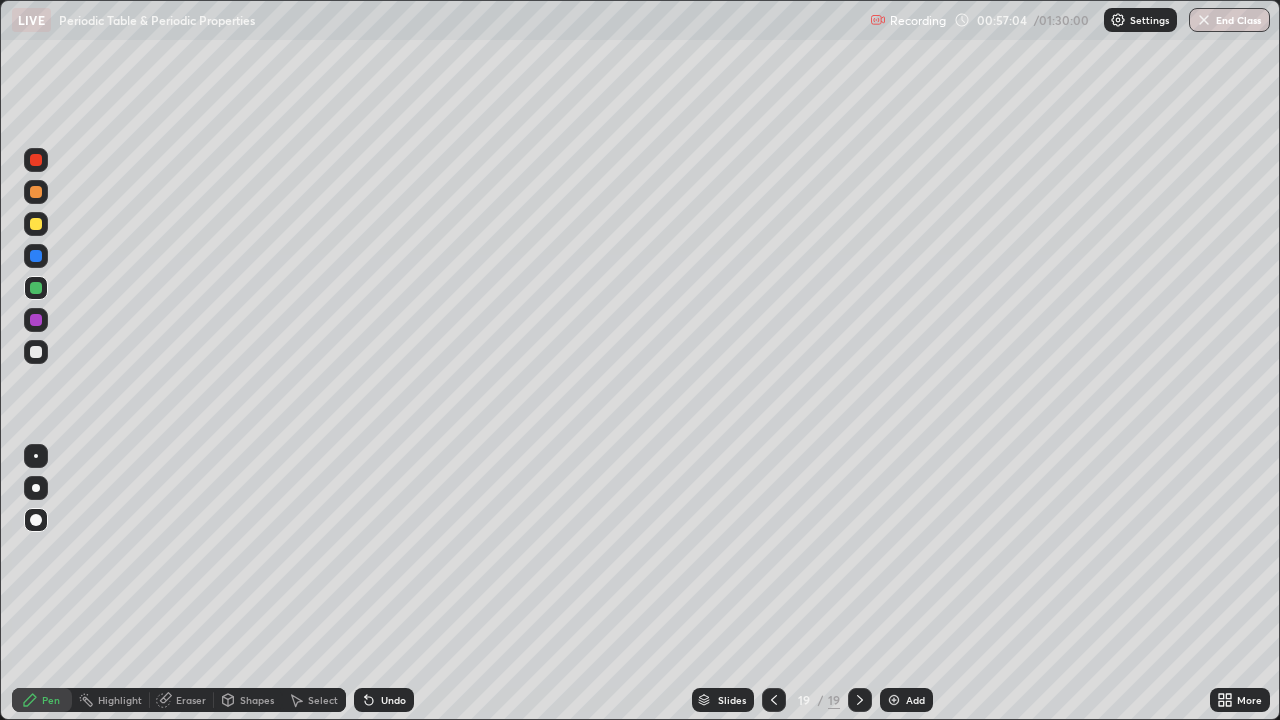 click at bounding box center (774, 700) 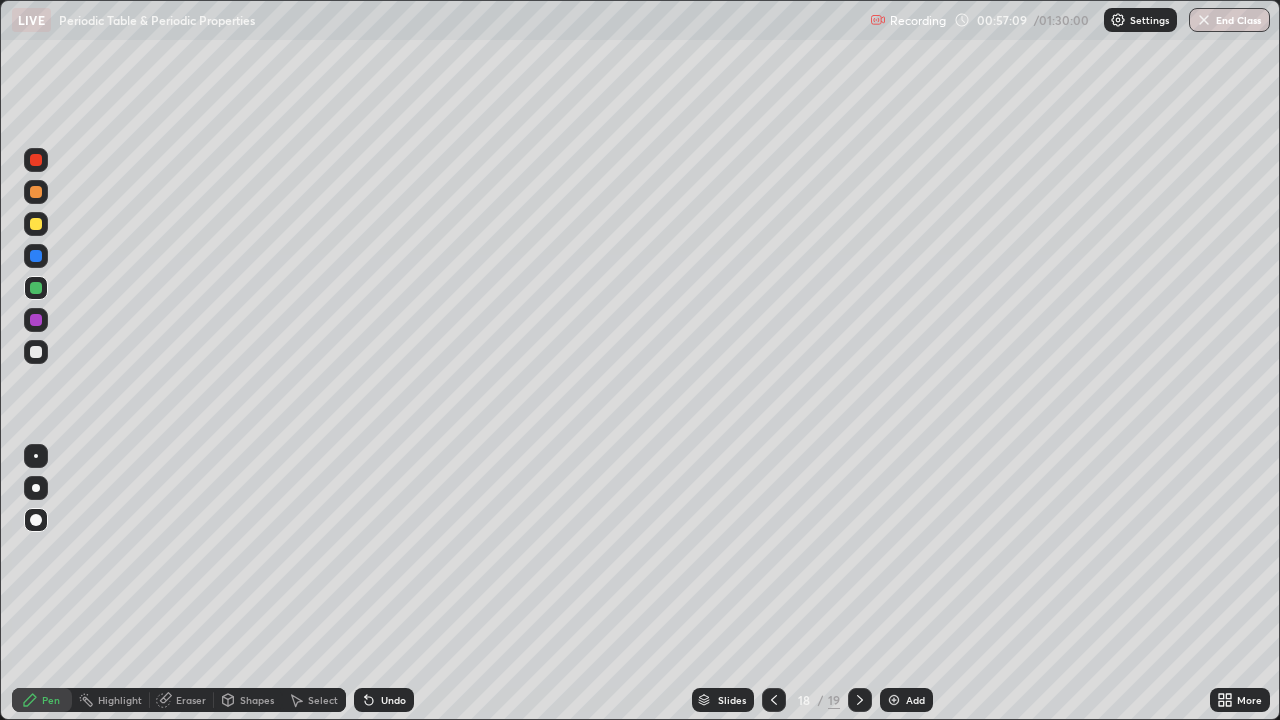 click 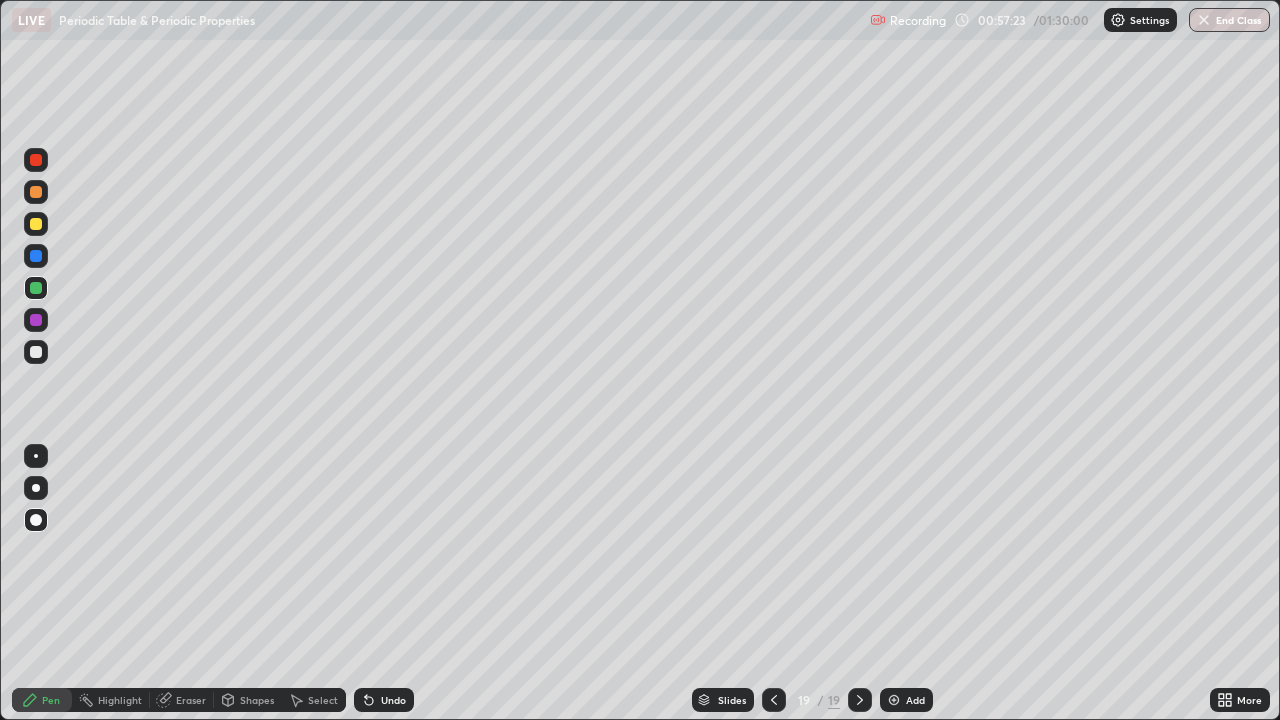click on "Add" at bounding box center [915, 700] 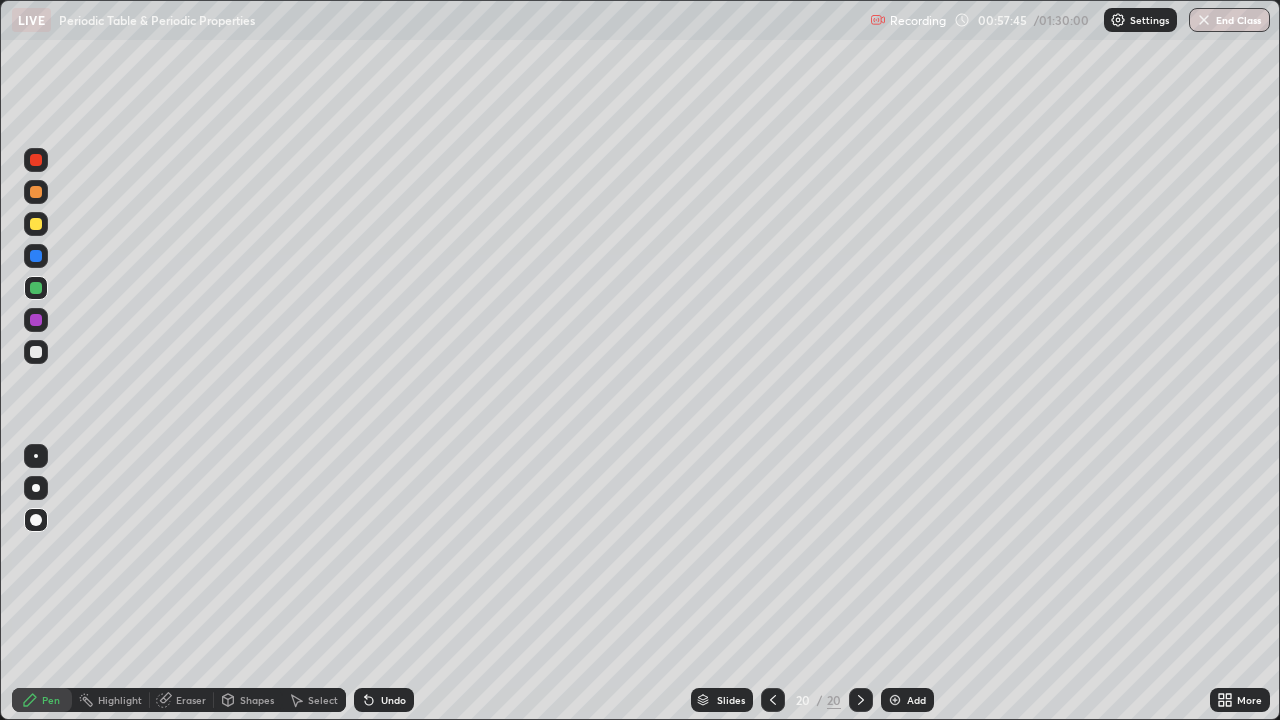 click on "Shapes" at bounding box center [257, 700] 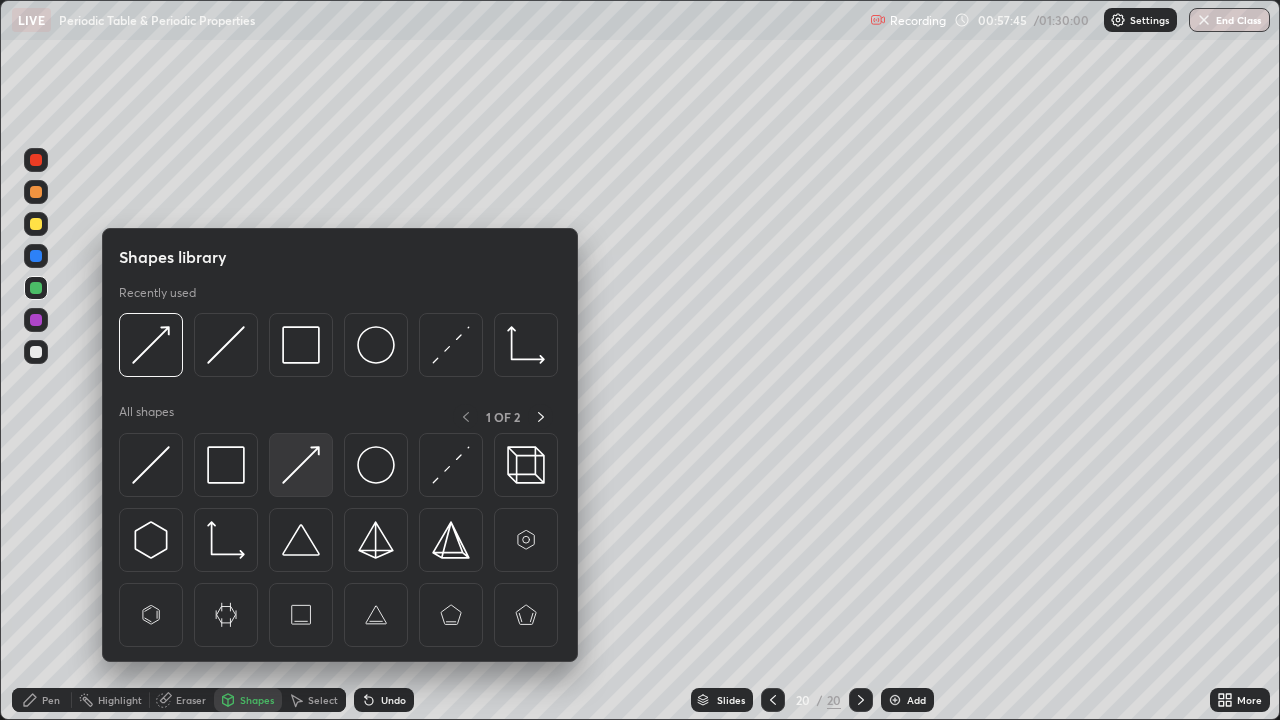 click at bounding box center [301, 465] 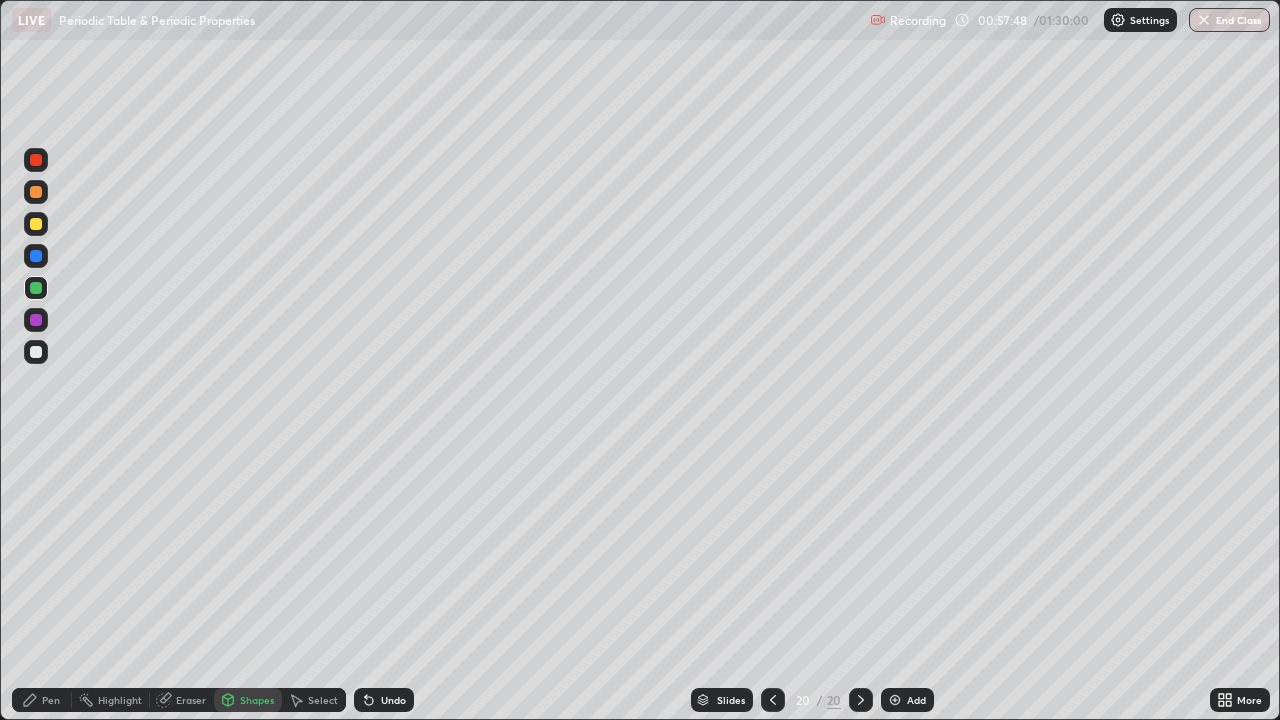 click on "Pen" at bounding box center (42, 700) 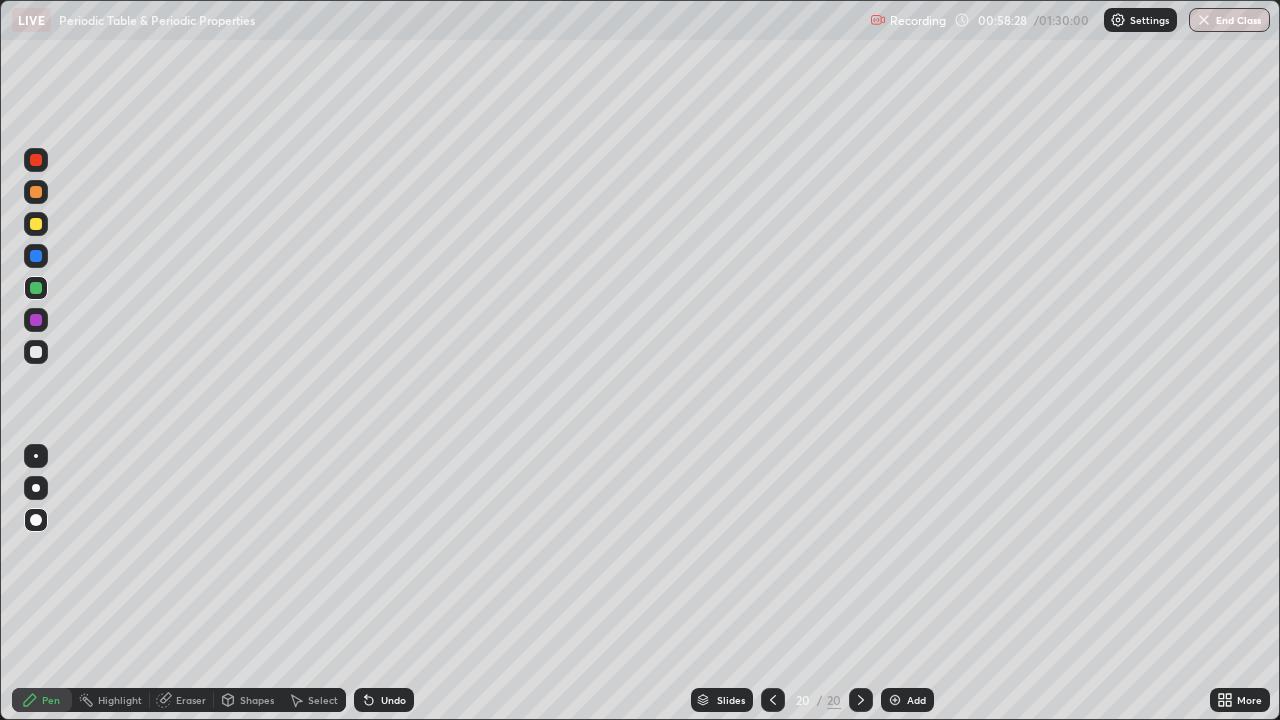 click 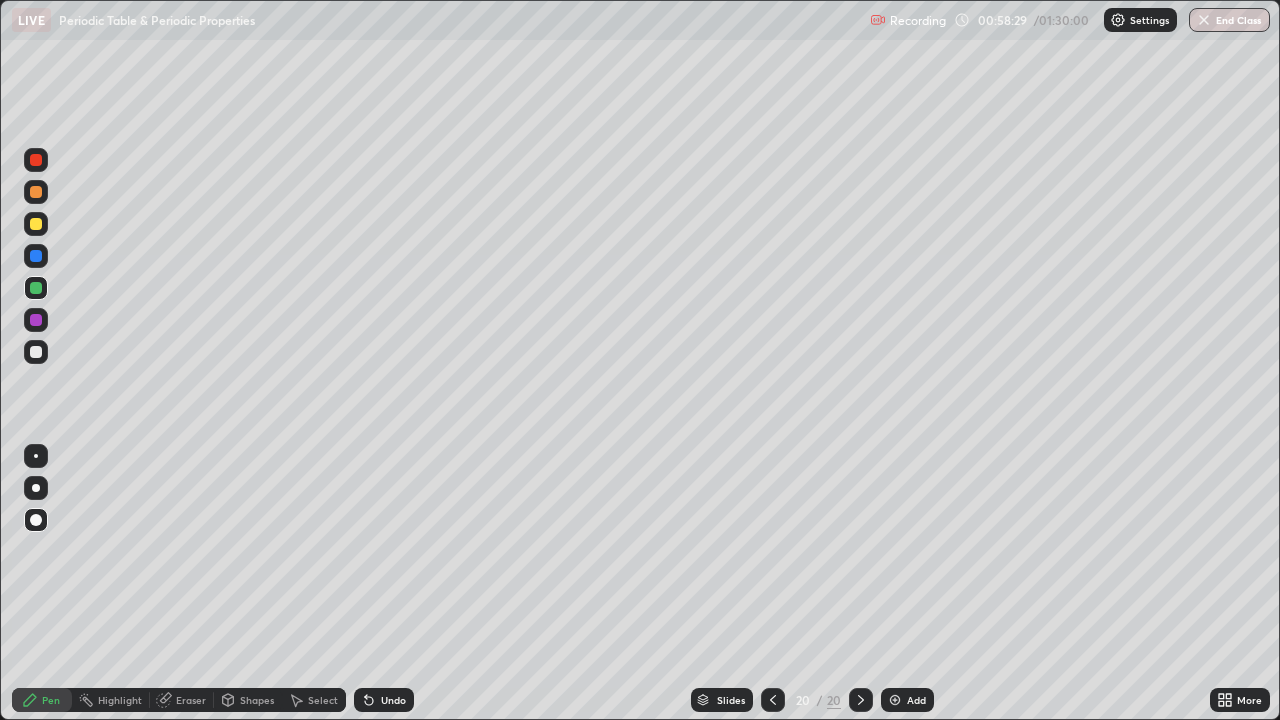 click 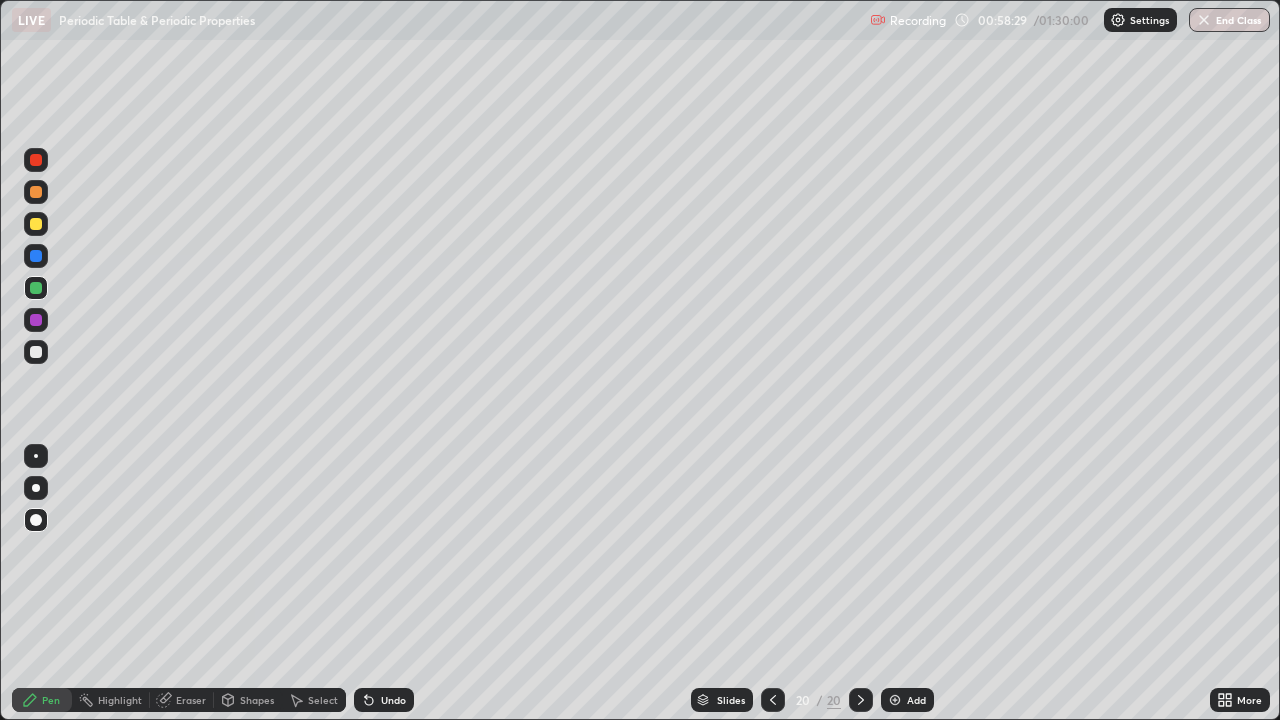 click 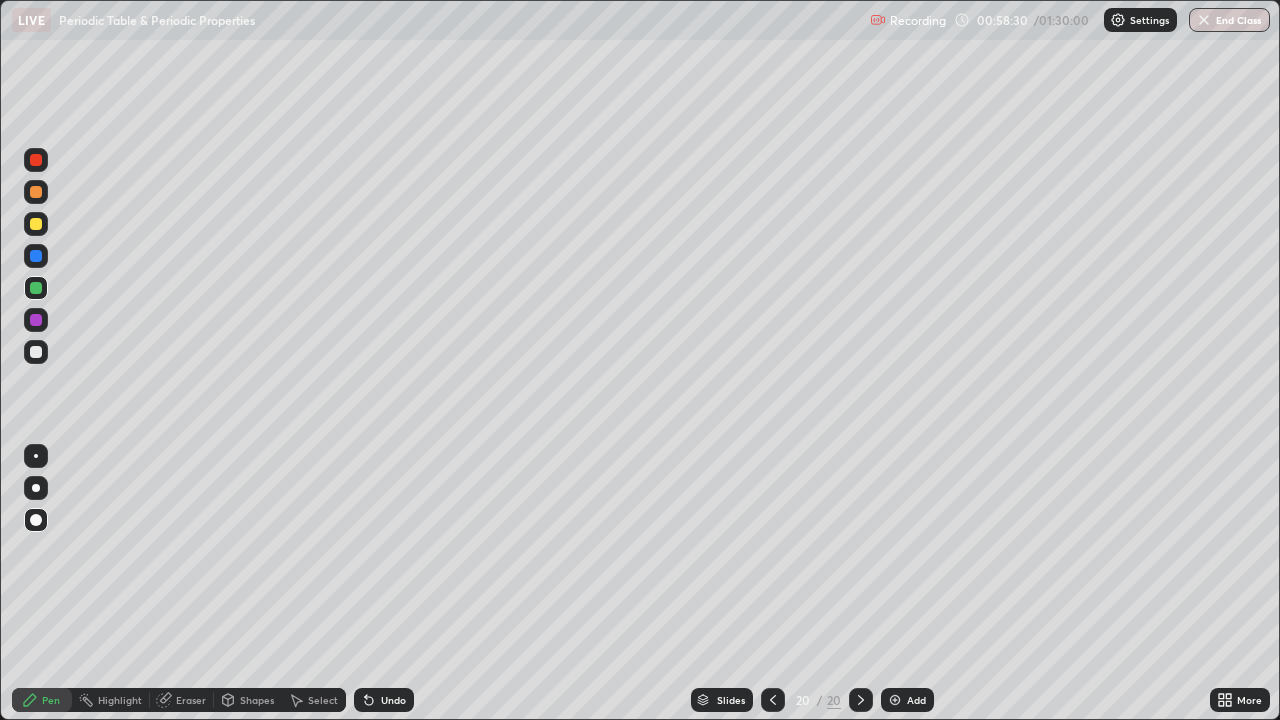 click 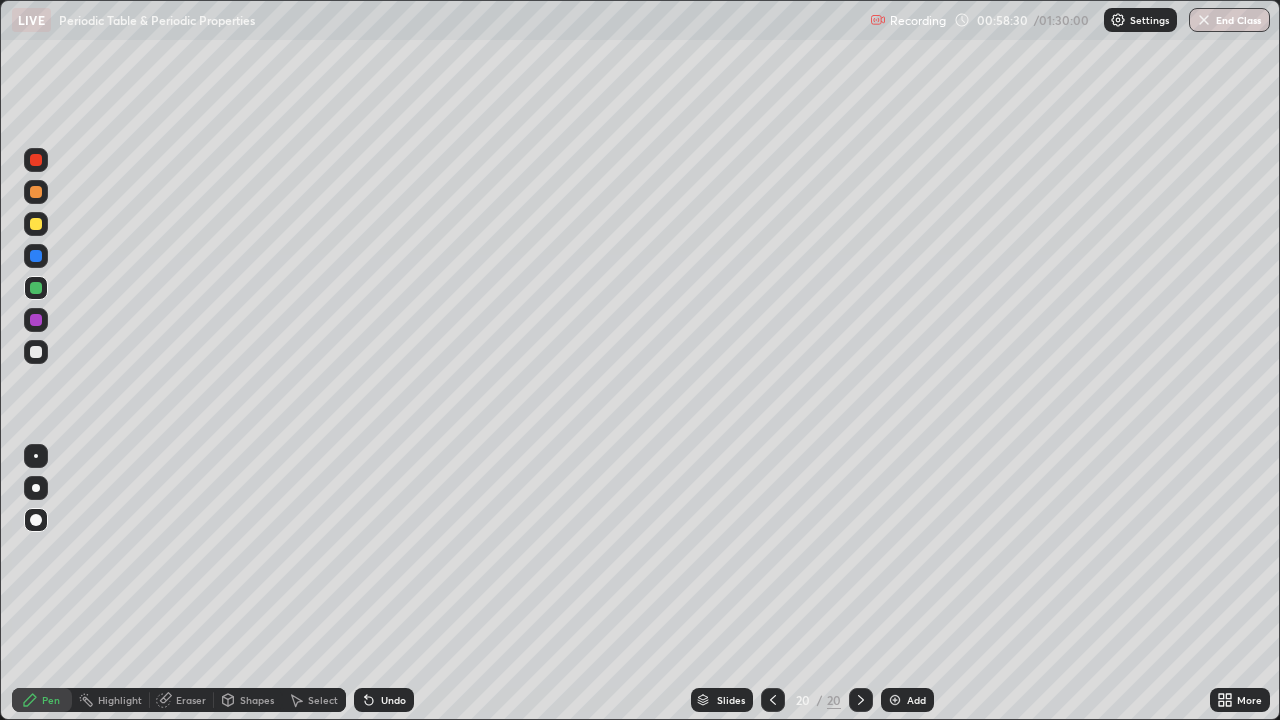 click at bounding box center [895, 700] 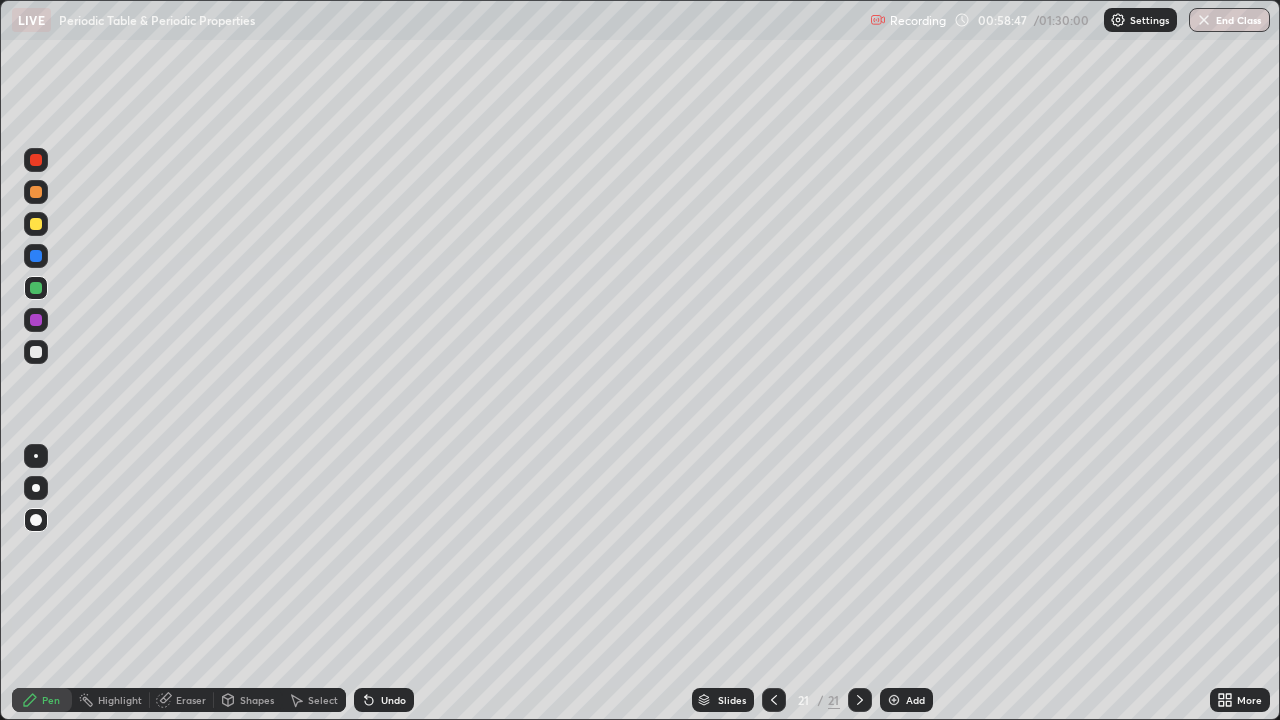 click on "Eraser" at bounding box center (191, 700) 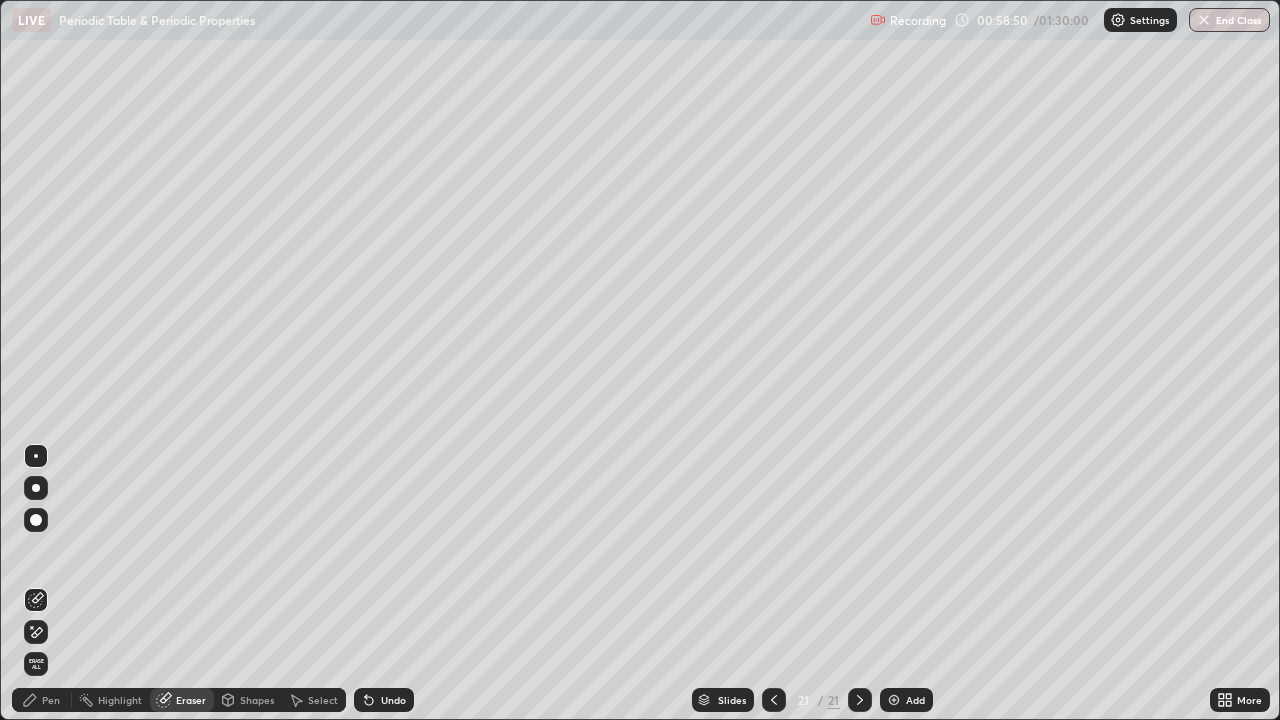 click on "Pen" at bounding box center [42, 700] 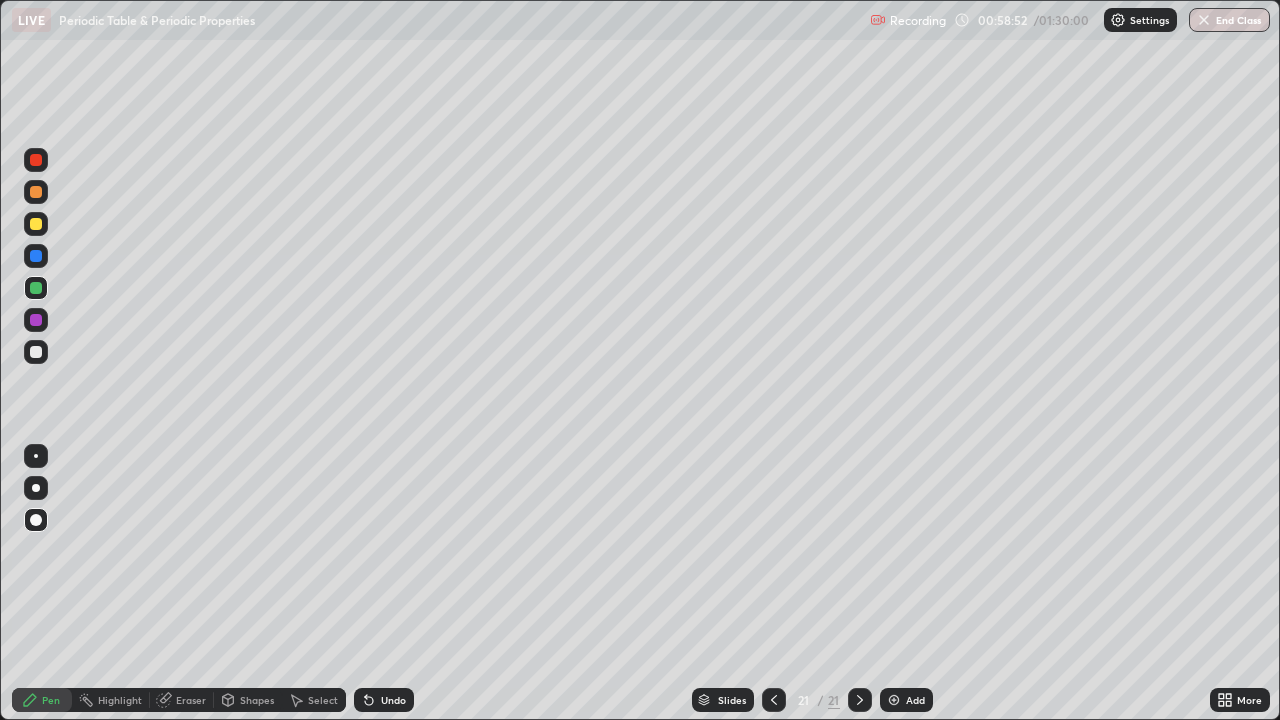 click at bounding box center (774, 700) 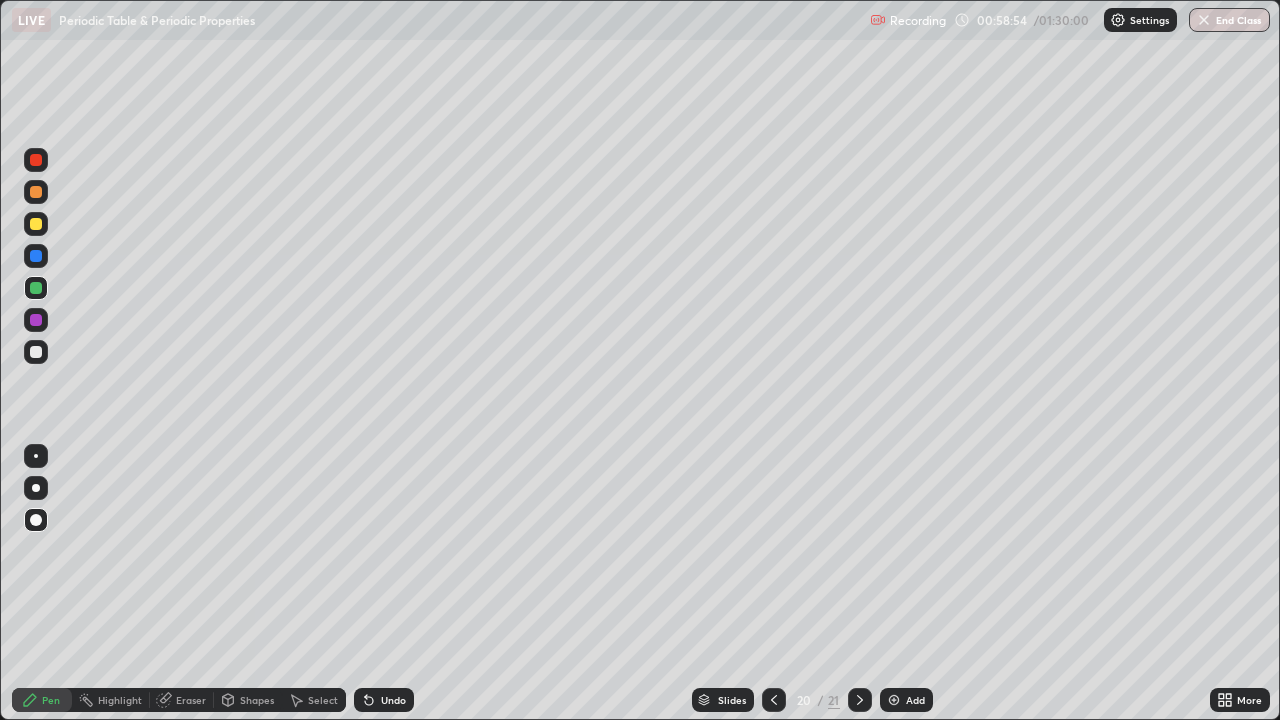 click 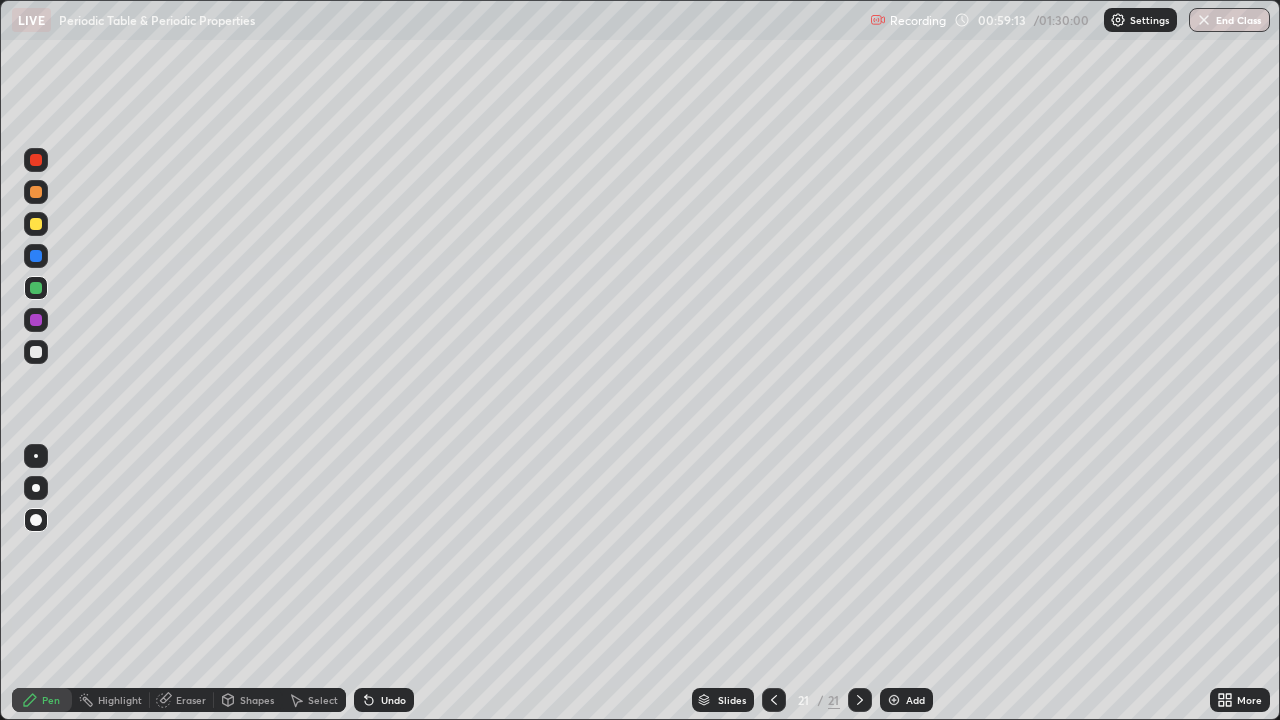 click on "Undo" at bounding box center [393, 700] 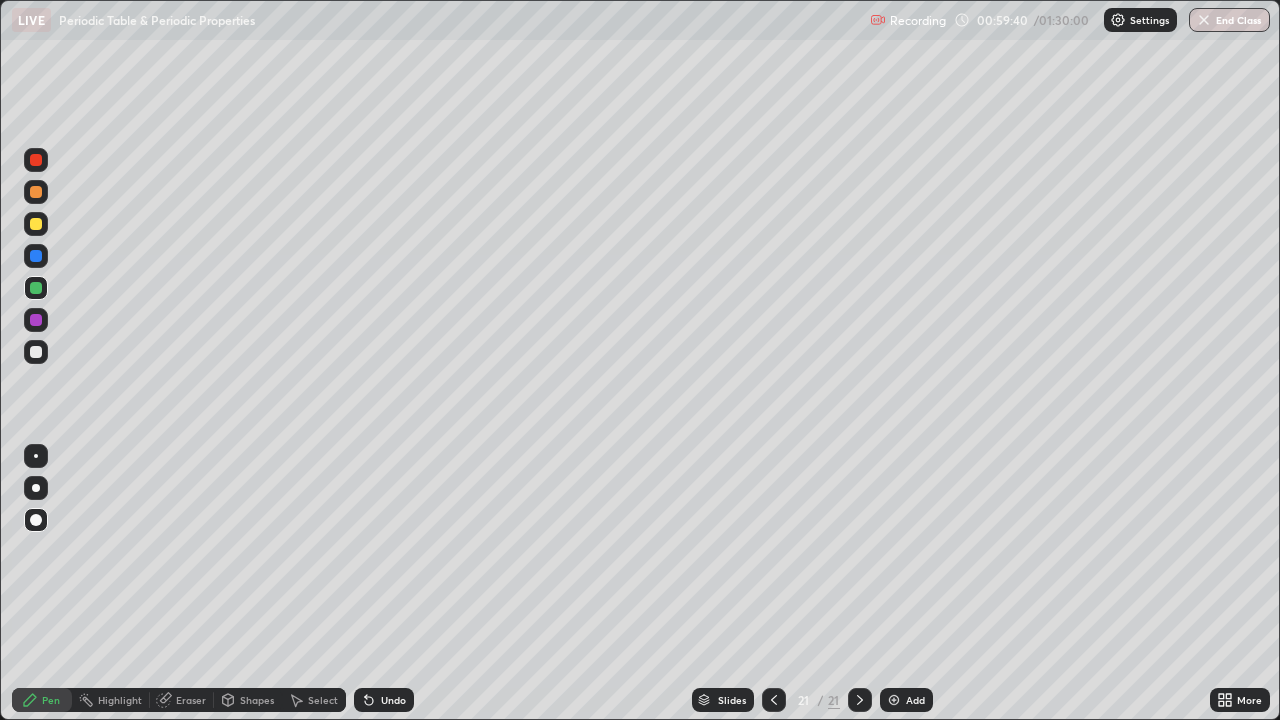 click 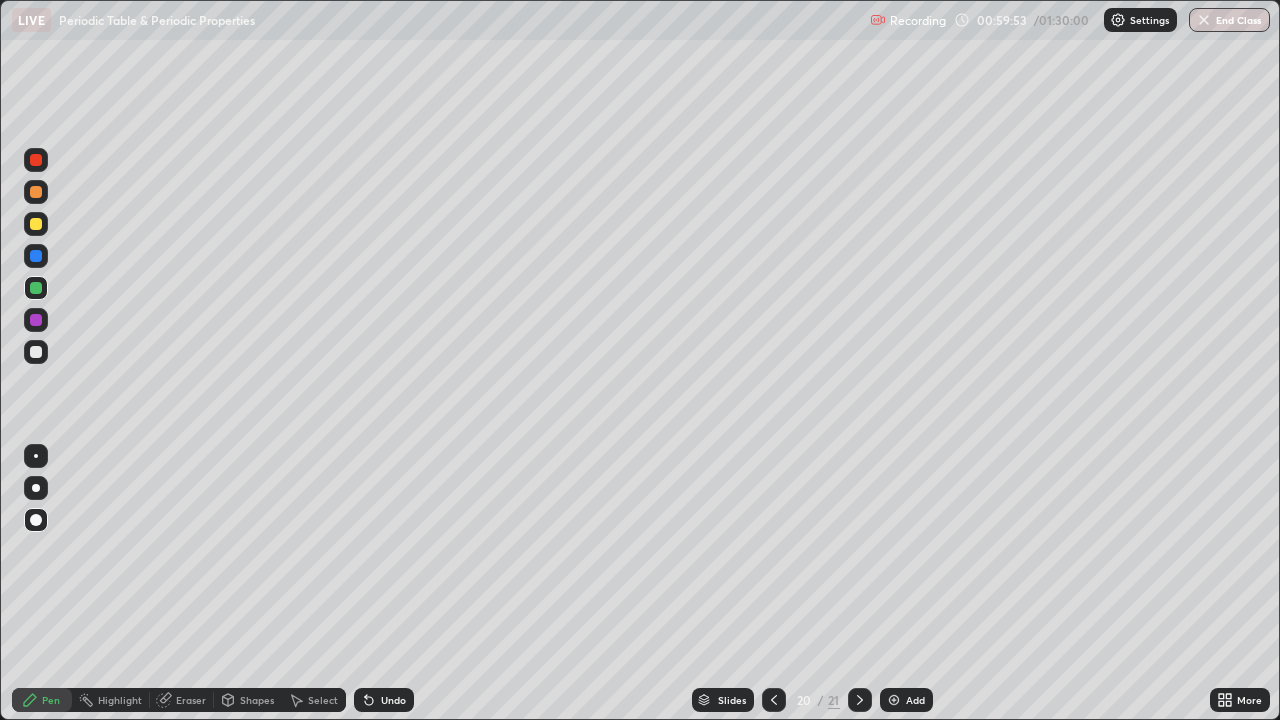 click 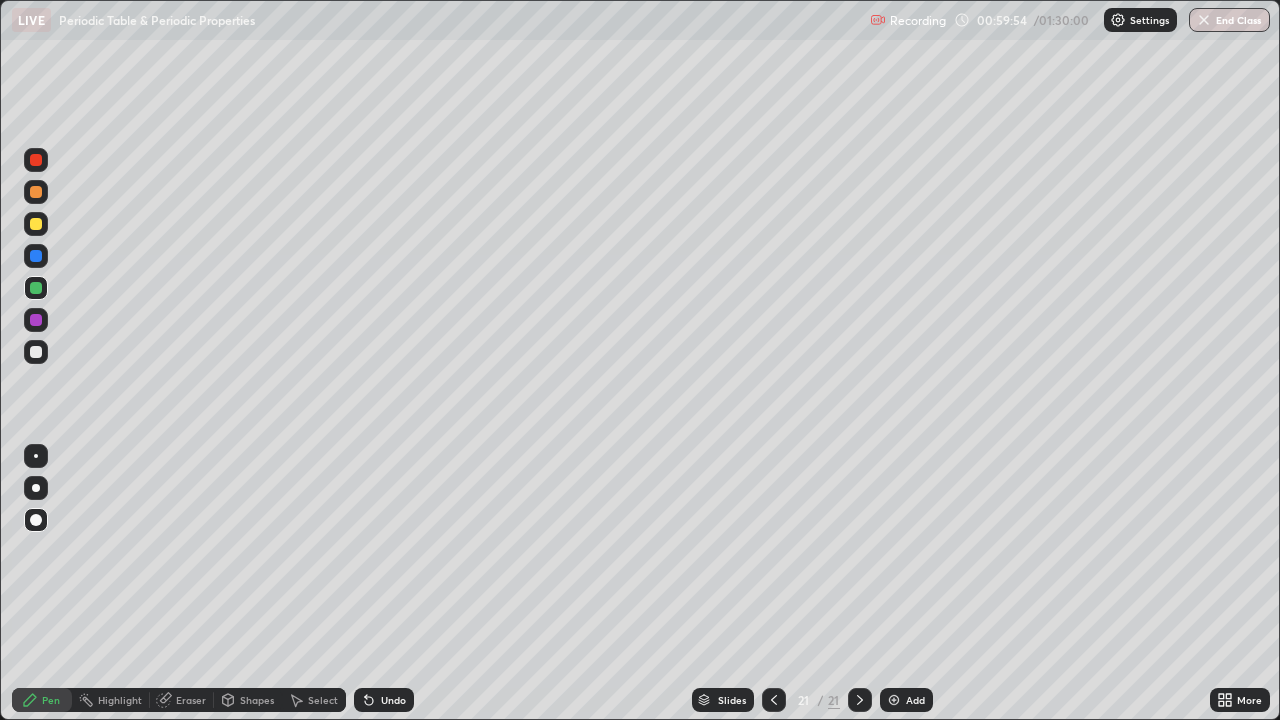 click on "Add" at bounding box center [906, 700] 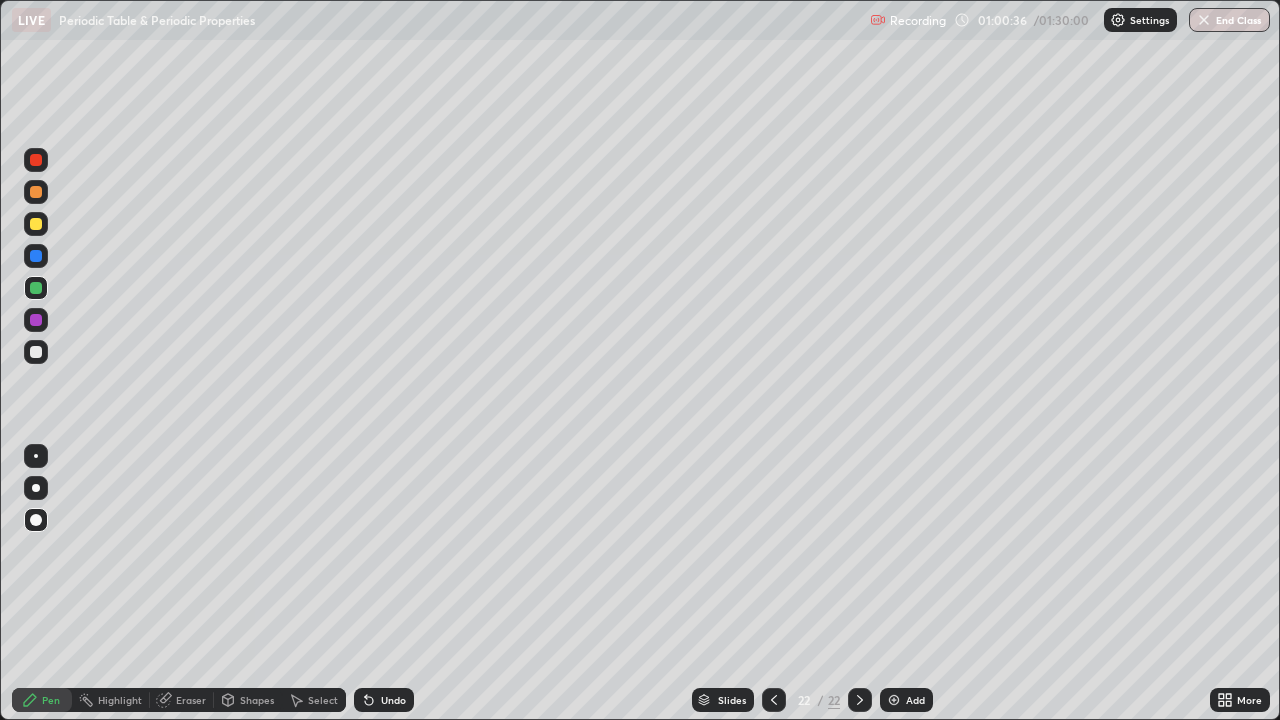 click on "Undo" at bounding box center (393, 700) 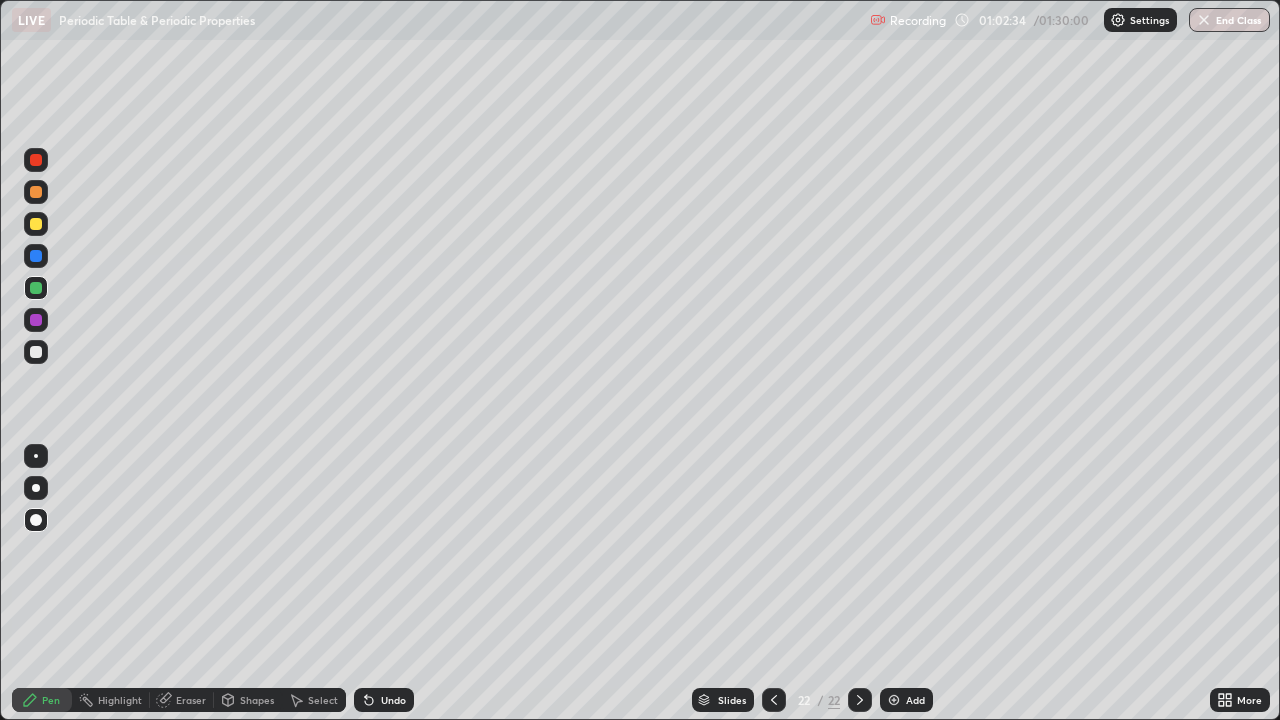 click on "Shapes" at bounding box center [257, 700] 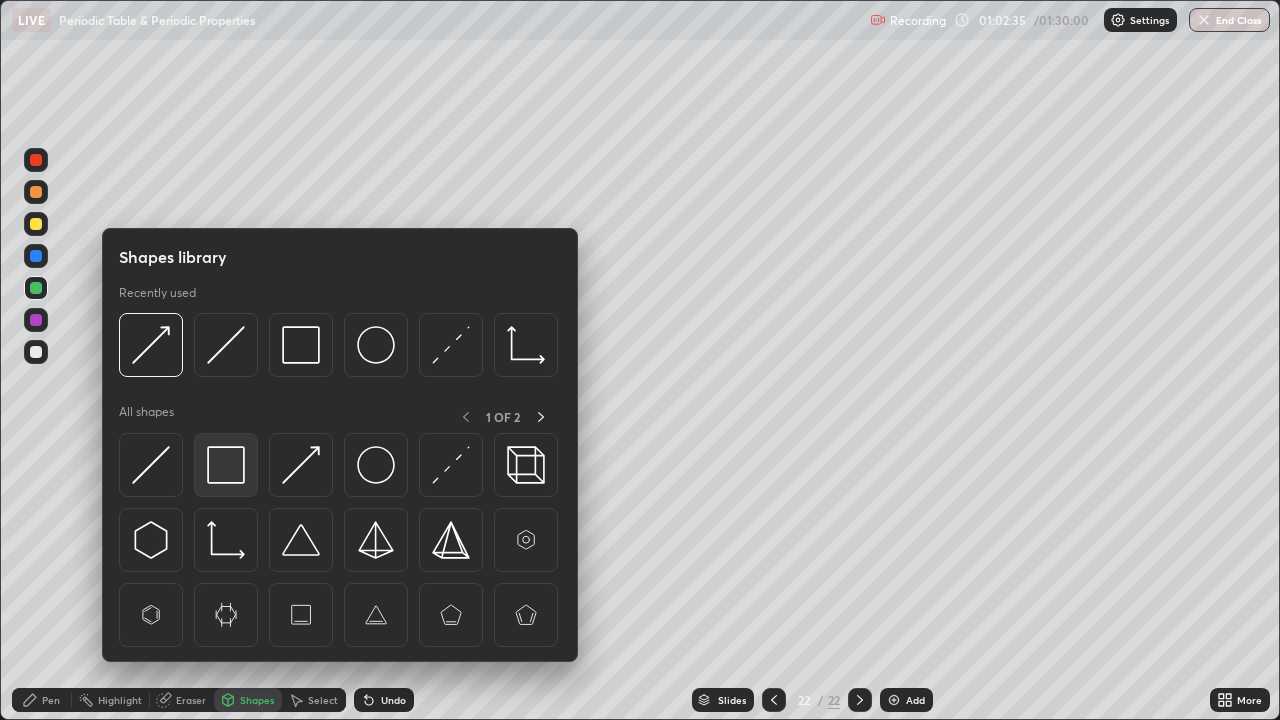 click at bounding box center (226, 465) 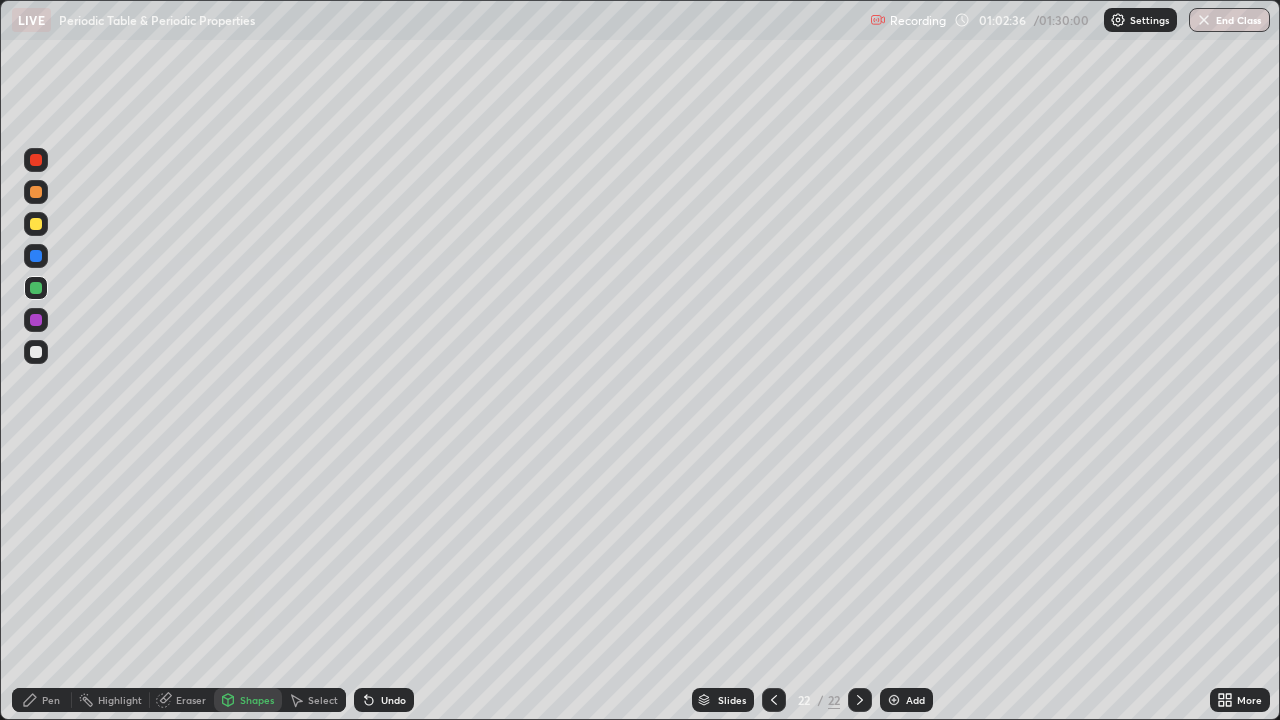 click at bounding box center [36, 320] 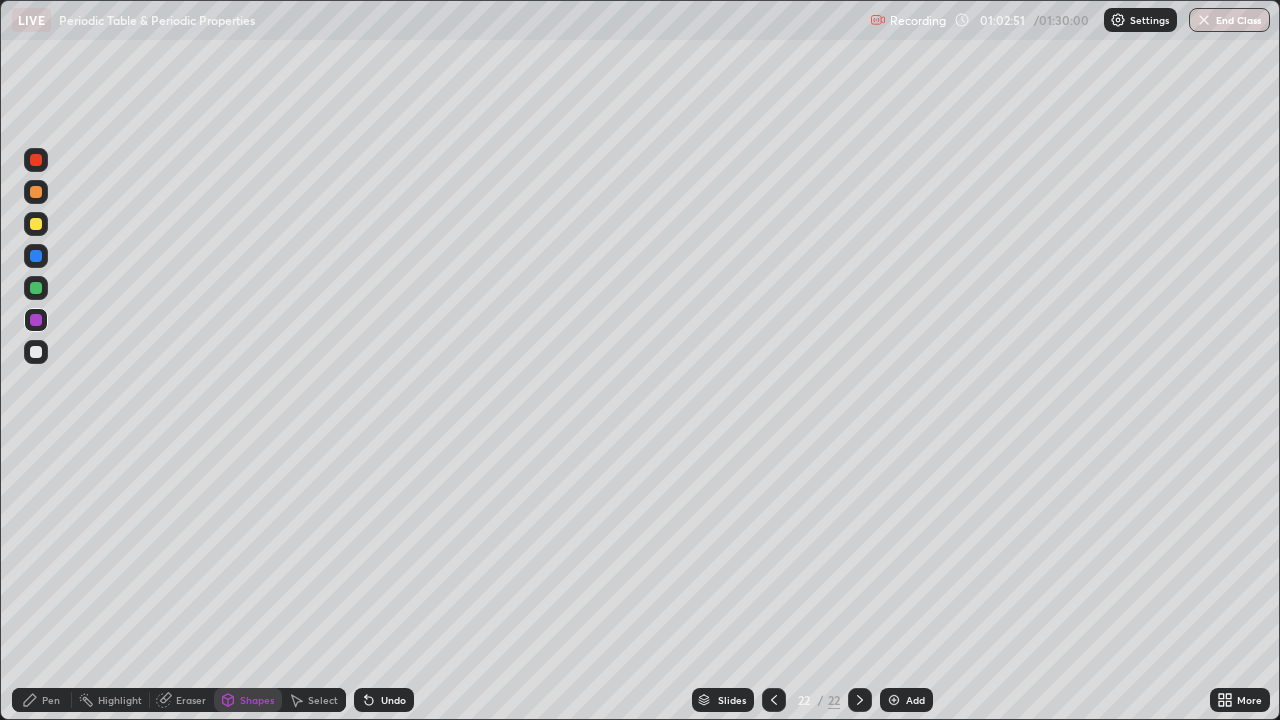 click on "Add" at bounding box center [915, 700] 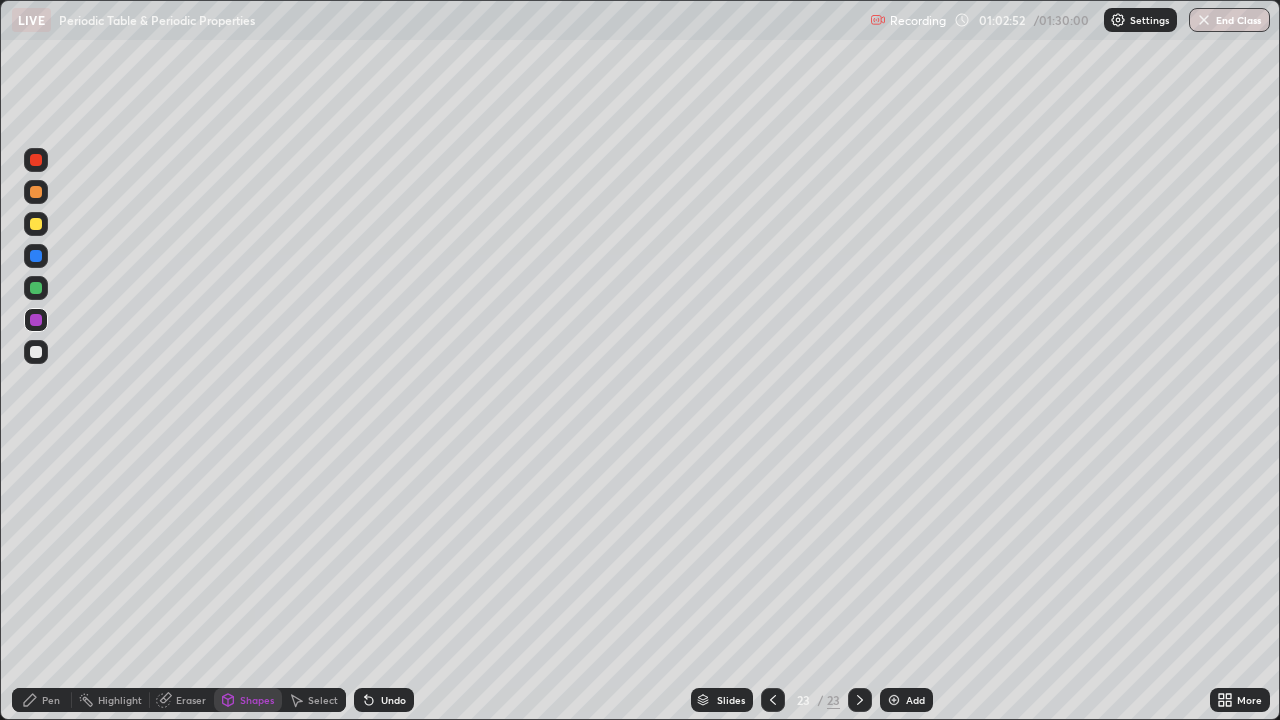 click on "Shapes" at bounding box center [248, 700] 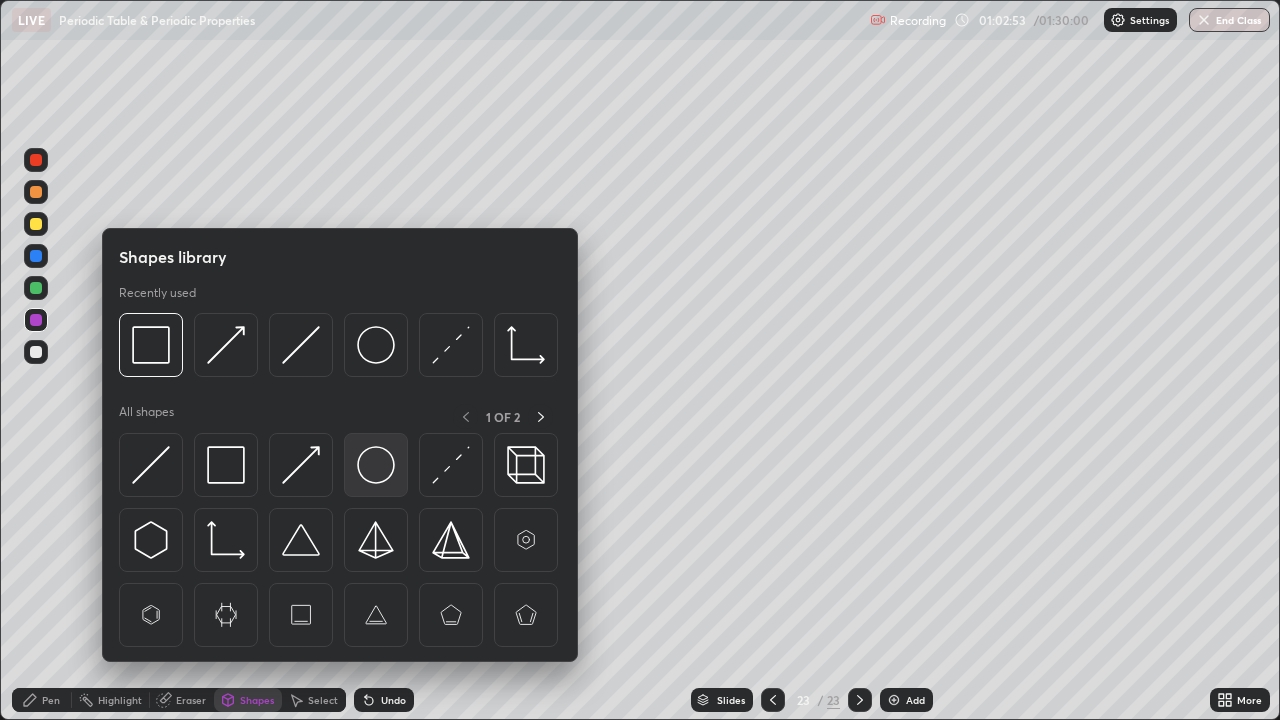 click at bounding box center (376, 465) 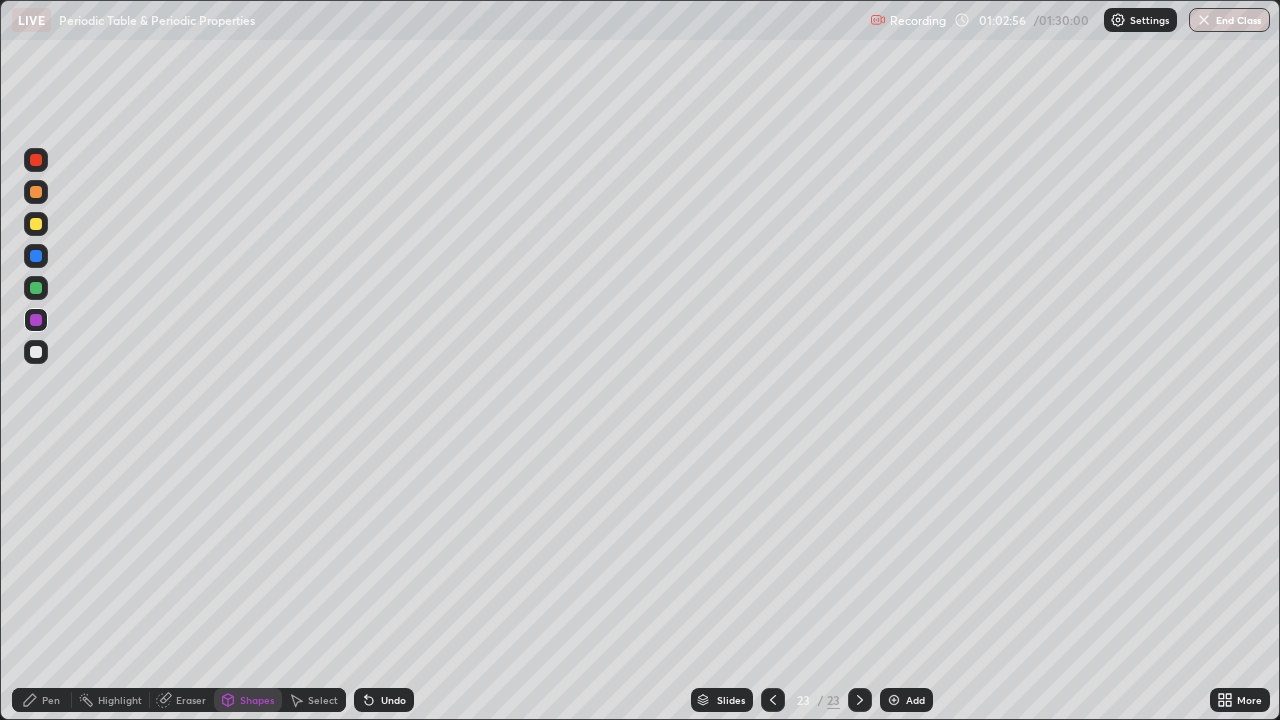 click on "Shapes" at bounding box center [257, 700] 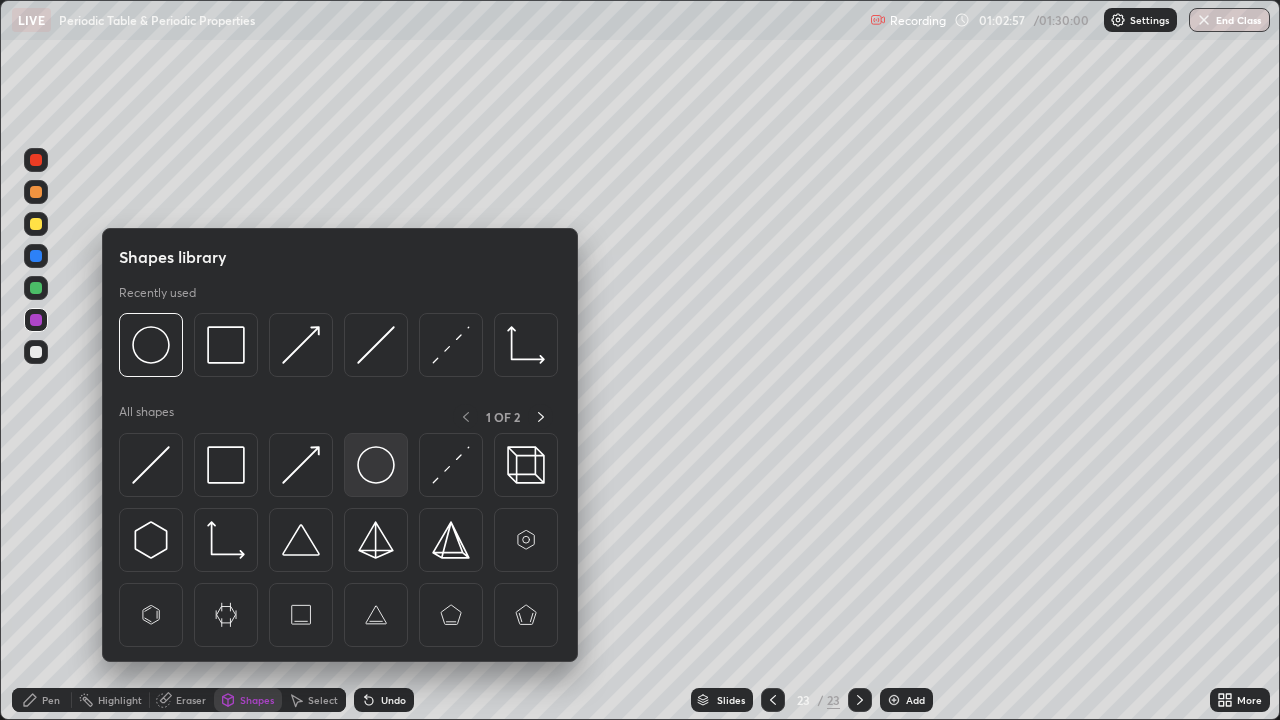 click at bounding box center [376, 465] 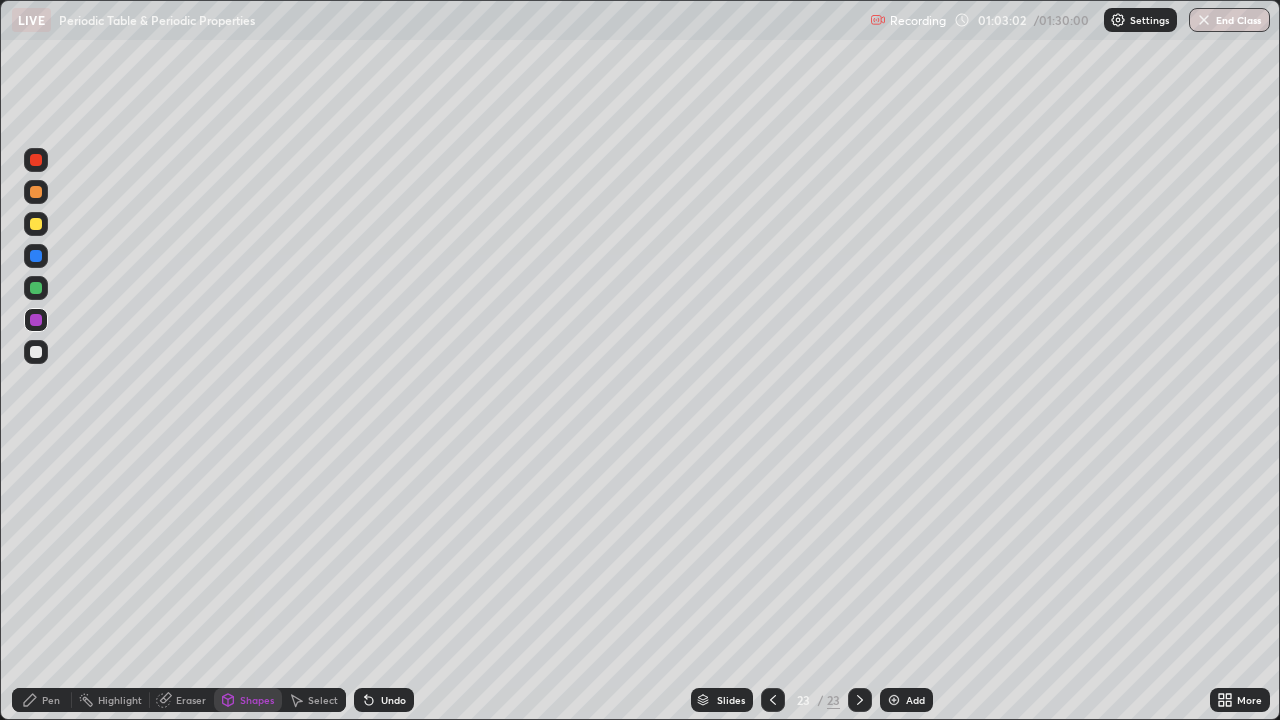 click on "Pen" at bounding box center [42, 700] 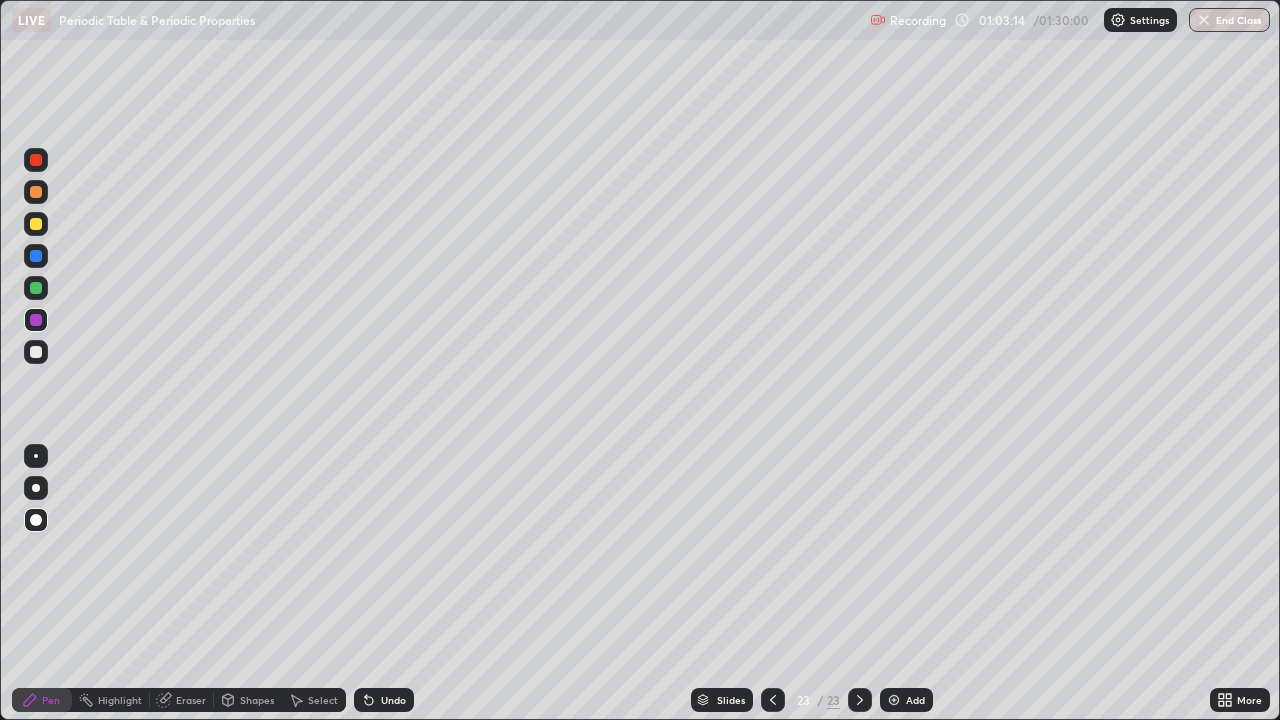 click on "Shapes" at bounding box center (257, 700) 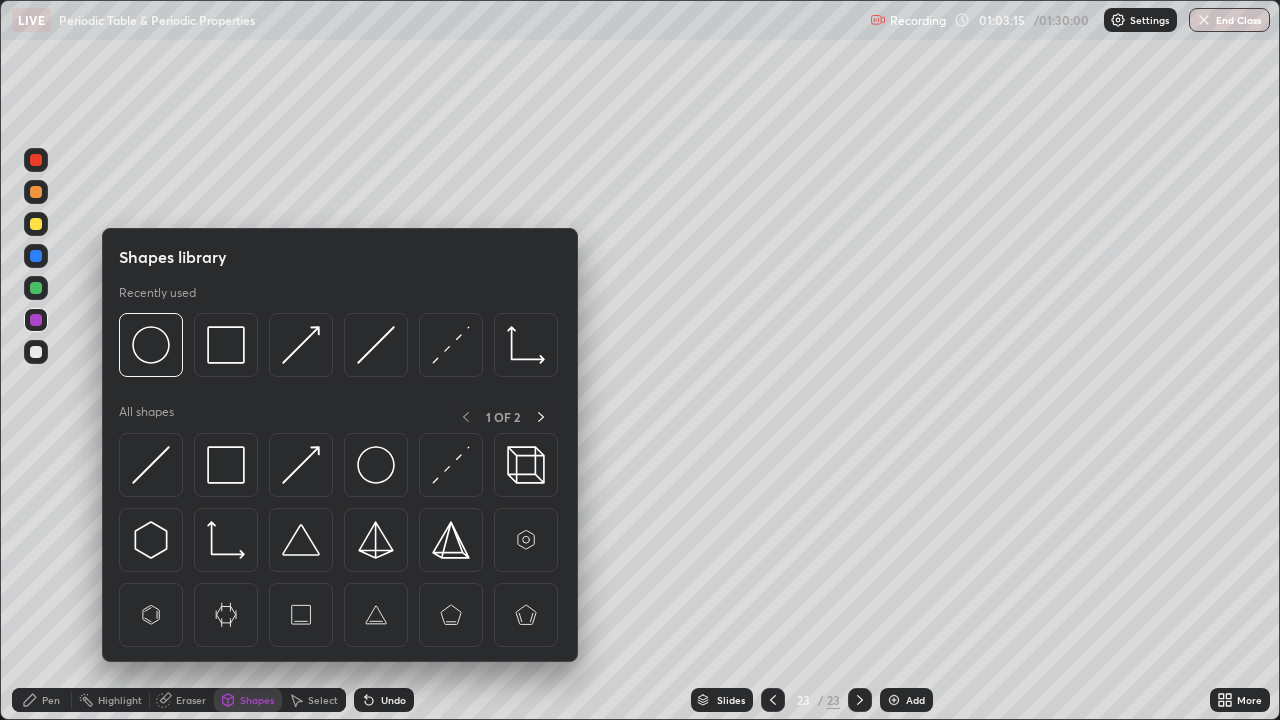 click at bounding box center [301, 465] 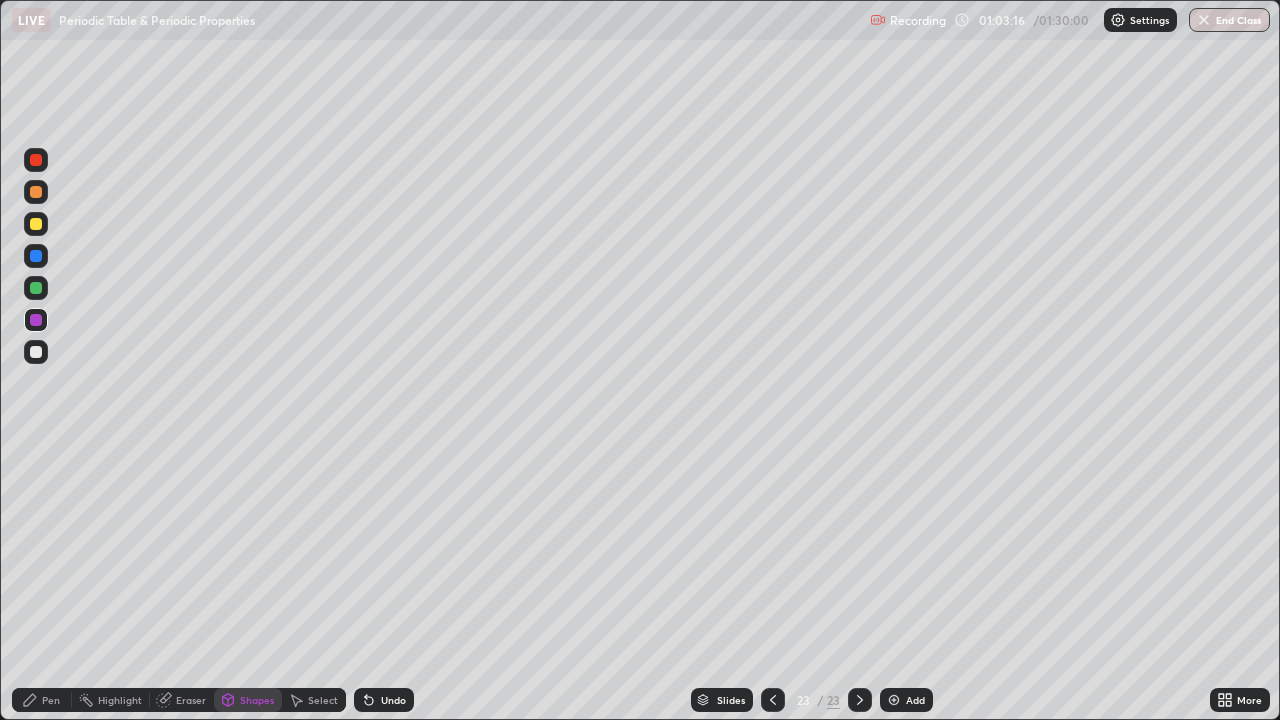 click at bounding box center (36, 288) 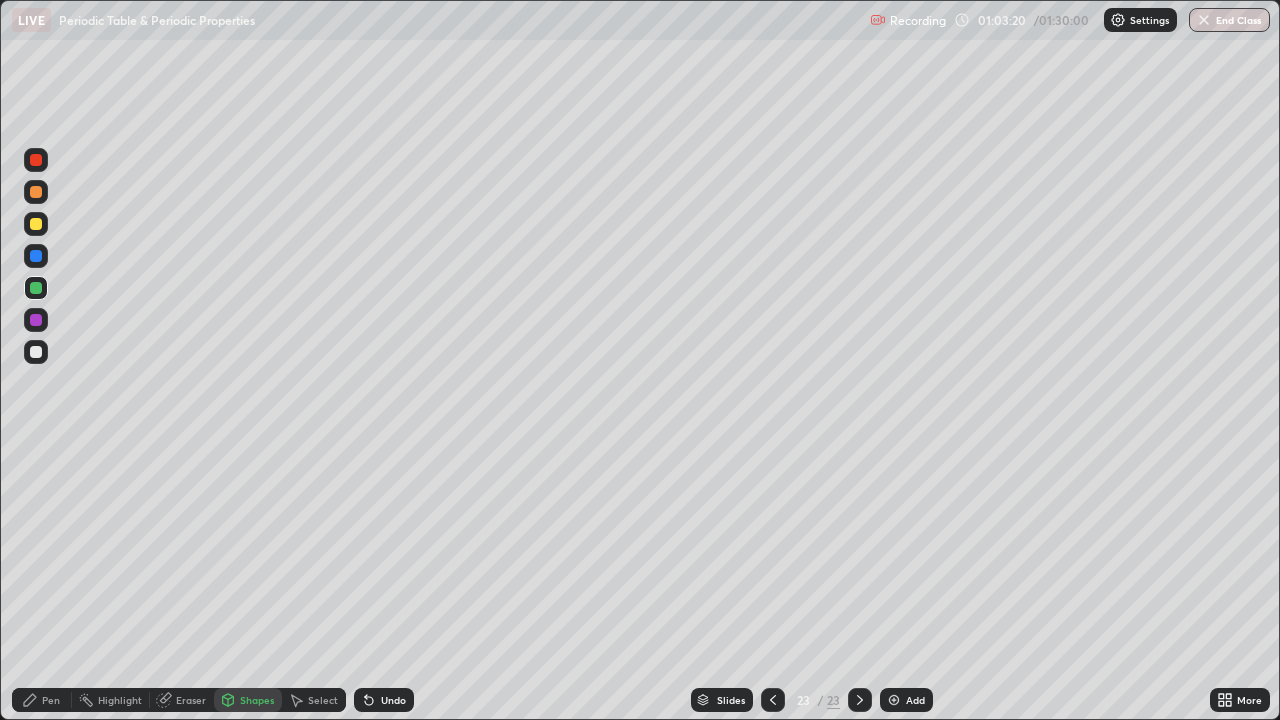 click 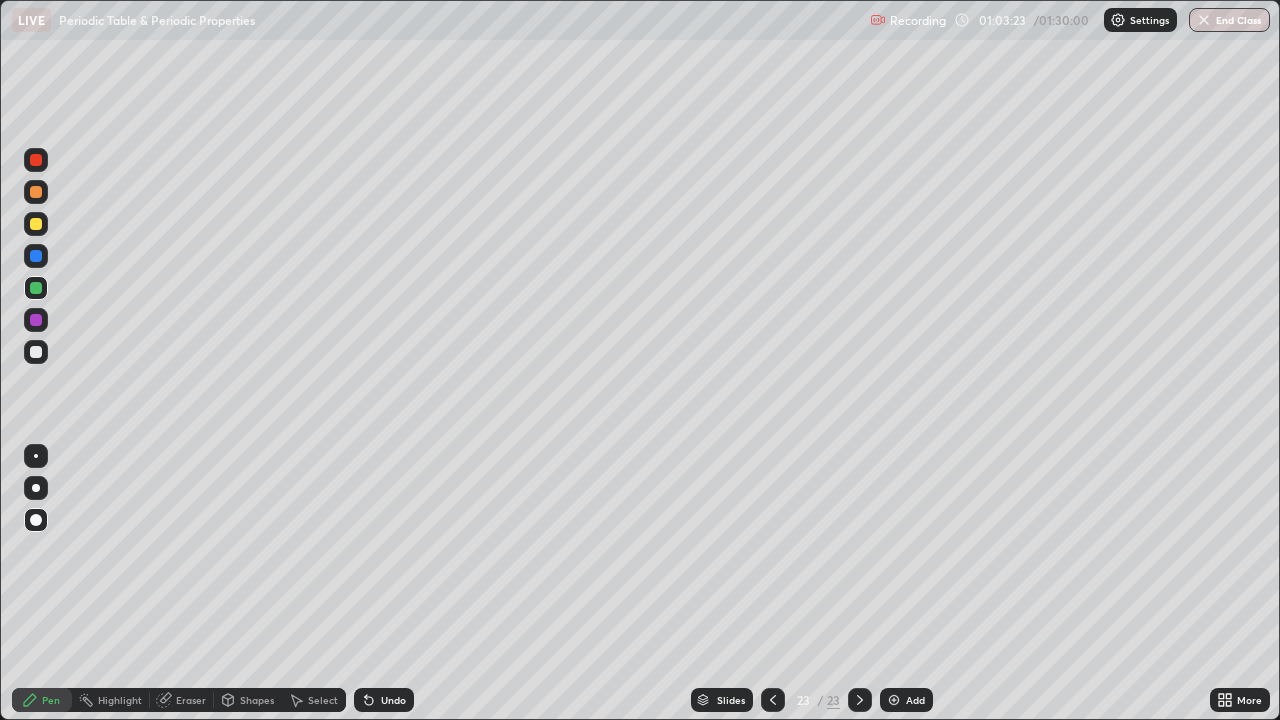 click on "Shapes" at bounding box center [257, 700] 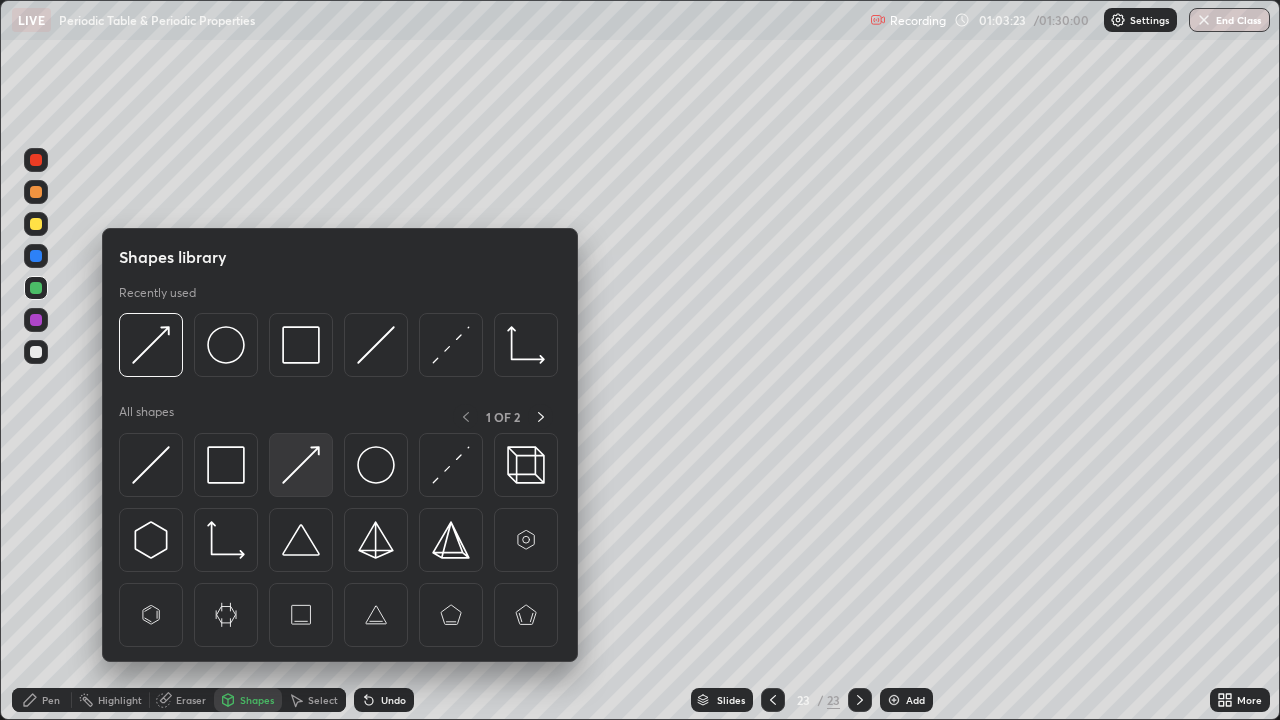 click at bounding box center (301, 465) 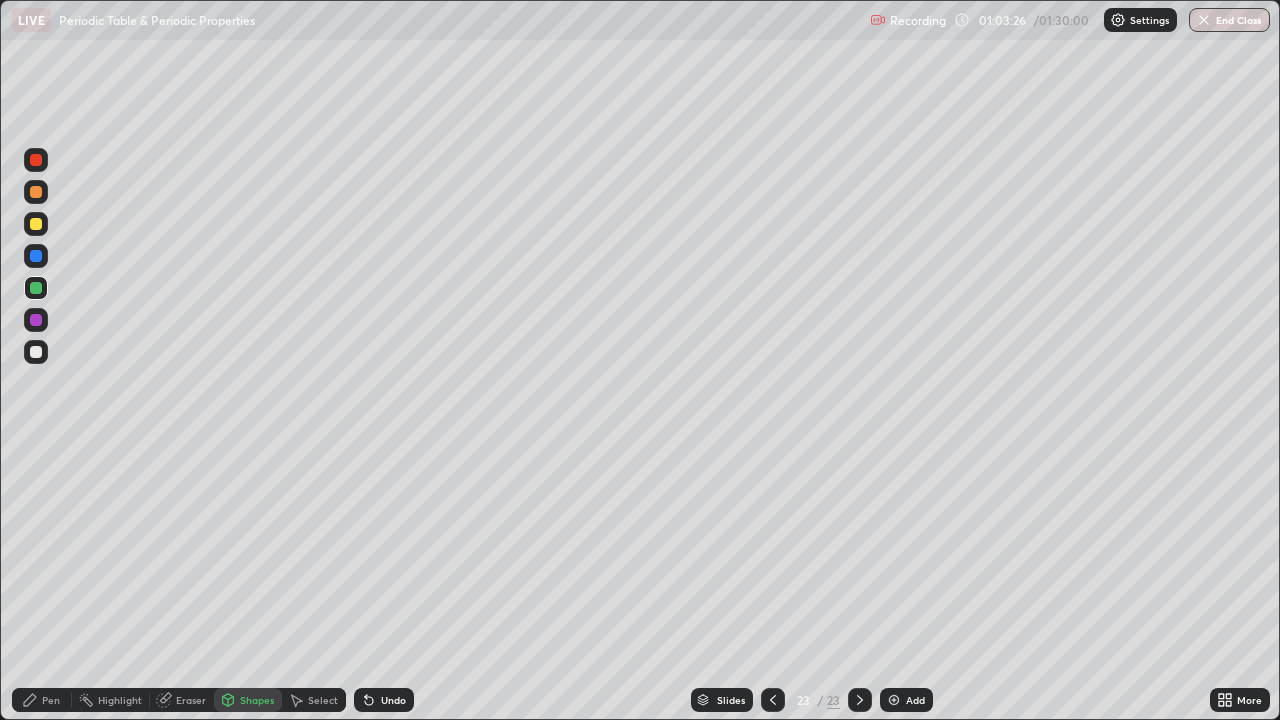 click on "Pen" at bounding box center (51, 700) 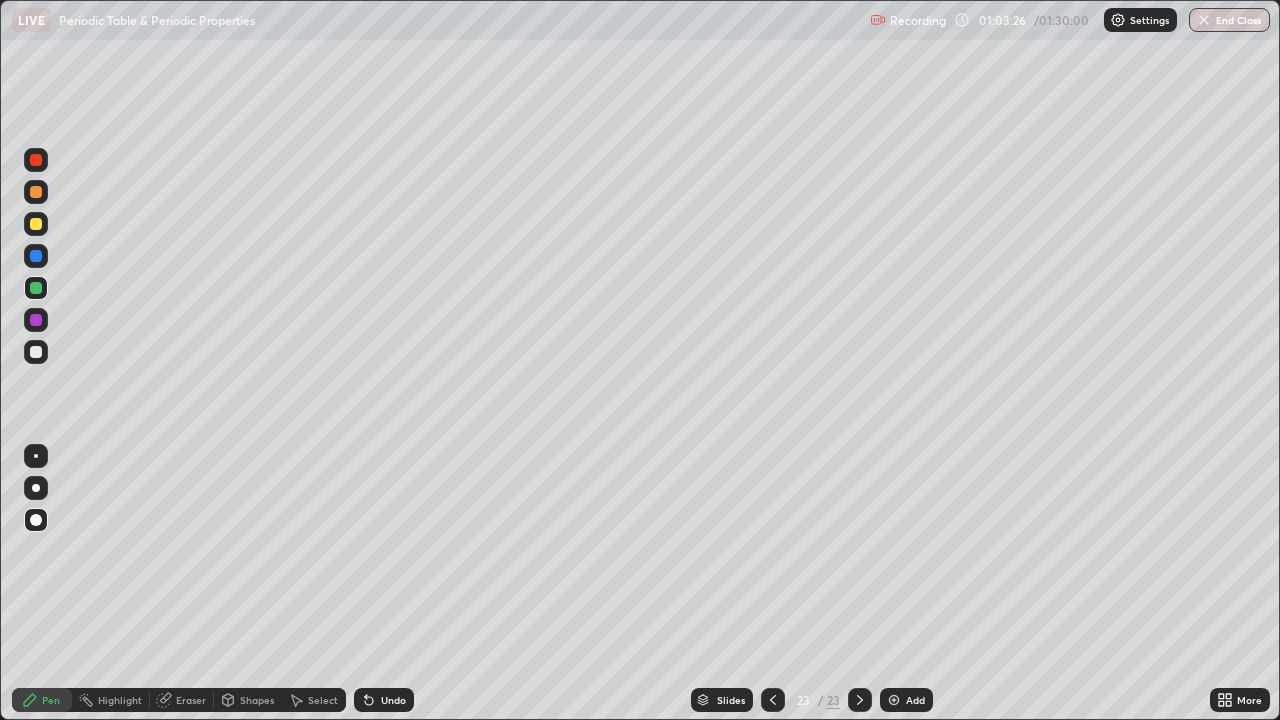 click at bounding box center (36, 320) 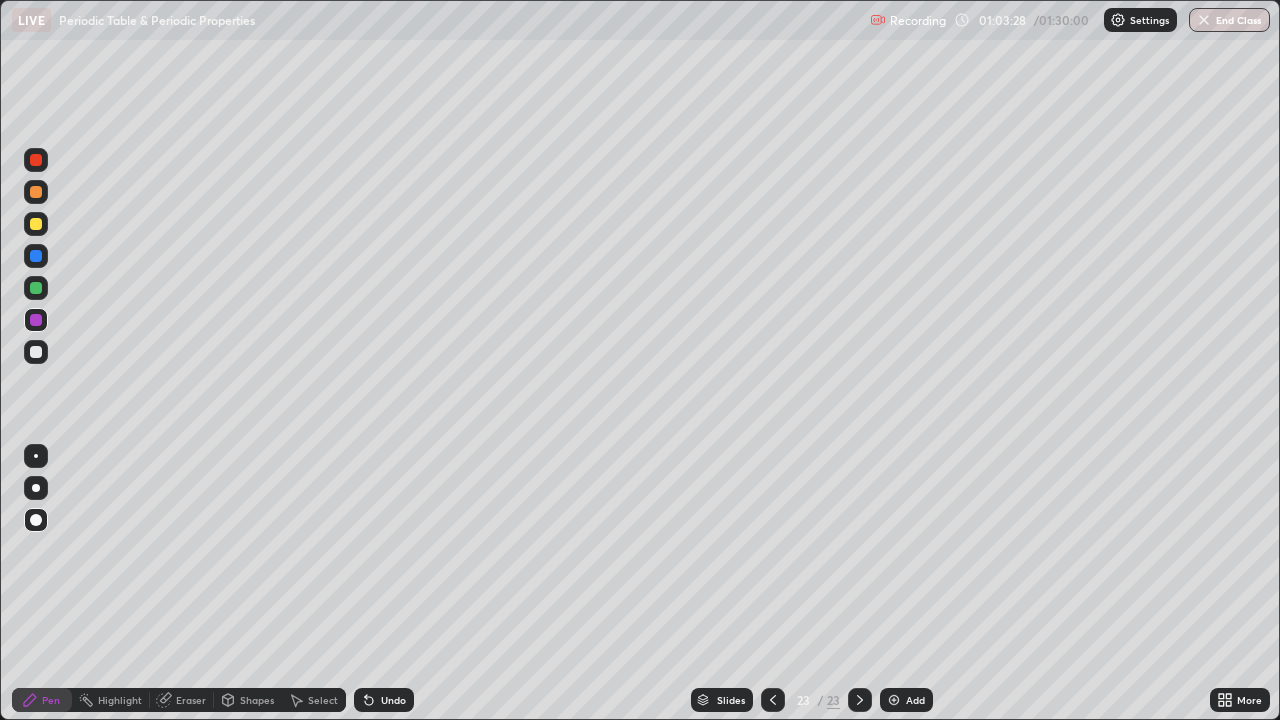 click at bounding box center [36, 224] 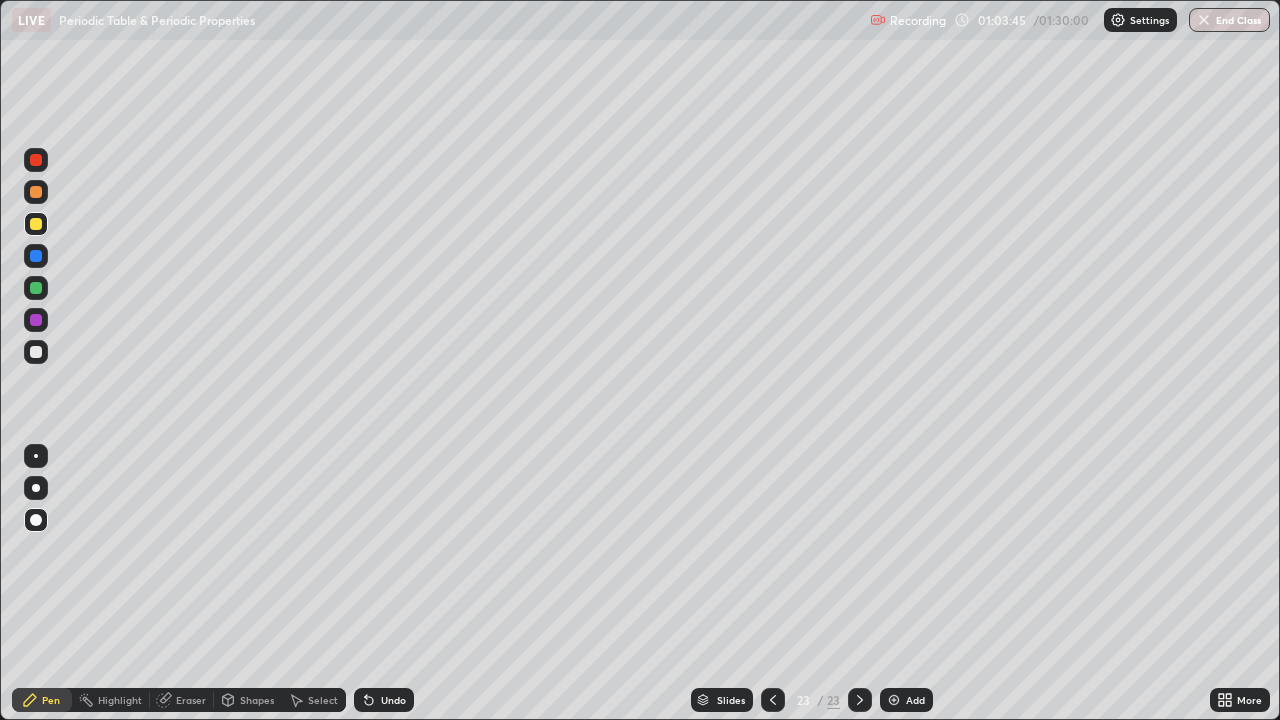 click on "Shapes" at bounding box center [257, 700] 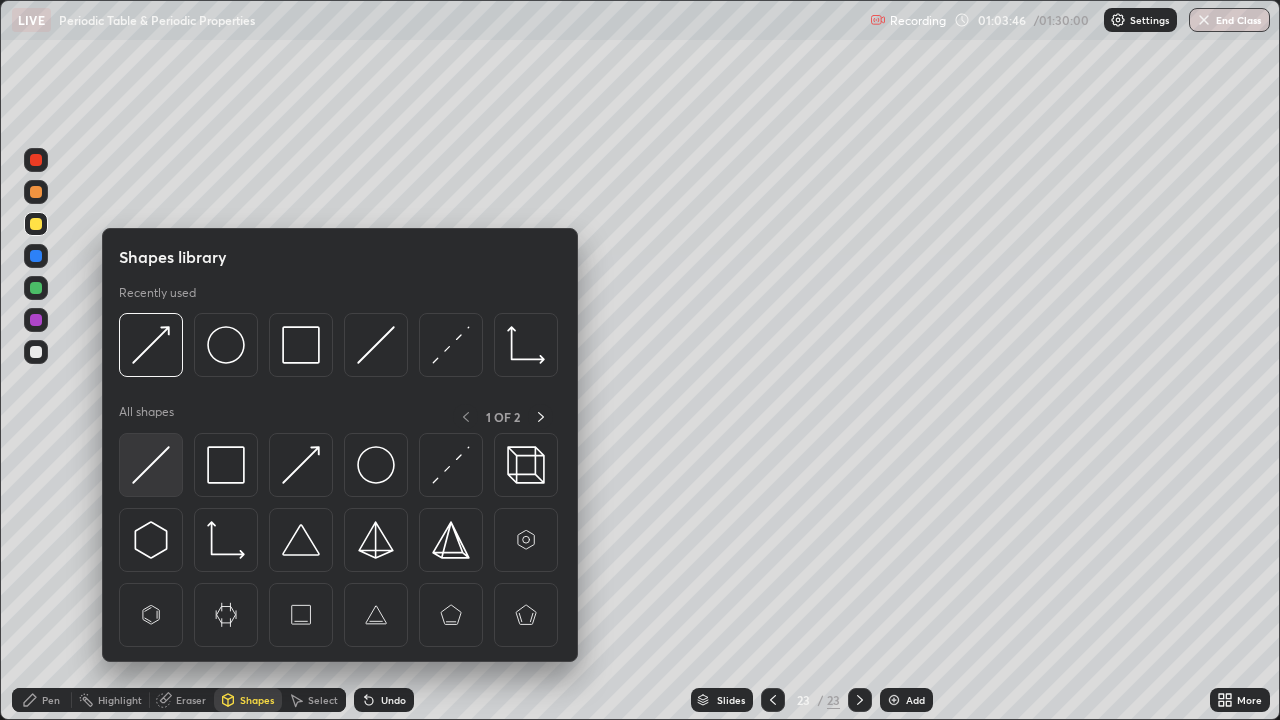 click at bounding box center [151, 465] 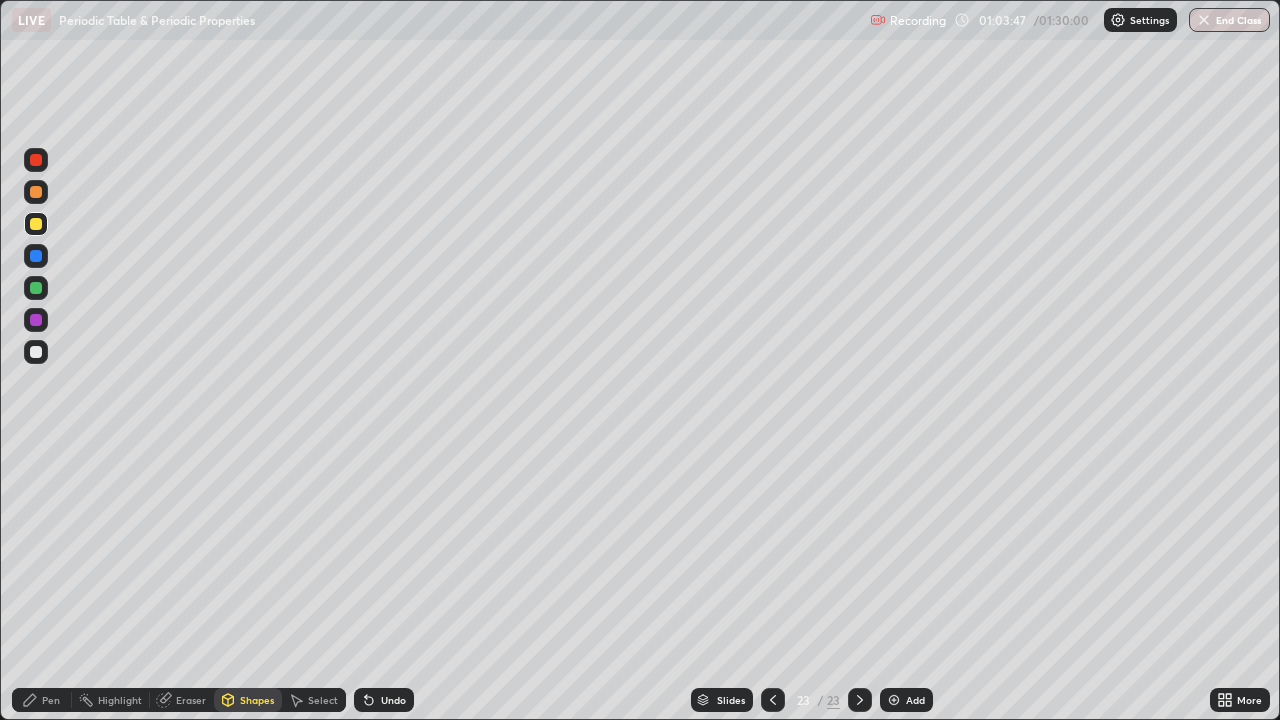 click at bounding box center [36, 352] 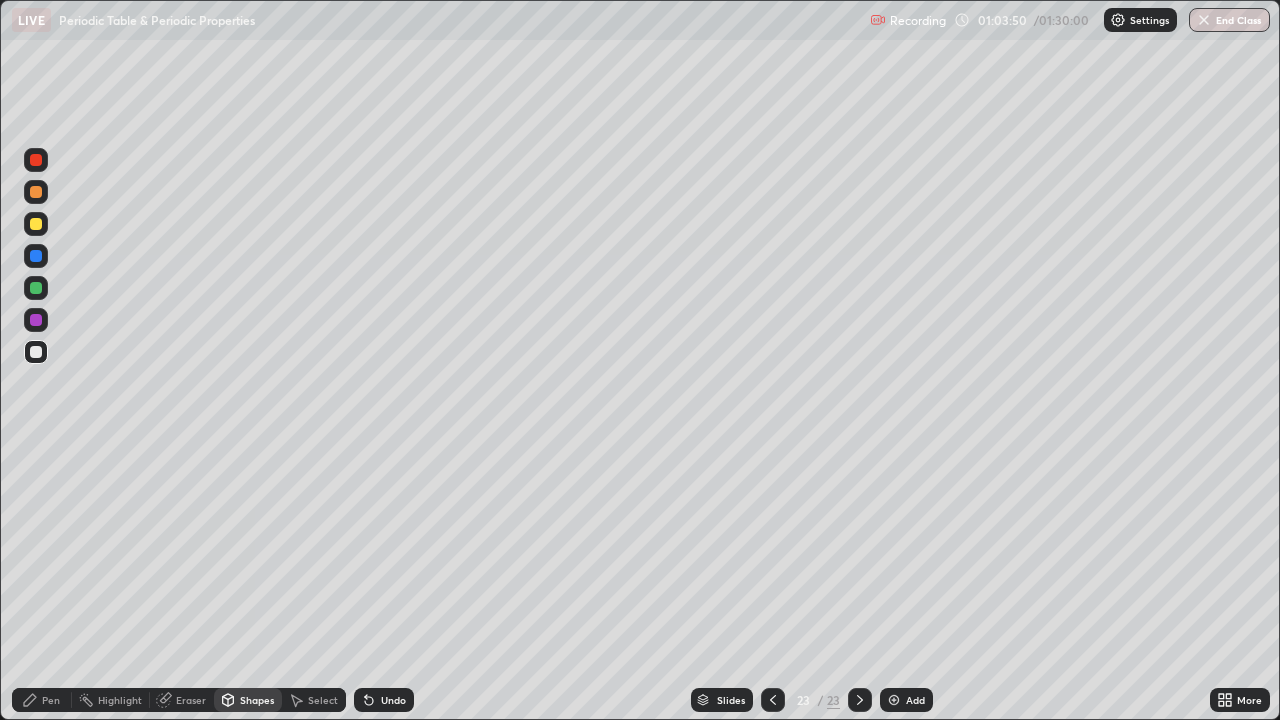 click on "Pen" at bounding box center (51, 700) 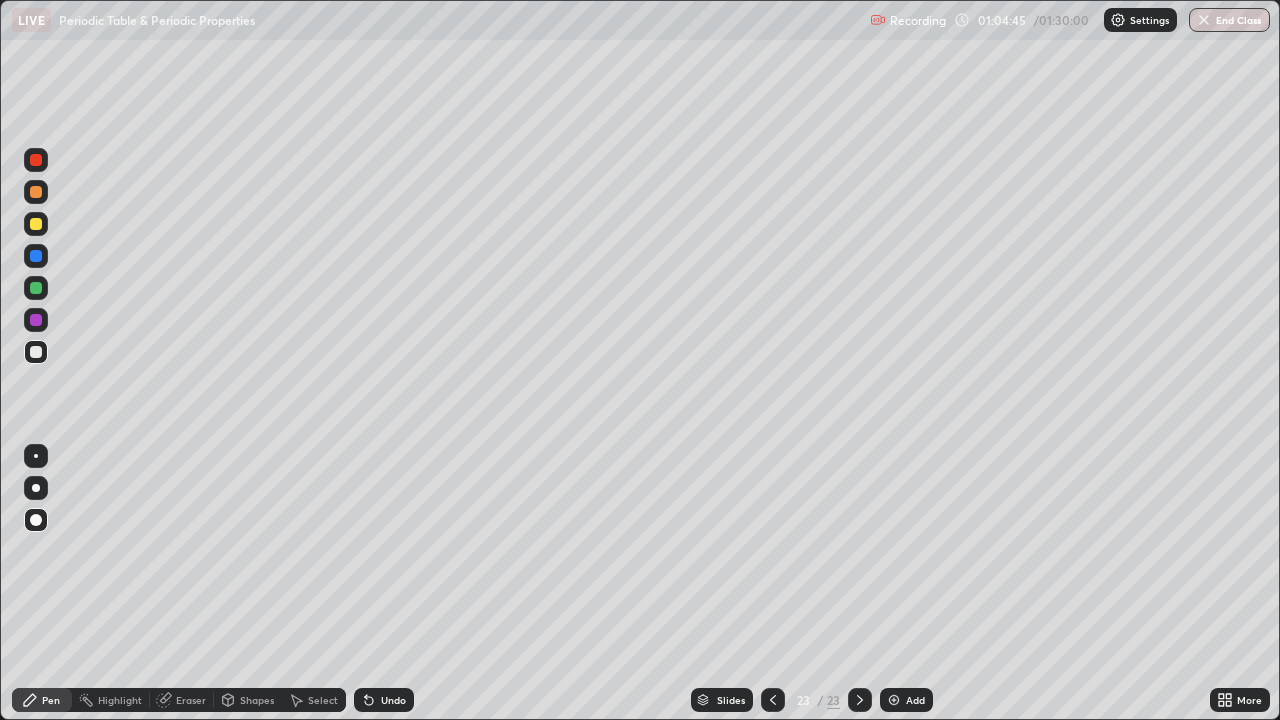 click on "Add" at bounding box center (906, 700) 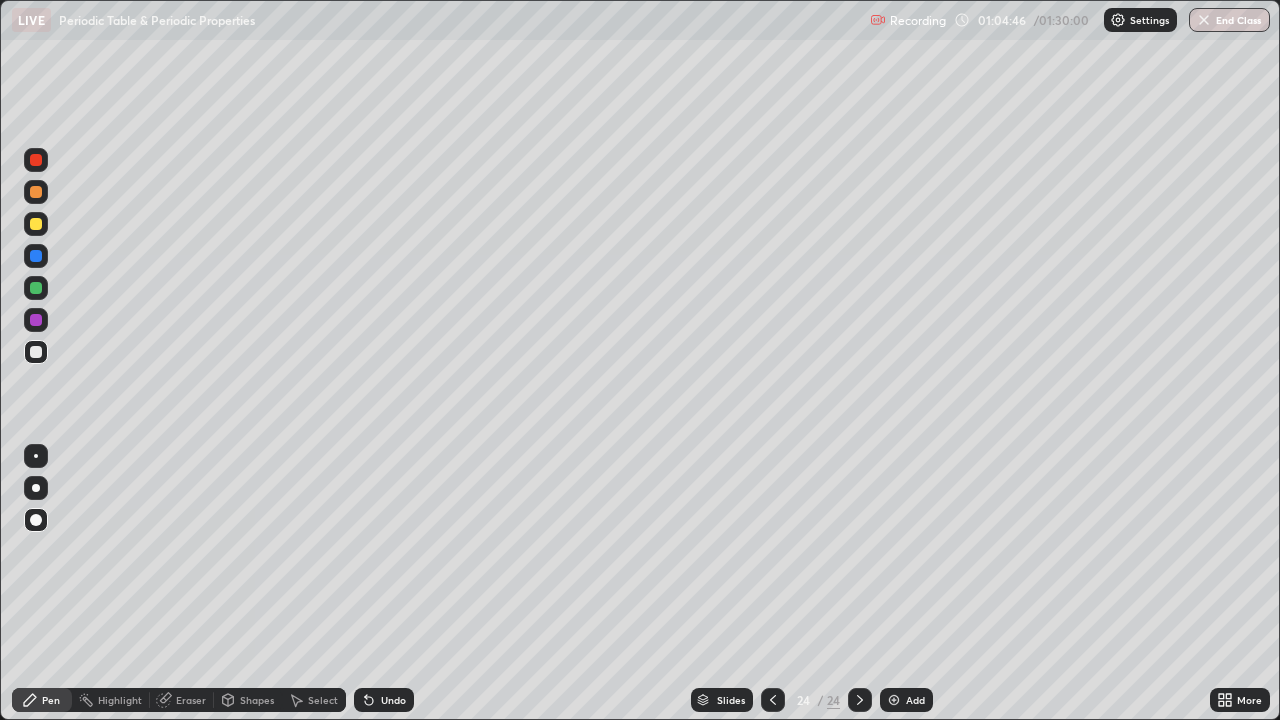 click on "Pen" at bounding box center (42, 700) 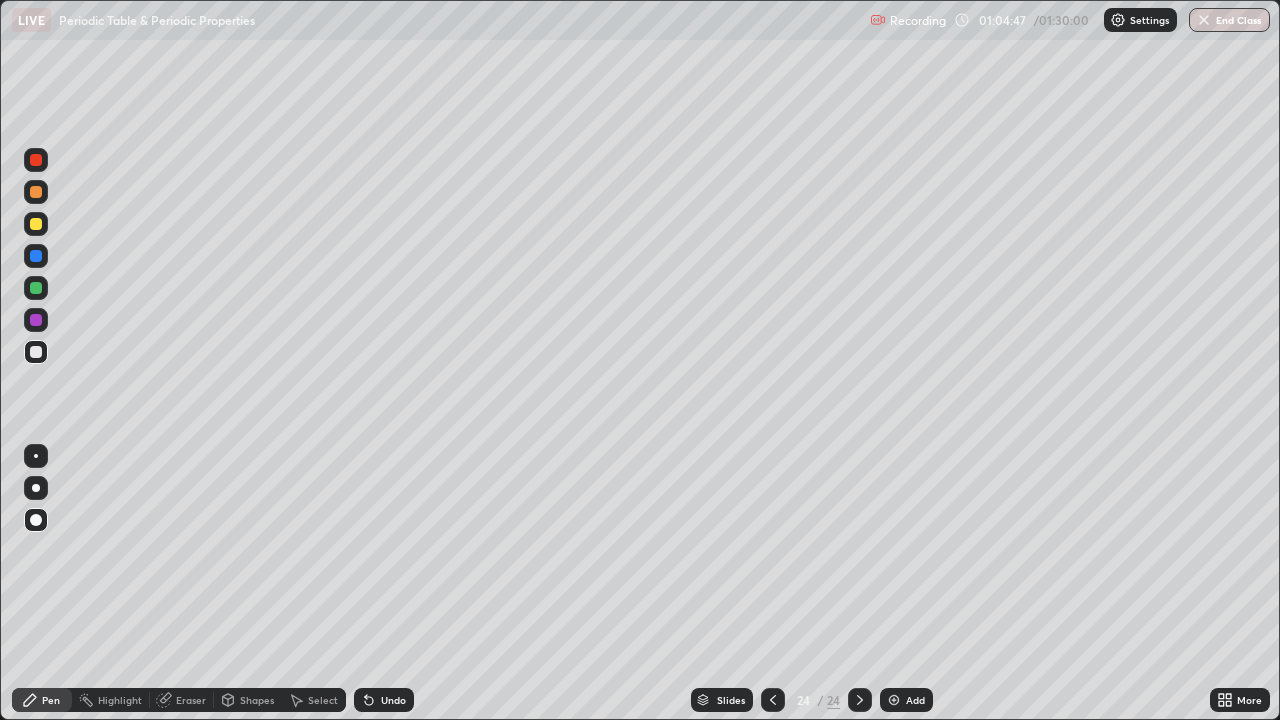 click at bounding box center [36, 224] 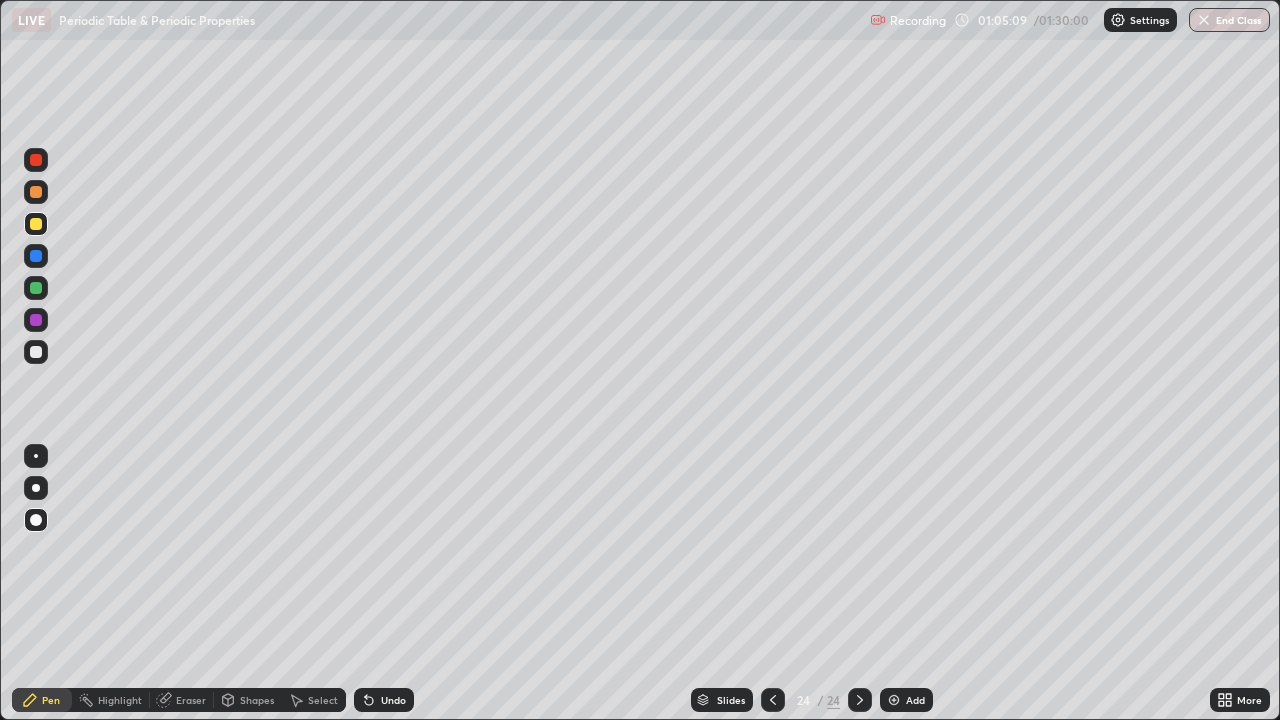 click 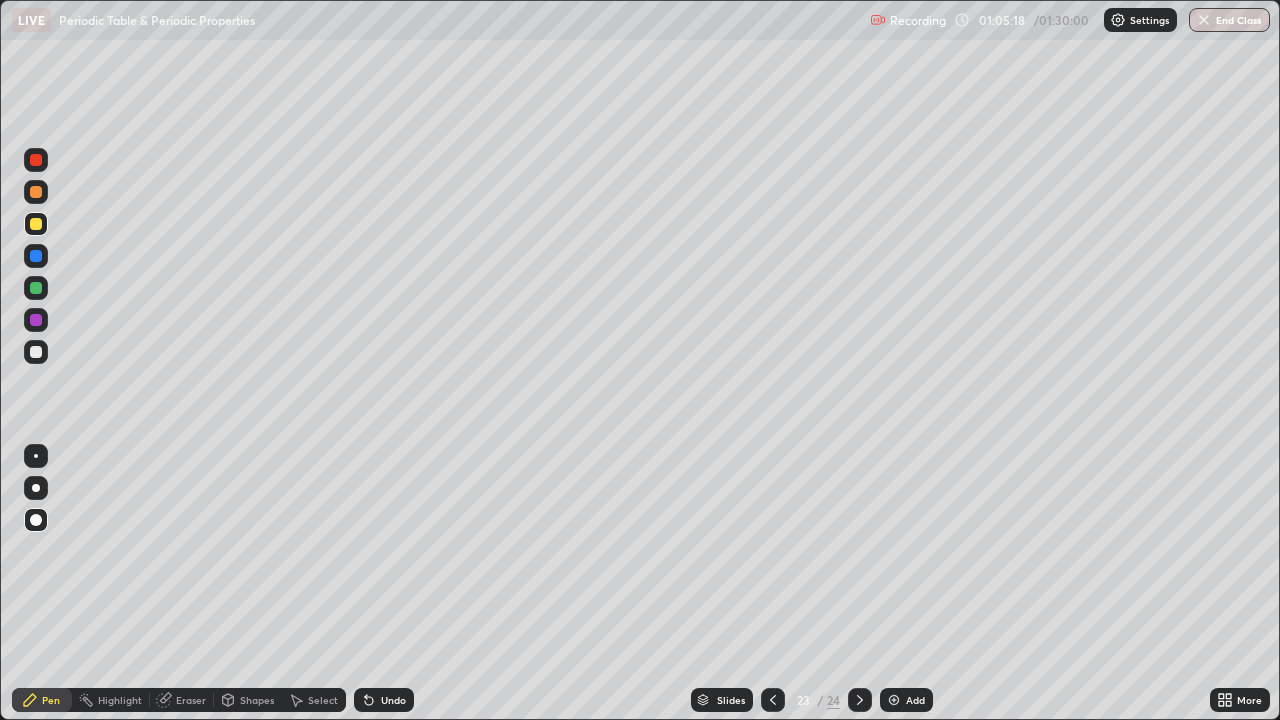 click at bounding box center (773, 700) 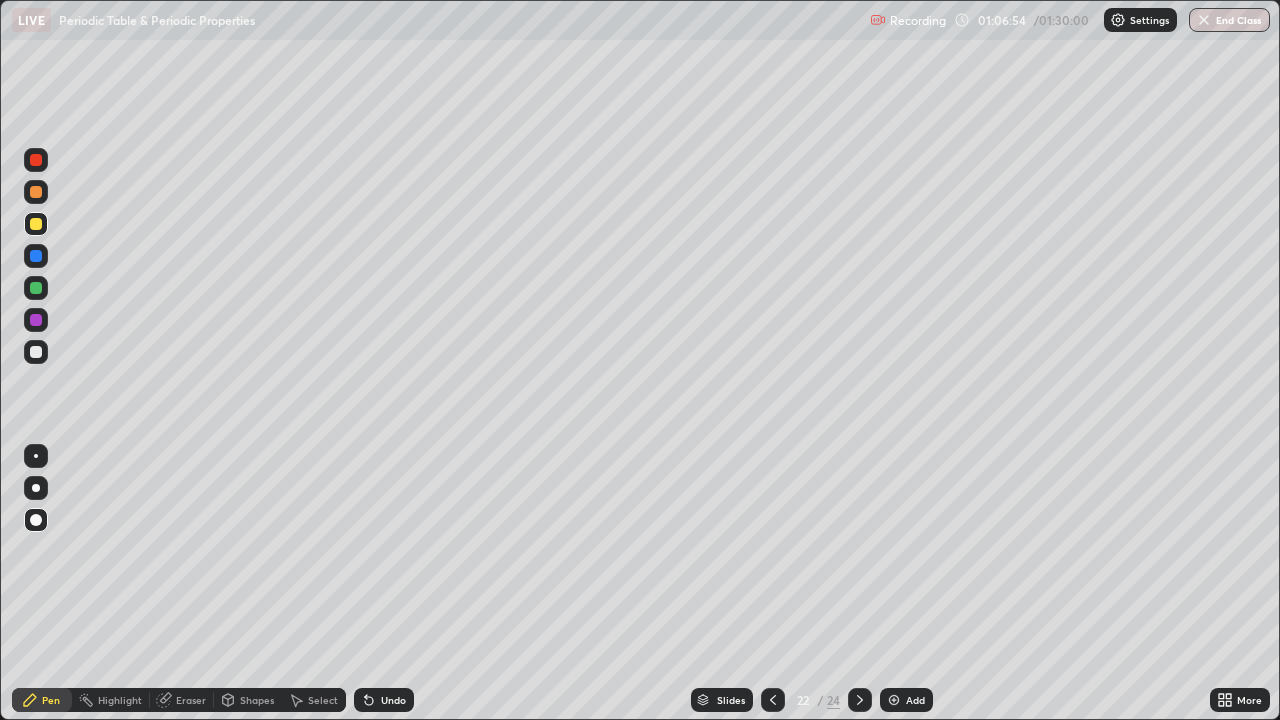 click at bounding box center (860, 700) 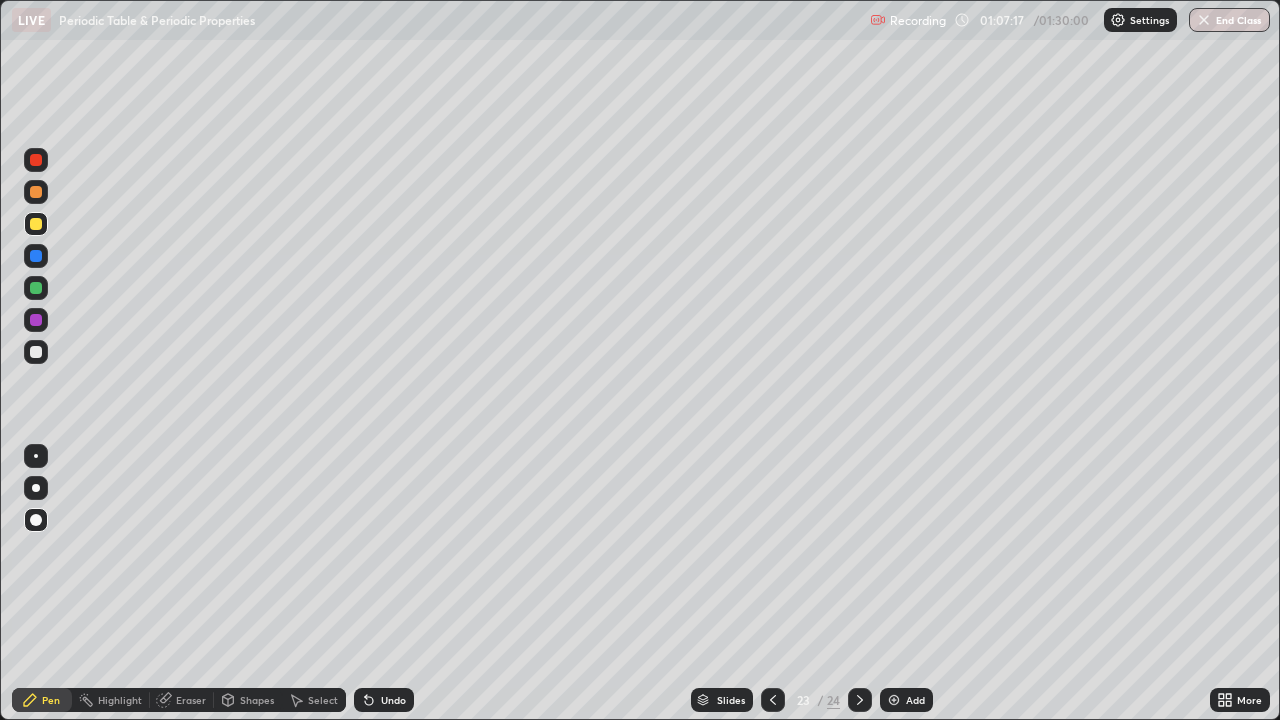click 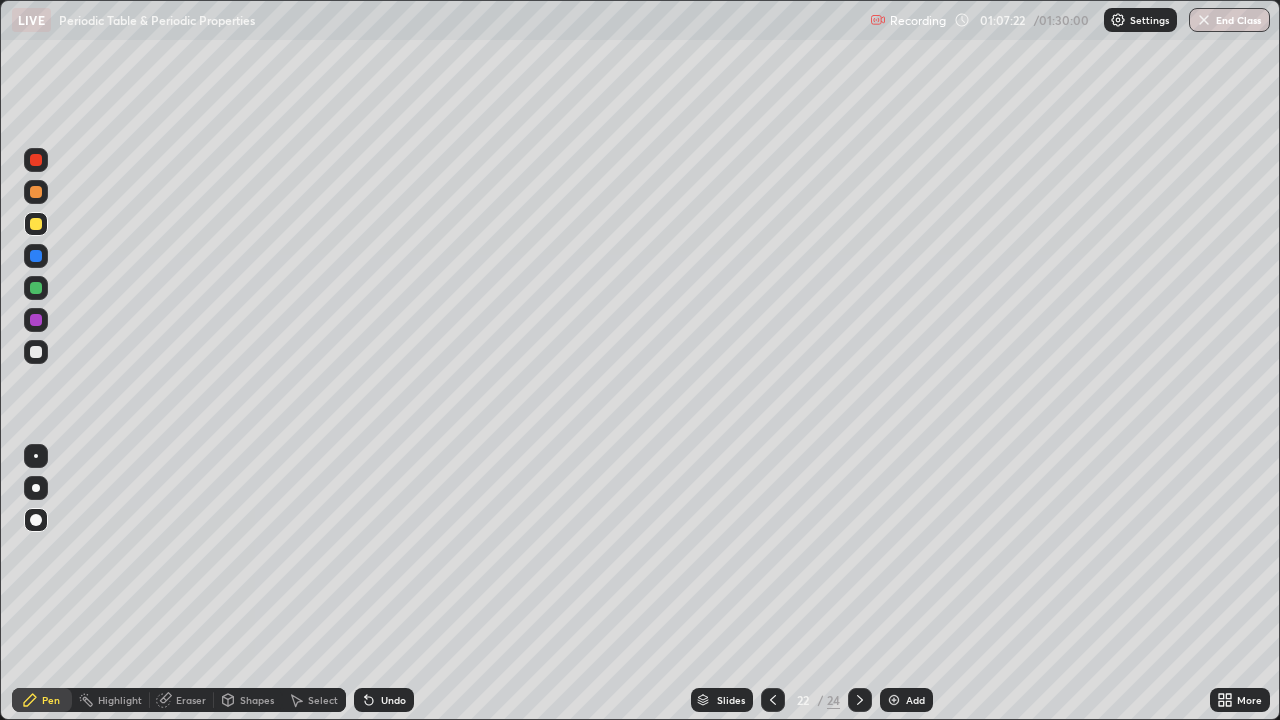 click at bounding box center (860, 700) 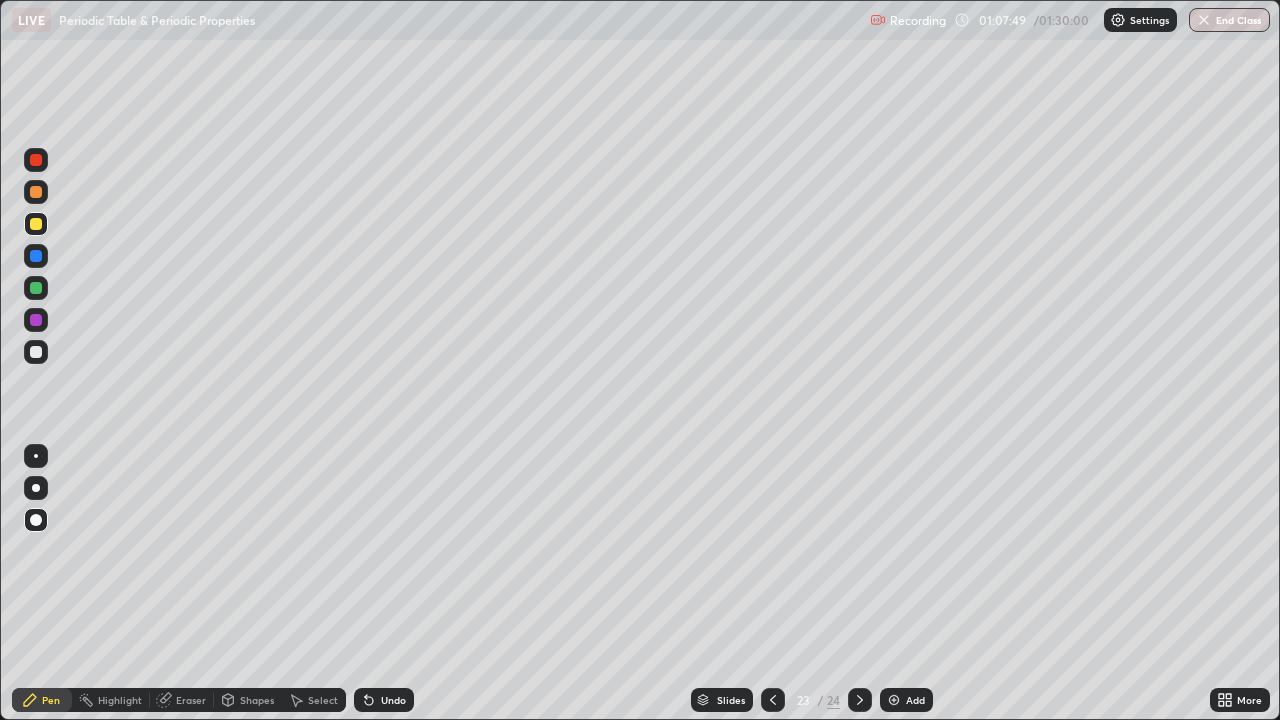 click 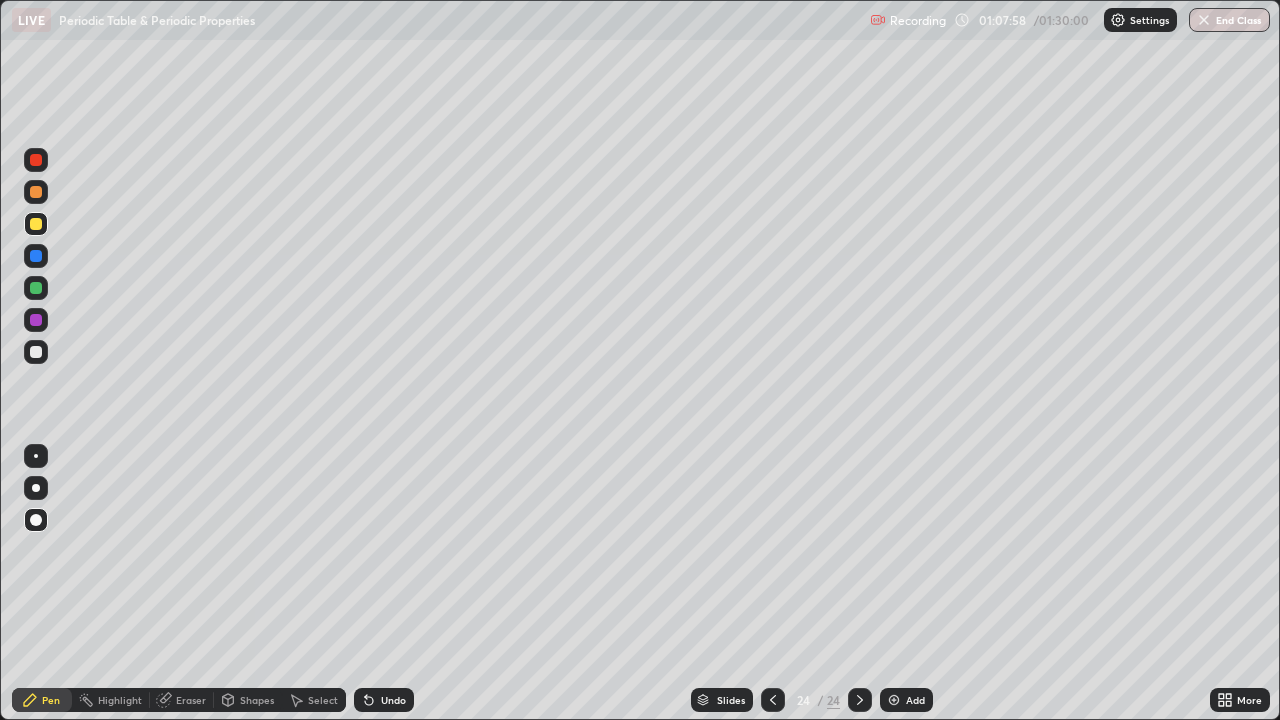 click 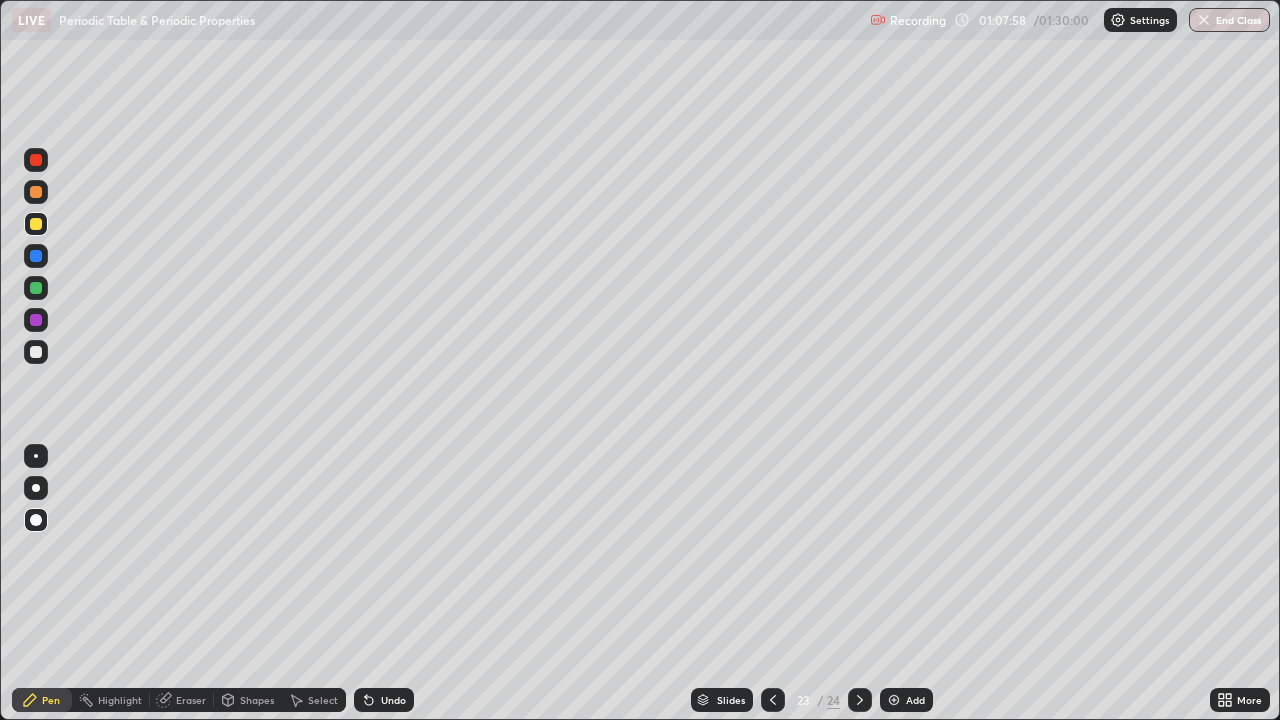 click 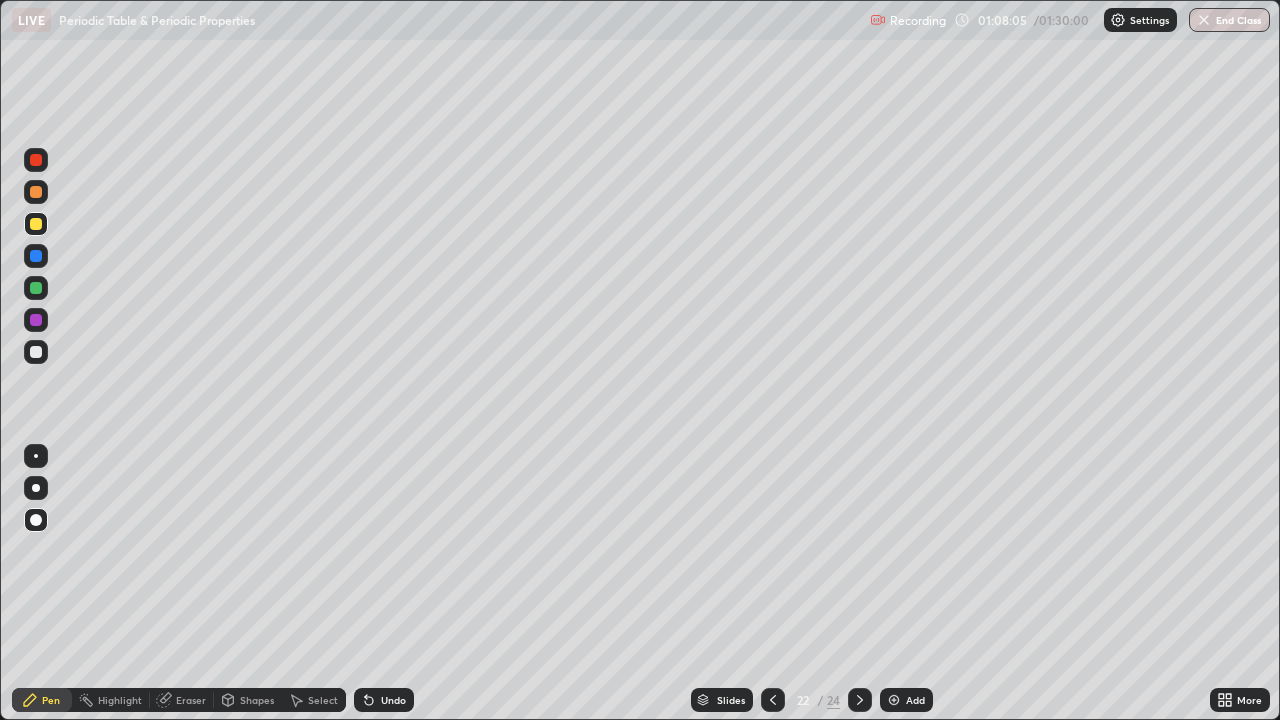 click at bounding box center (860, 700) 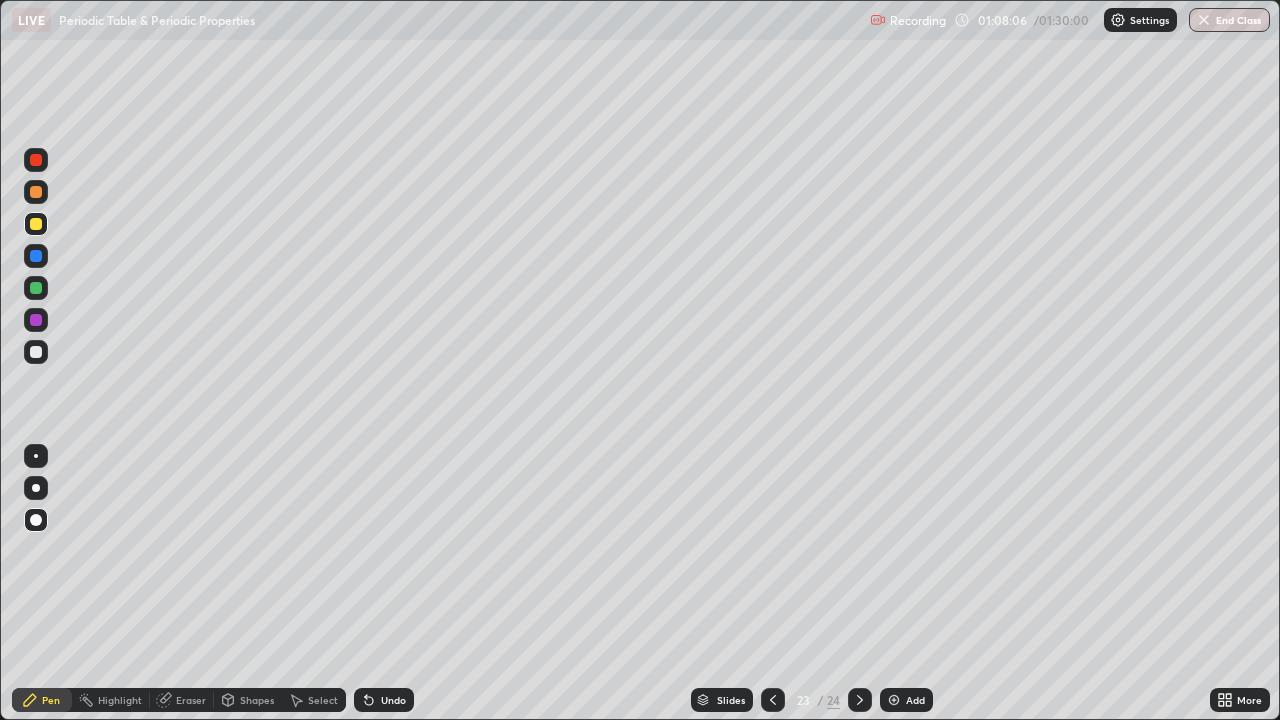 click 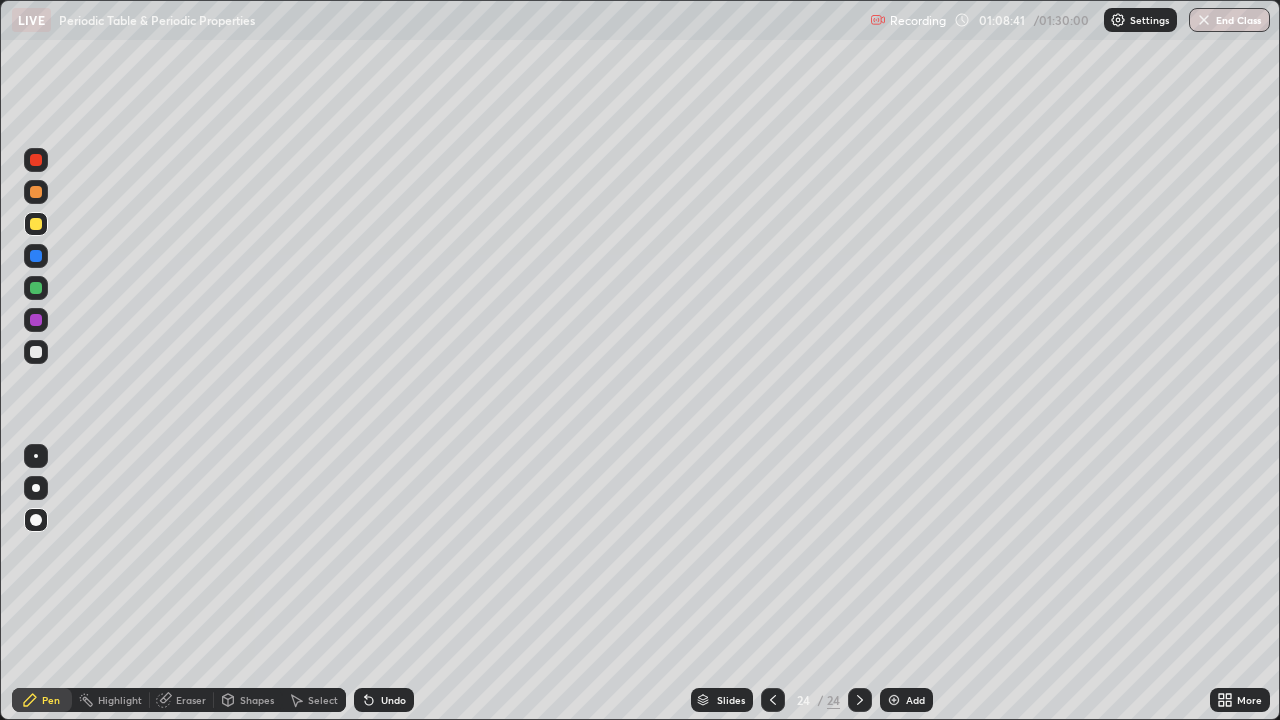 click 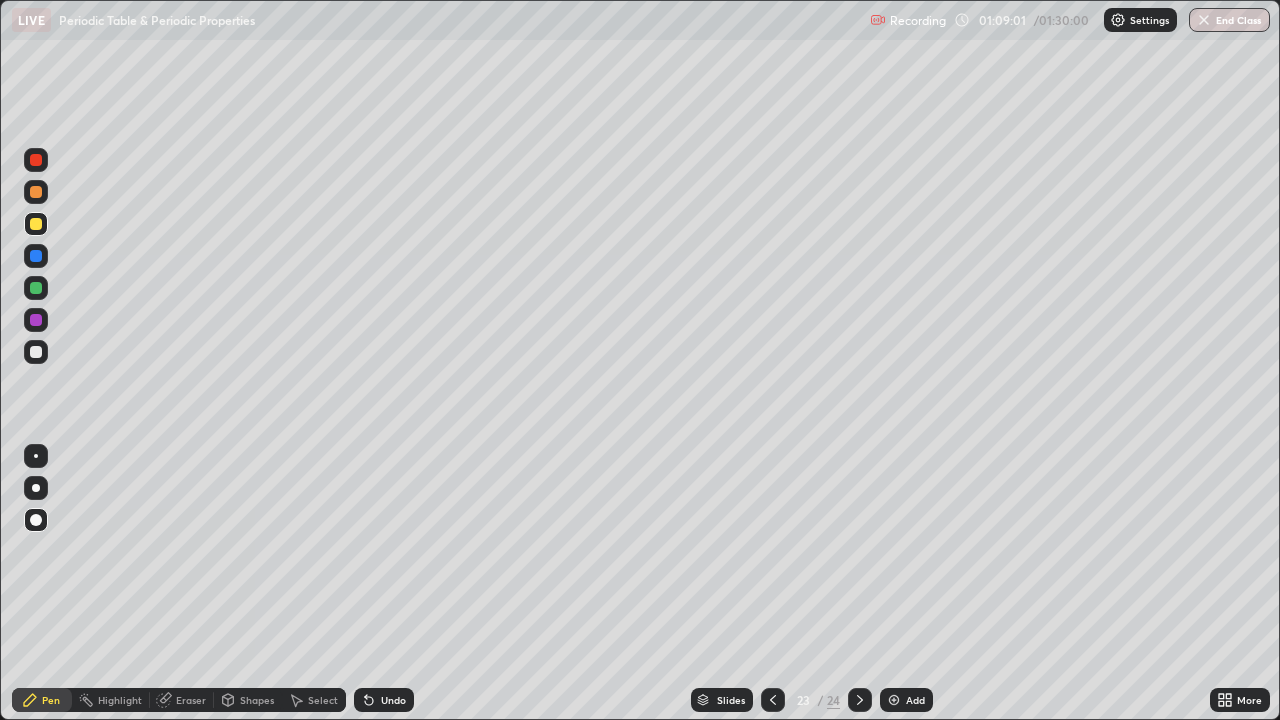 click 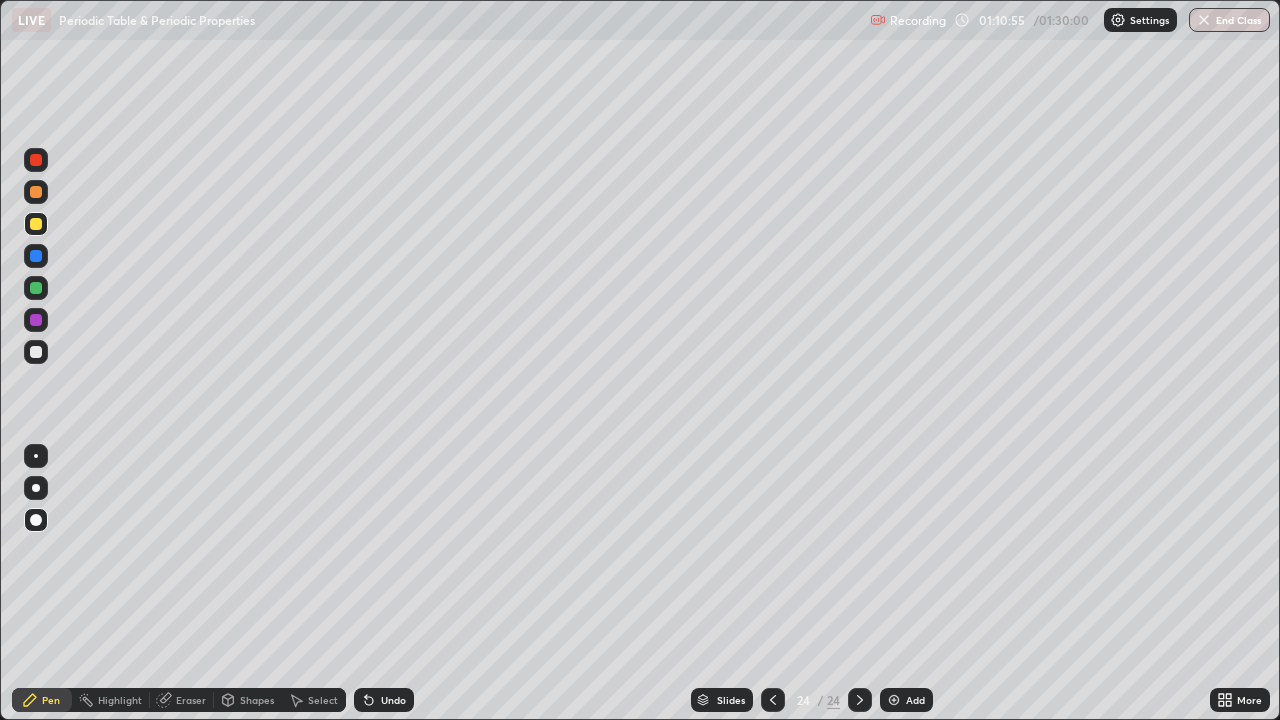 click 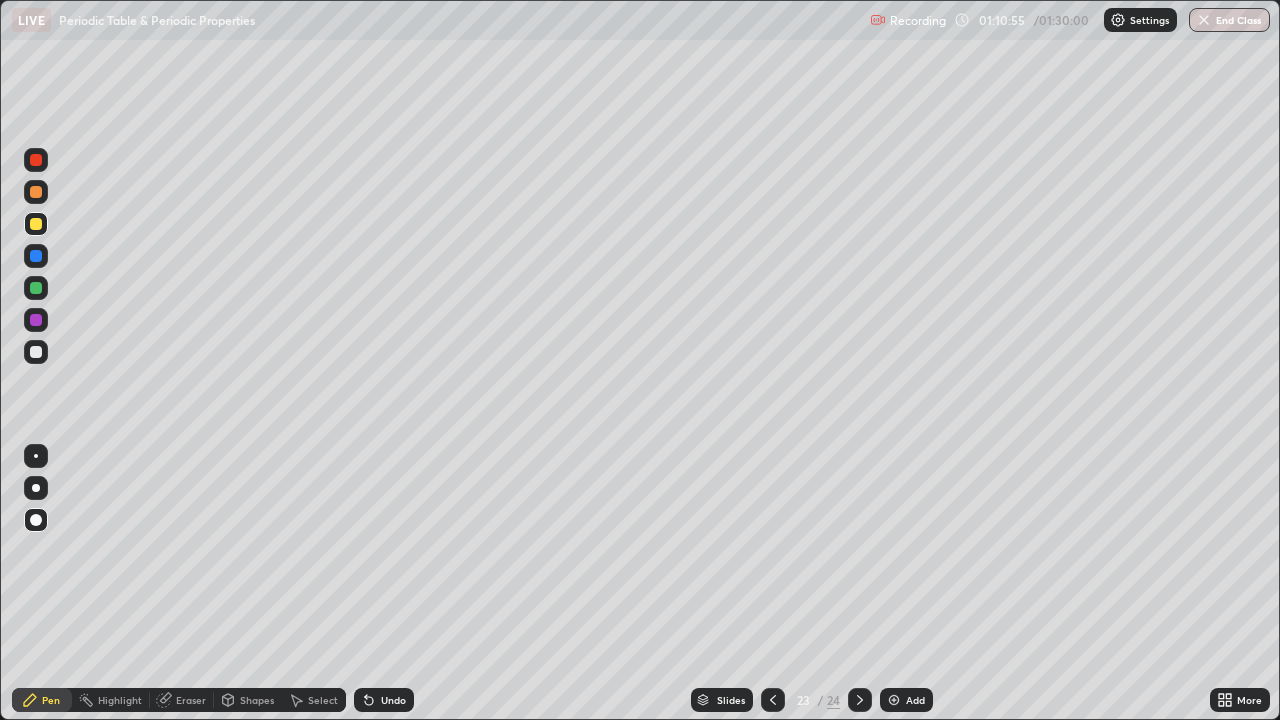 click 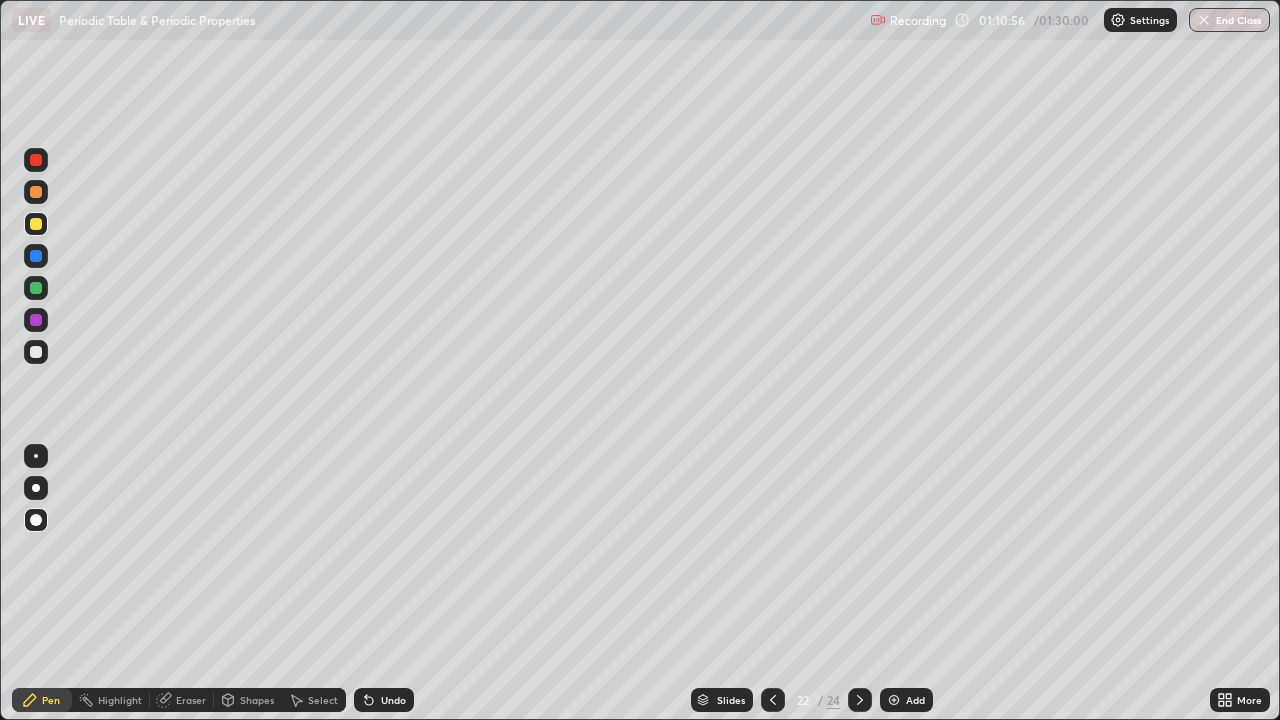 click 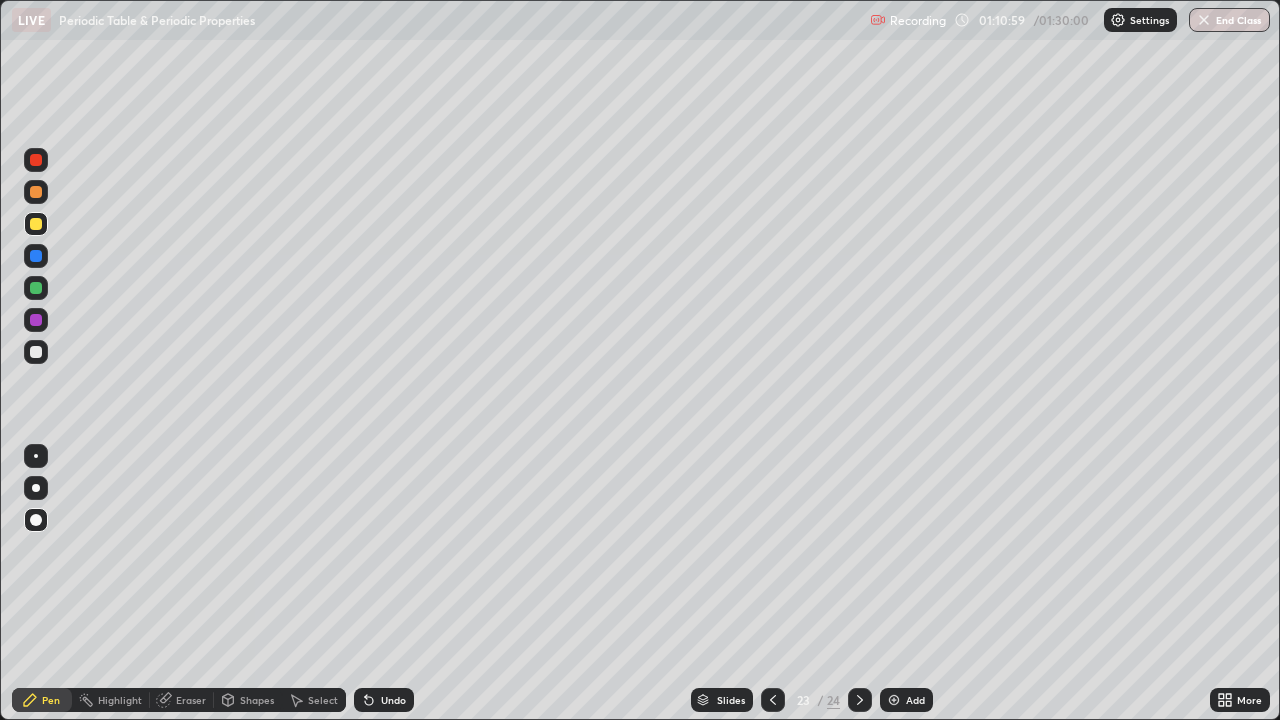 click 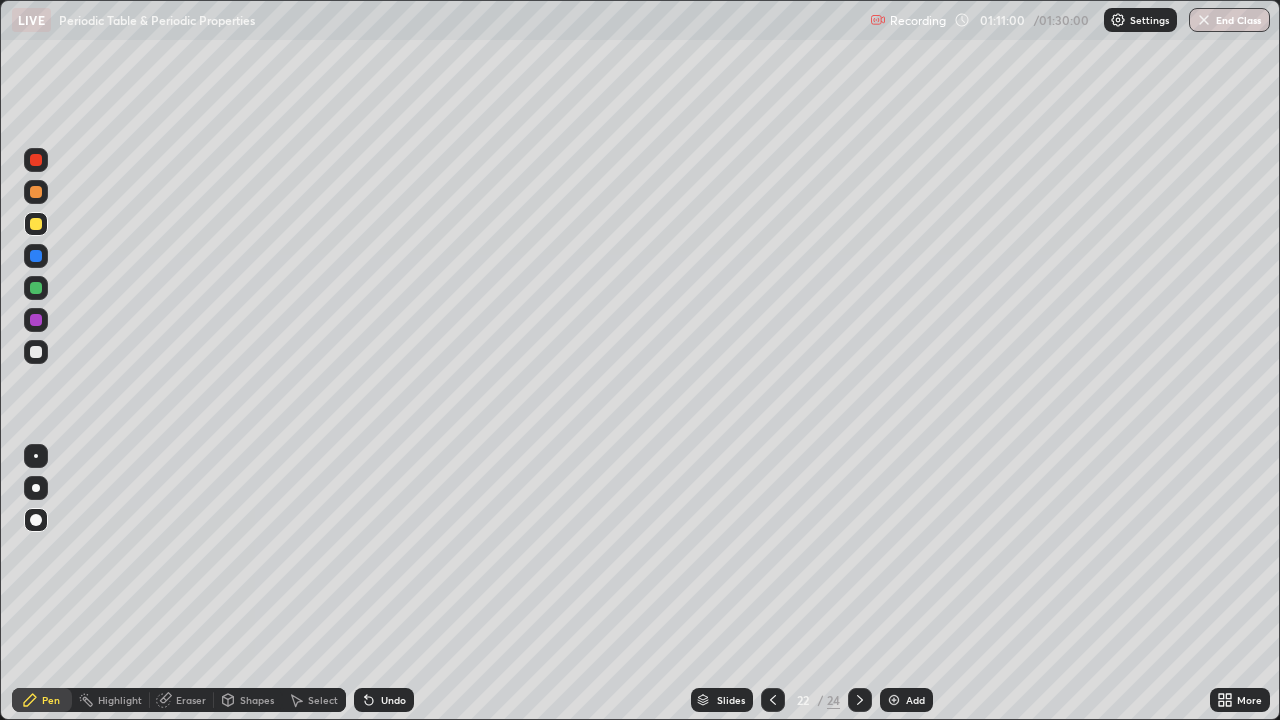 click 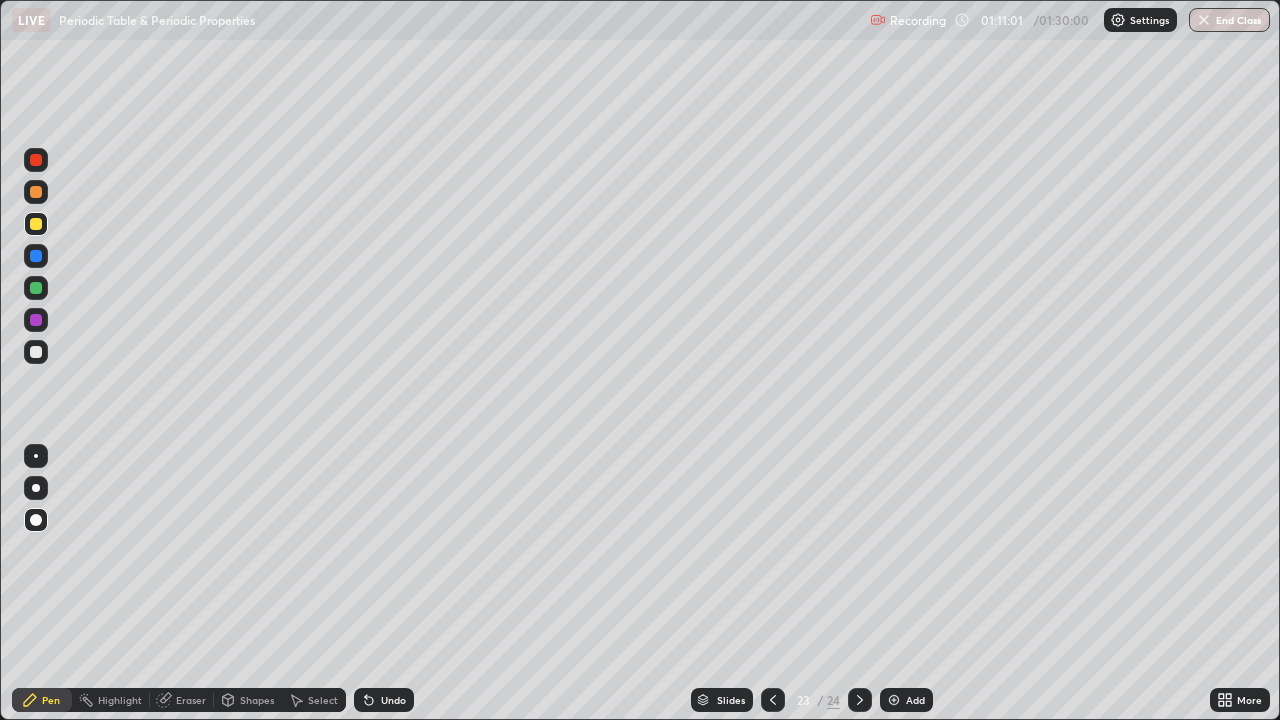 click 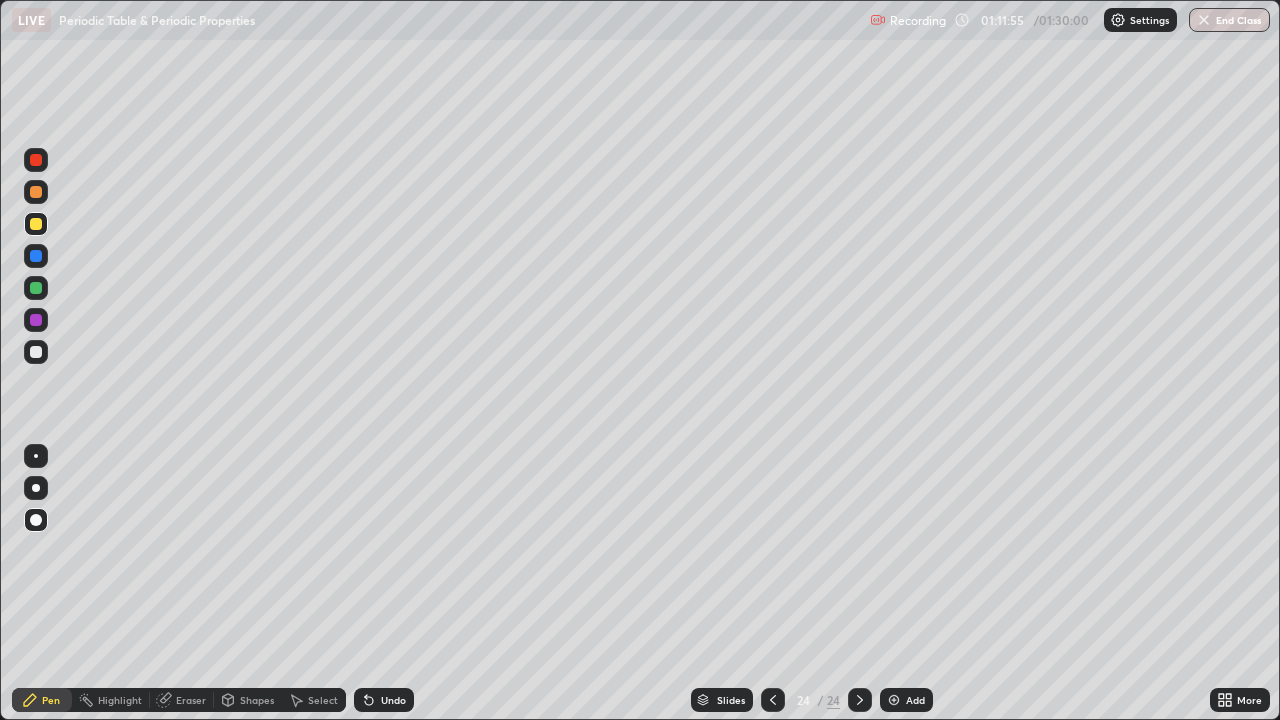 click on "Add" at bounding box center [915, 700] 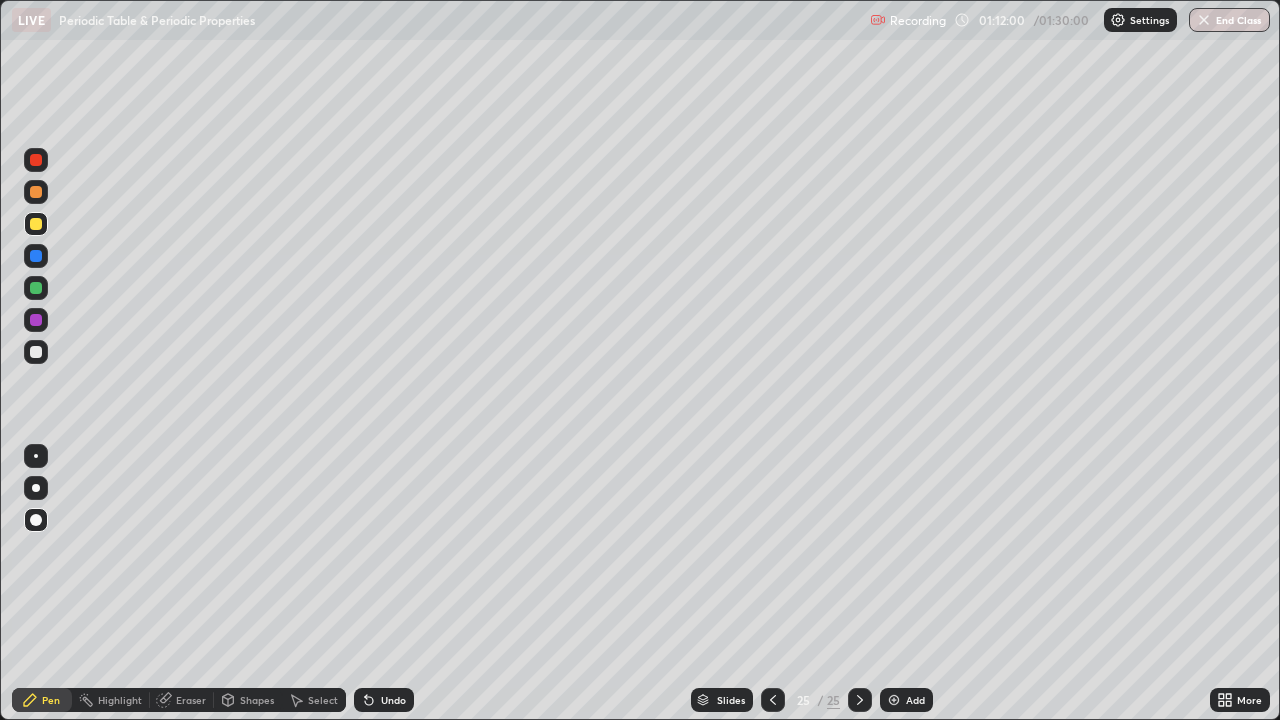 click 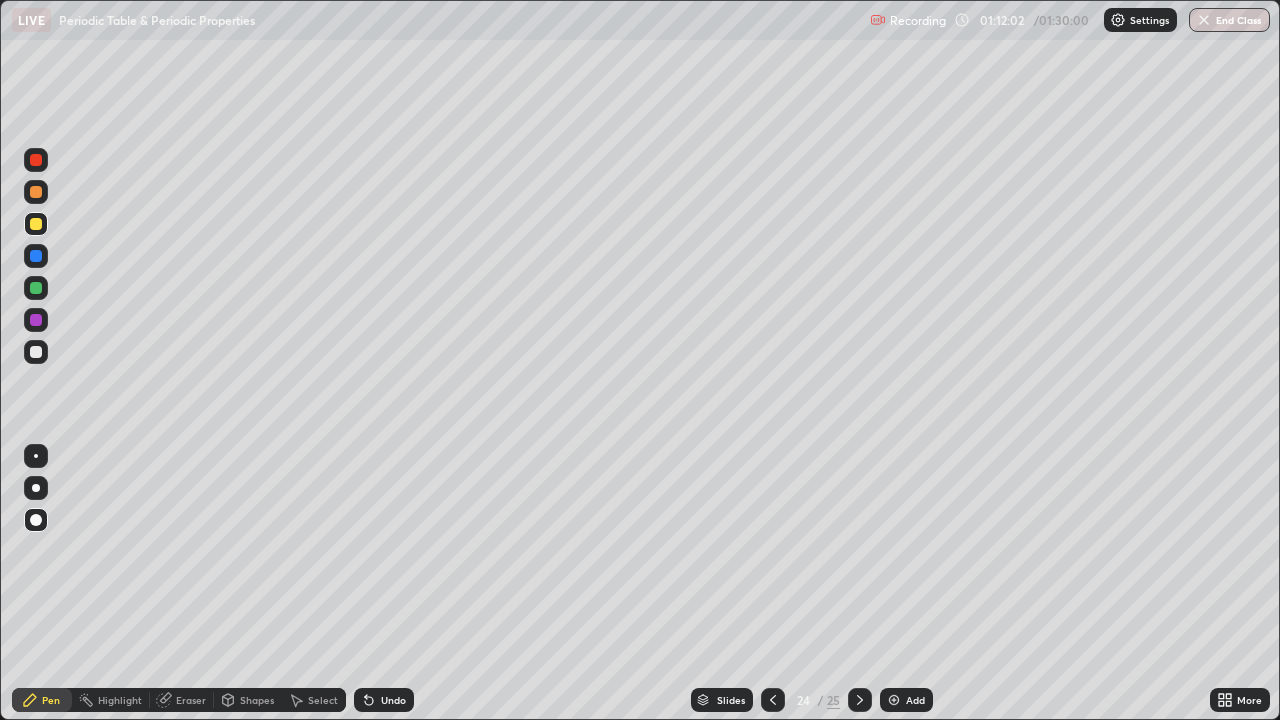 click 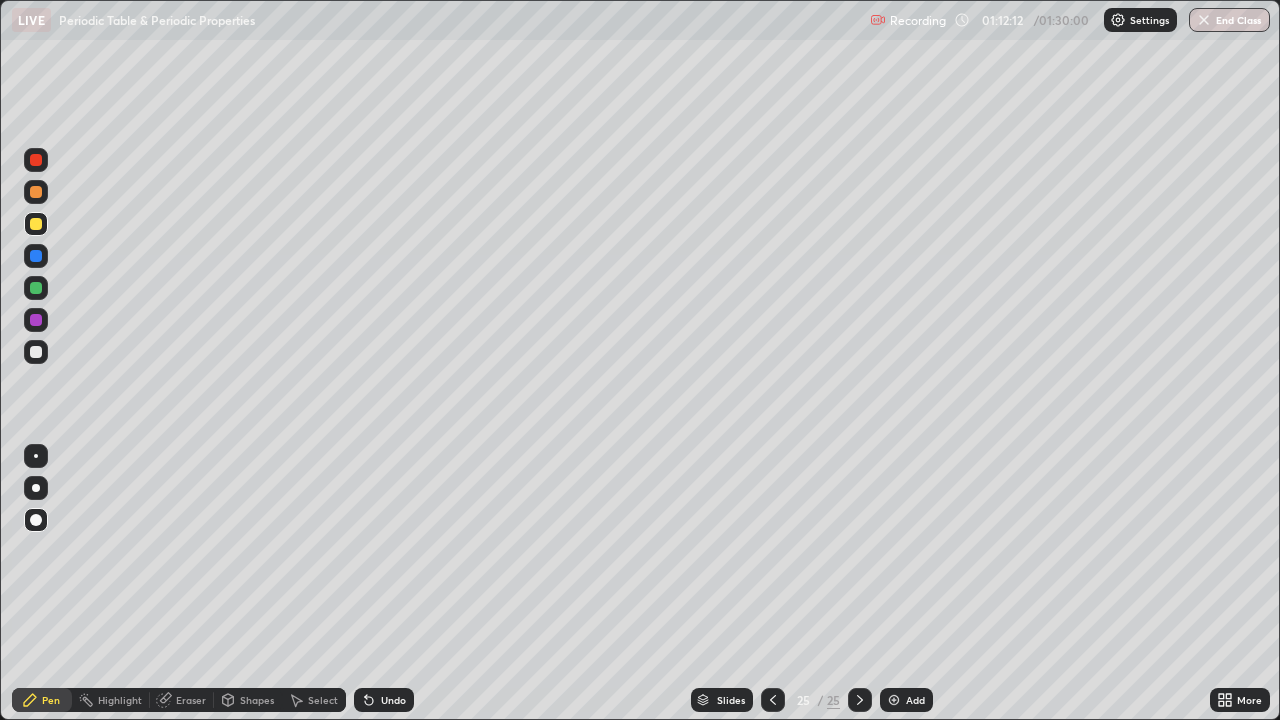 click on "Shapes" at bounding box center (257, 700) 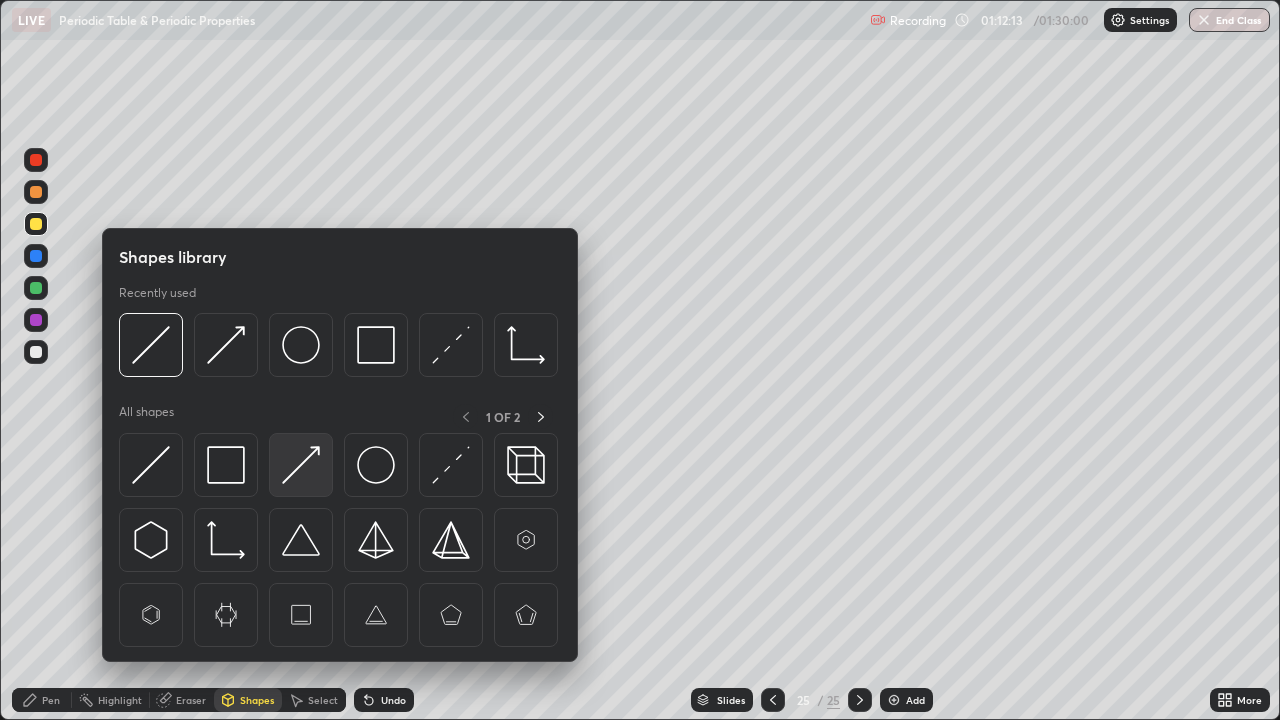 click at bounding box center (301, 465) 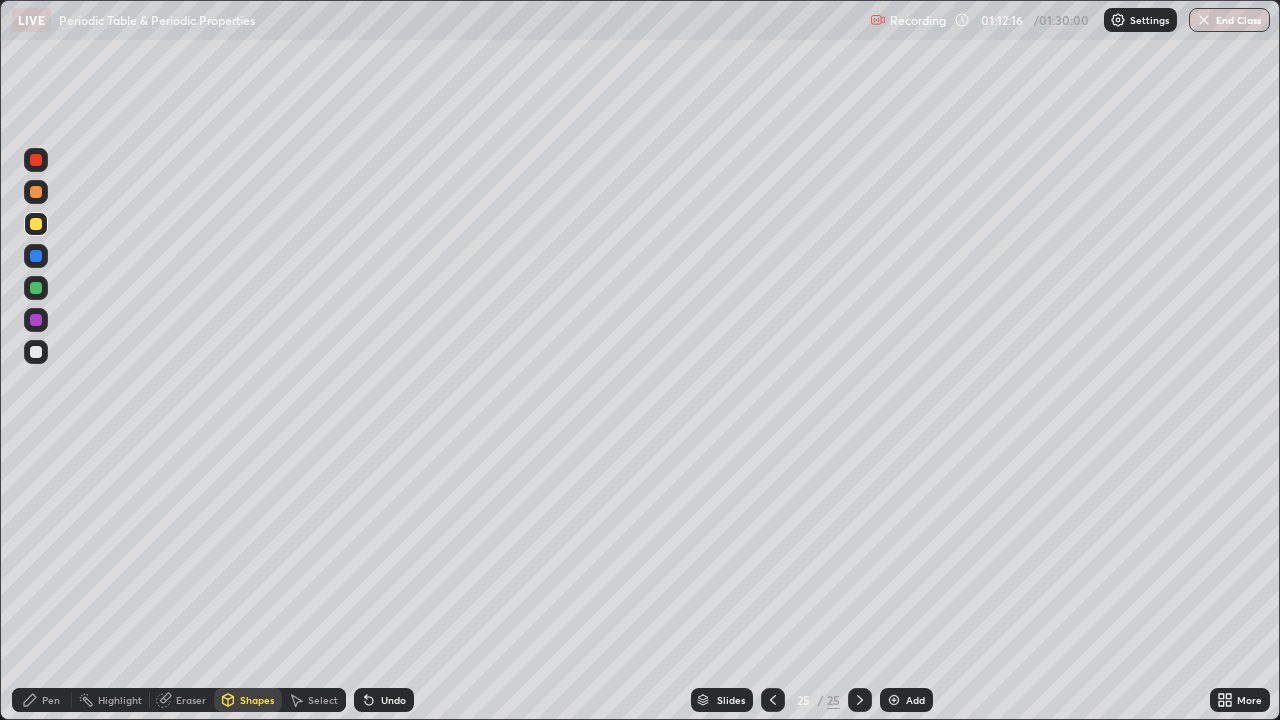 click on "Pen" at bounding box center (42, 700) 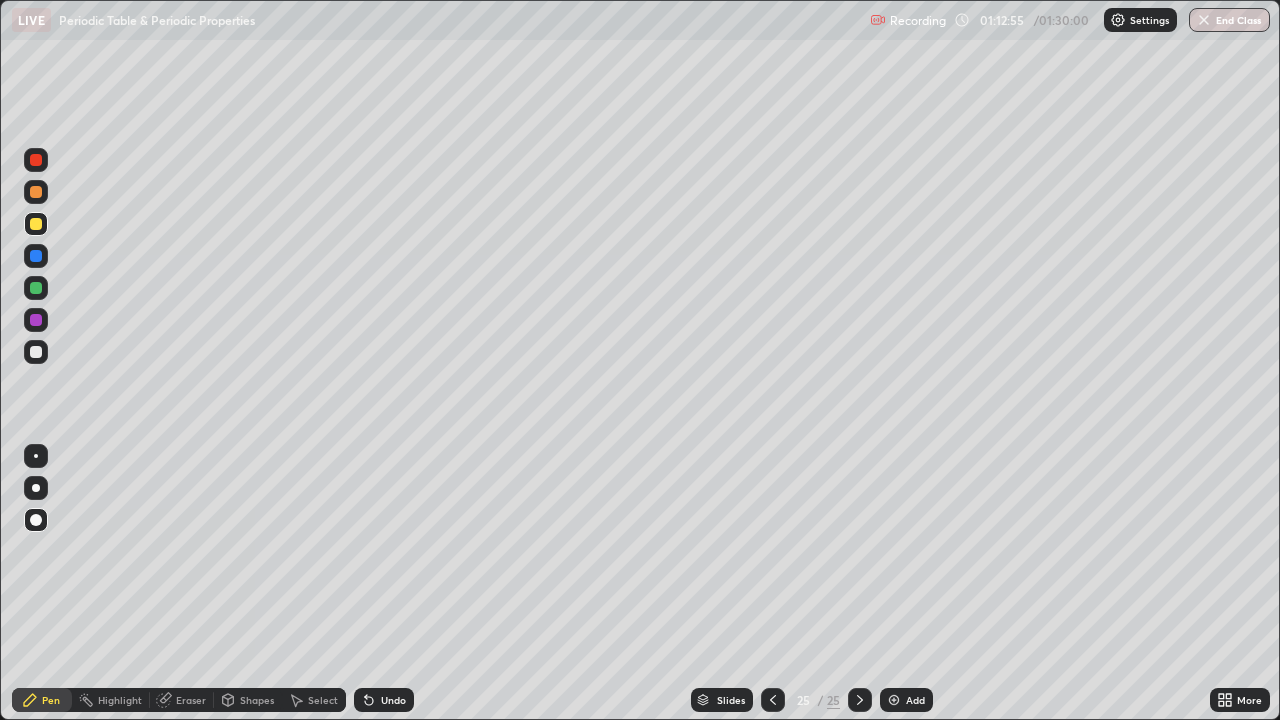 click on "Add" at bounding box center [906, 700] 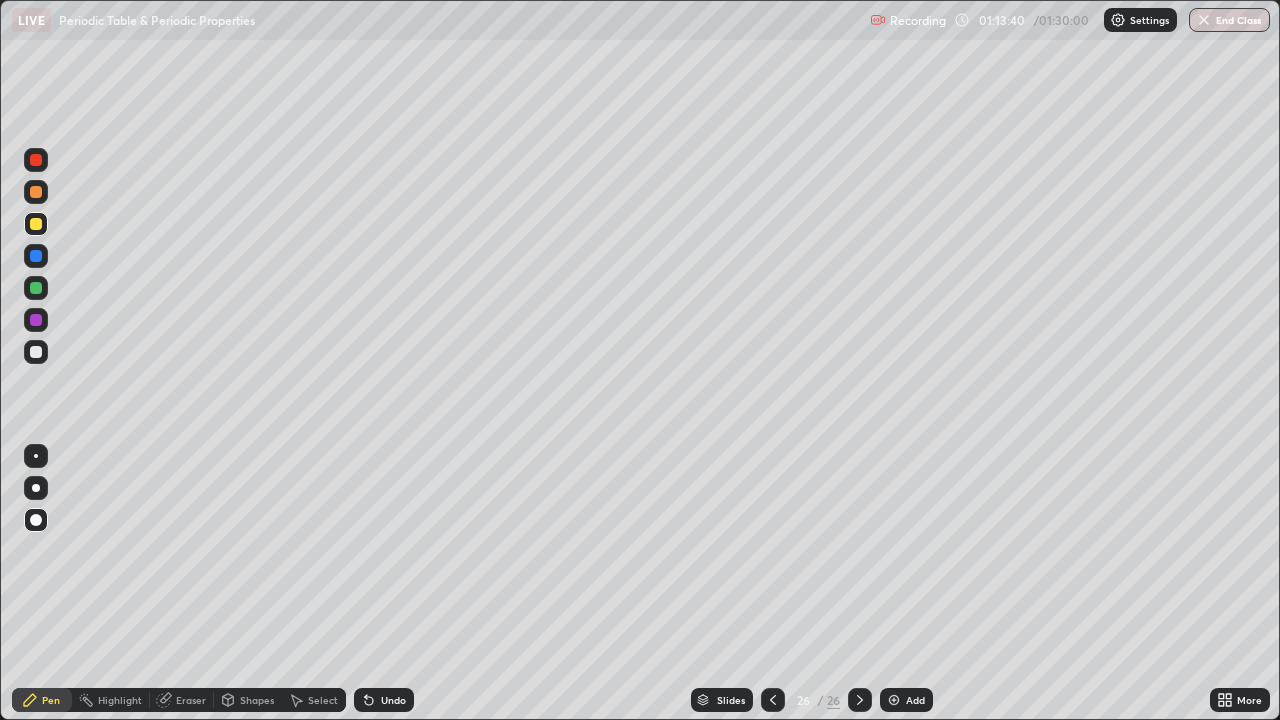 click on "Shapes" at bounding box center [257, 700] 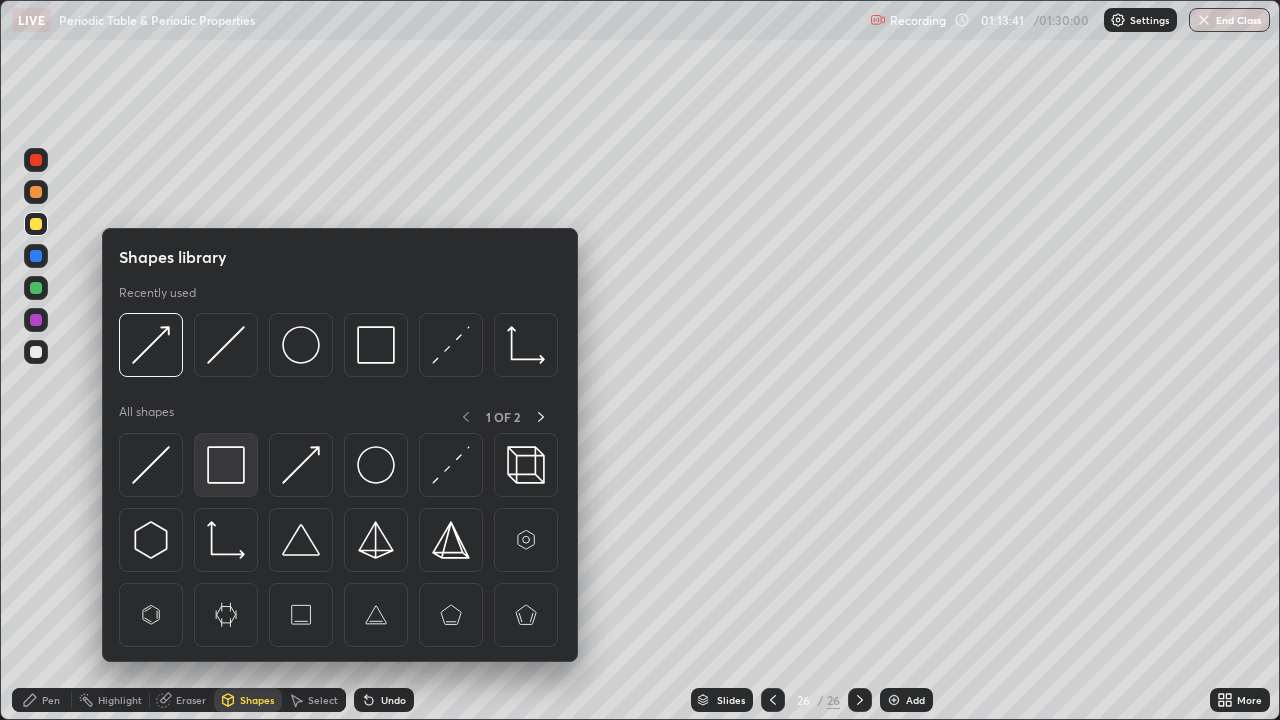 click at bounding box center [226, 465] 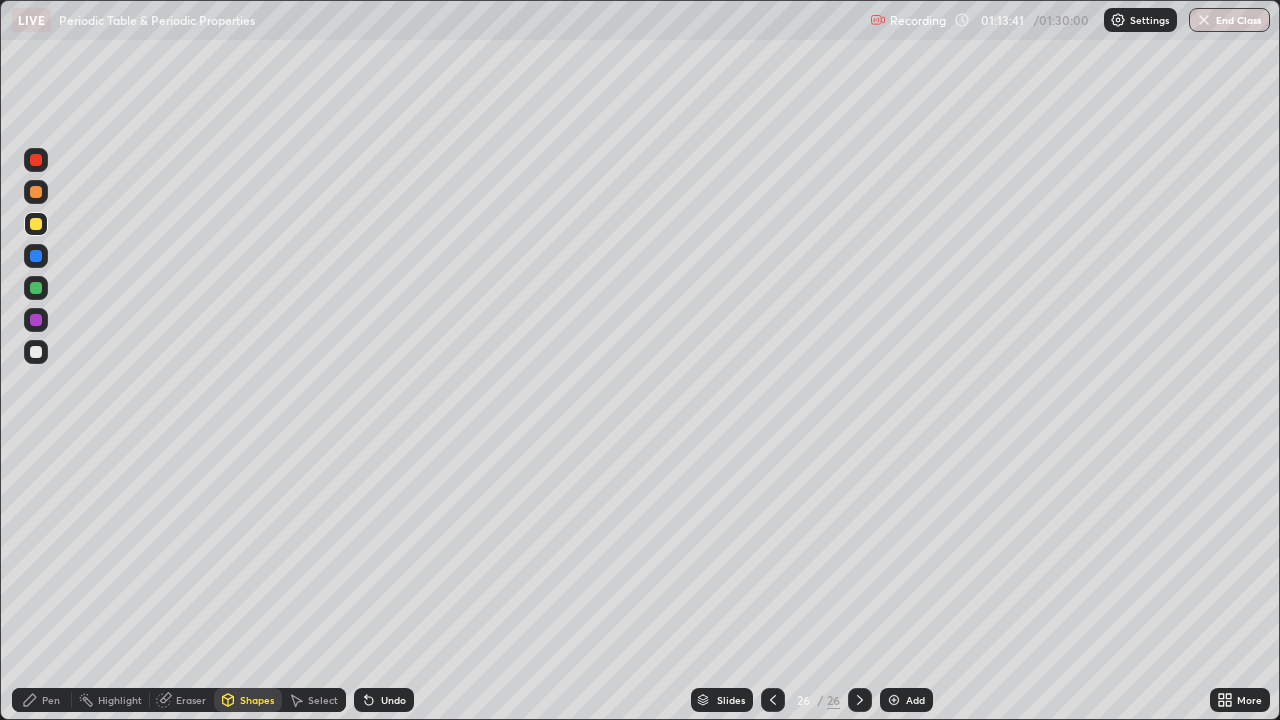 click at bounding box center (36, 352) 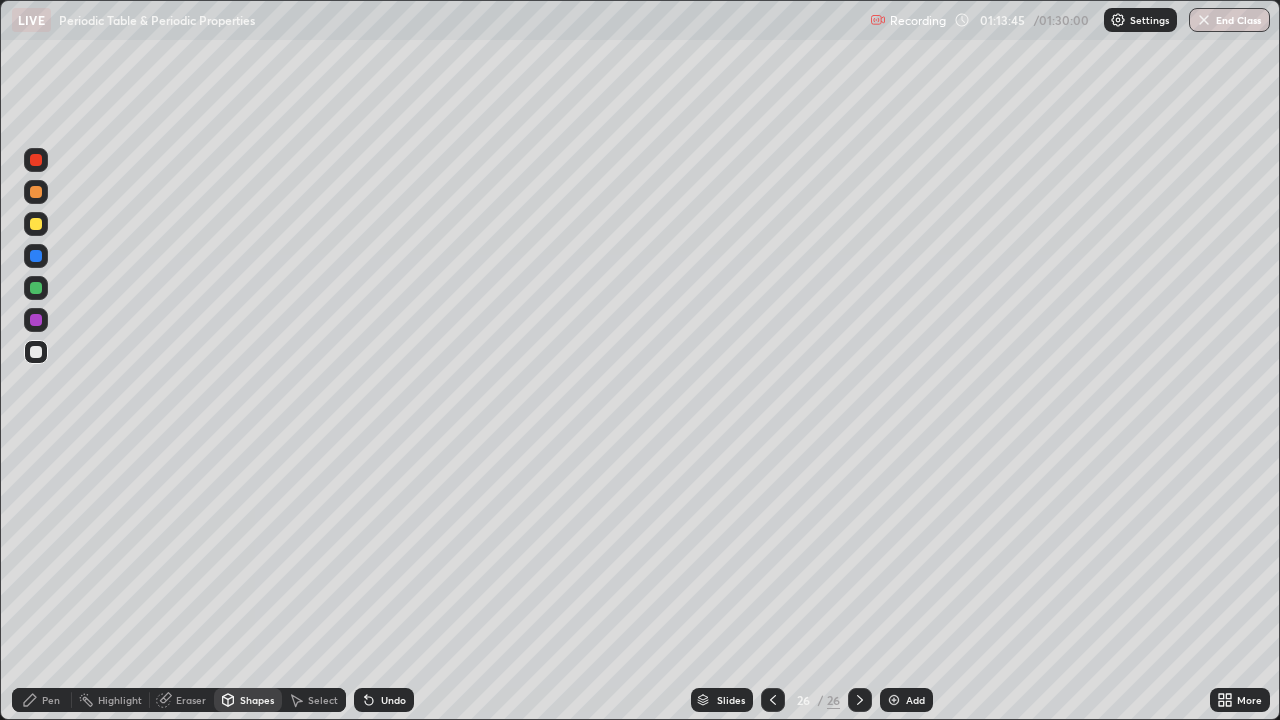 click on "Pen" at bounding box center [42, 700] 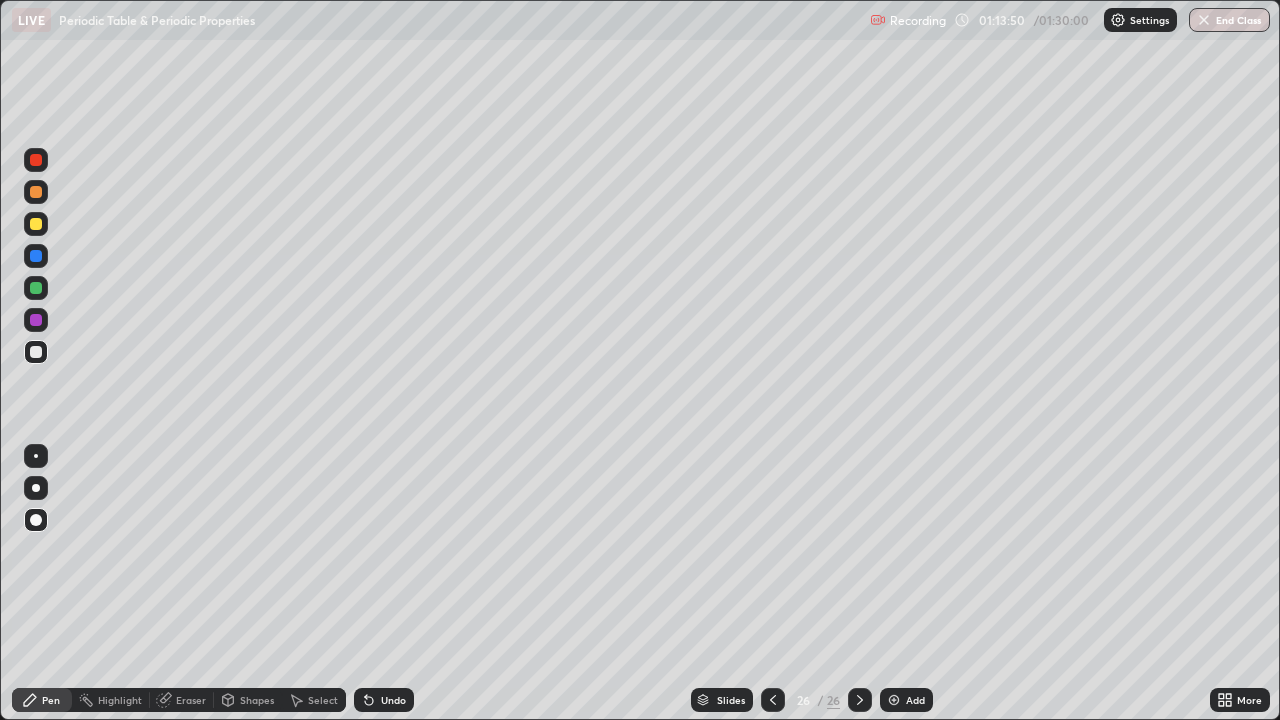 click on "Add" at bounding box center (906, 700) 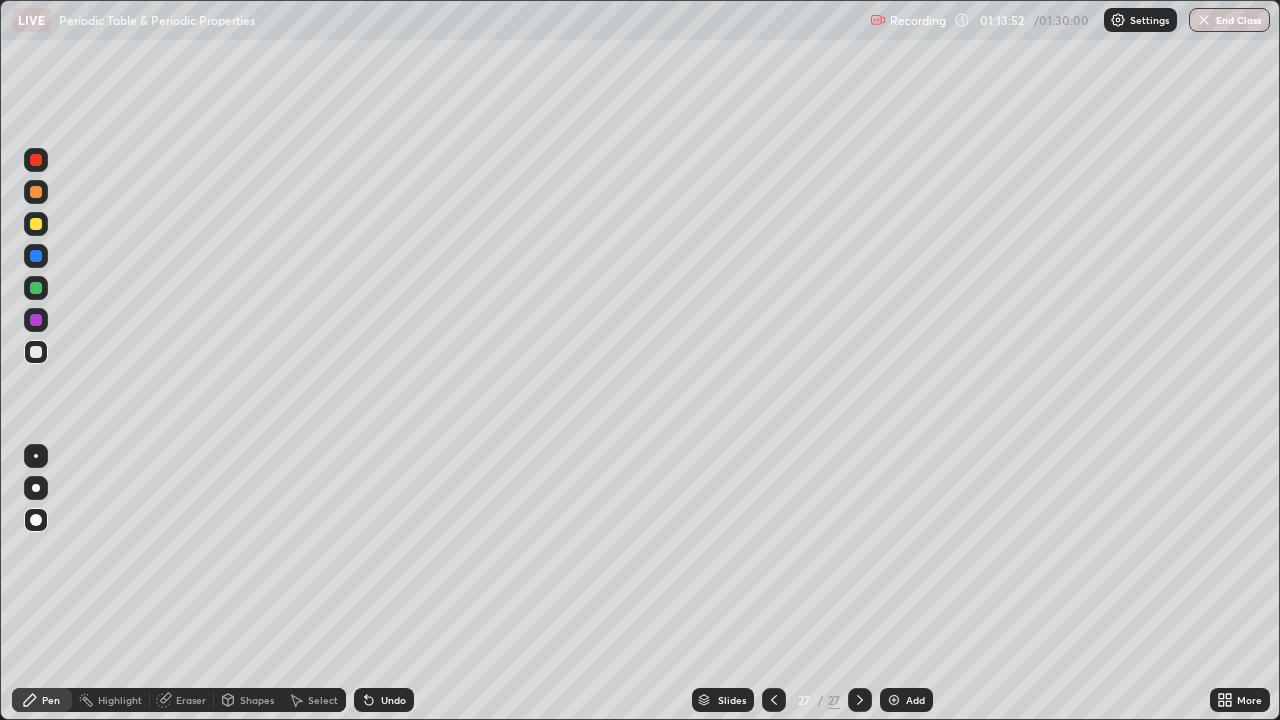 click on "Pen" at bounding box center [42, 700] 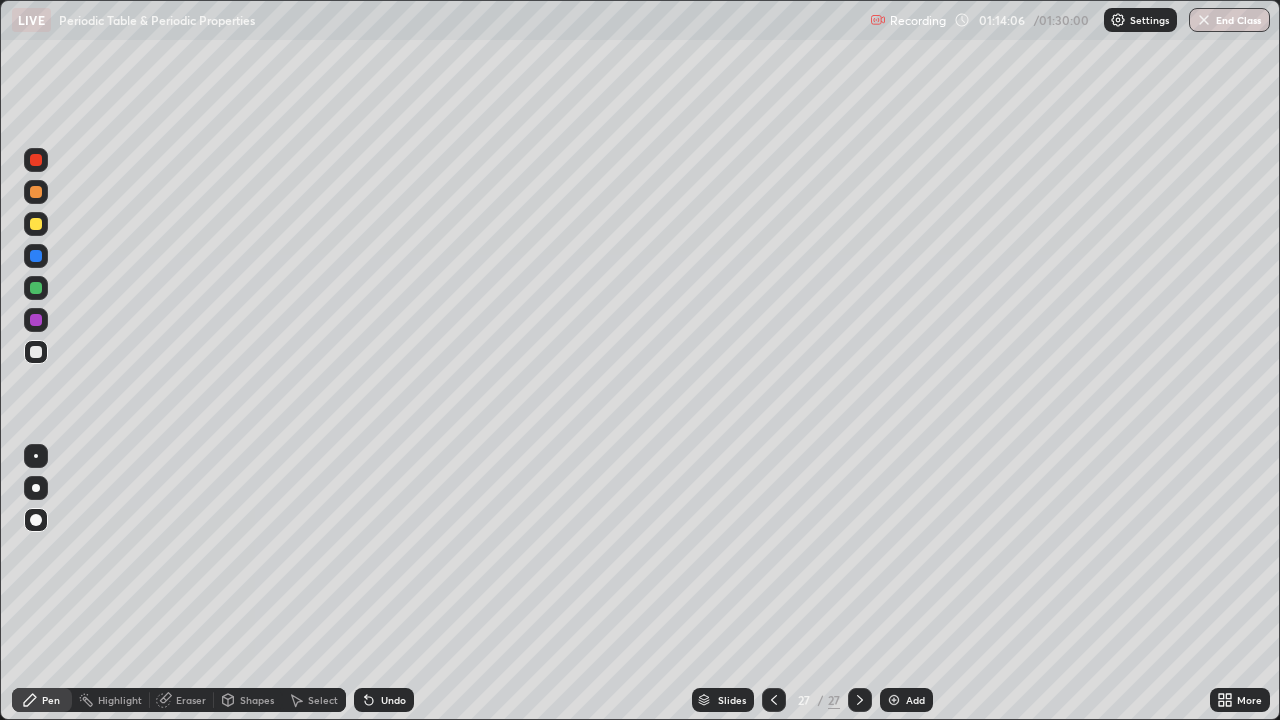 click at bounding box center [36, 320] 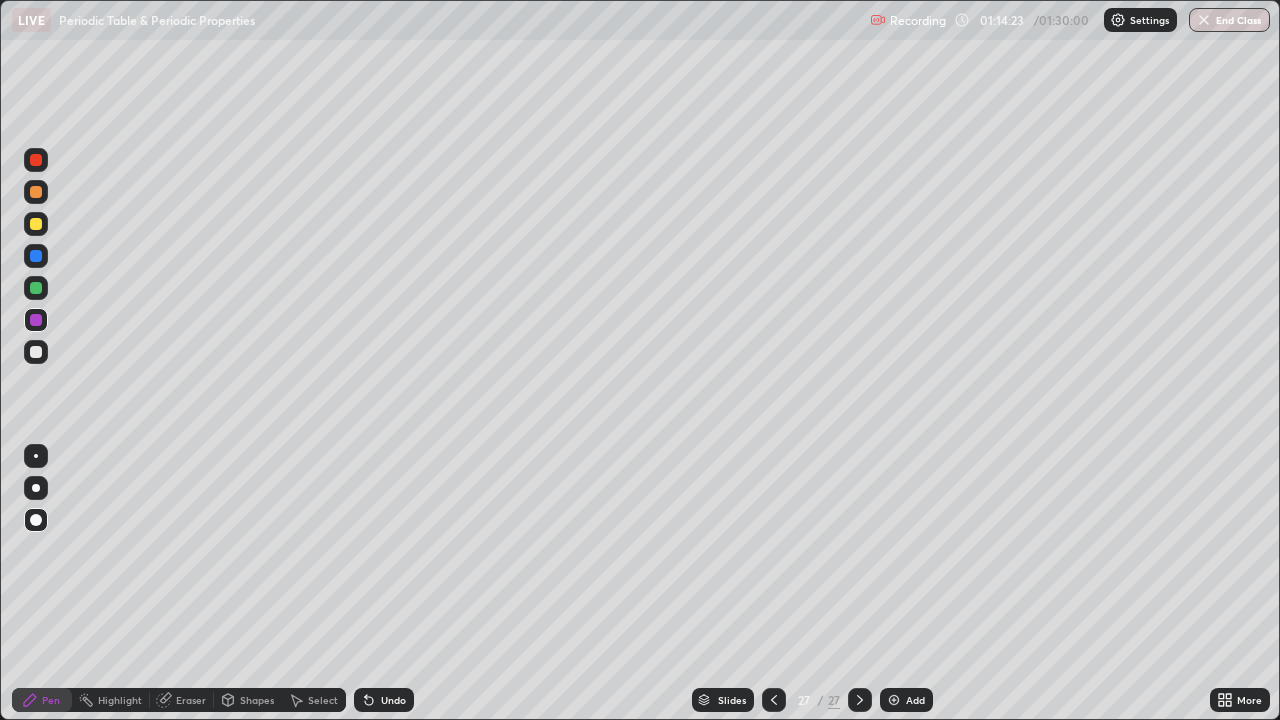 click 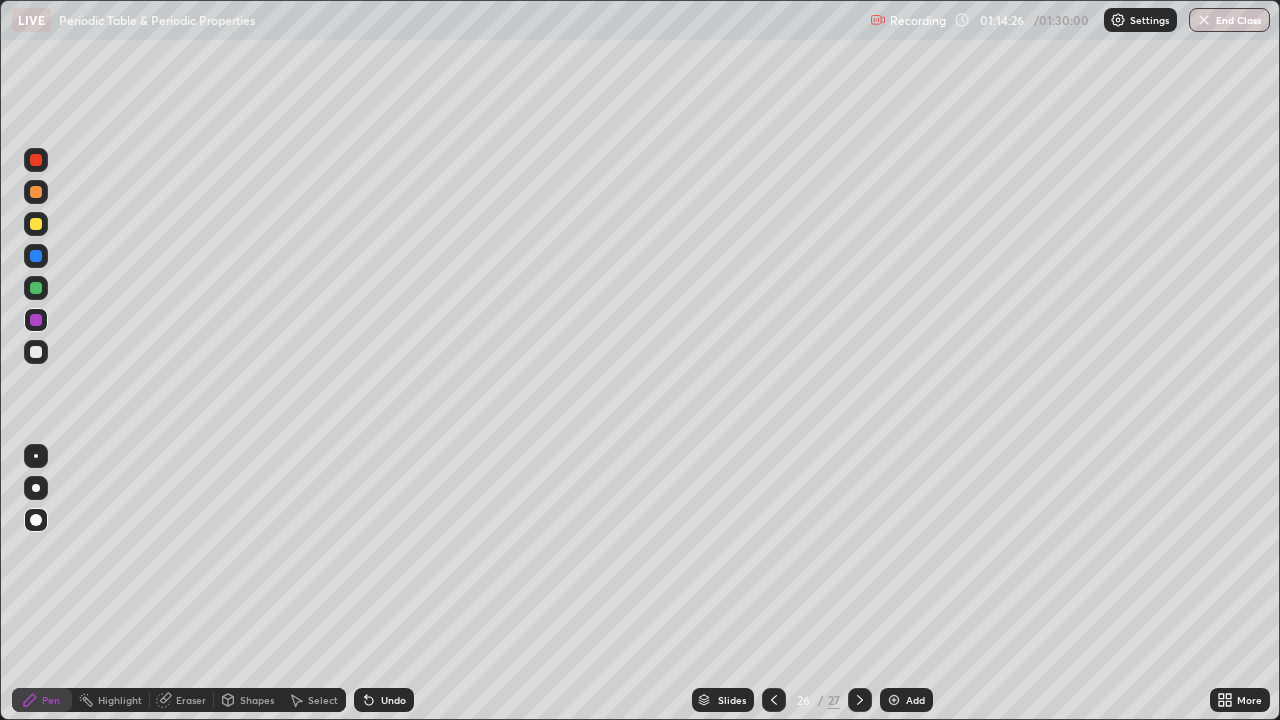 click 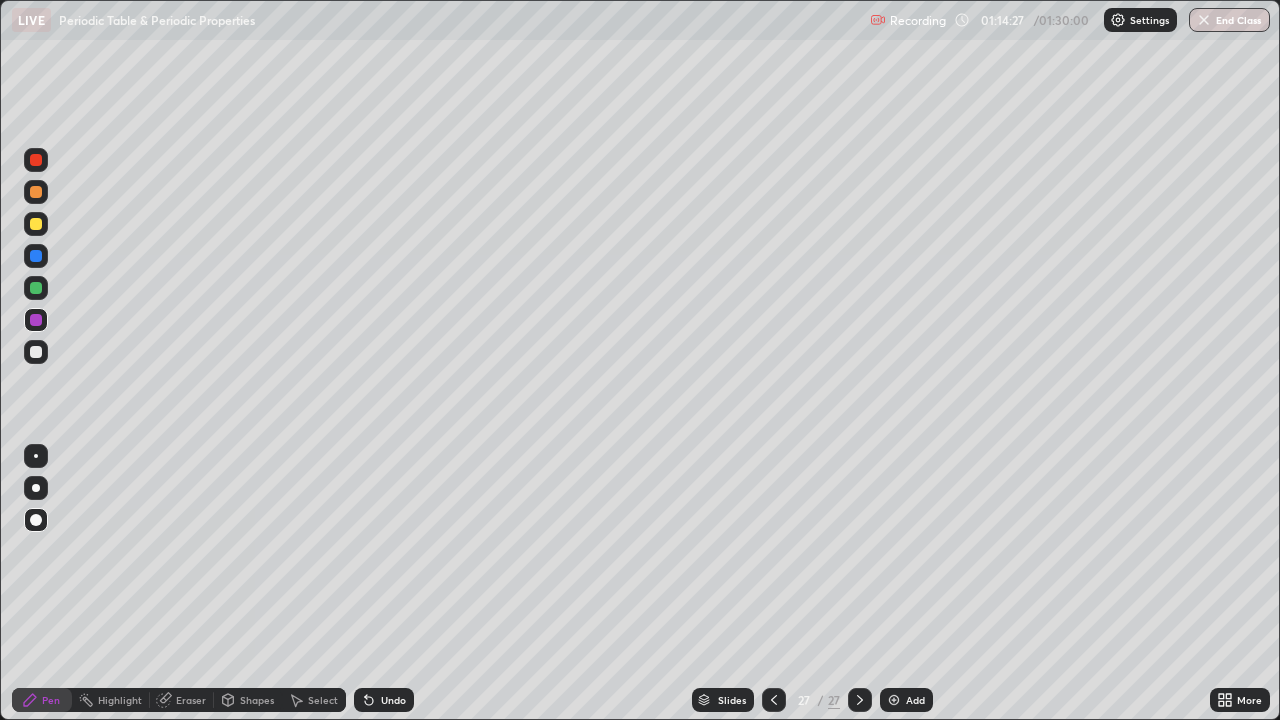click 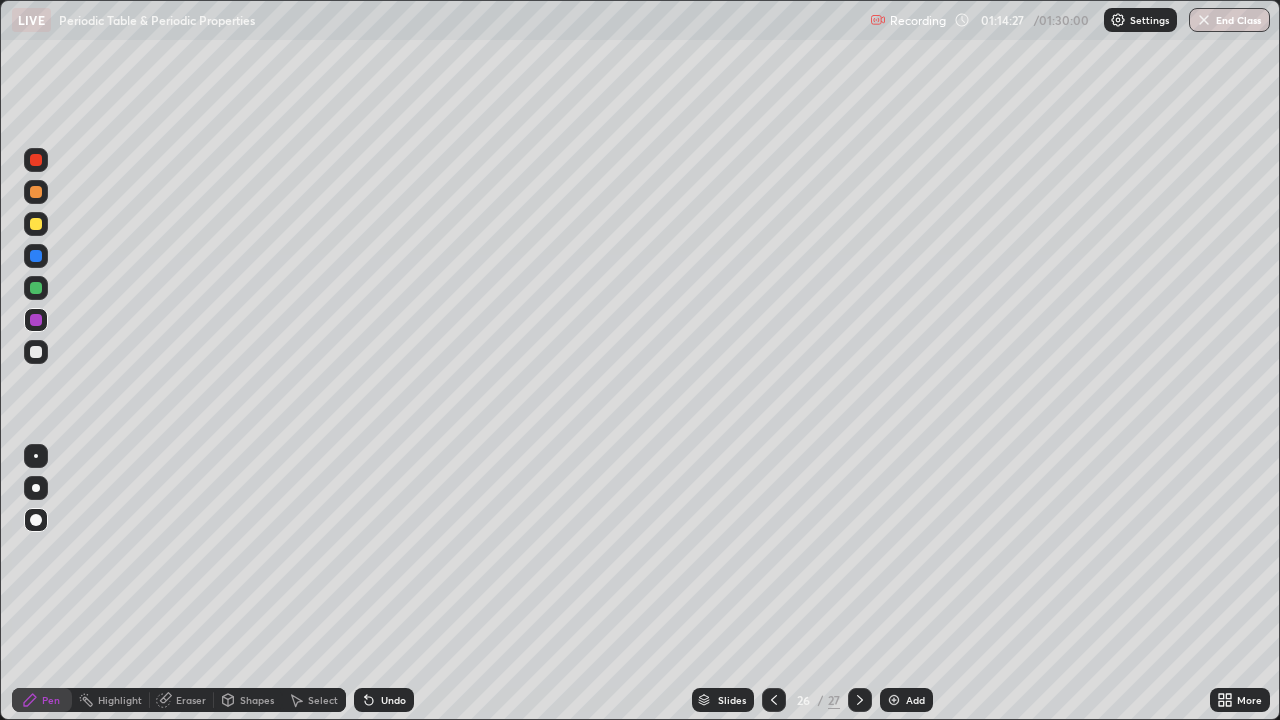 click 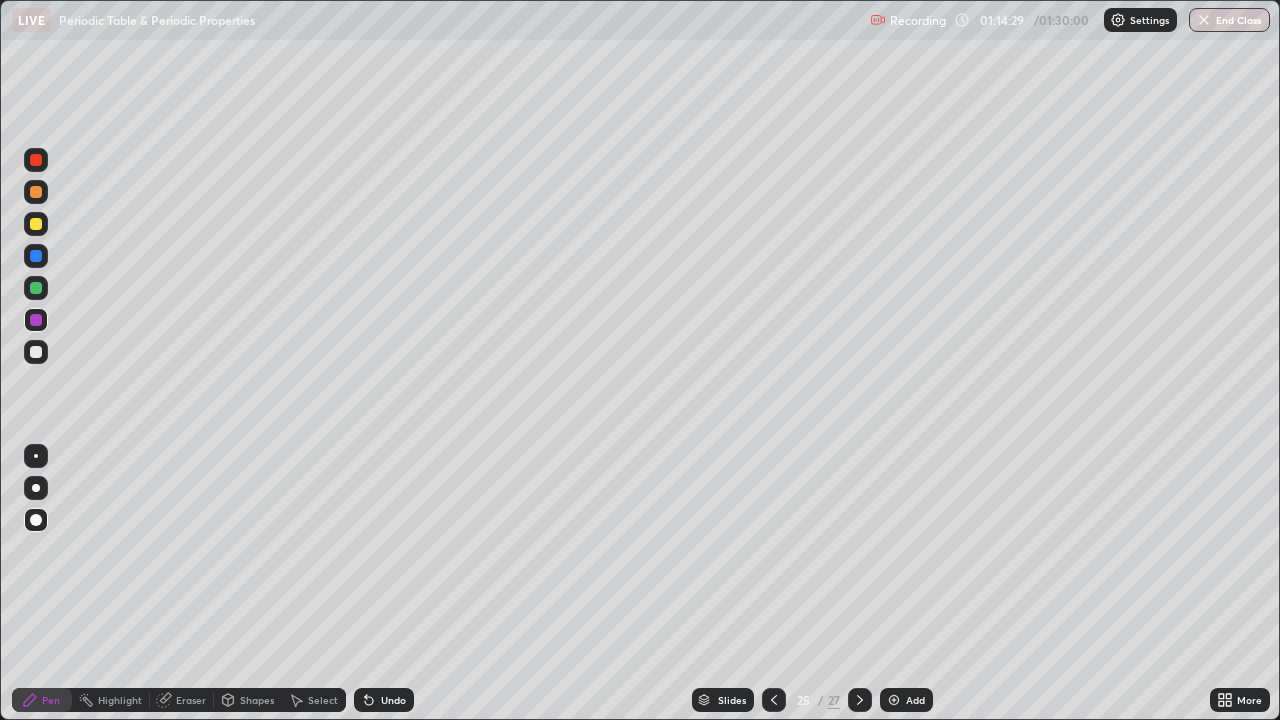 click on "Shapes" at bounding box center [257, 700] 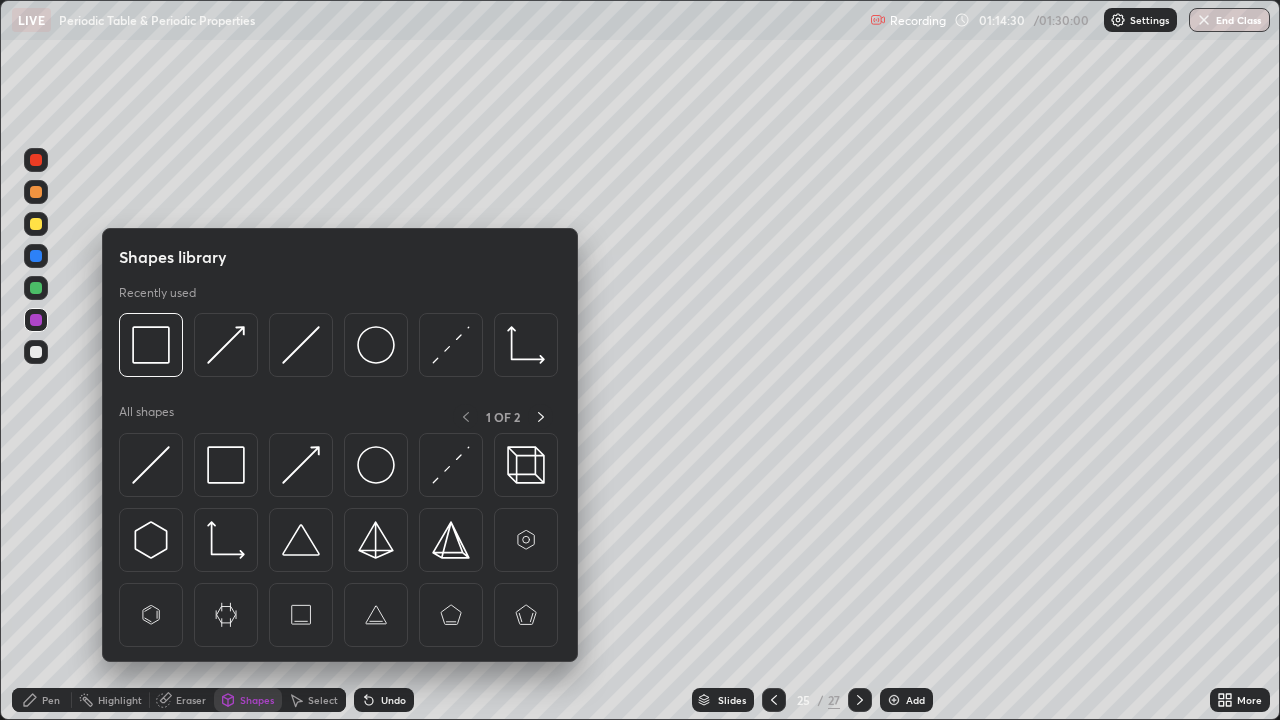 click at bounding box center [451, 465] 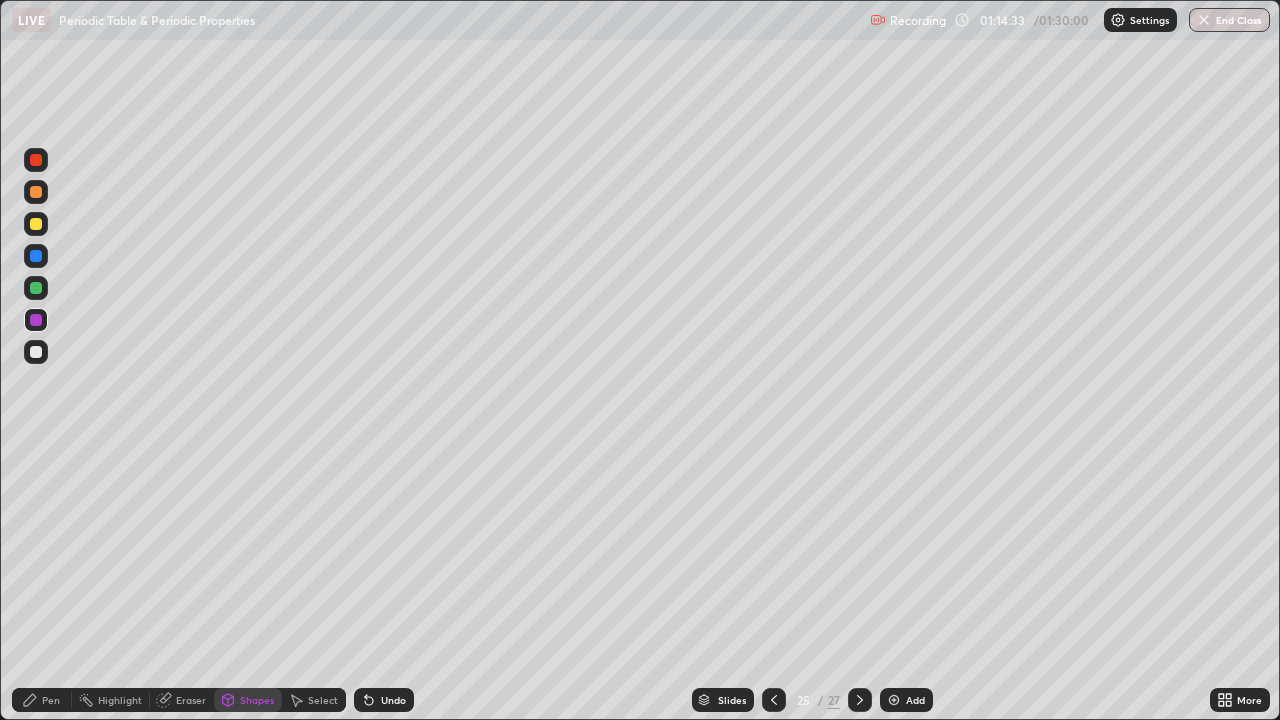 click 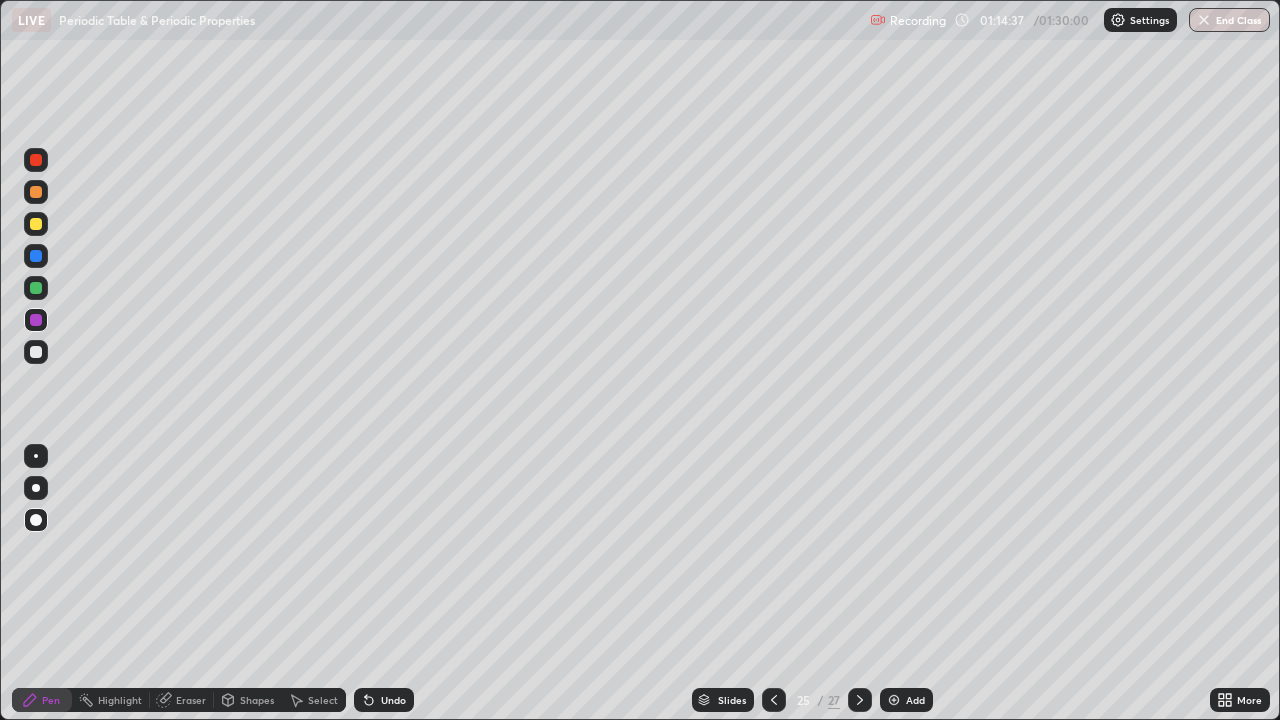 click 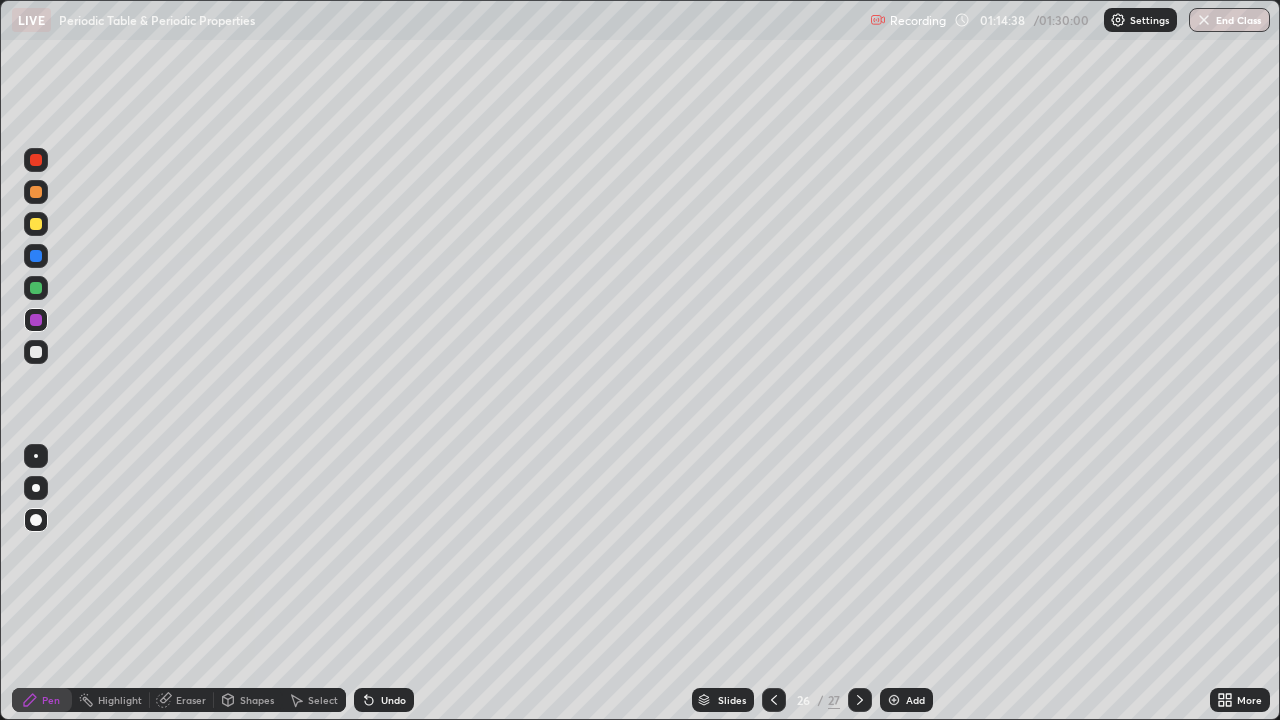 click 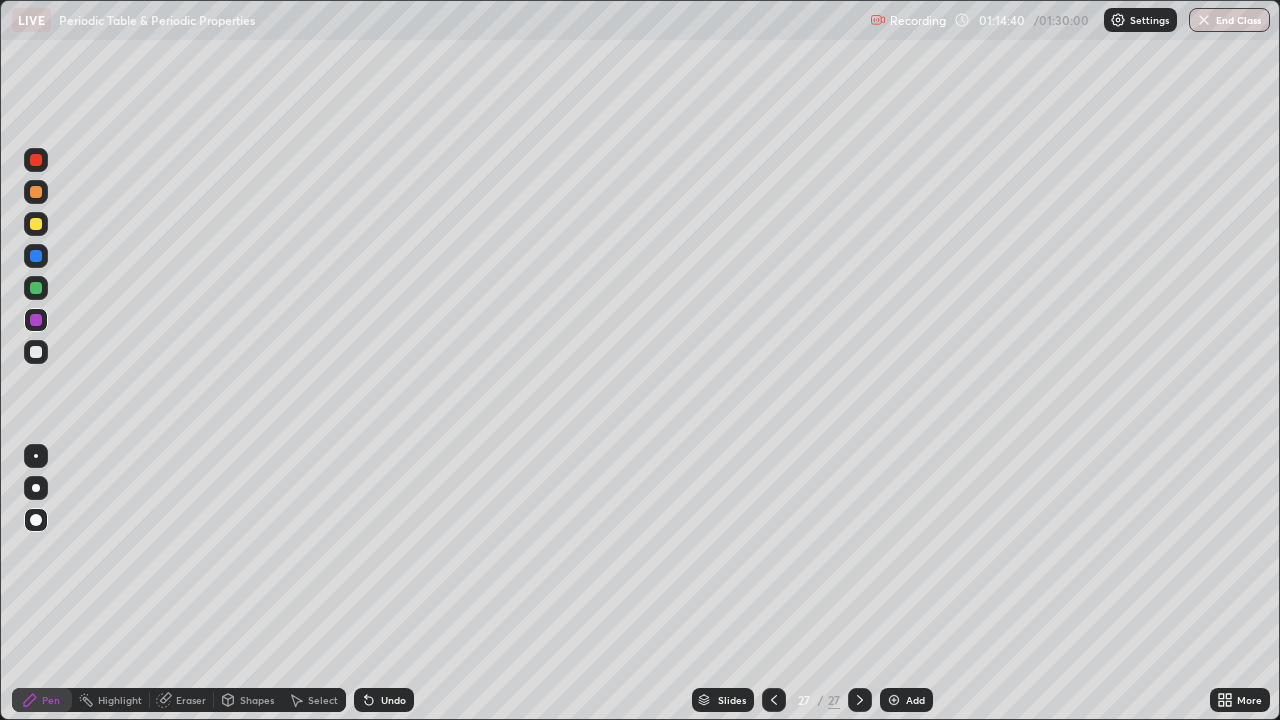 click at bounding box center (774, 700) 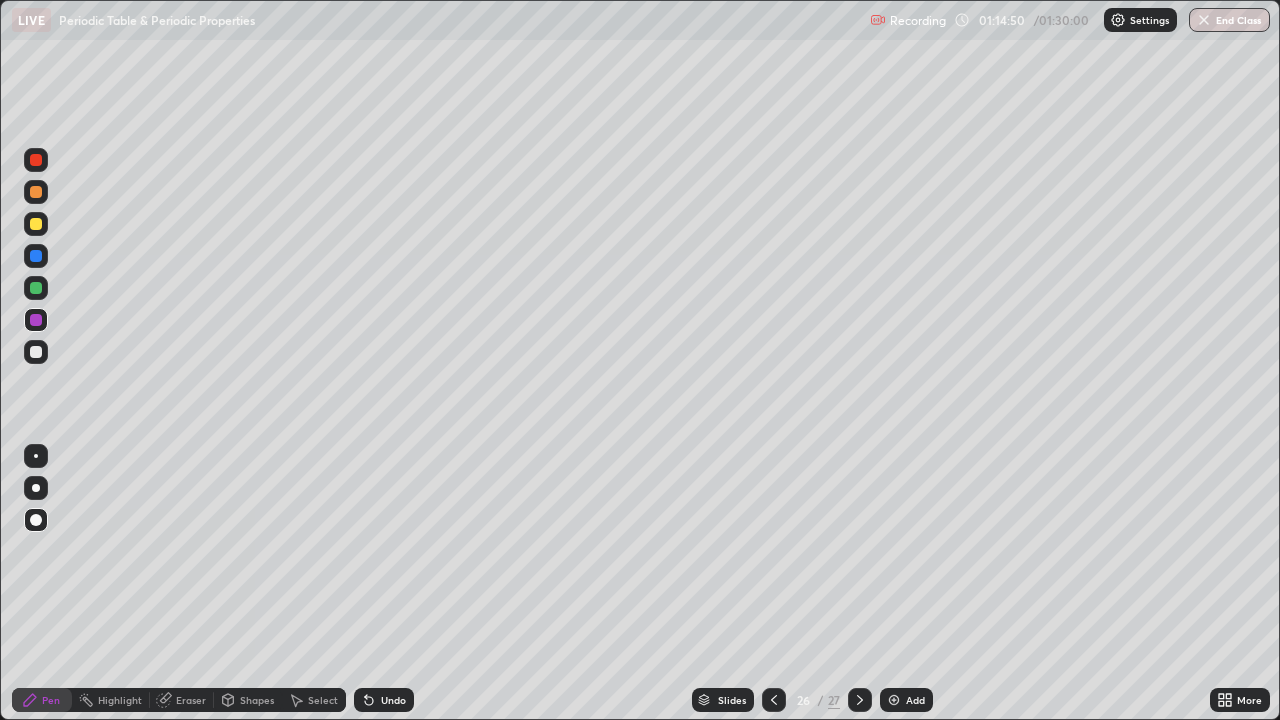 click 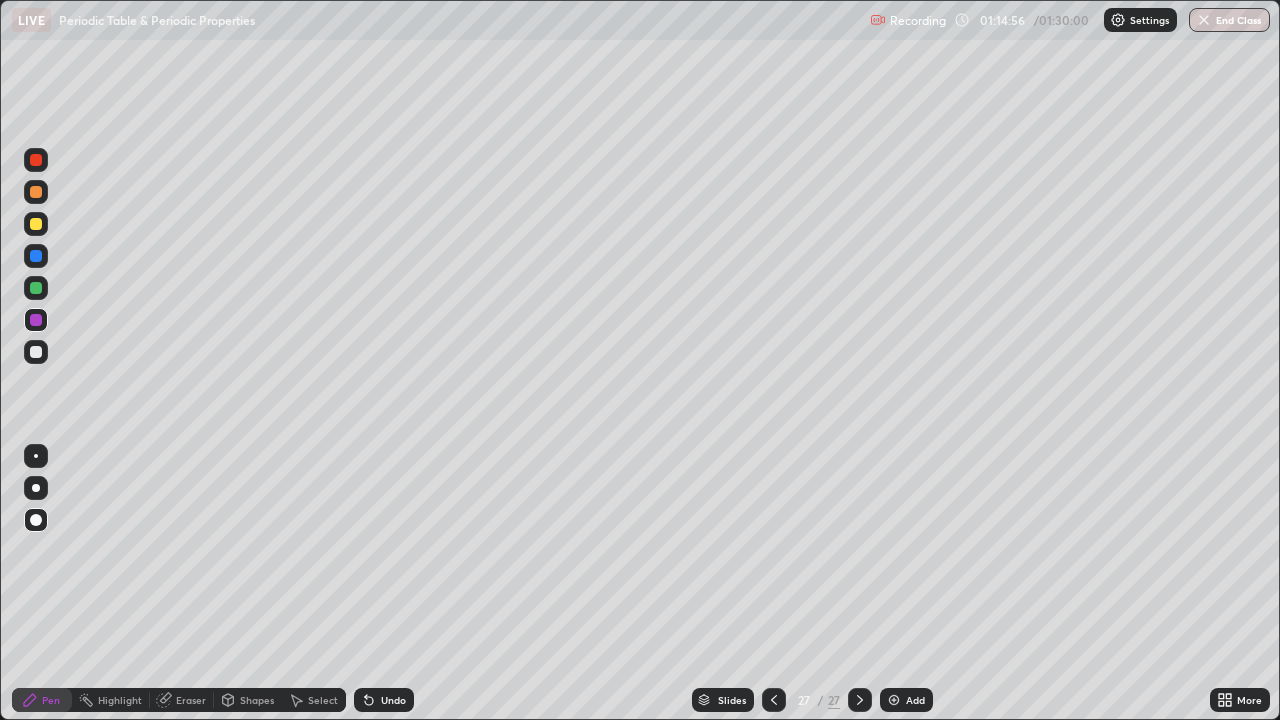 click 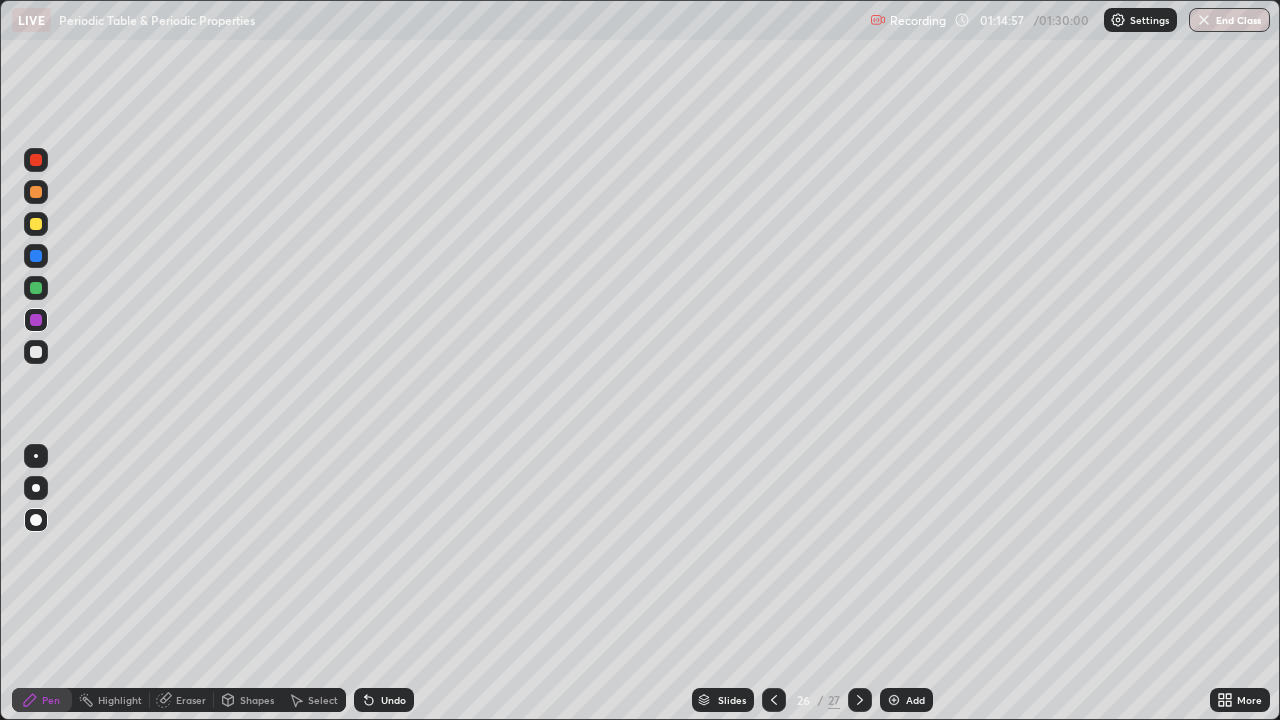 click 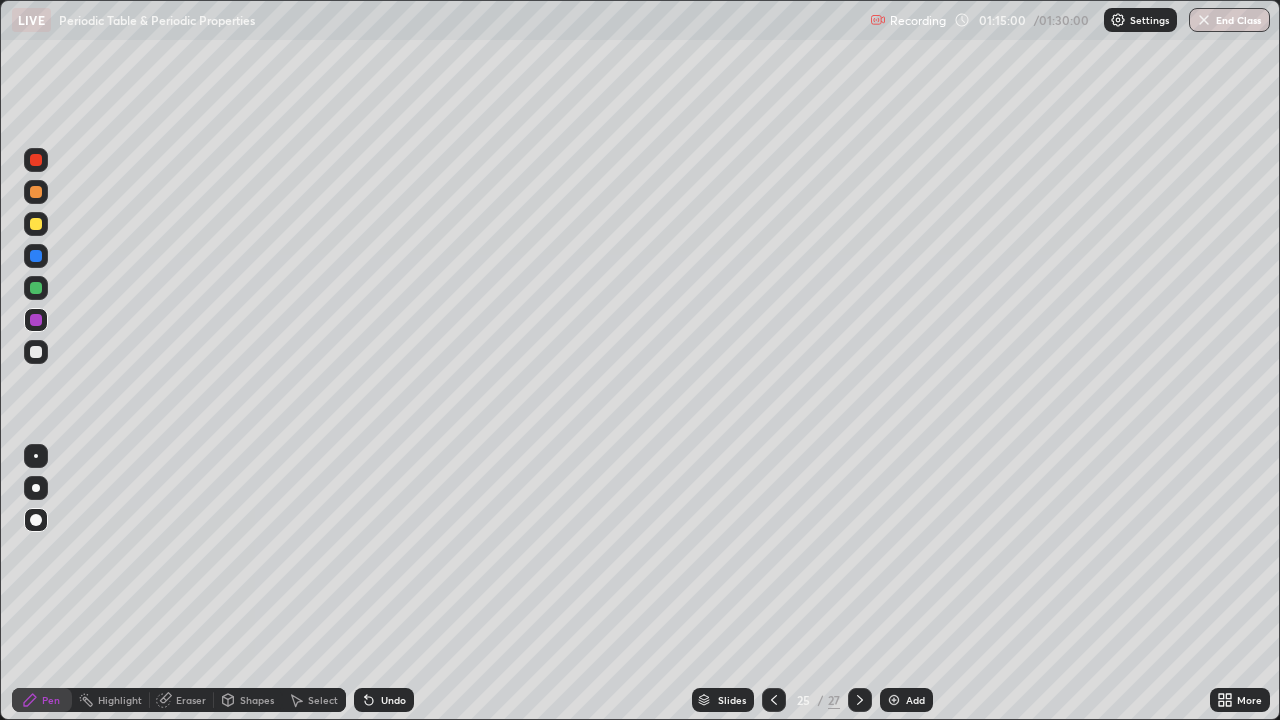 click on "Pen" at bounding box center (42, 700) 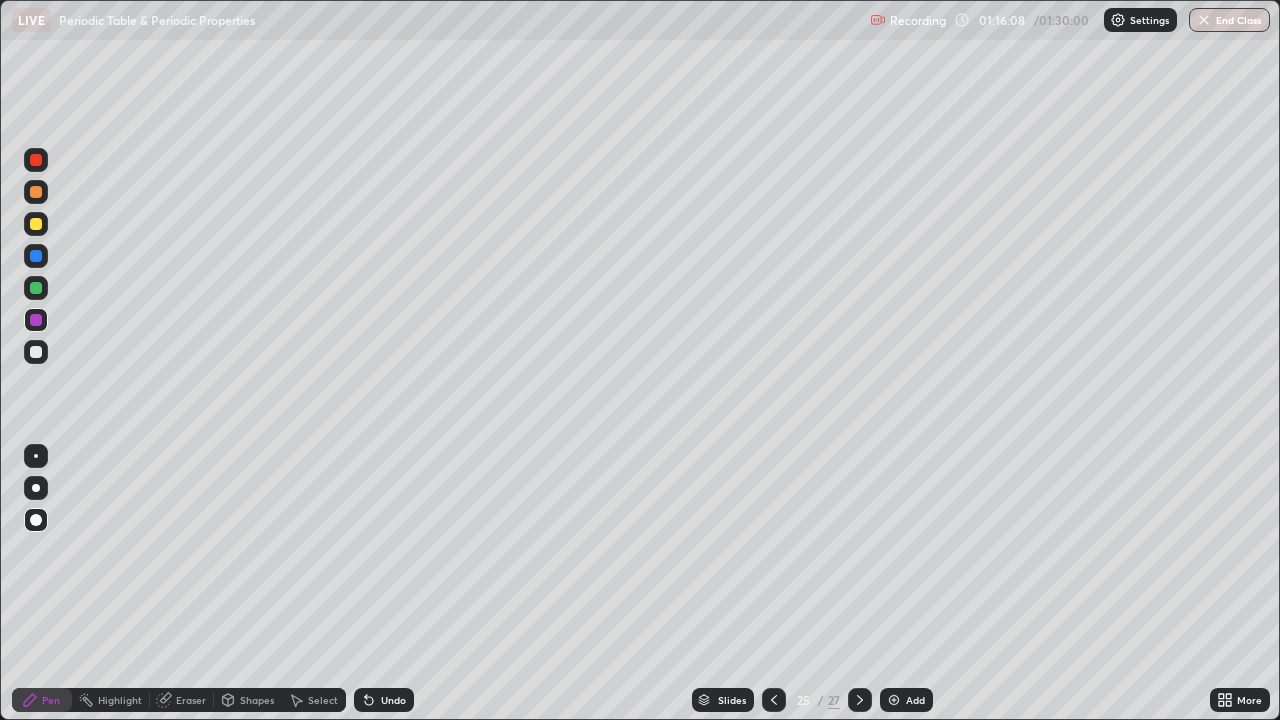click 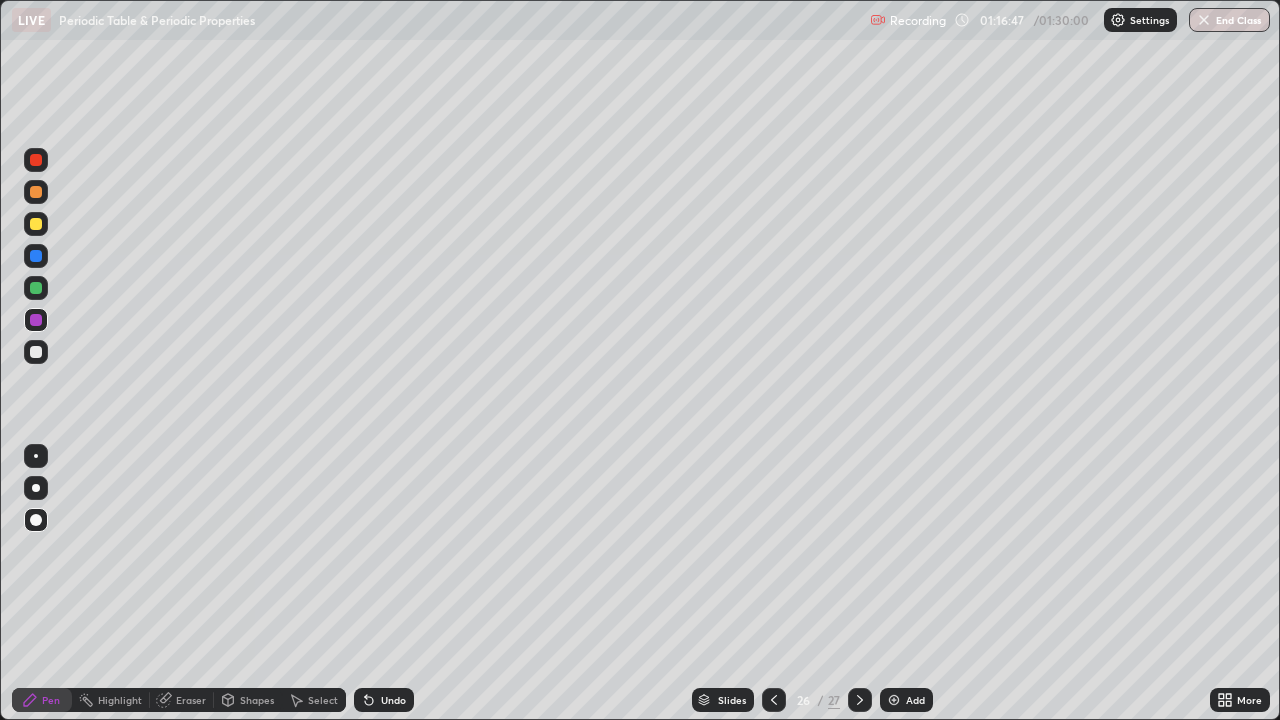 click 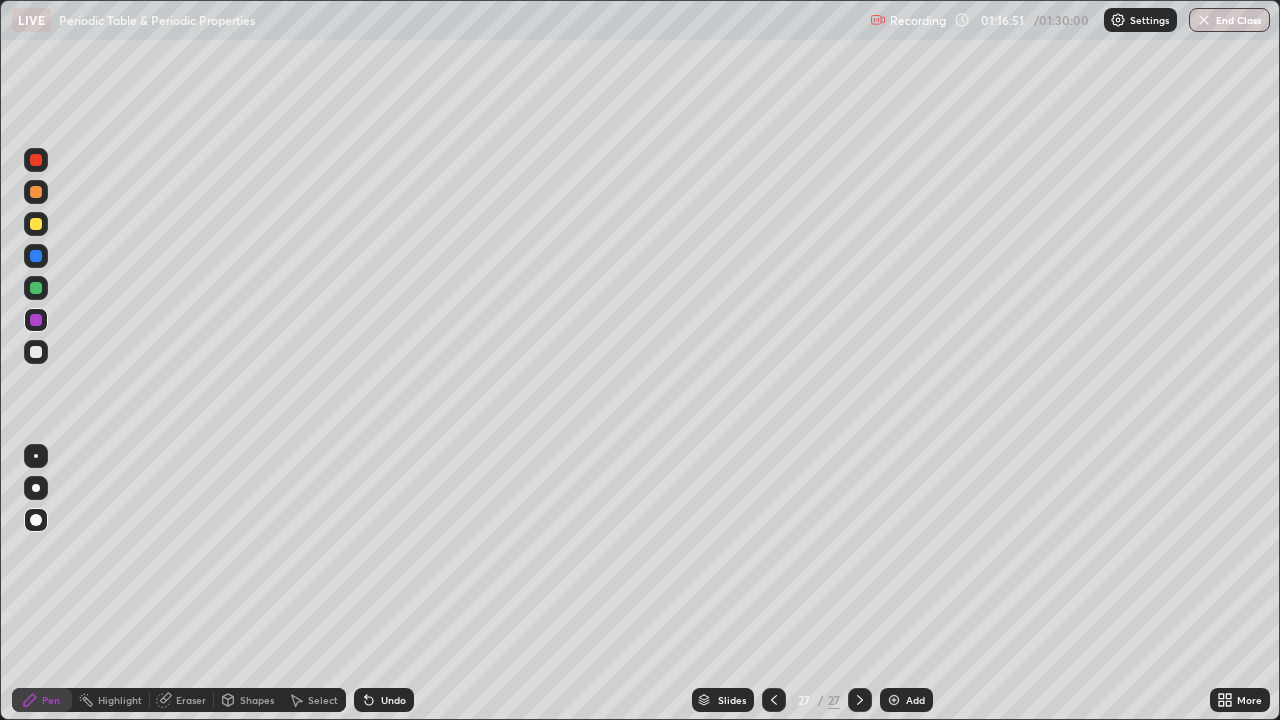 click on "Add" at bounding box center (906, 700) 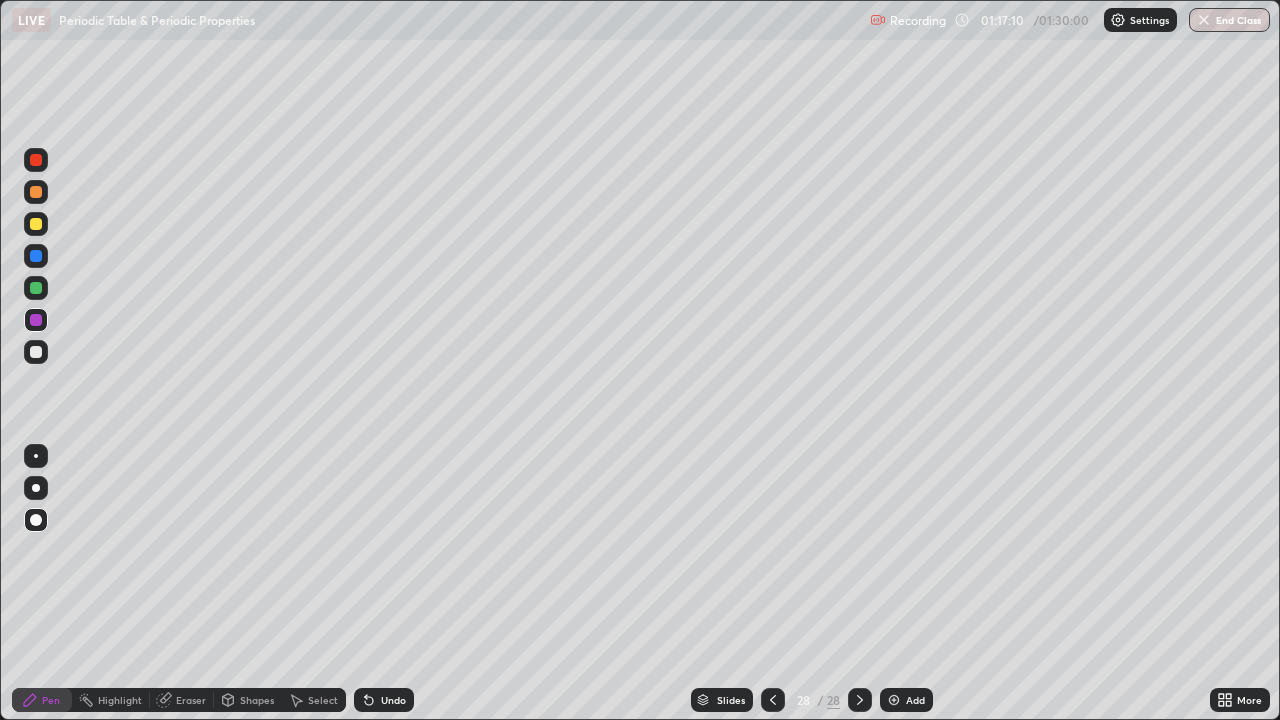 click on "Shapes" at bounding box center (257, 700) 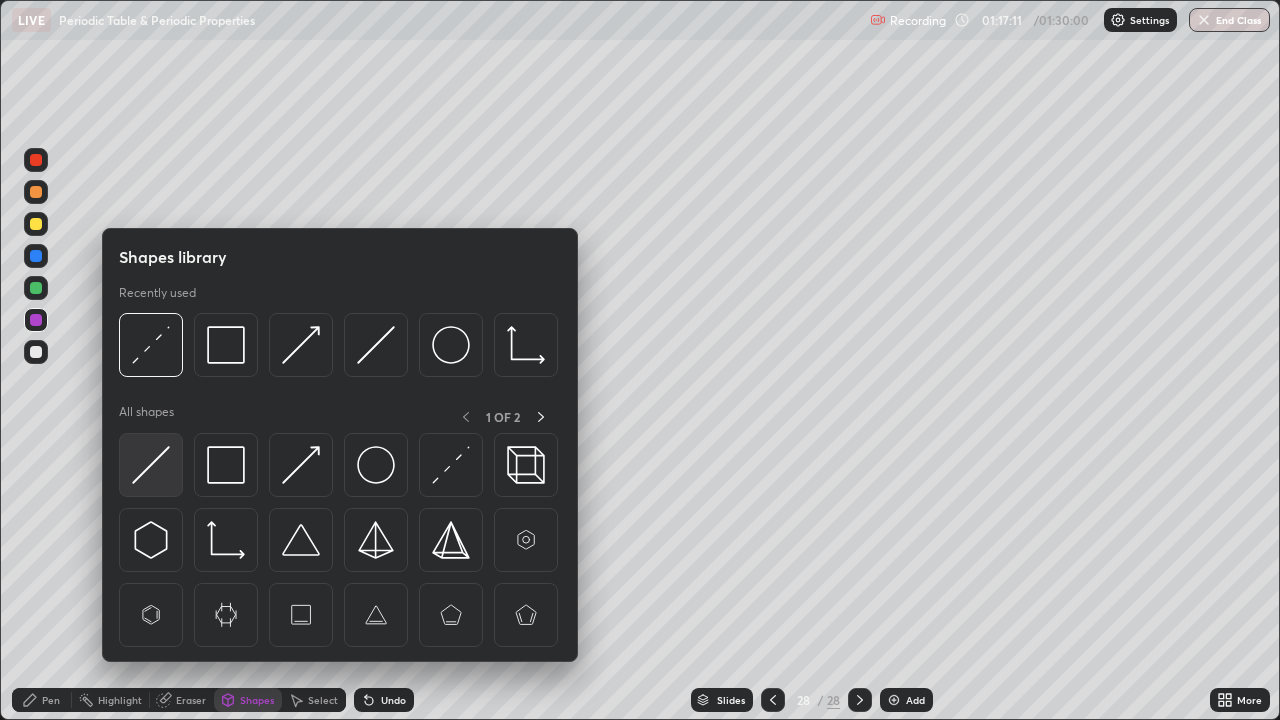 click at bounding box center [151, 465] 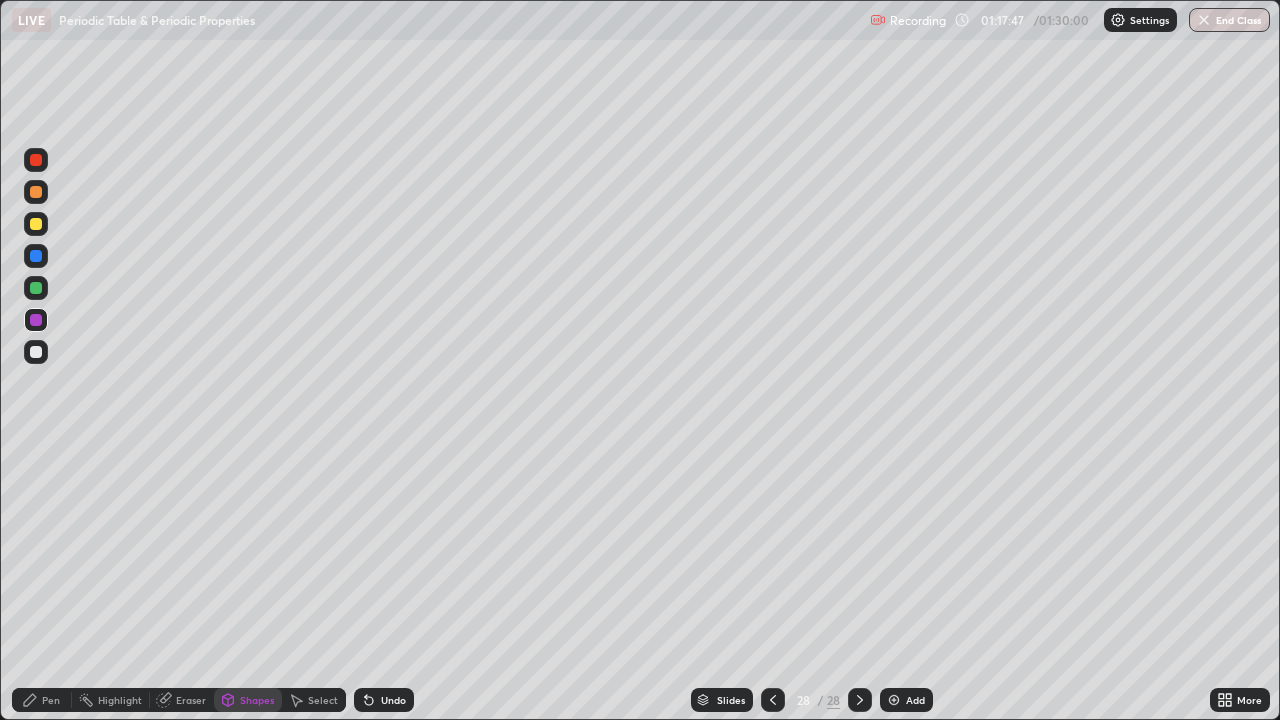 click on "Shapes" at bounding box center (257, 700) 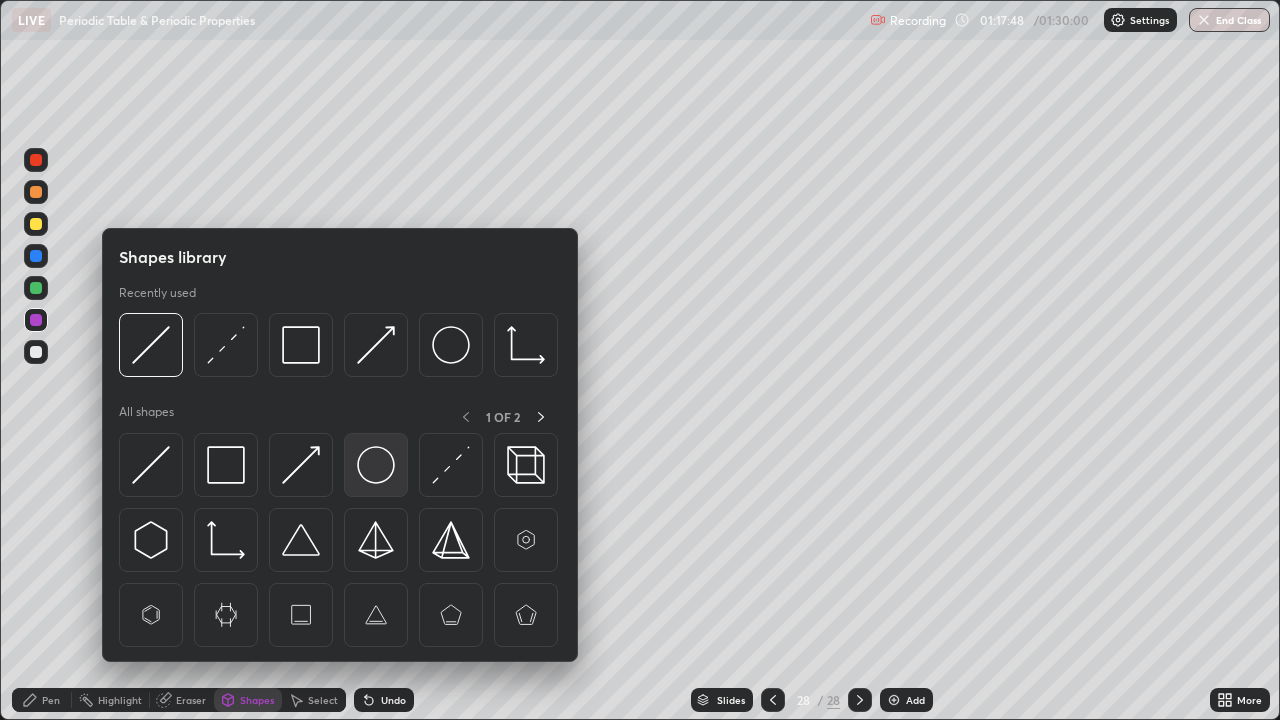 click at bounding box center [376, 465] 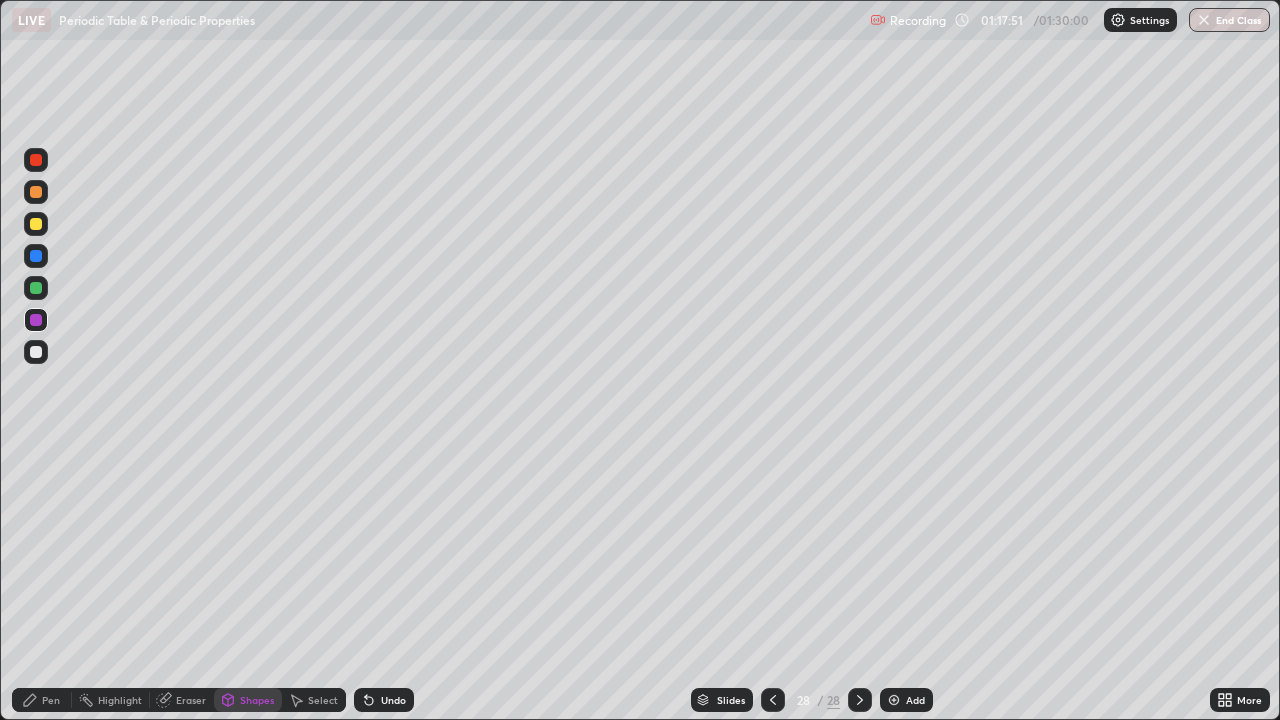 click on "Shapes" at bounding box center (248, 700) 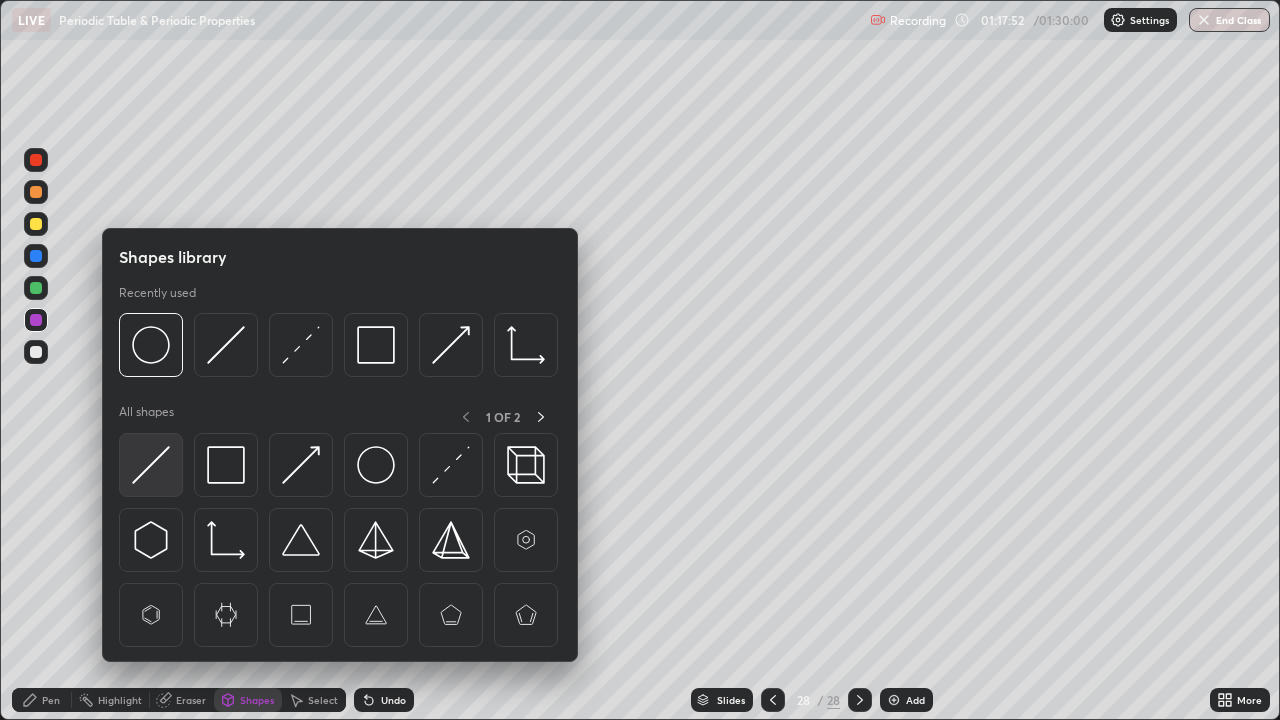 click at bounding box center [151, 465] 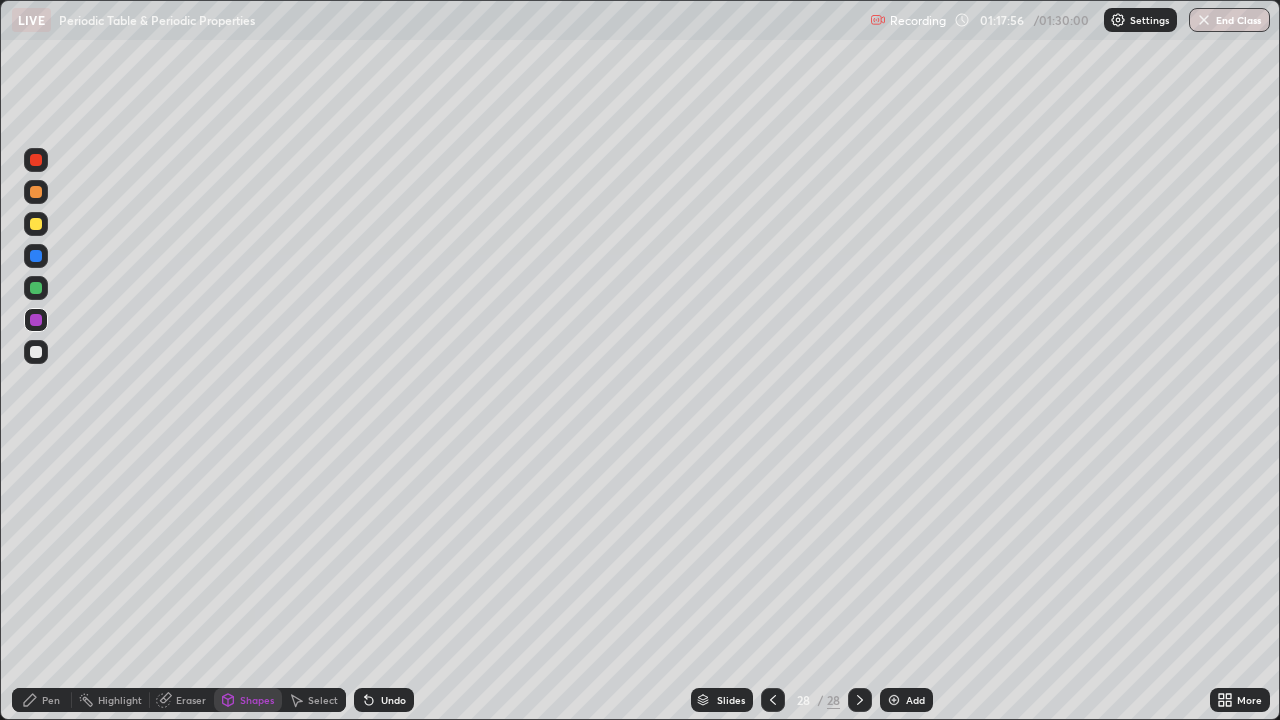 click on "Shapes" at bounding box center [257, 700] 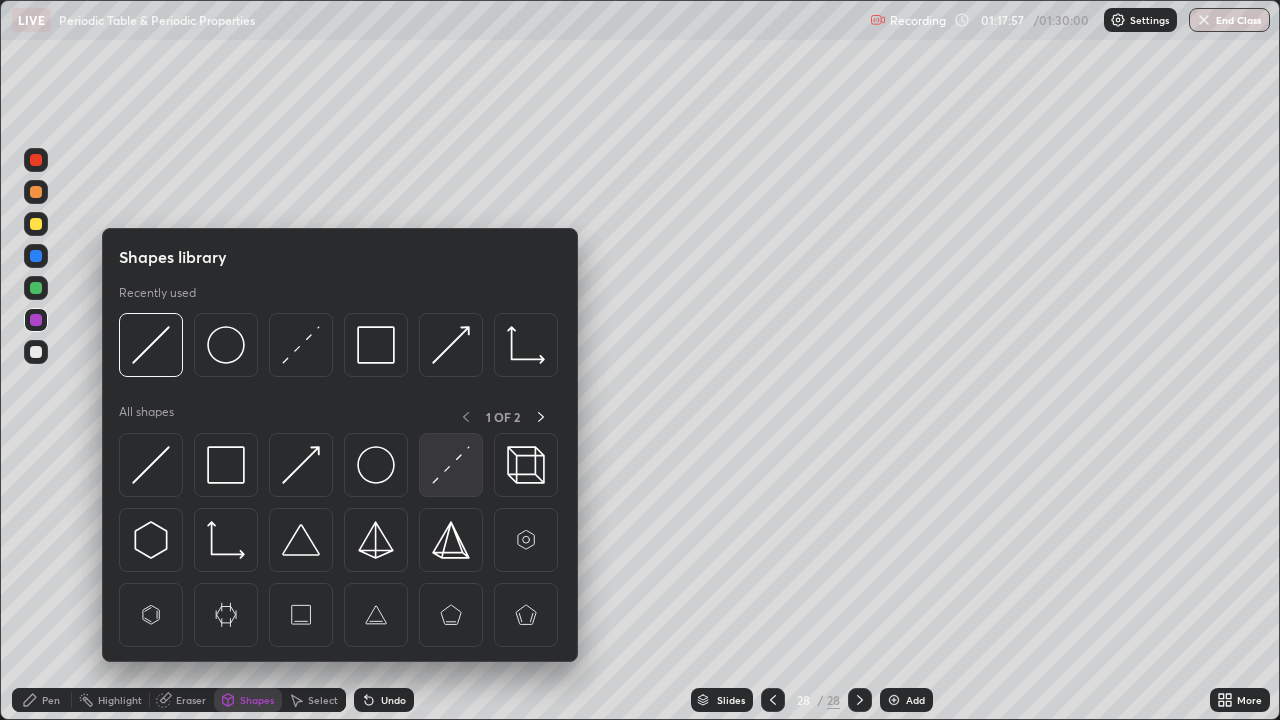 click at bounding box center (451, 465) 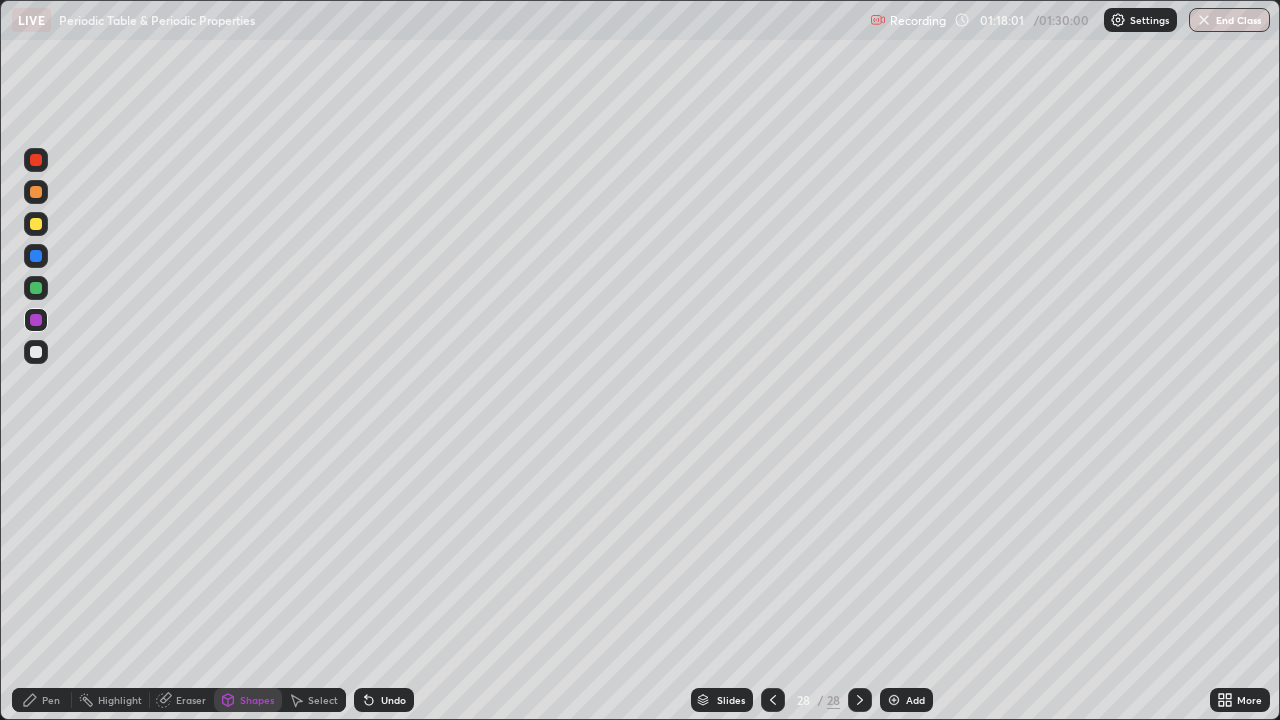 click on "Pen" at bounding box center (42, 700) 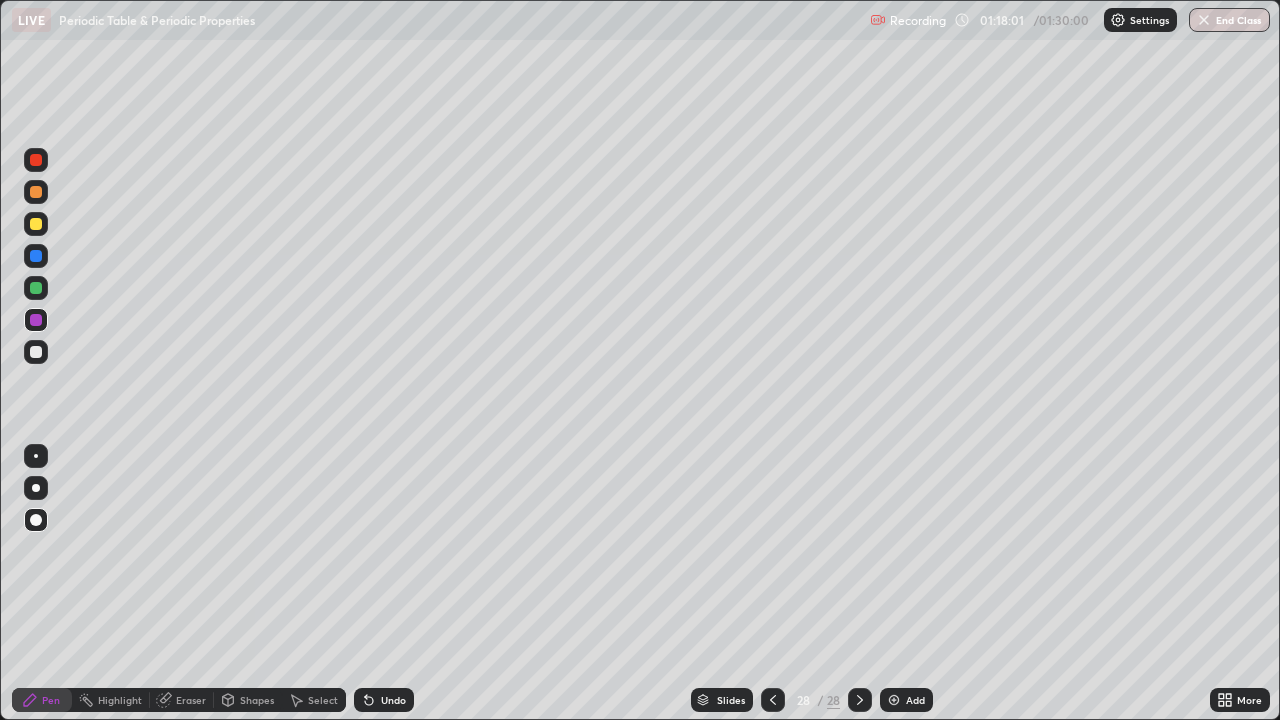 click at bounding box center (36, 224) 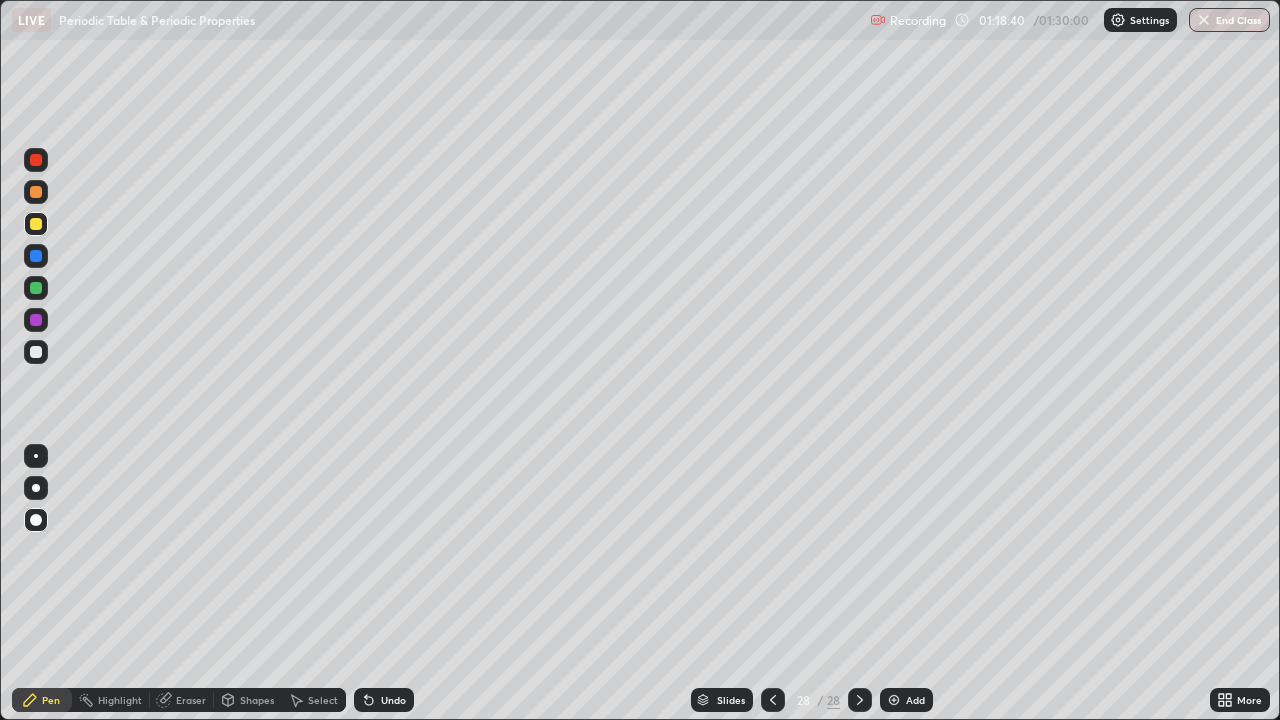click on "Undo" at bounding box center (393, 700) 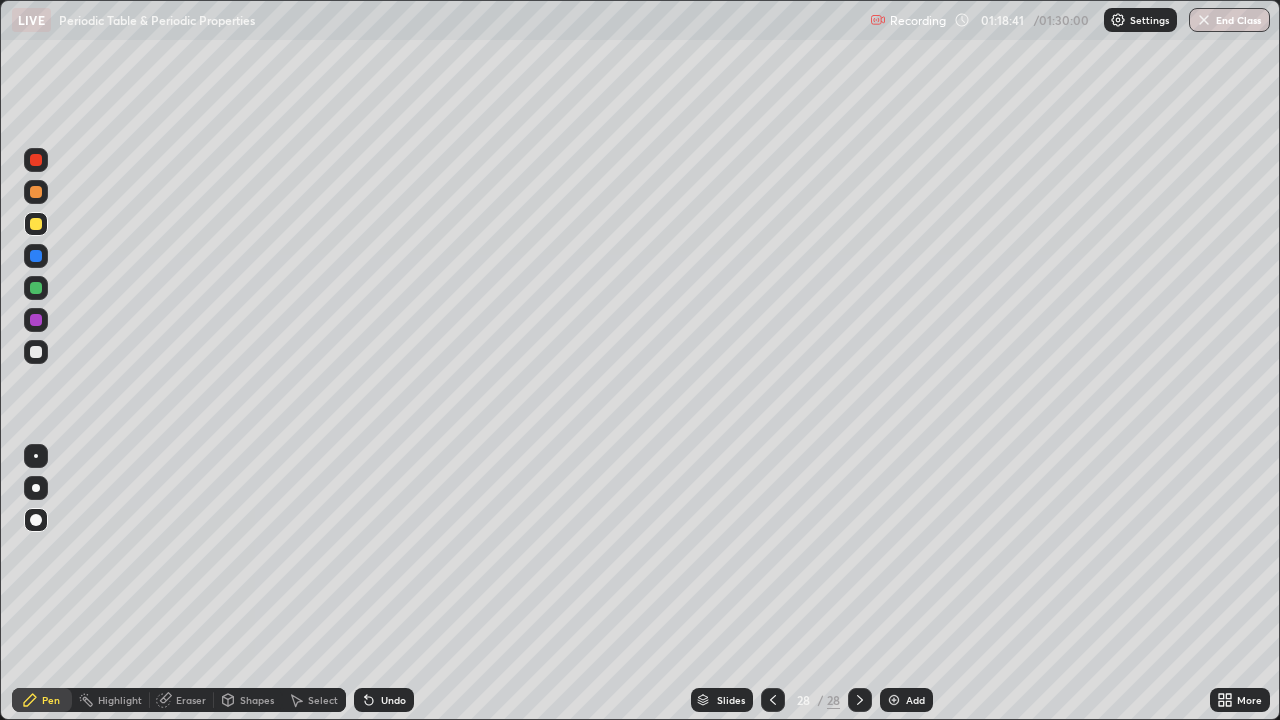 click on "Undo" at bounding box center [393, 700] 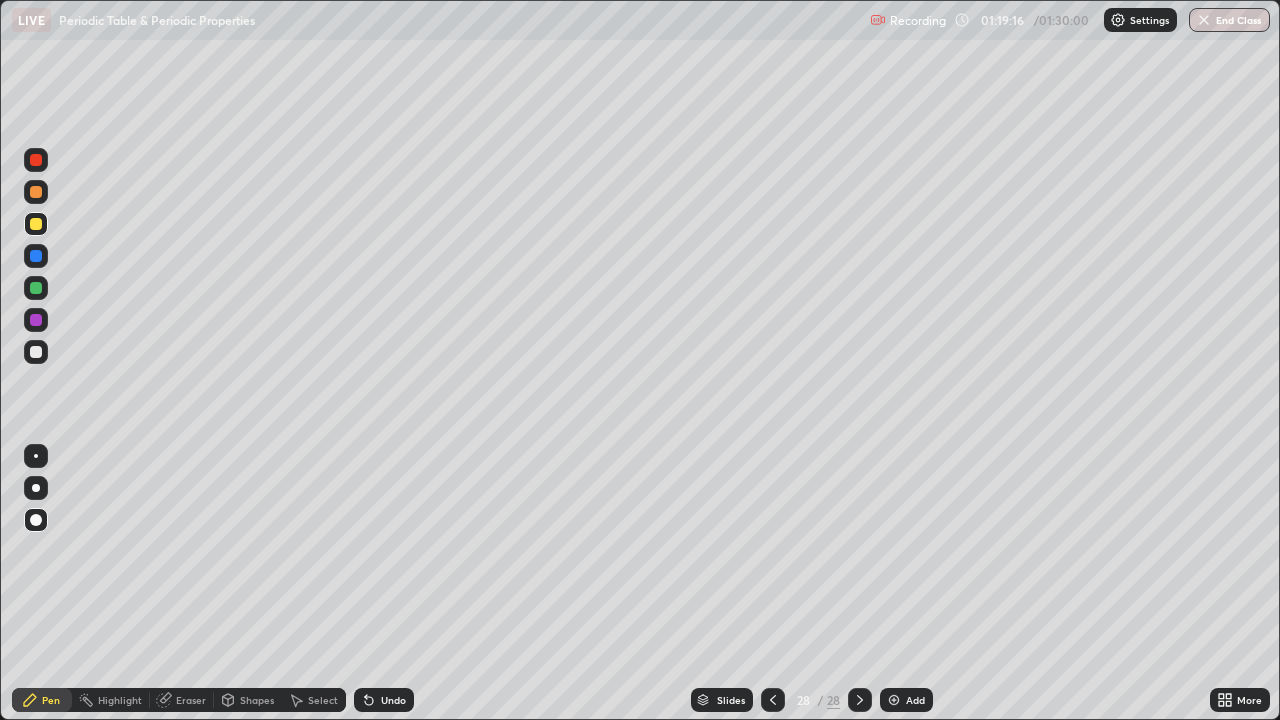 click on "Undo" at bounding box center [393, 700] 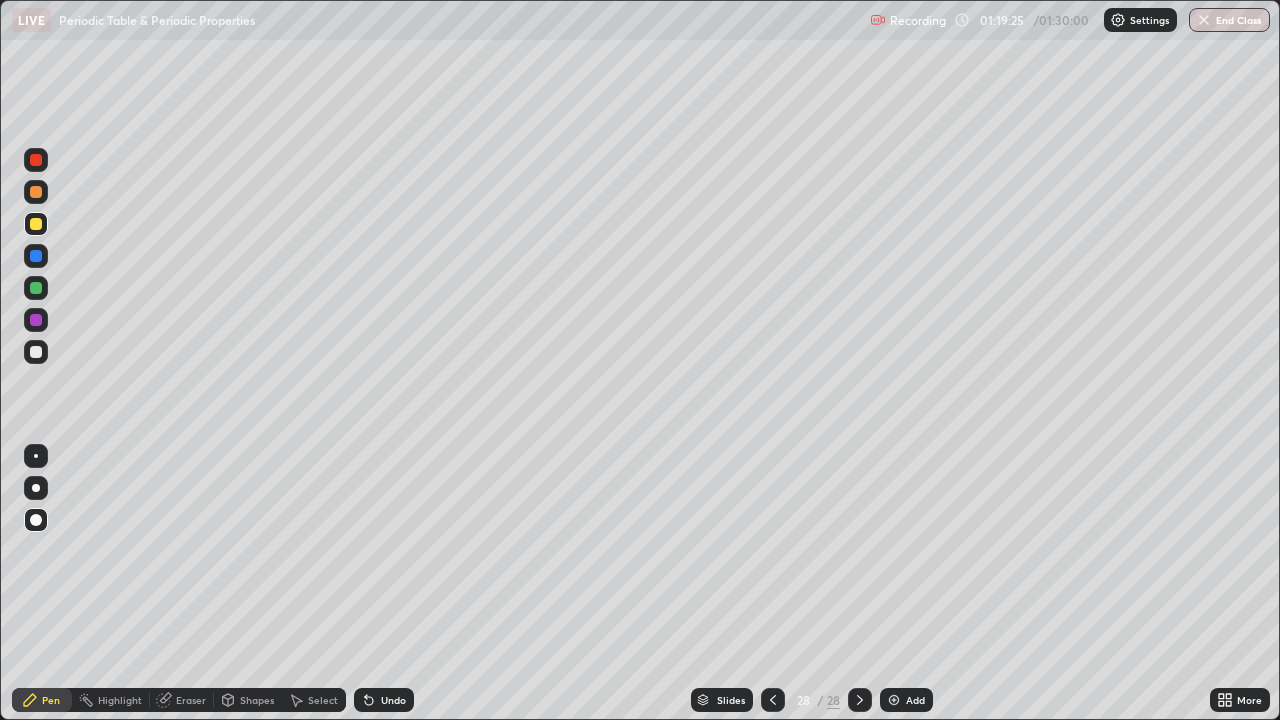 click on "Add" at bounding box center (915, 700) 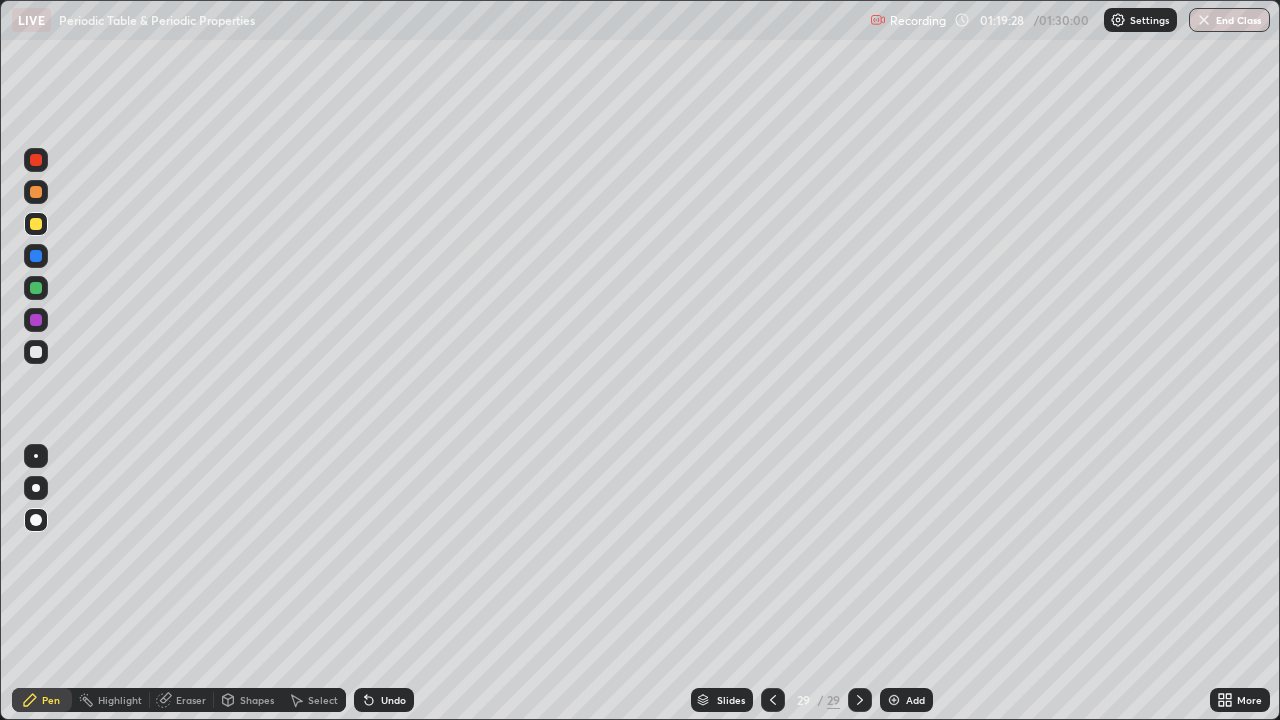 click at bounding box center (36, 256) 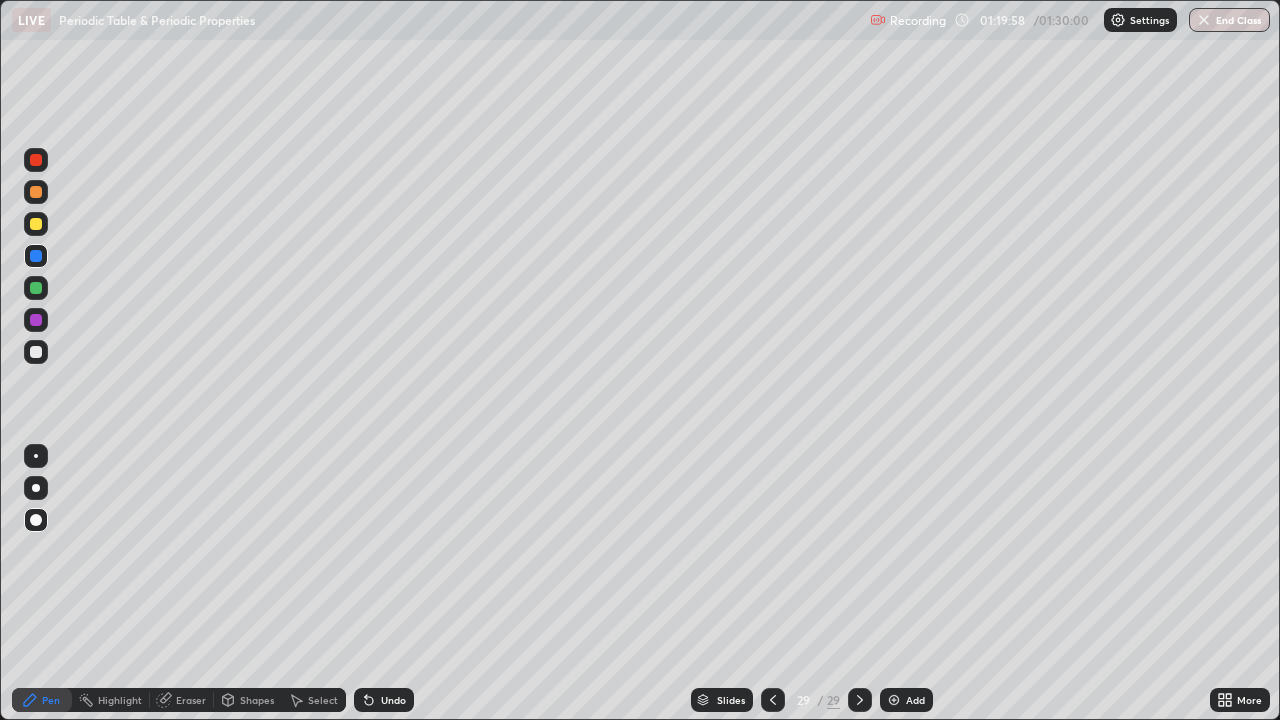 click on "Add" at bounding box center [915, 700] 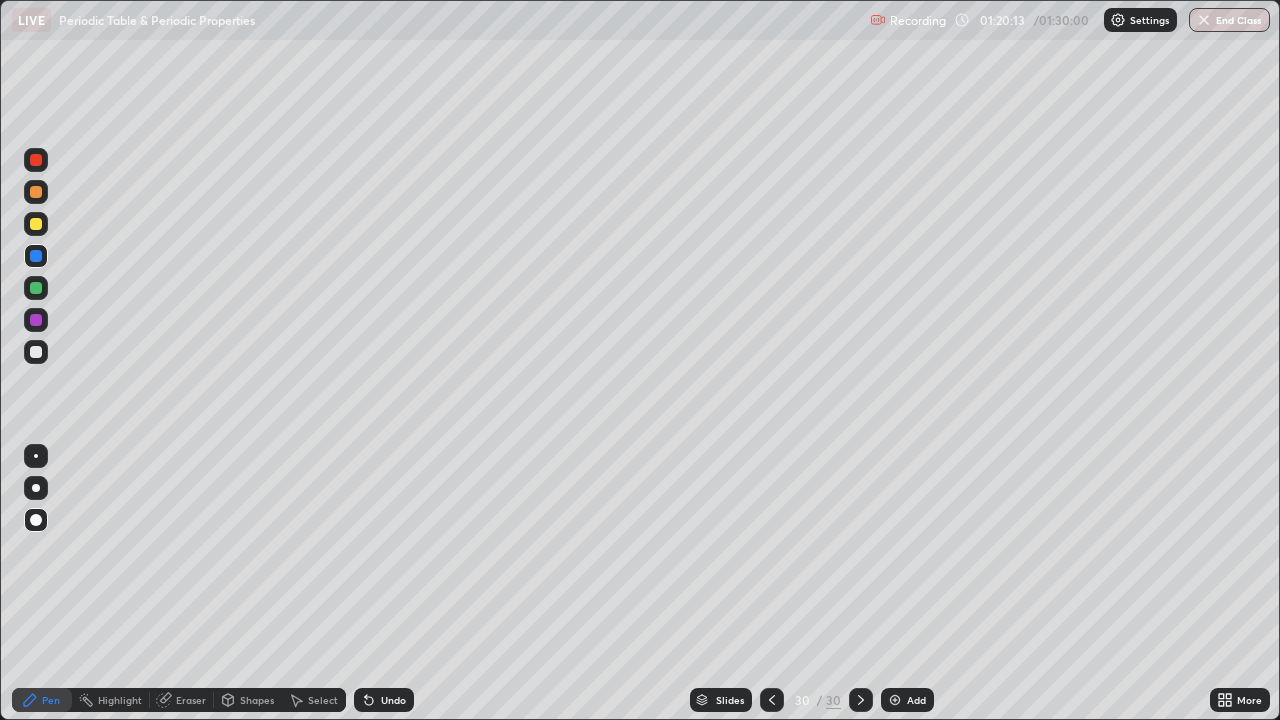 click at bounding box center (36, 224) 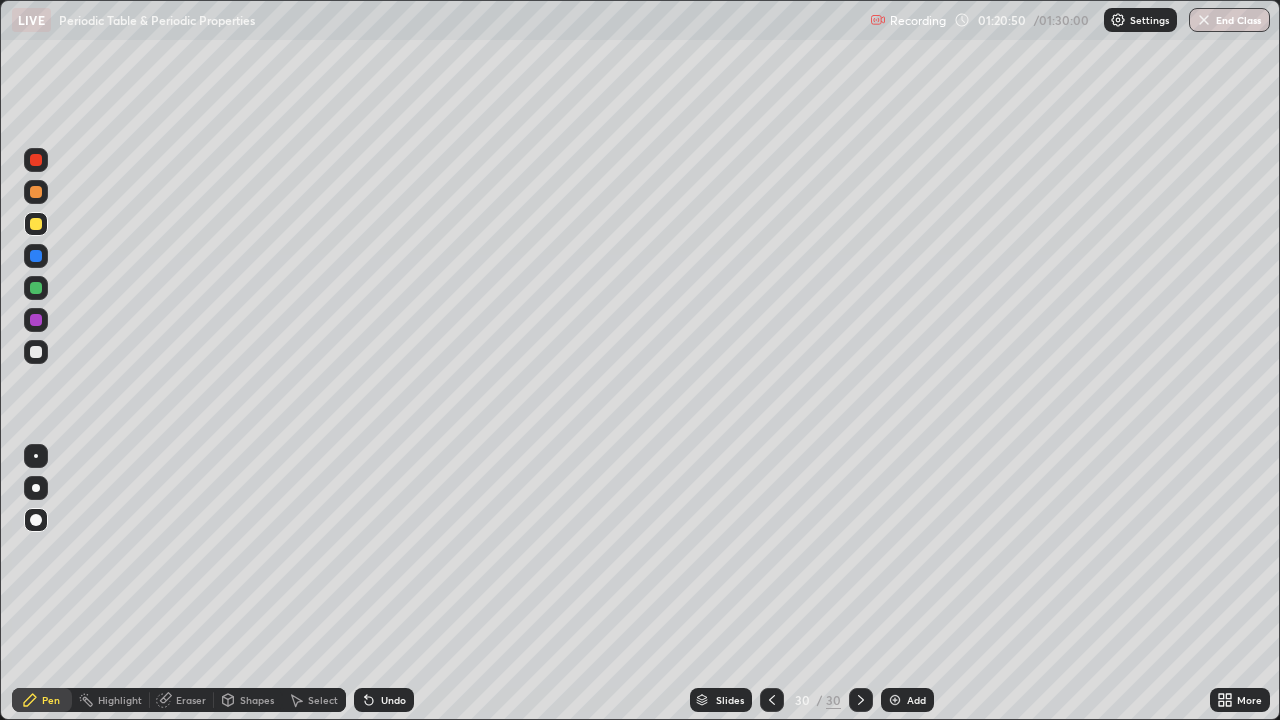 click 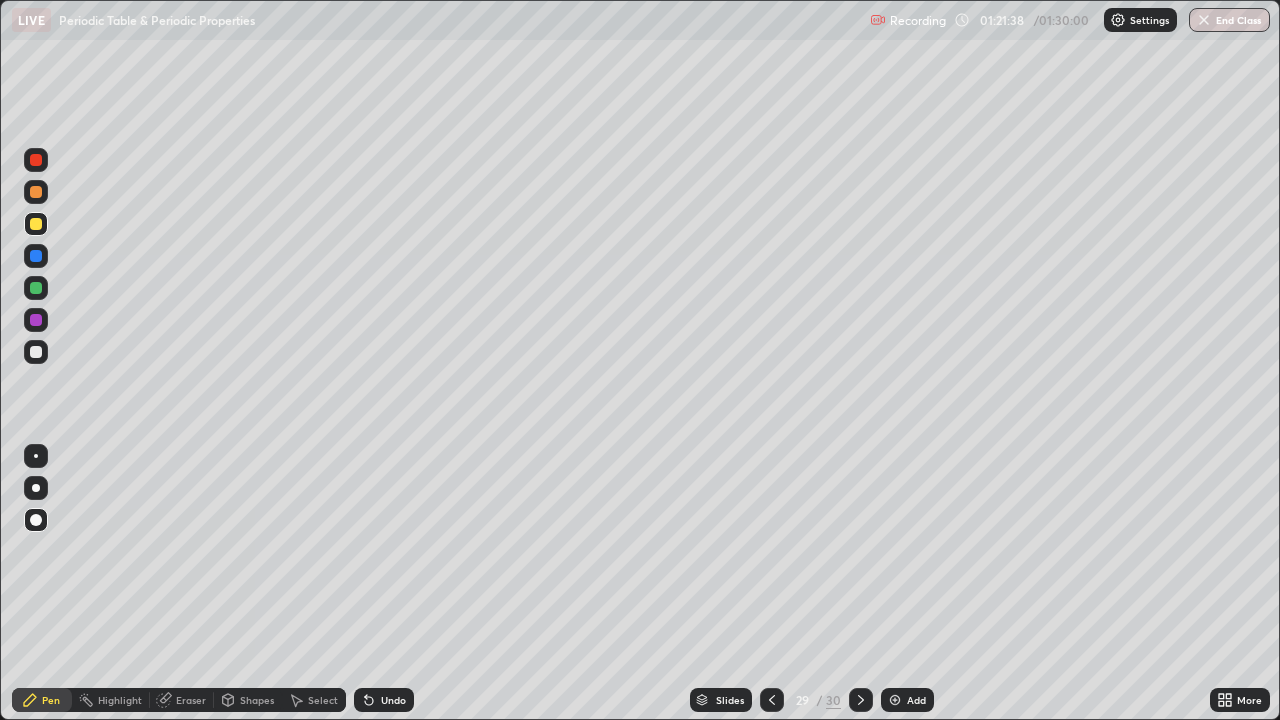 click on "Eraser" at bounding box center (182, 700) 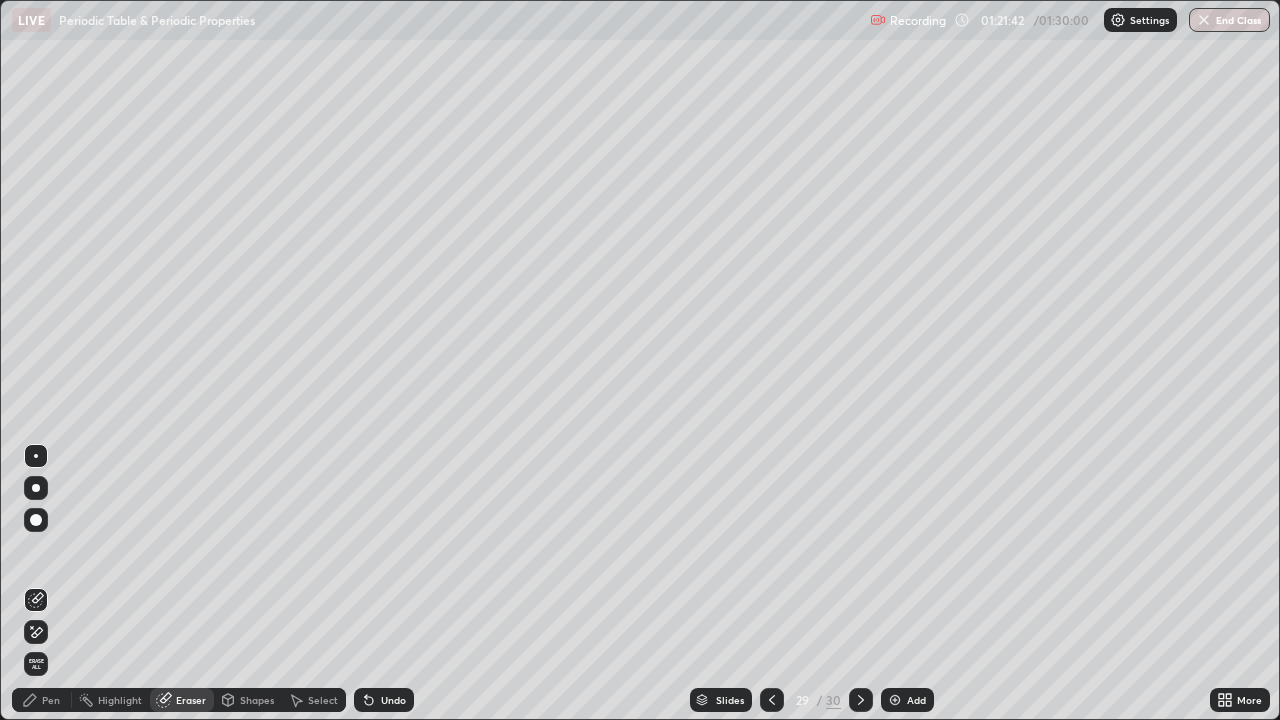 click on "Pen" at bounding box center [51, 700] 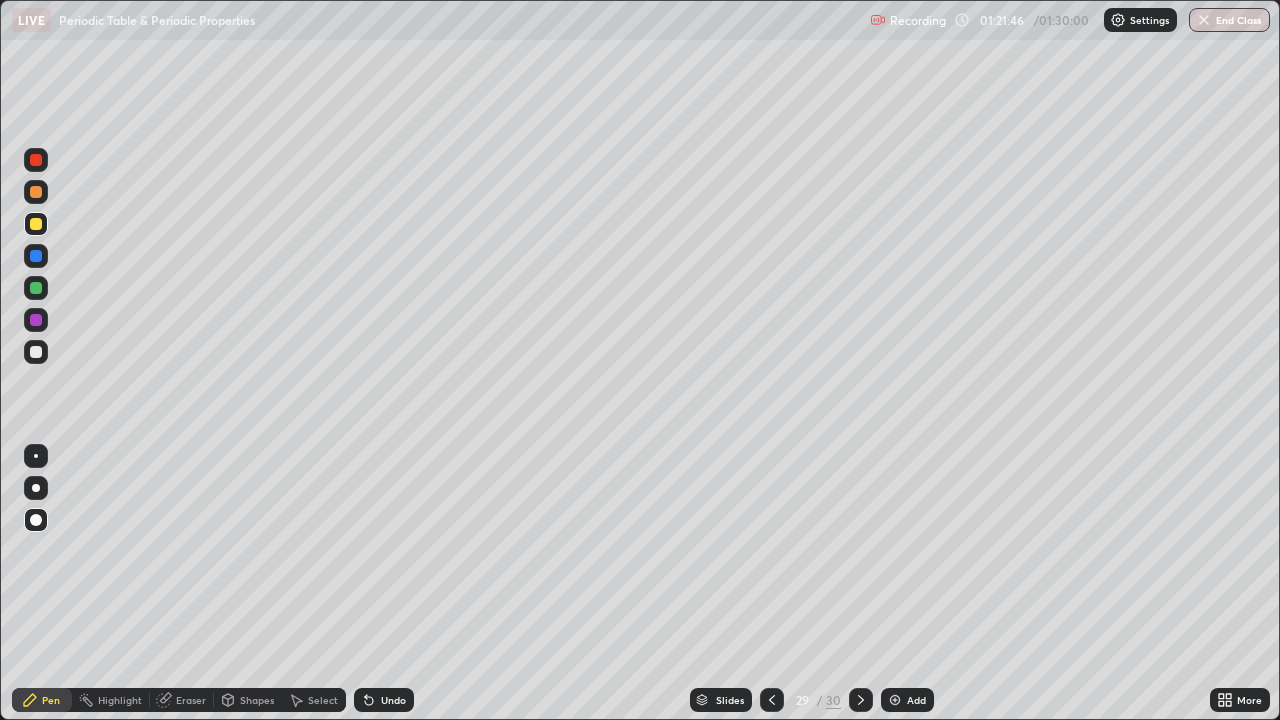 click 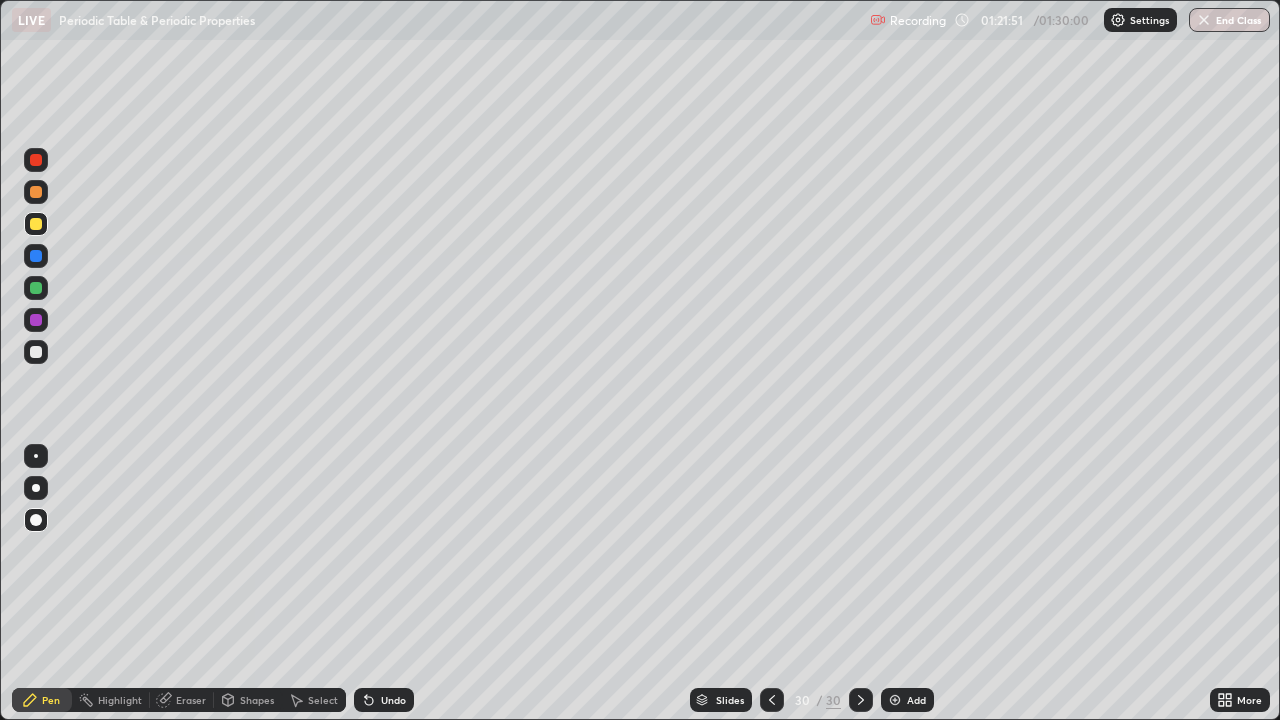 click 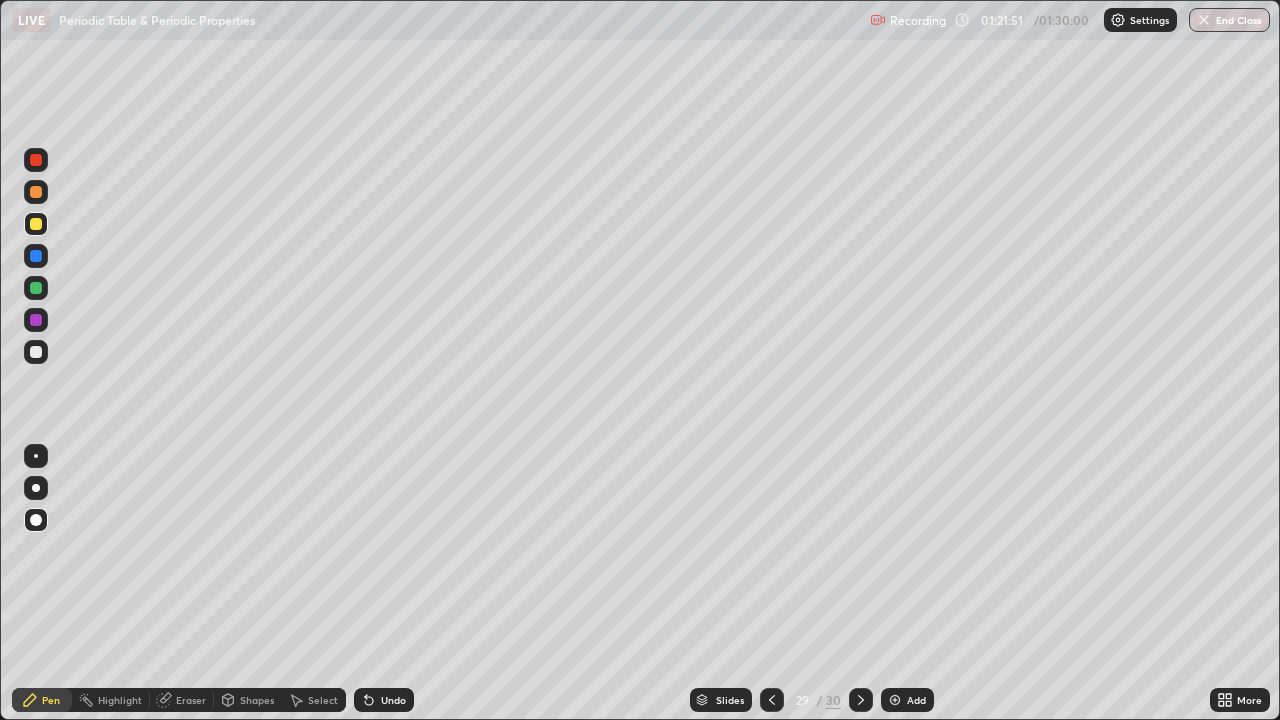 click at bounding box center (772, 700) 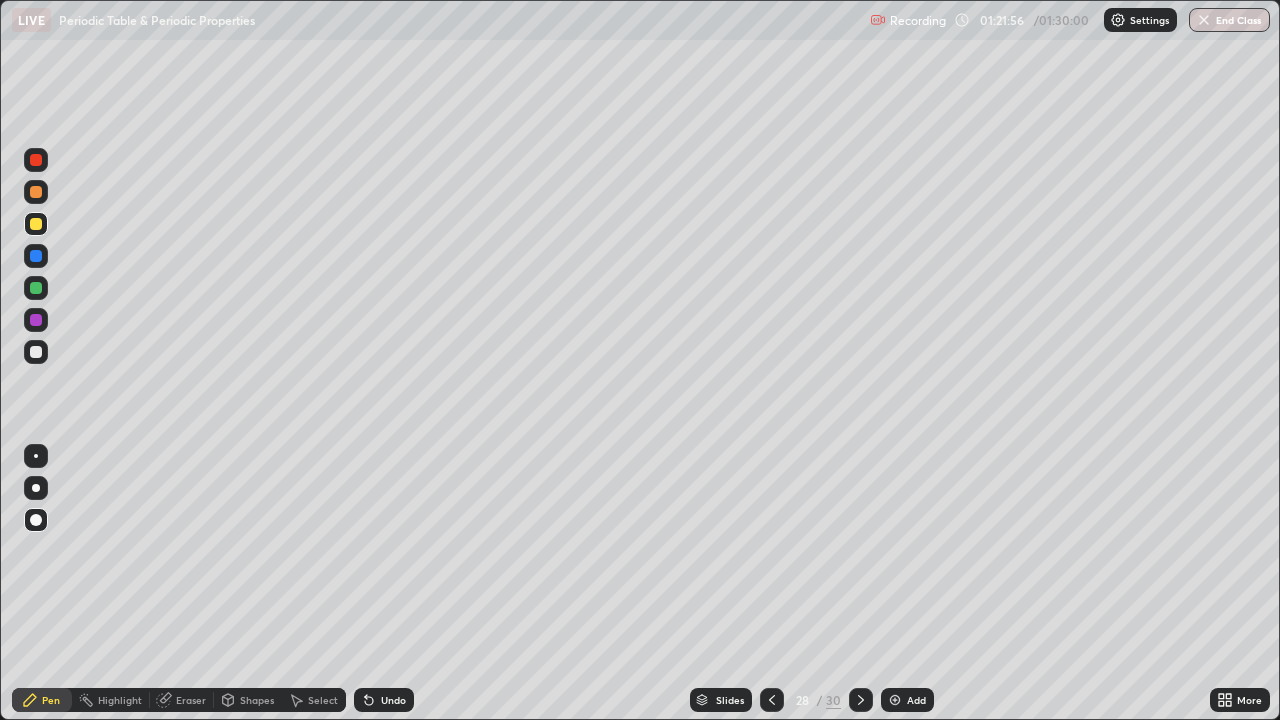click 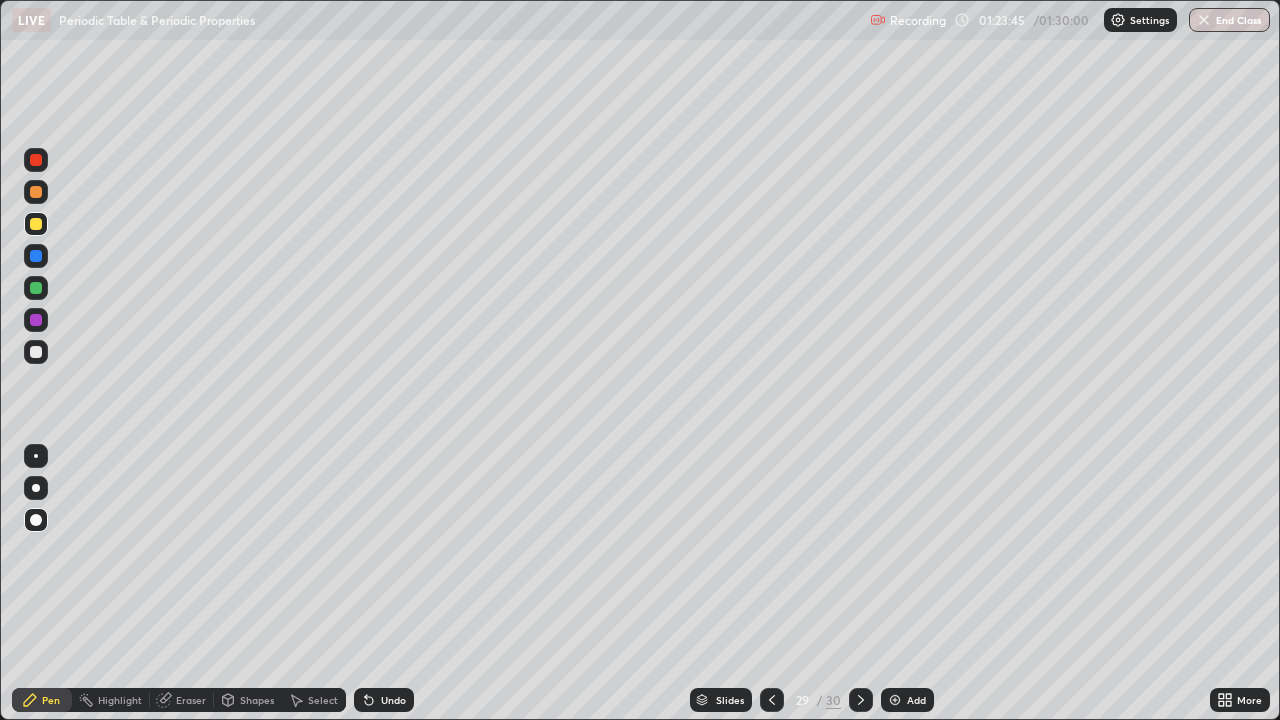 click on "End Class" at bounding box center (1229, 20) 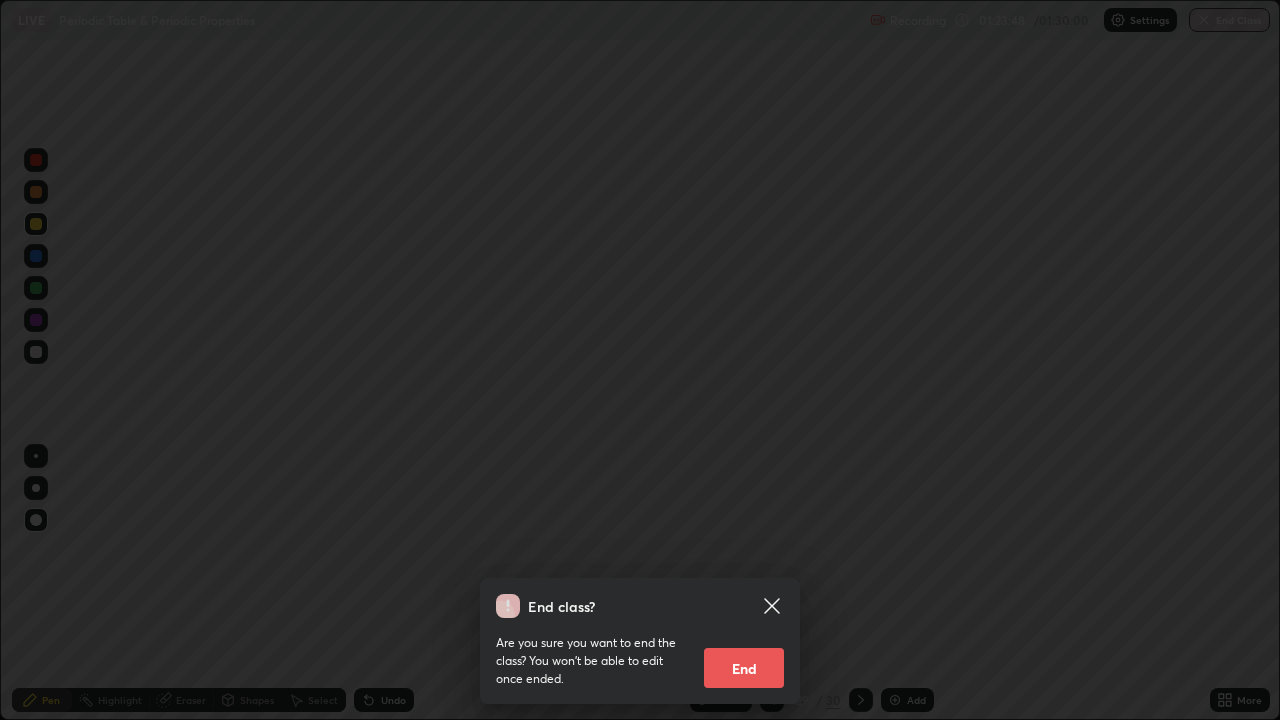 click on "End" at bounding box center (744, 668) 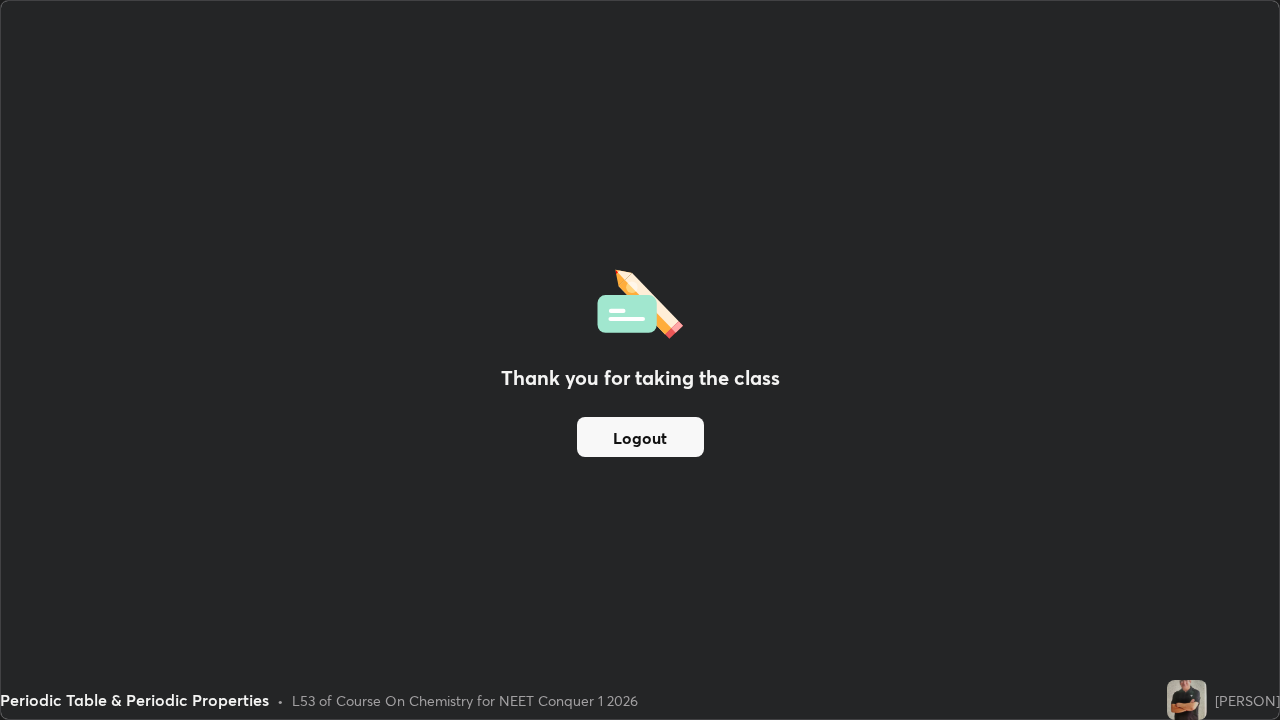 click on "Logout" at bounding box center [640, 437] 